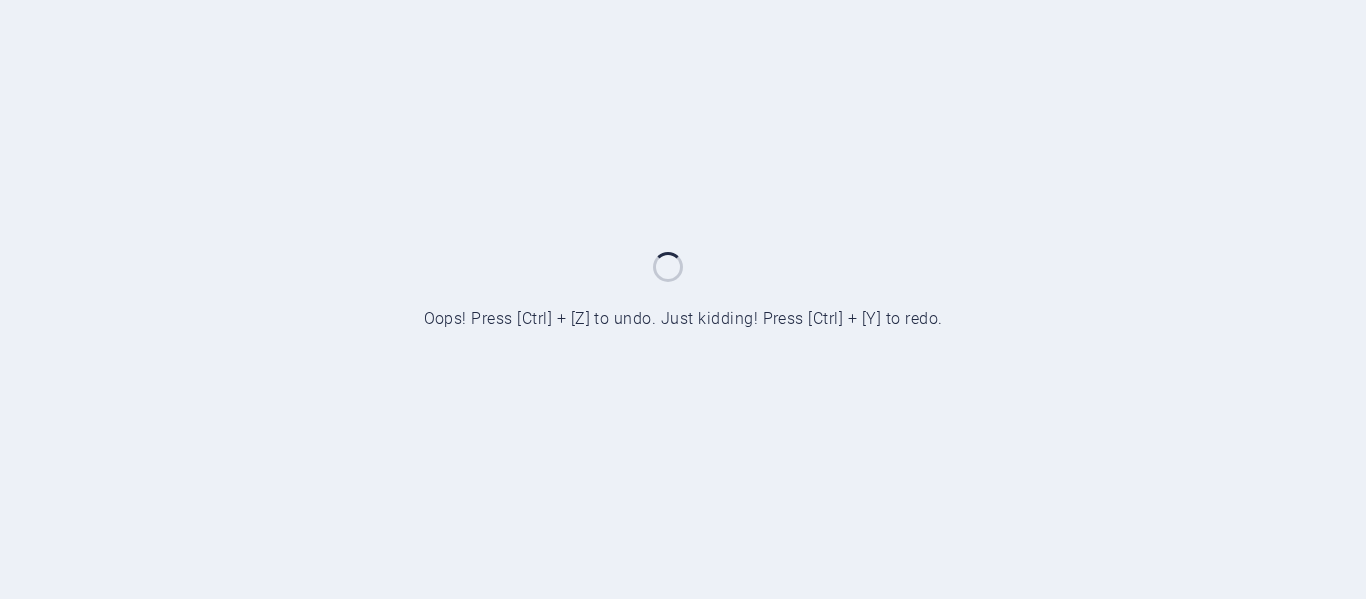 scroll, scrollTop: 0, scrollLeft: 0, axis: both 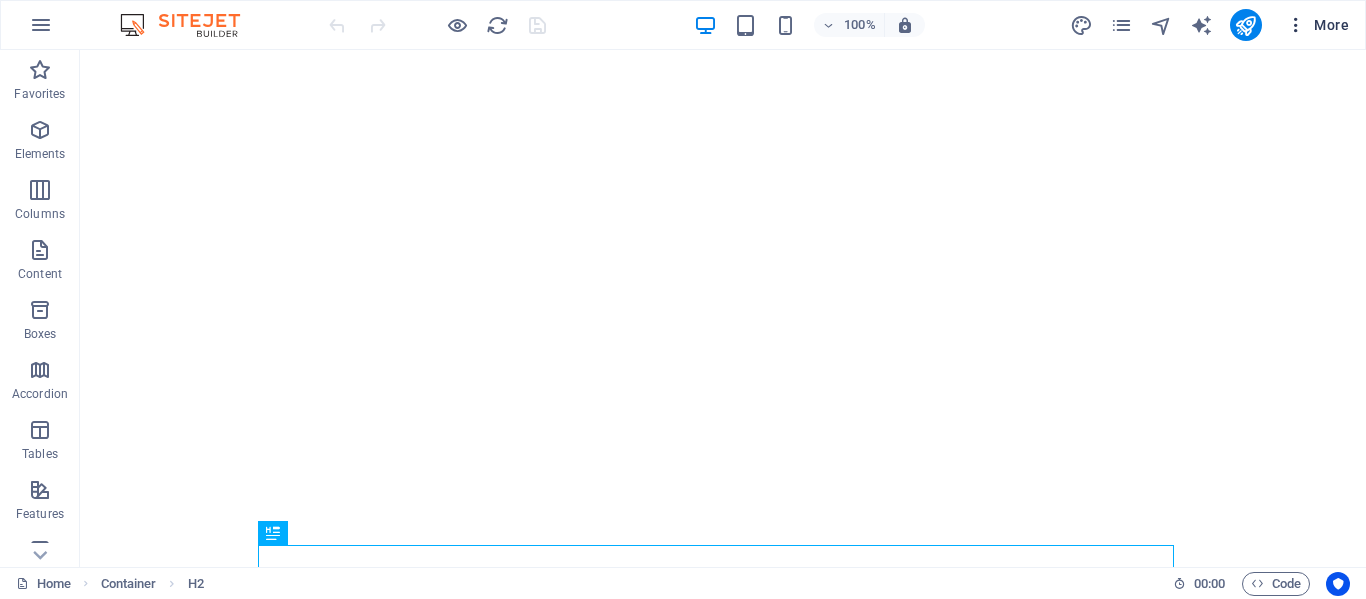 click on "More" at bounding box center [1317, 25] 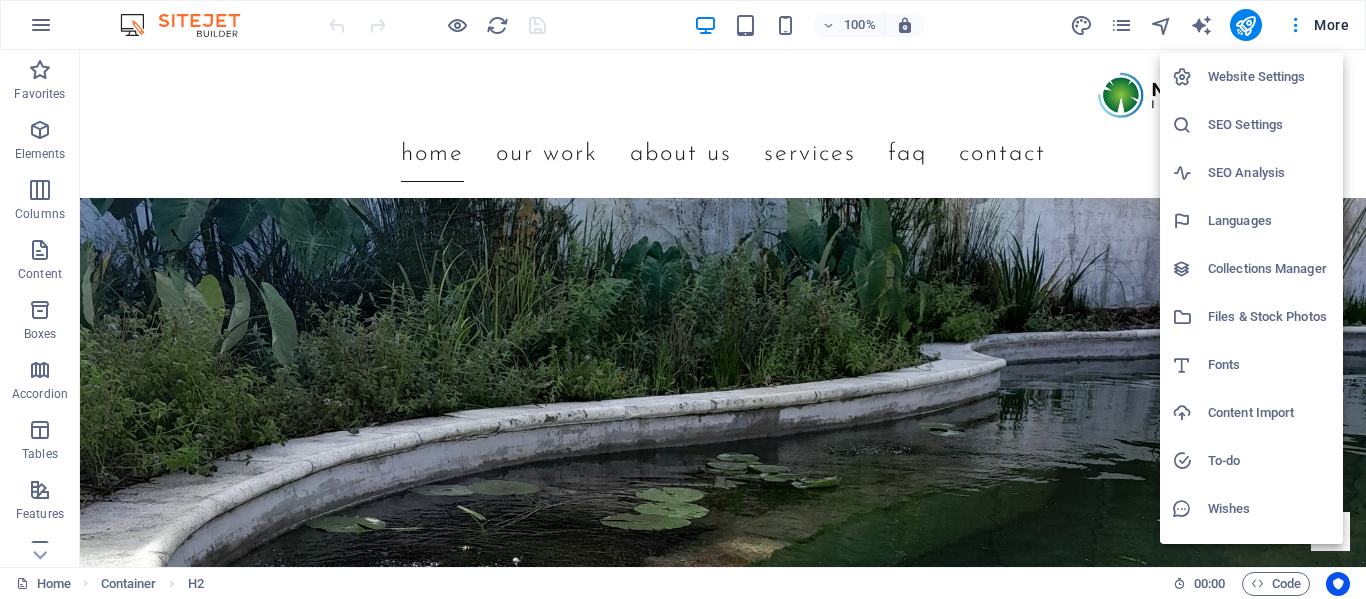 scroll, scrollTop: 0, scrollLeft: 0, axis: both 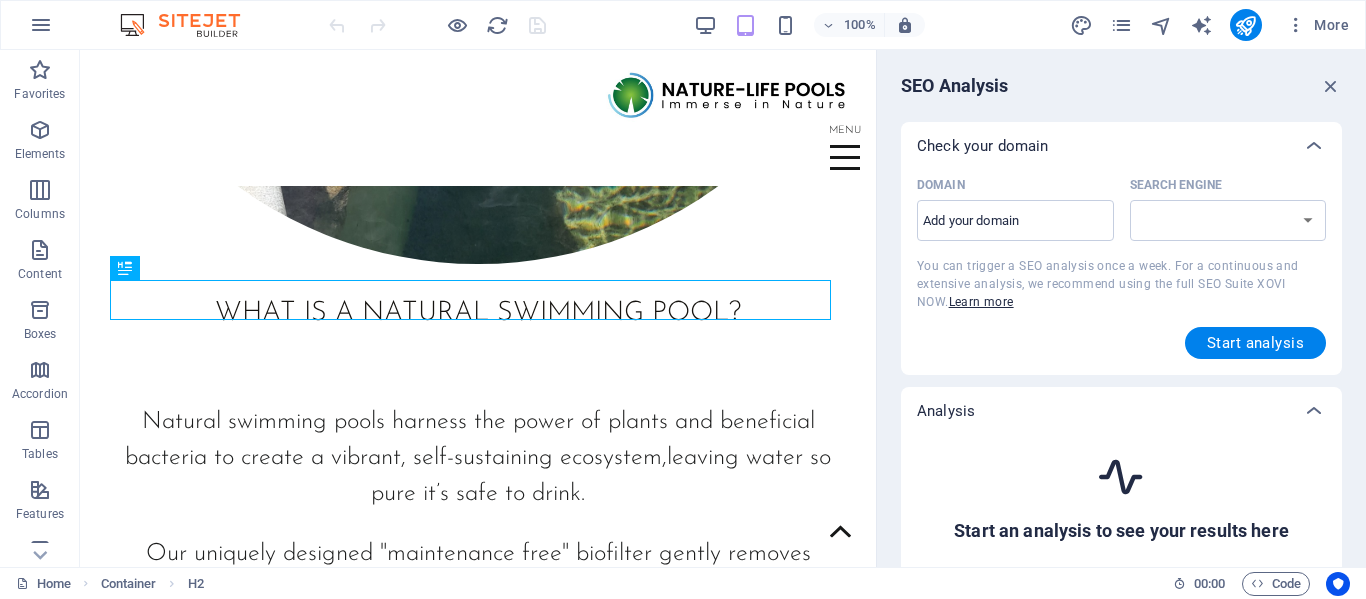 select on "google.com" 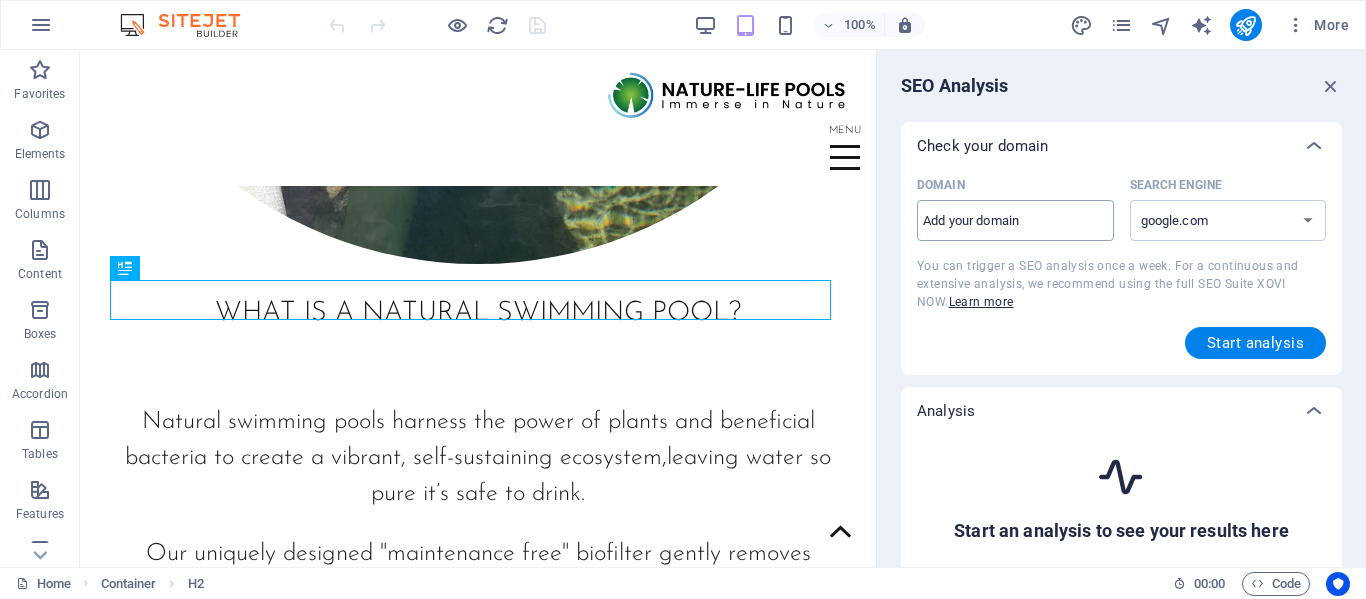 click on "Domain ​" at bounding box center [1015, 221] 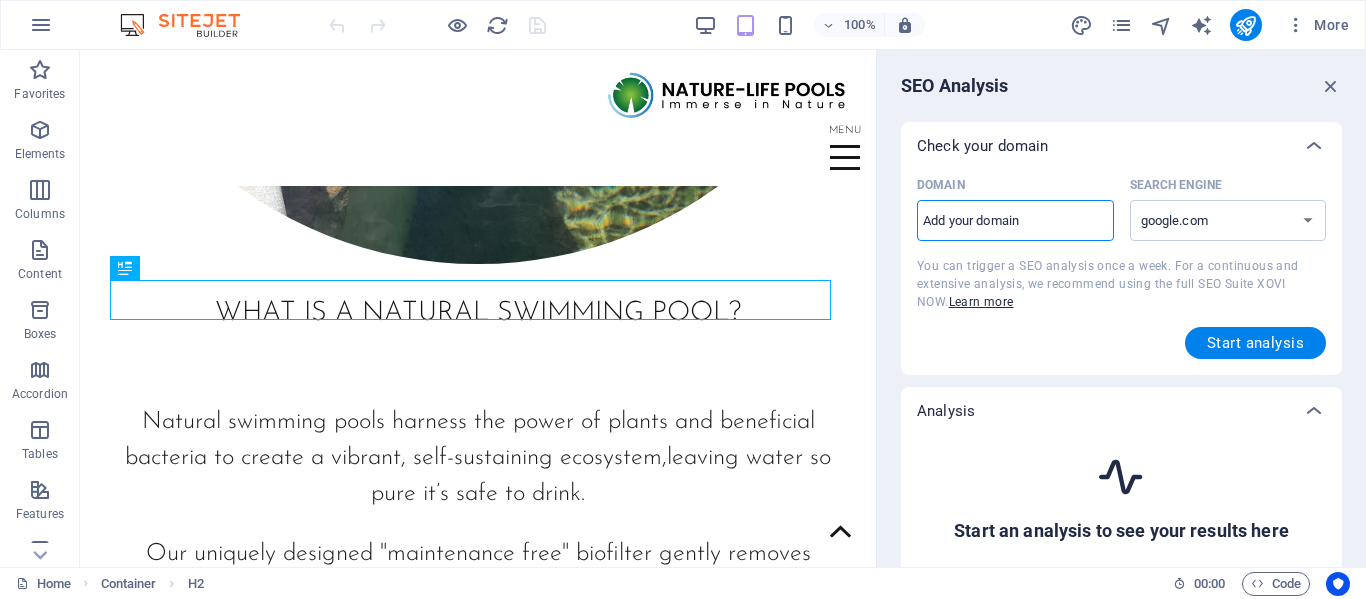type on "www.naturelifepools.co.za" 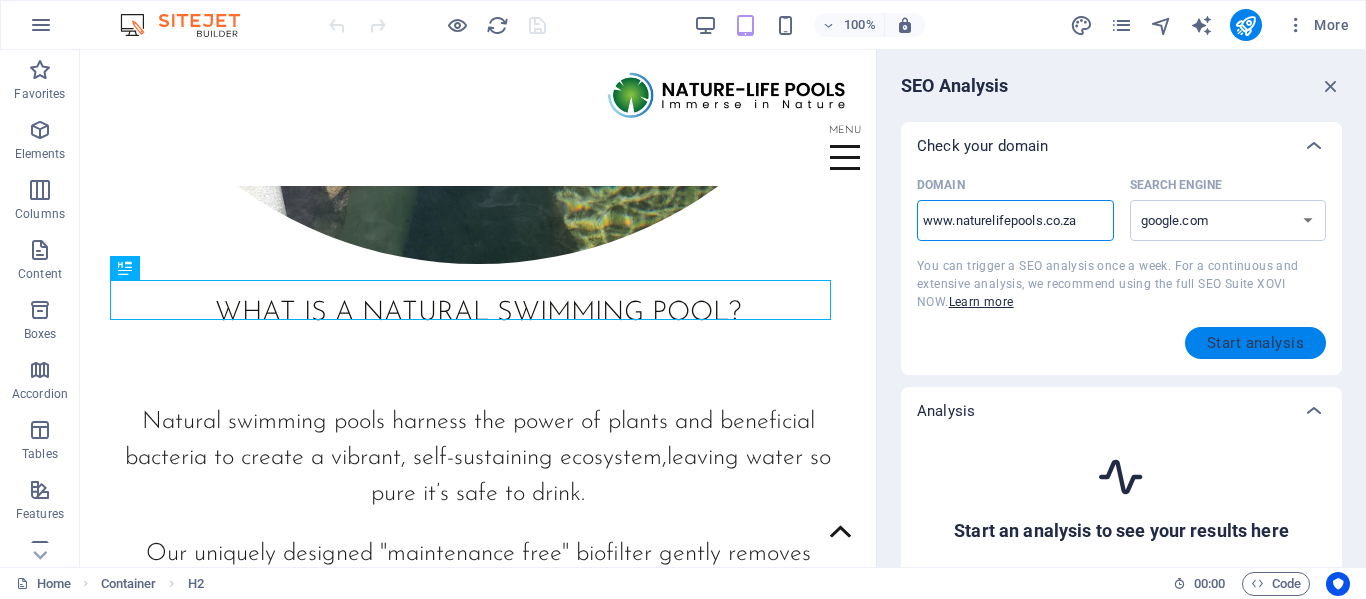 click on "Start analysis" at bounding box center (1255, 343) 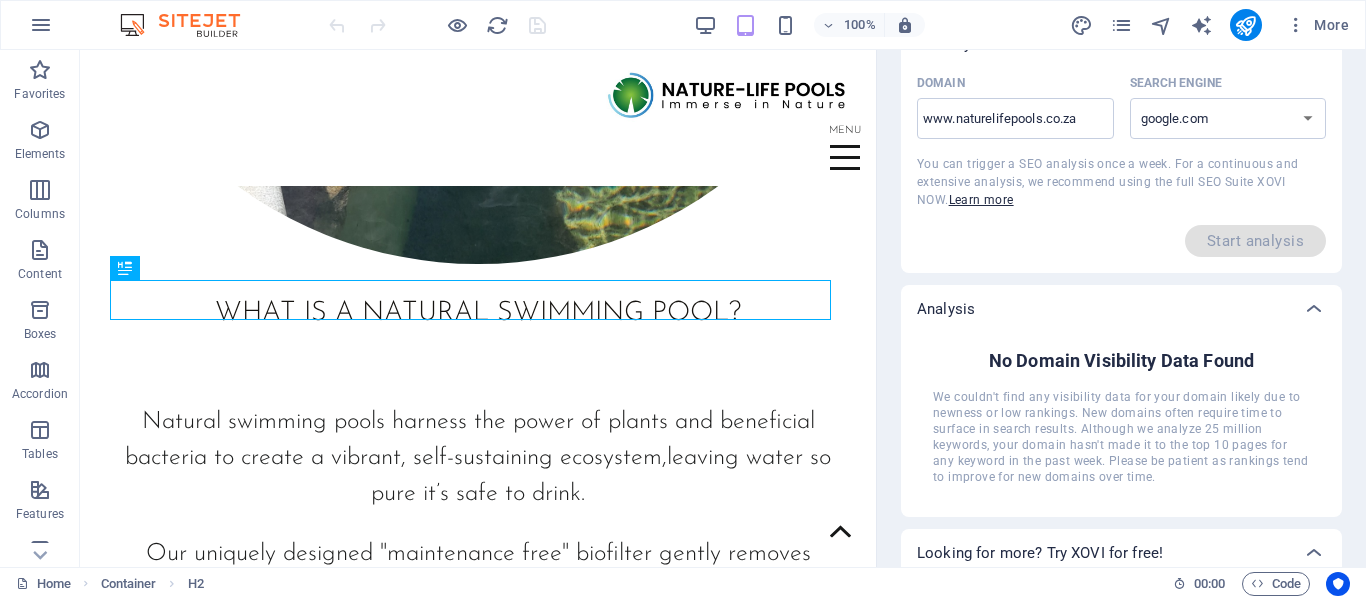 scroll, scrollTop: 0, scrollLeft: 0, axis: both 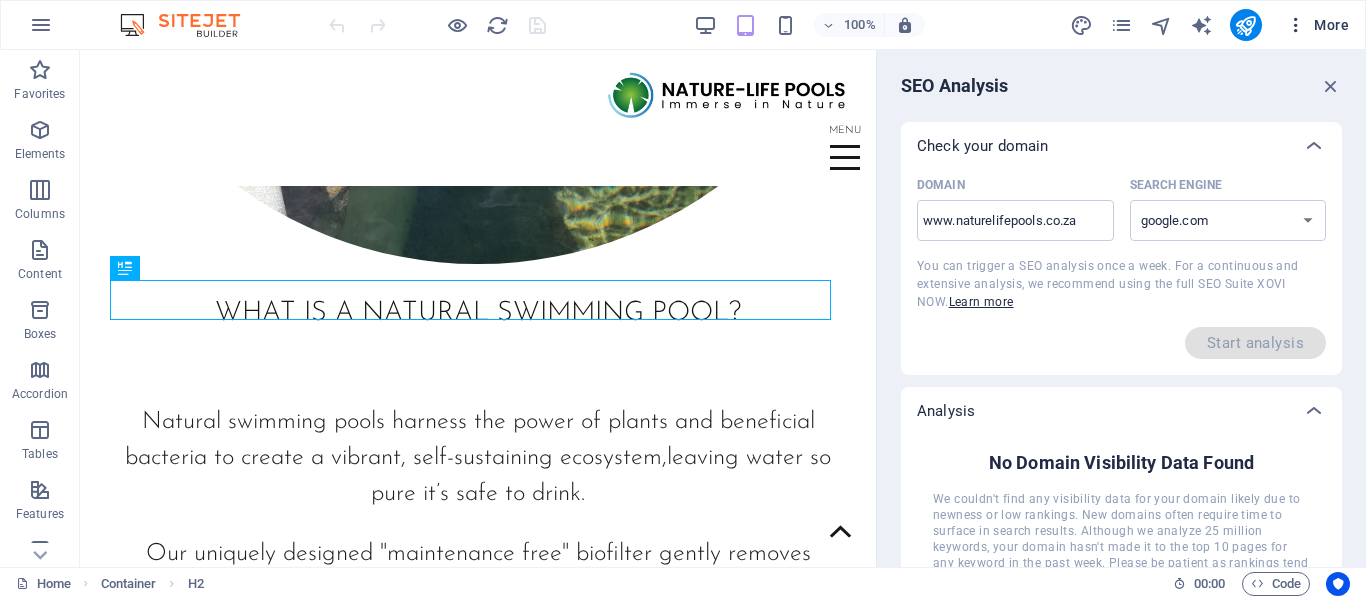 click on "More" at bounding box center [1317, 25] 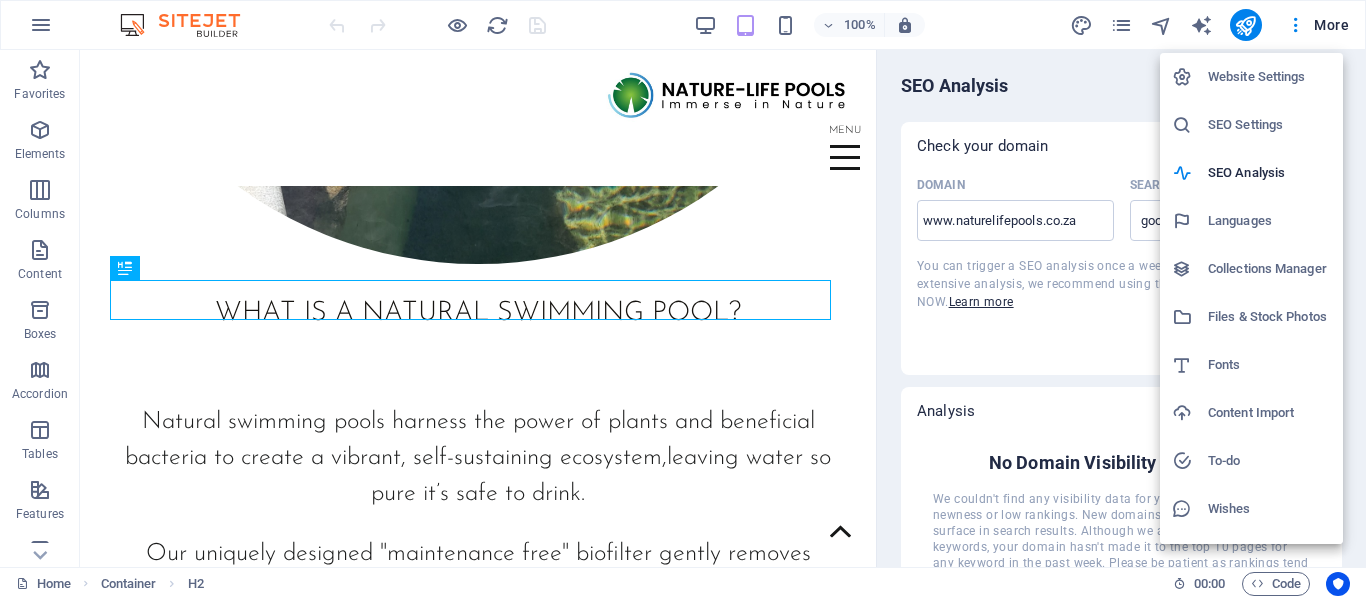 click on "SEO Settings" at bounding box center [1269, 125] 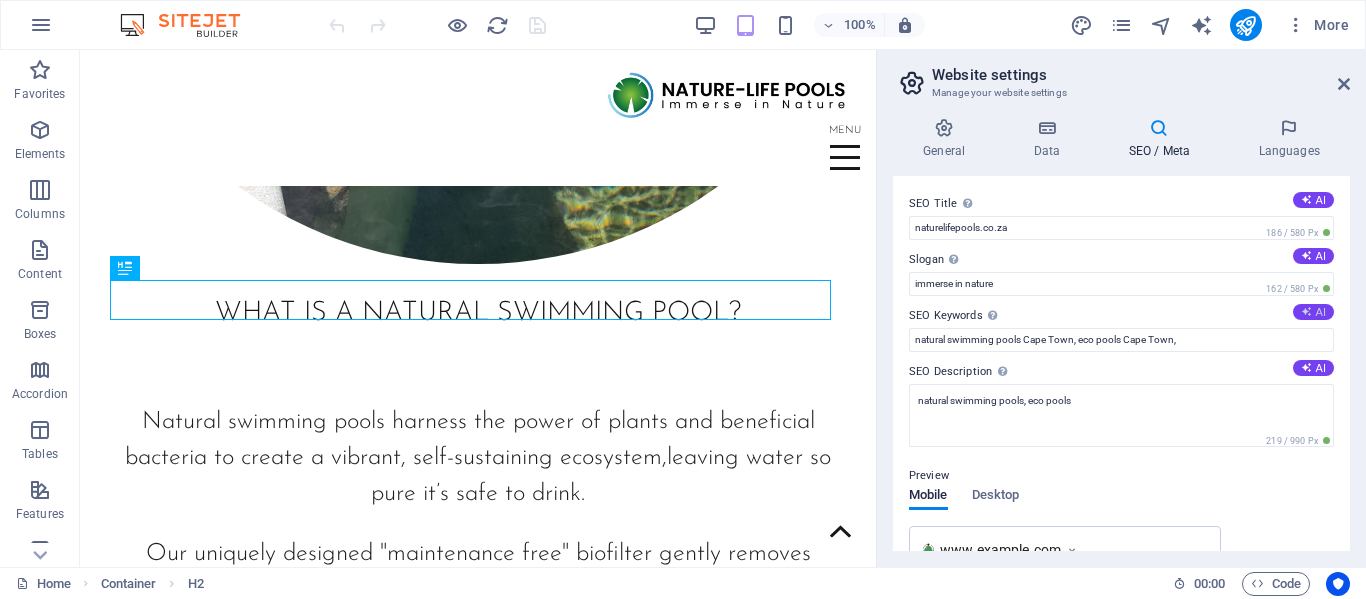 click at bounding box center (1306, 311) 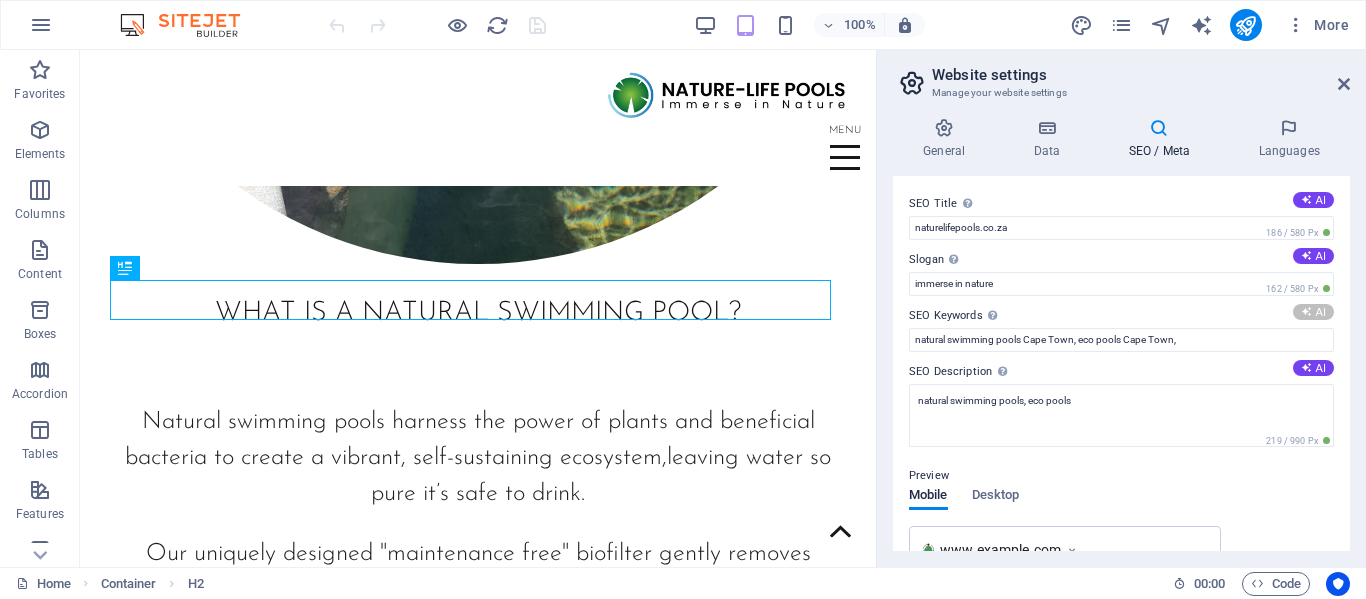 type on "natural swimming pool, biological filtration, eco-friendly pools, chemical-free swimming, sustainable pool design, maintenance-free biofilter" 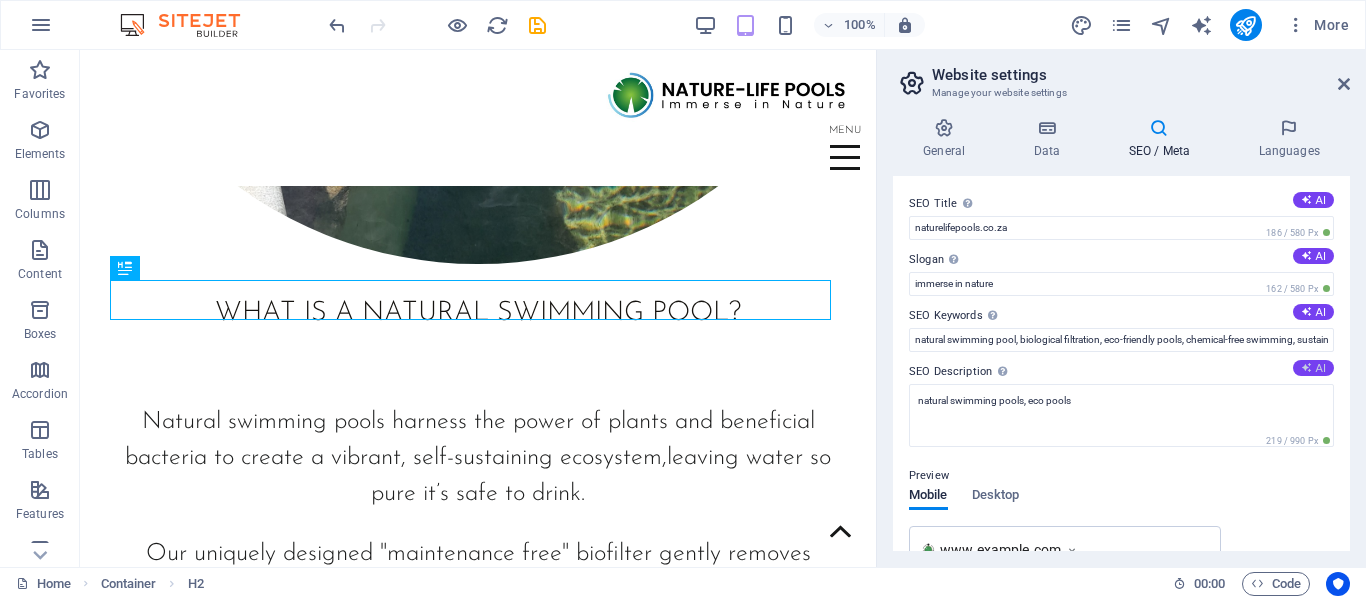 click at bounding box center [1306, 367] 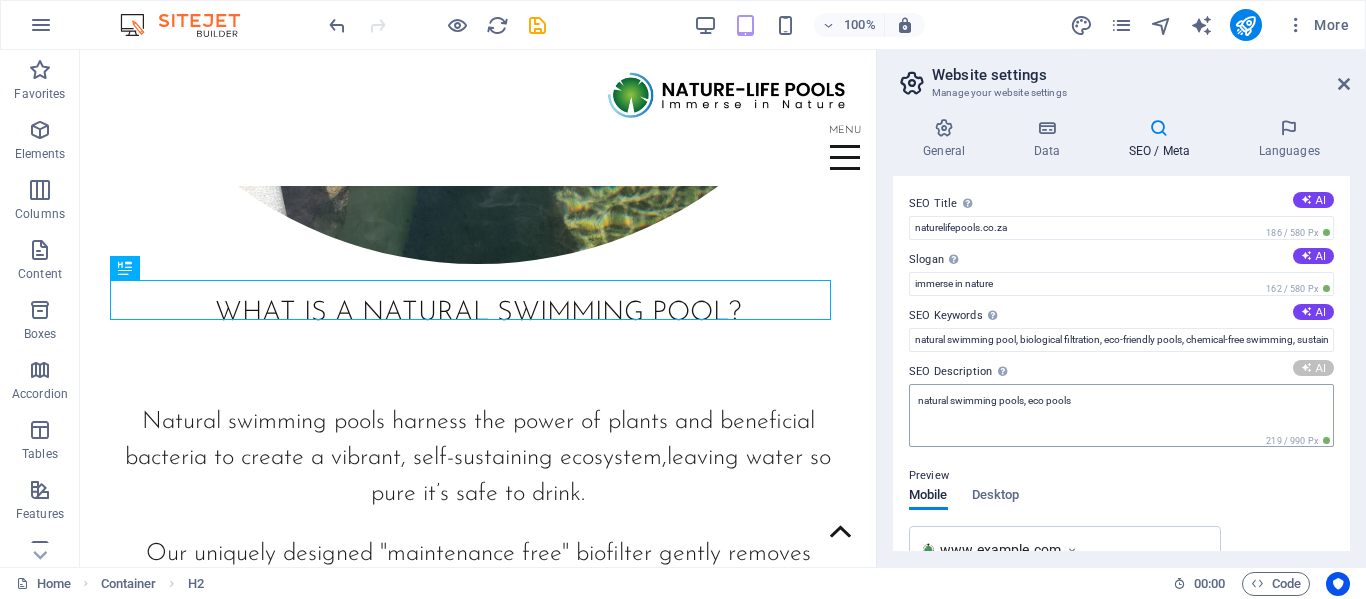 type on "Experience the serenity of a natural swimming pool—chemical-free, eco-friendly, and self-sustaining for pure, refreshing water!" 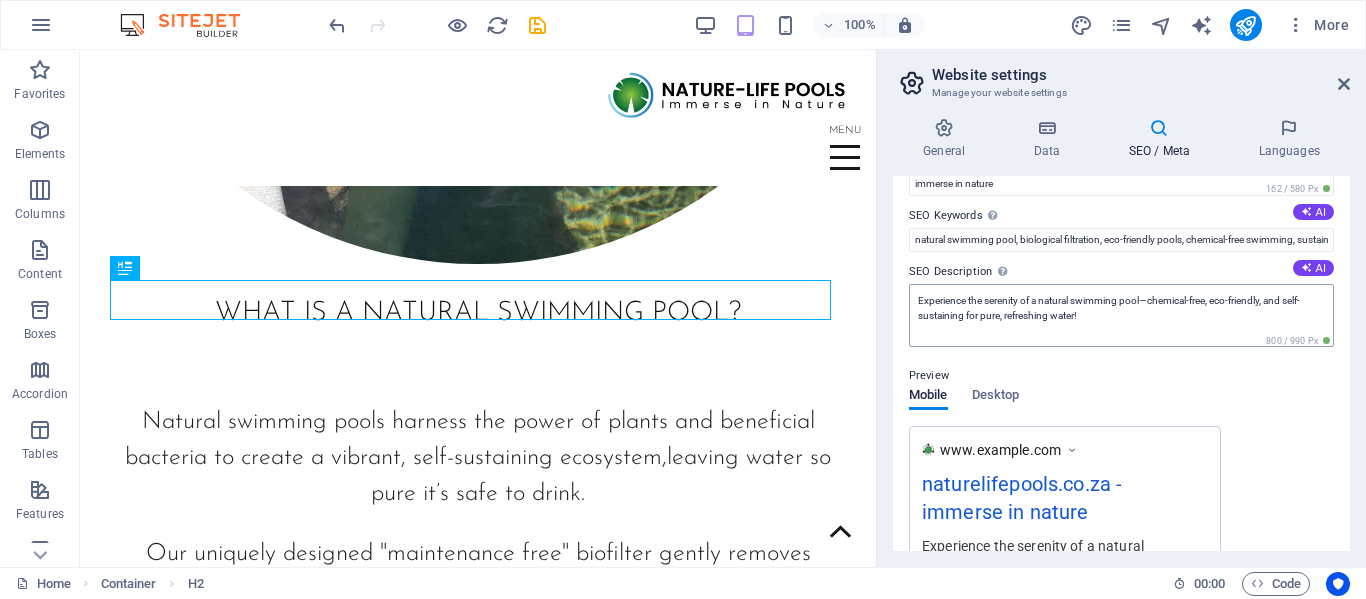 scroll, scrollTop: 0, scrollLeft: 0, axis: both 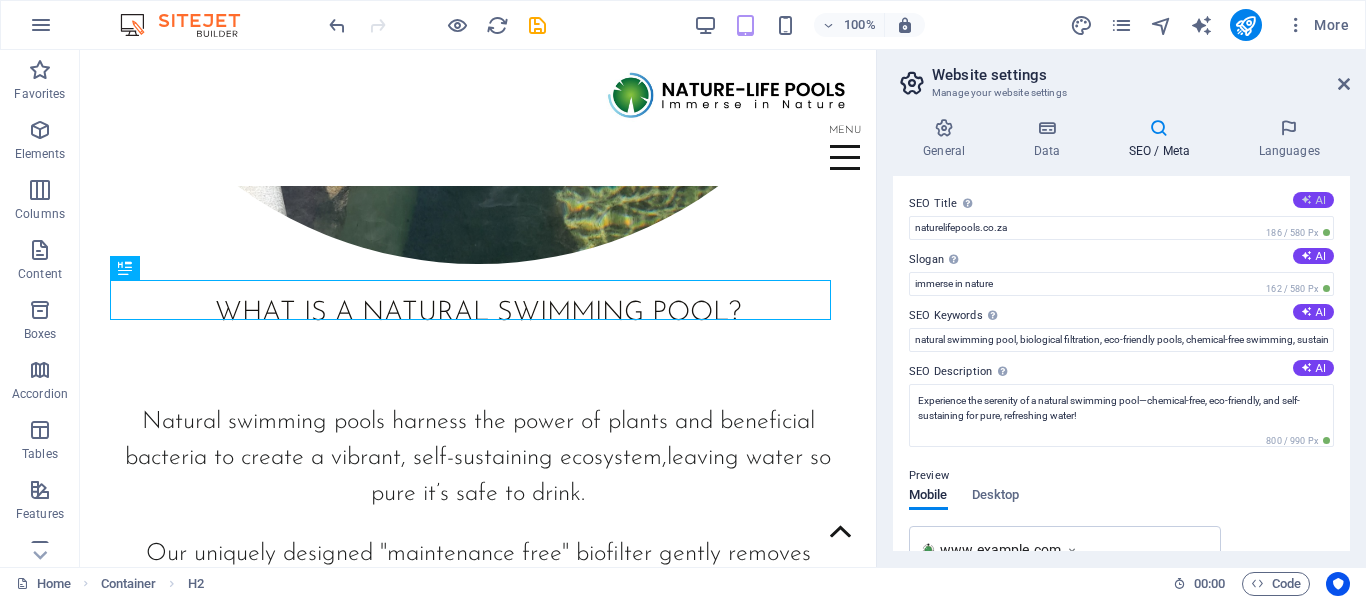 click at bounding box center (1306, 199) 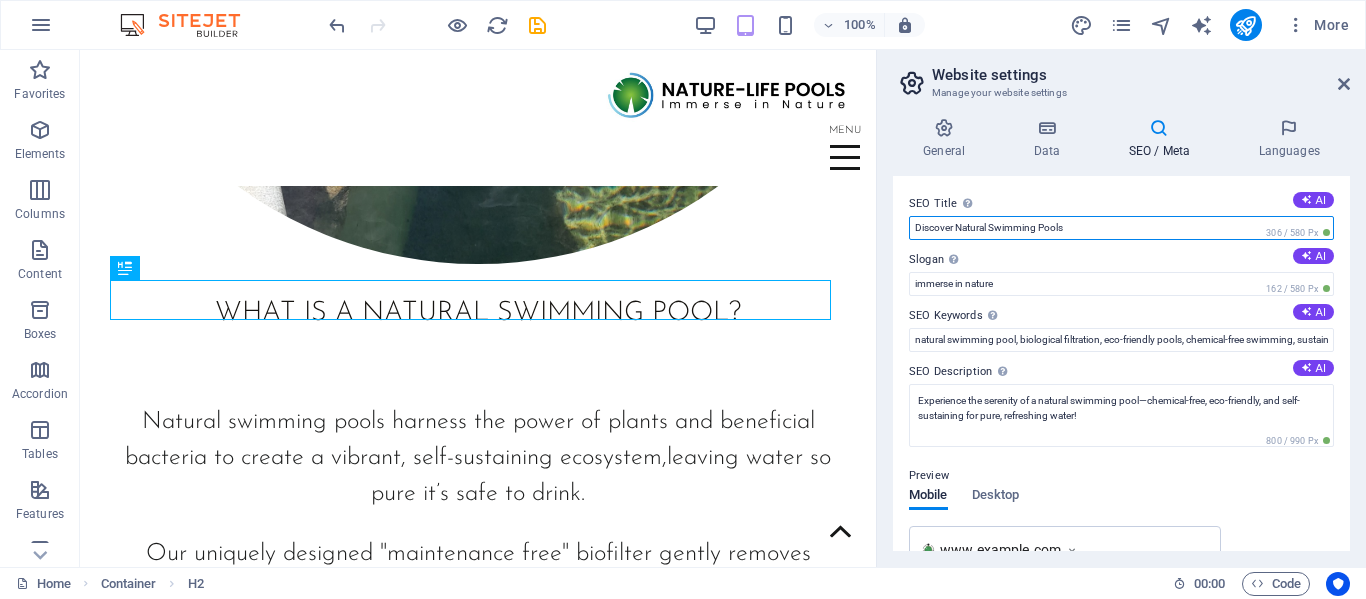 click on "Discover Natural Swimming Pools" at bounding box center (1121, 228) 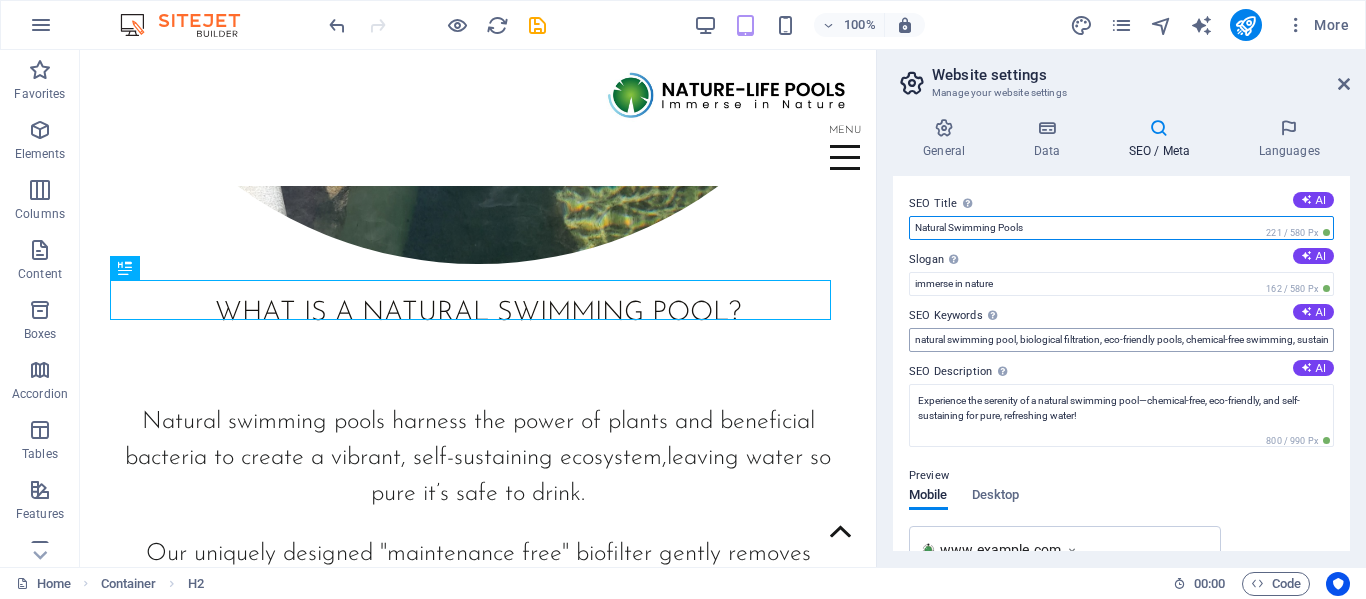 type on "Natural Swimming Pools" 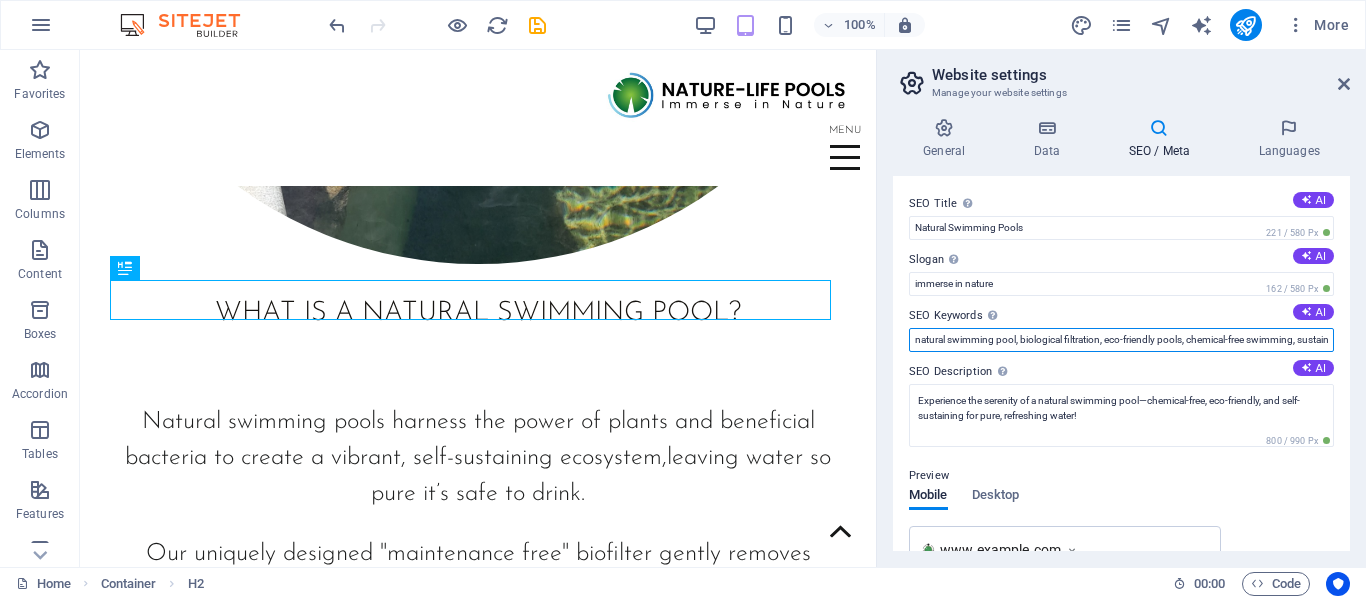 click on "natural swimming pool, biological filtration, eco-friendly pools, chemical-free swimming, sustainable pool design, maintenance-free biofilter" at bounding box center (1121, 340) 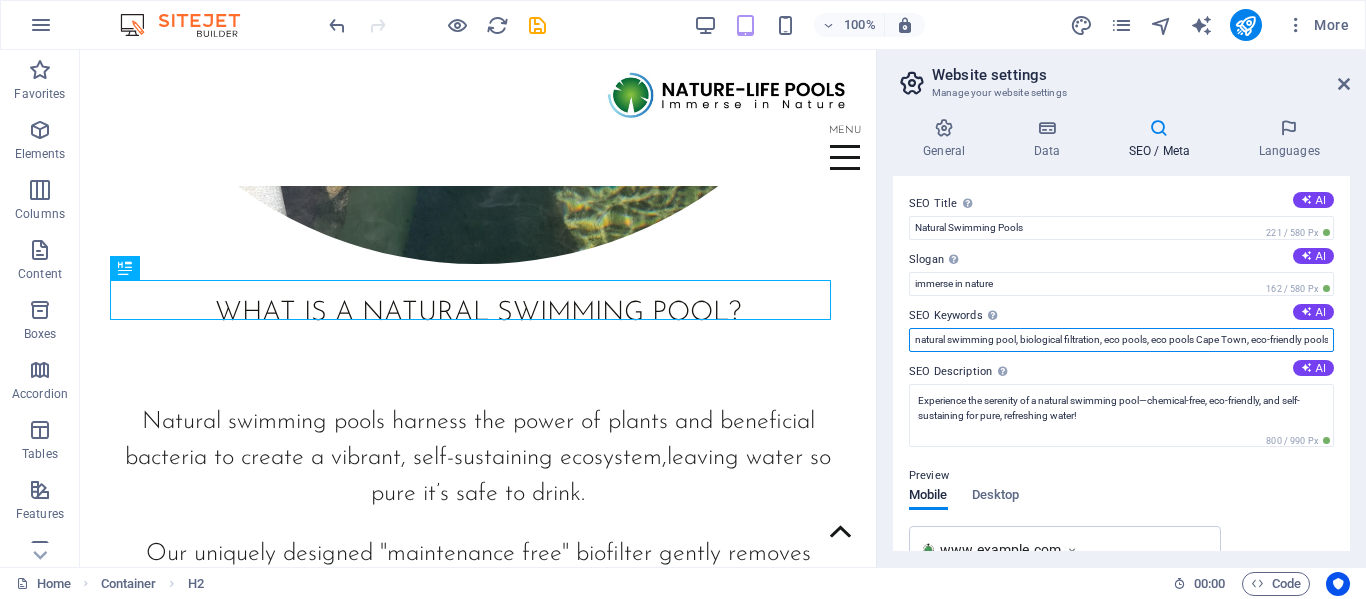 click on "natural swimming pool, biological filtration, eco pools, eco pools Cape Town, eco-friendly pools, chemical-free swimming, sustainable pool design, maintenance-free biofilter" at bounding box center (1121, 340) 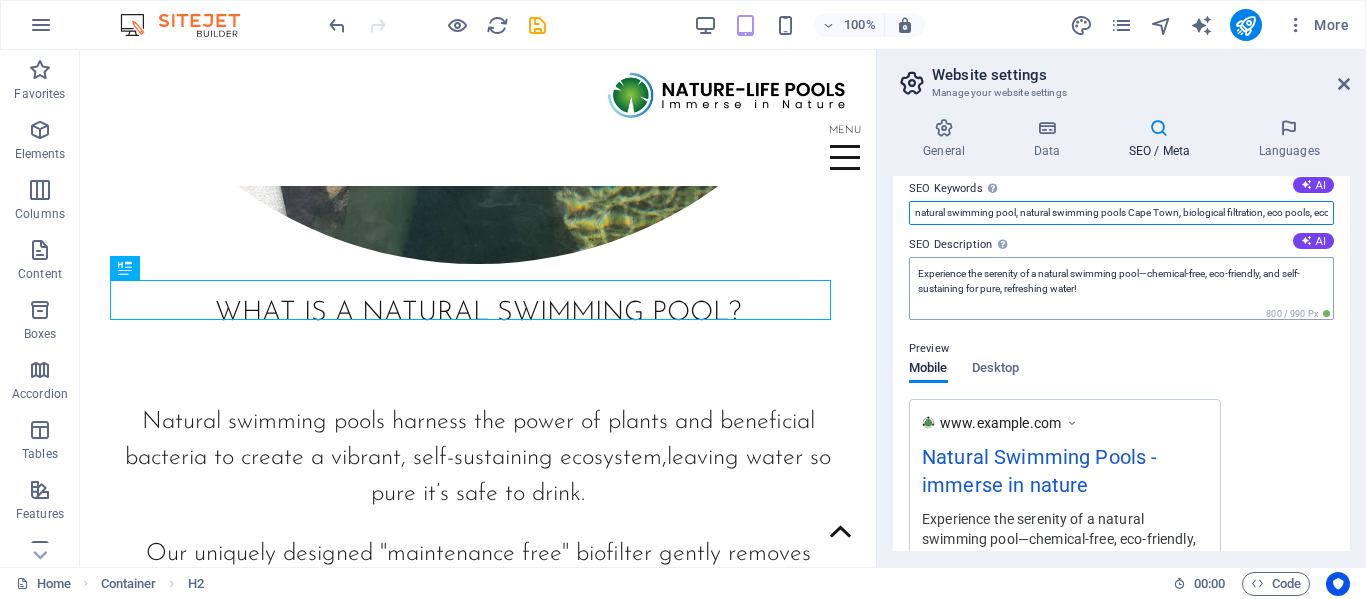 scroll, scrollTop: 200, scrollLeft: 0, axis: vertical 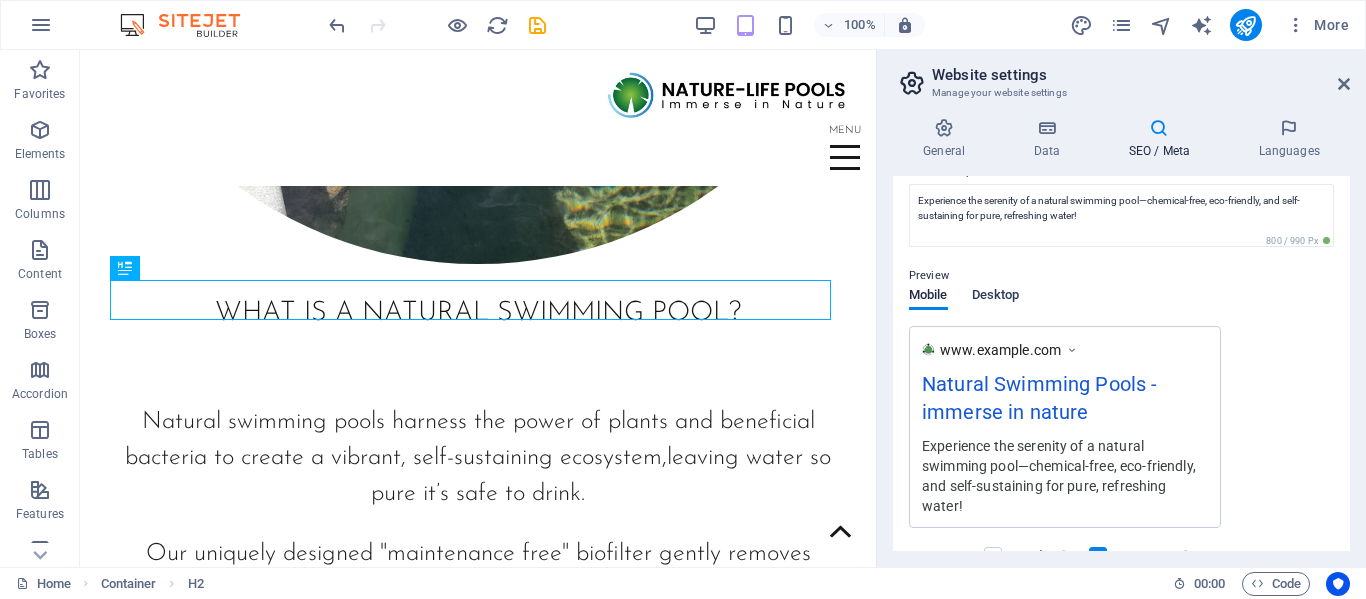 type on "natural swimming pool, natural swimming pools Cape Town, biological filtration, eco pools, eco pools Cape Town, eco-friendly pools, chemical-free swimming, sustainable pool design, maintenance-free biofilter" 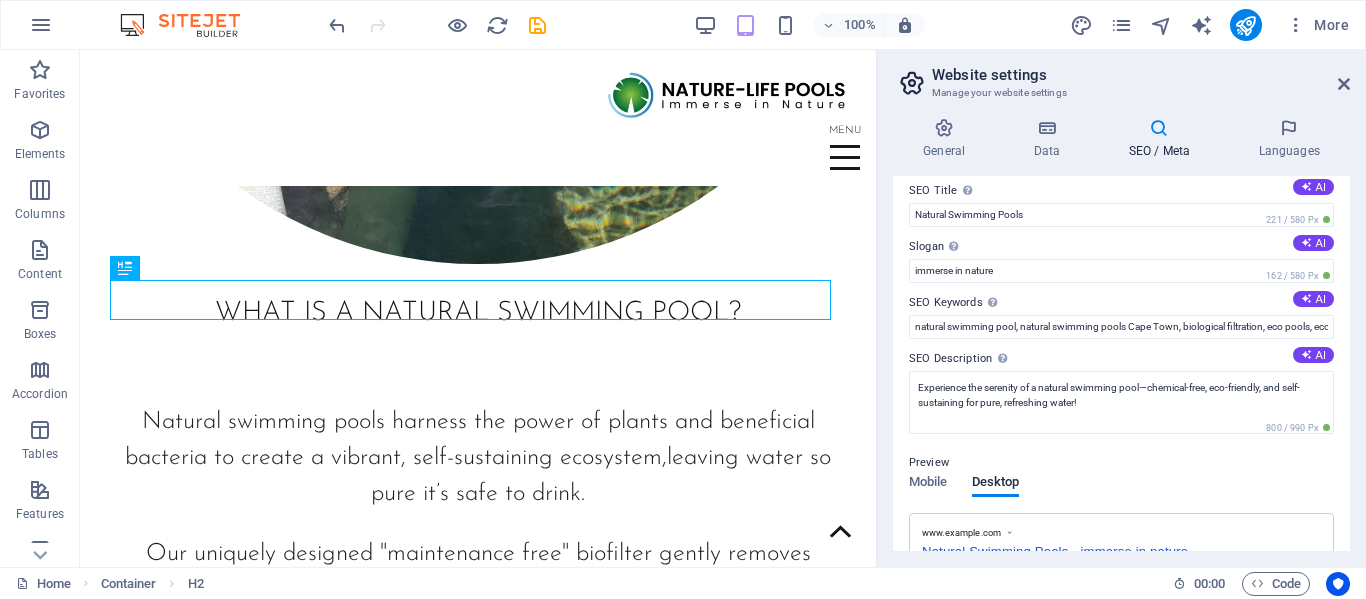 scroll, scrollTop: 0, scrollLeft: 0, axis: both 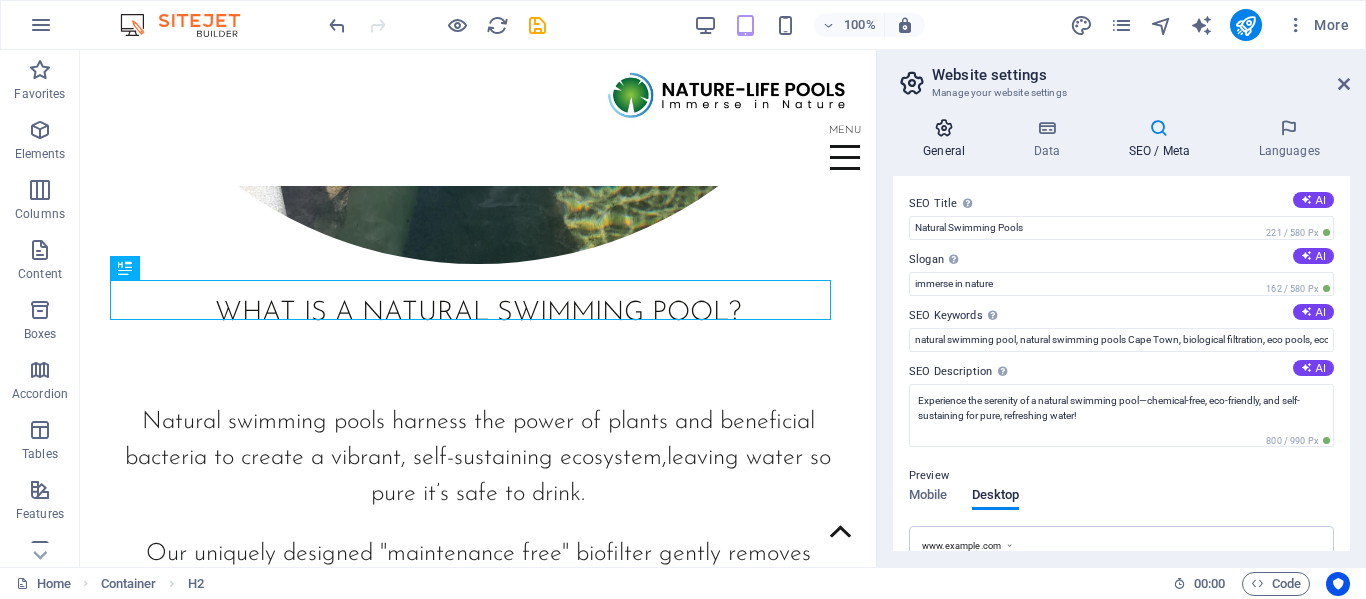 click at bounding box center [944, 128] 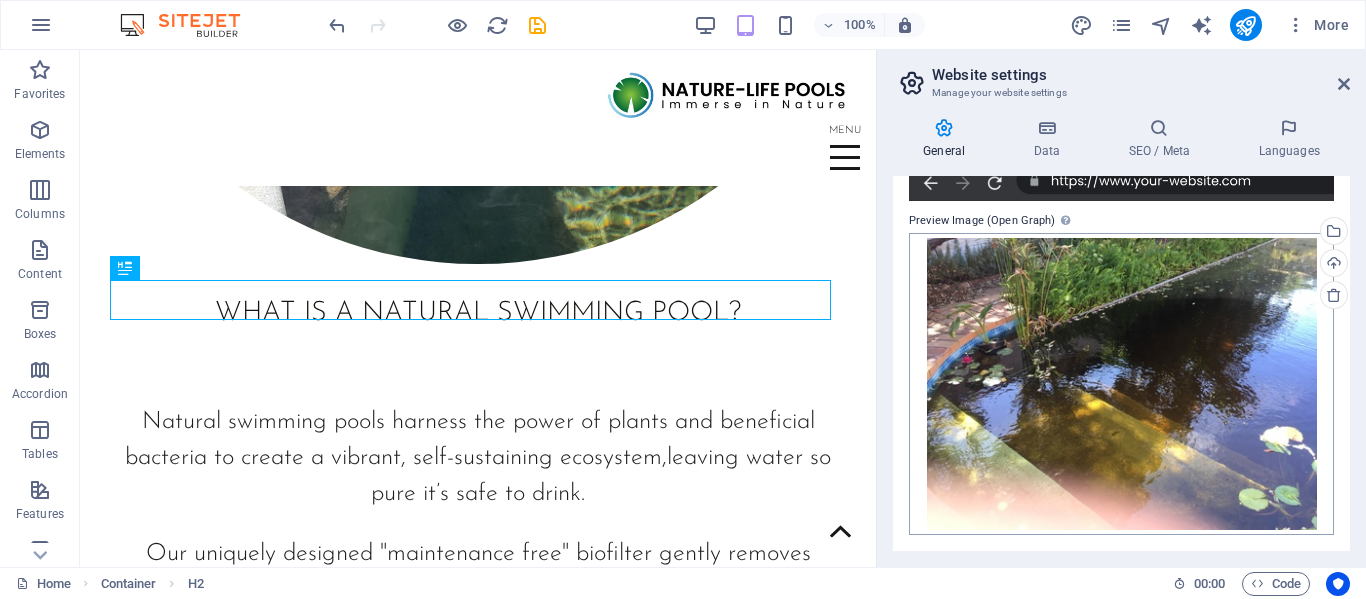 scroll, scrollTop: 331, scrollLeft: 0, axis: vertical 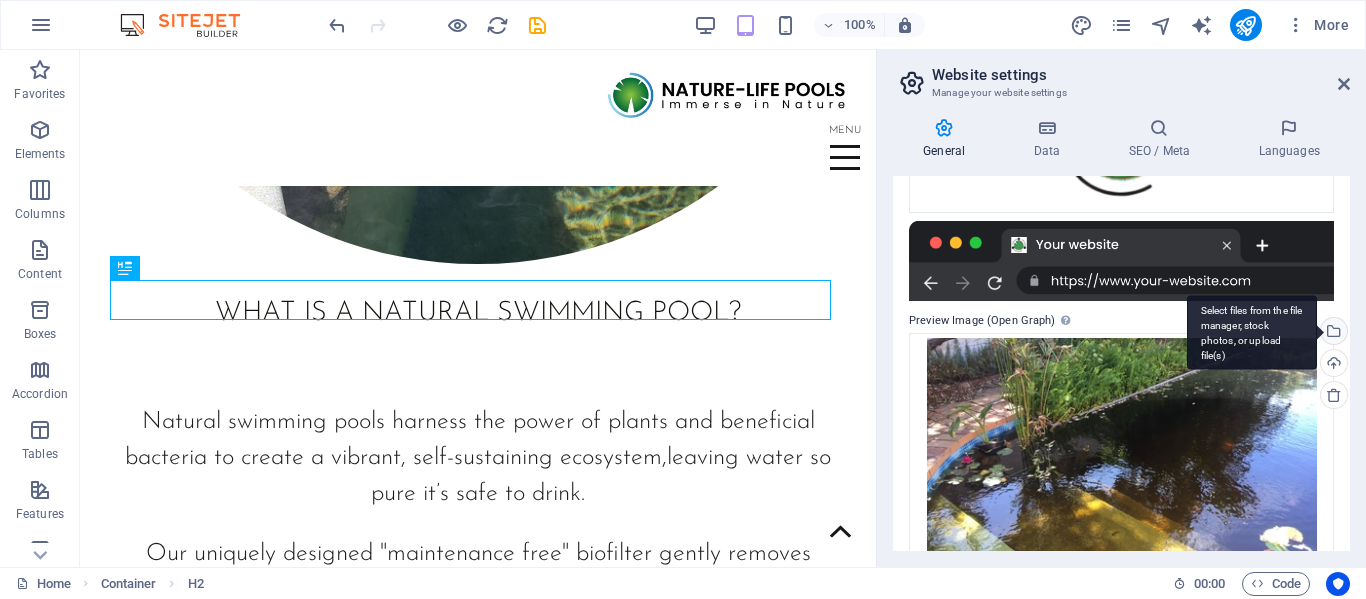 click on "Select files from the file manager, stock photos, or upload file(s)" at bounding box center (1332, 333) 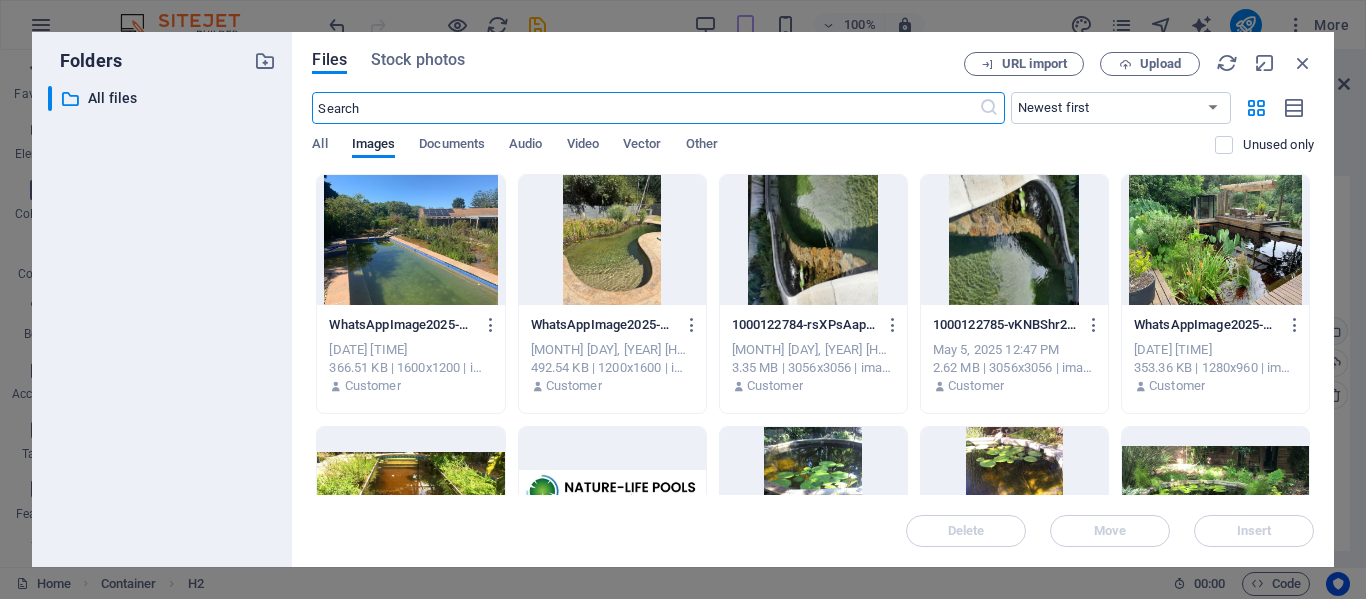 scroll, scrollTop: 178, scrollLeft: 0, axis: vertical 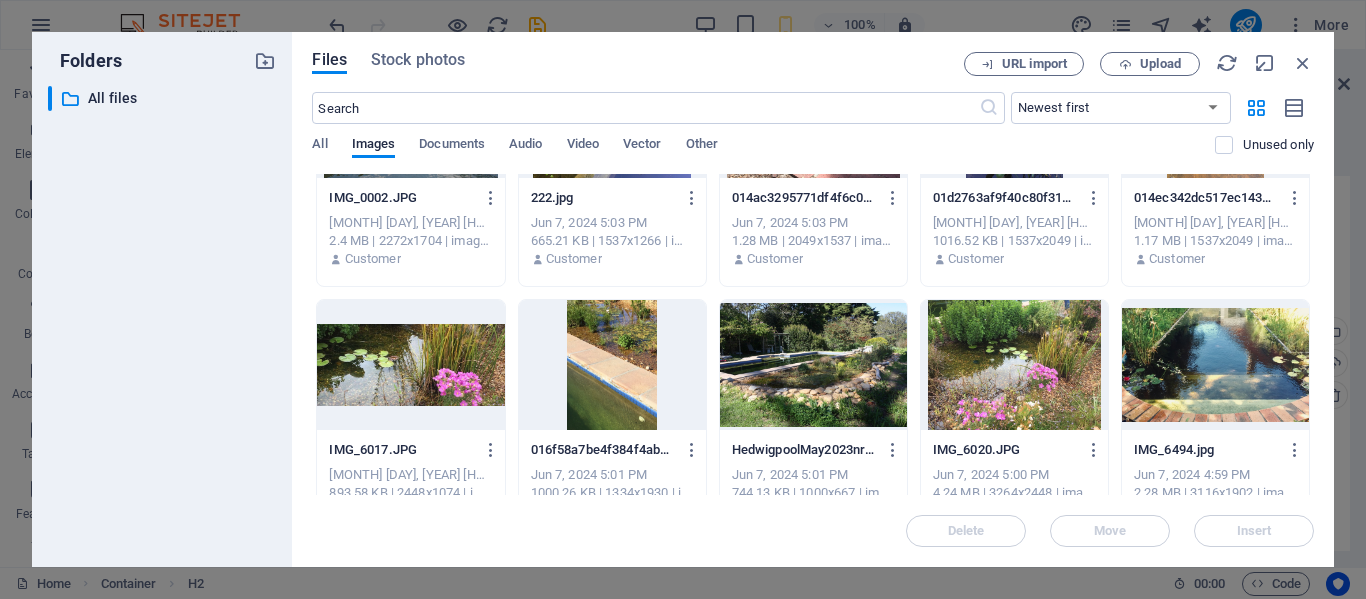 click at bounding box center (1215, 365) 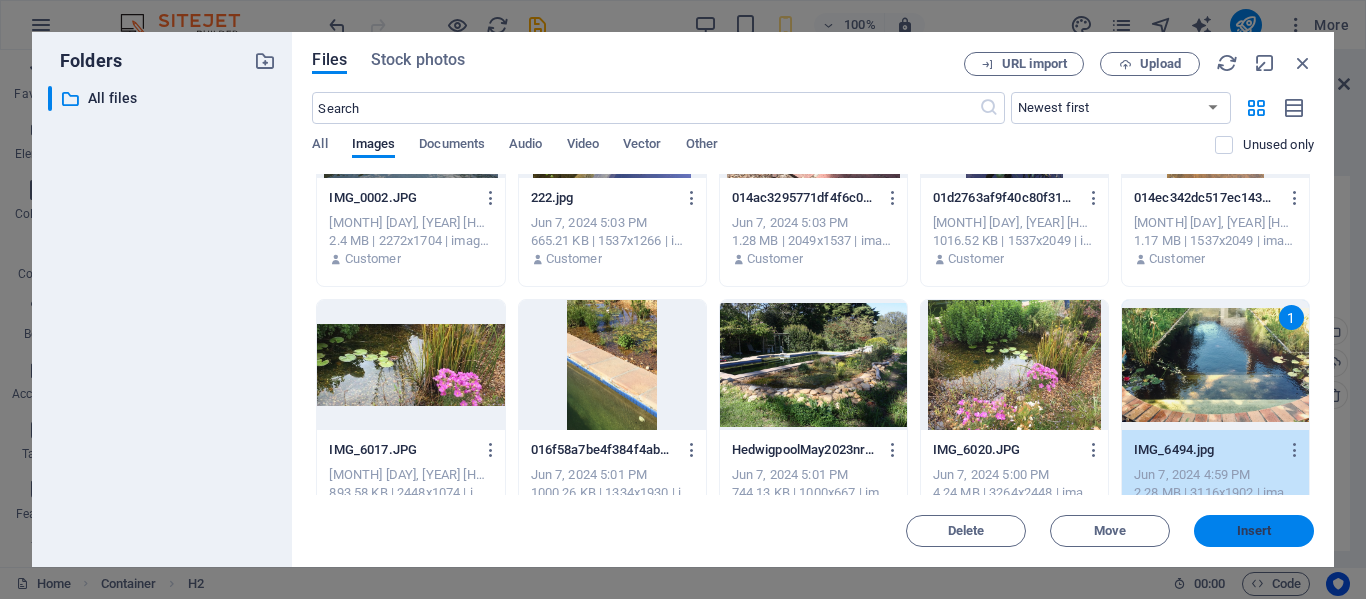 click on "Insert" at bounding box center (1254, 531) 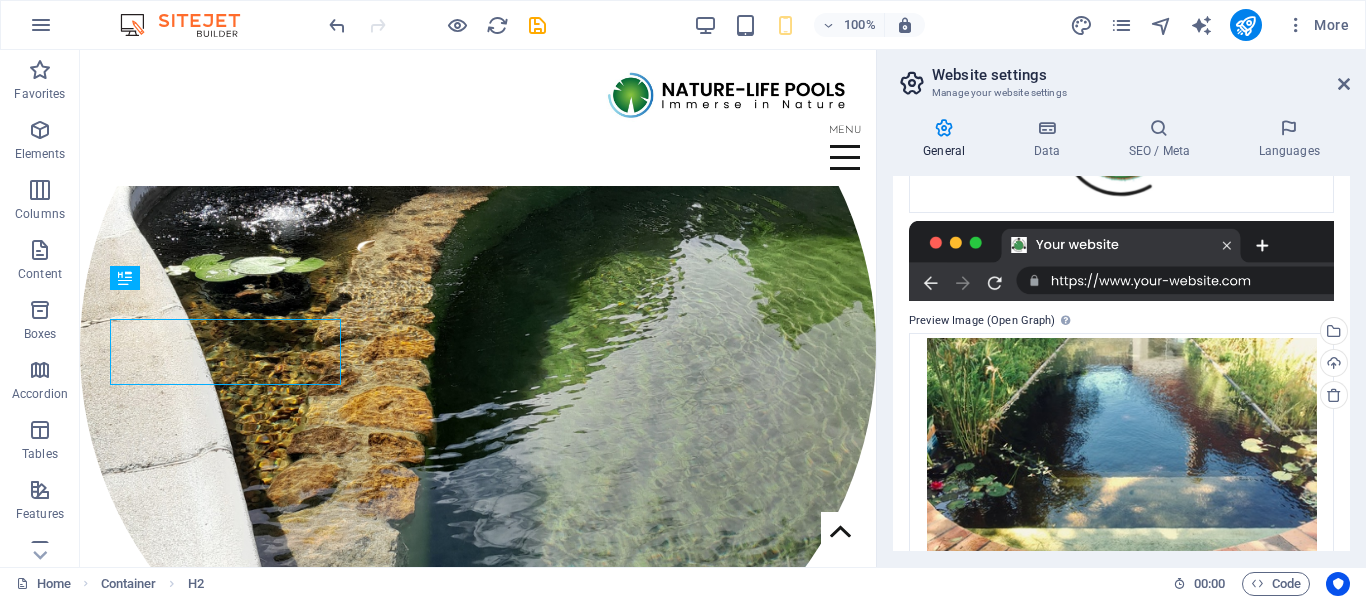 scroll, scrollTop: 646, scrollLeft: 0, axis: vertical 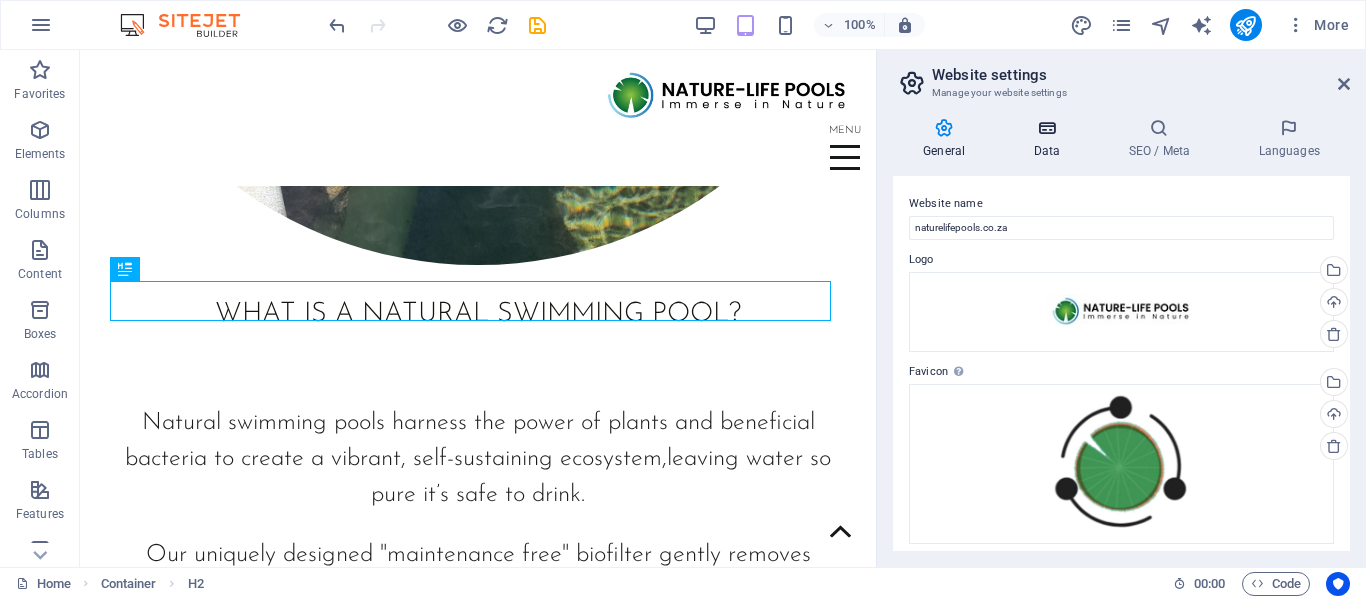 click at bounding box center [1046, 128] 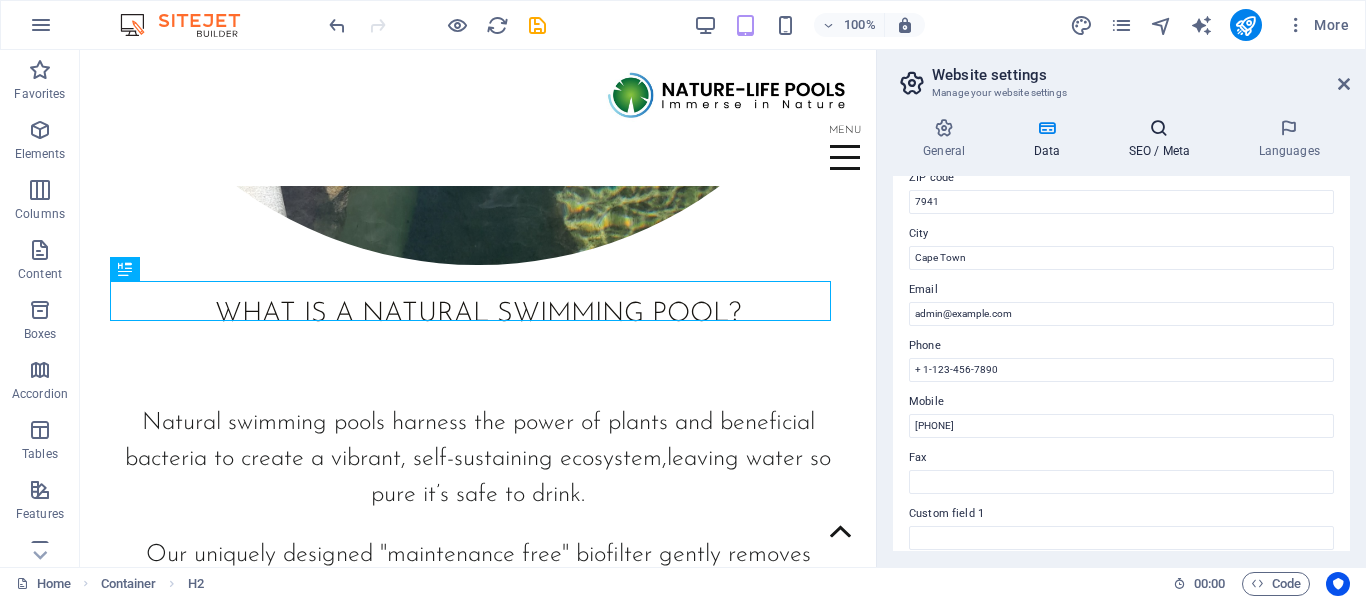 scroll, scrollTop: 286, scrollLeft: 0, axis: vertical 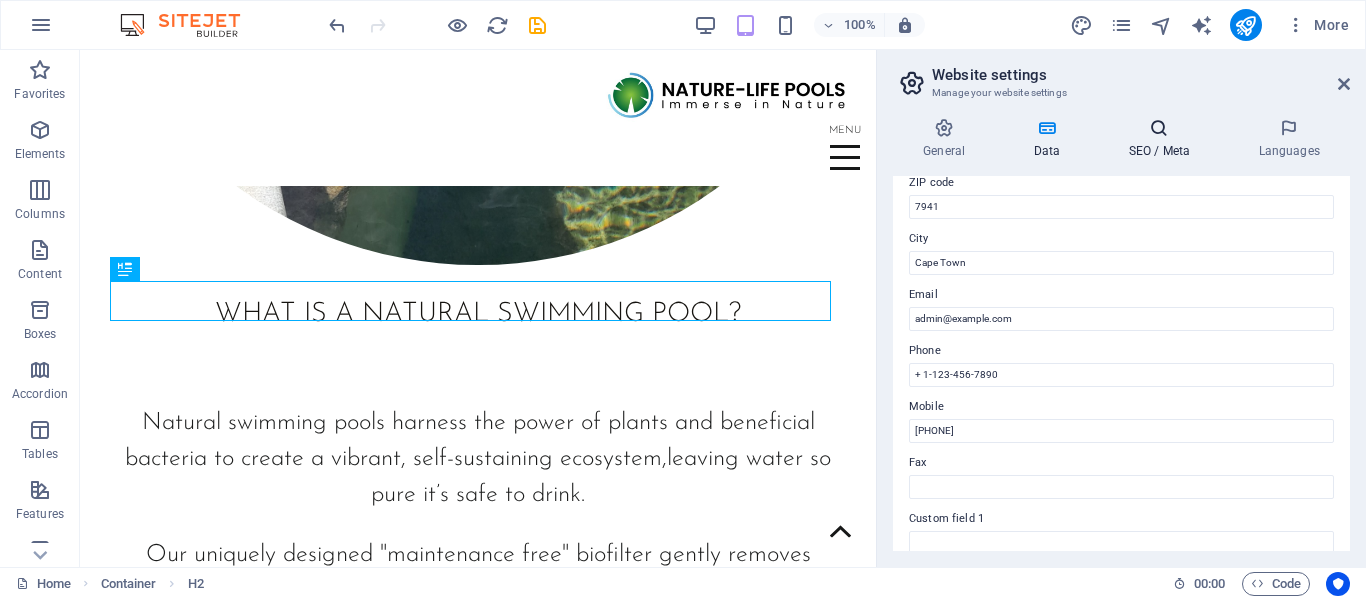 click at bounding box center (1159, 128) 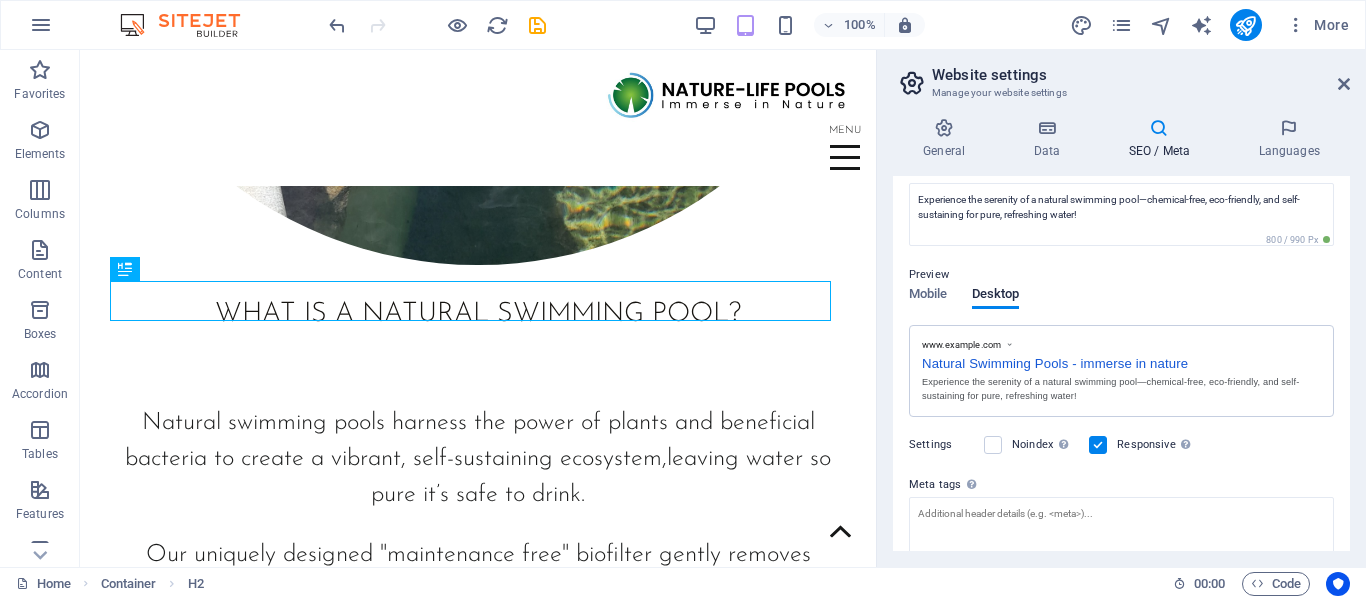 scroll, scrollTop: 0, scrollLeft: 0, axis: both 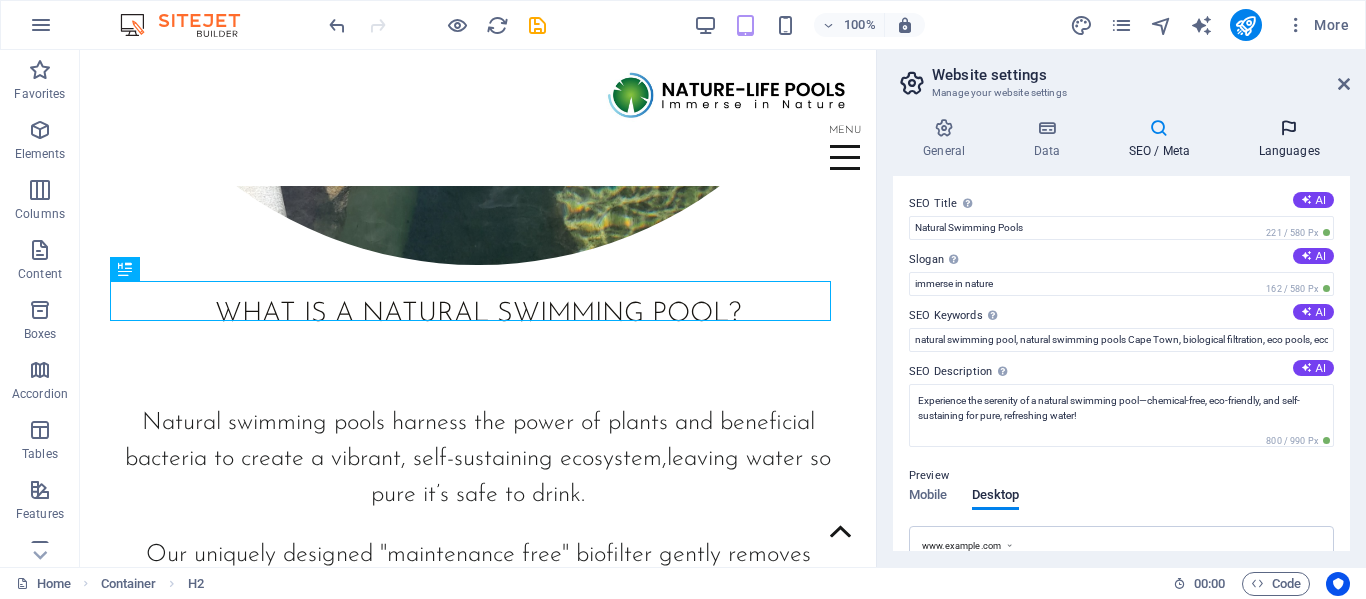 click at bounding box center [1289, 128] 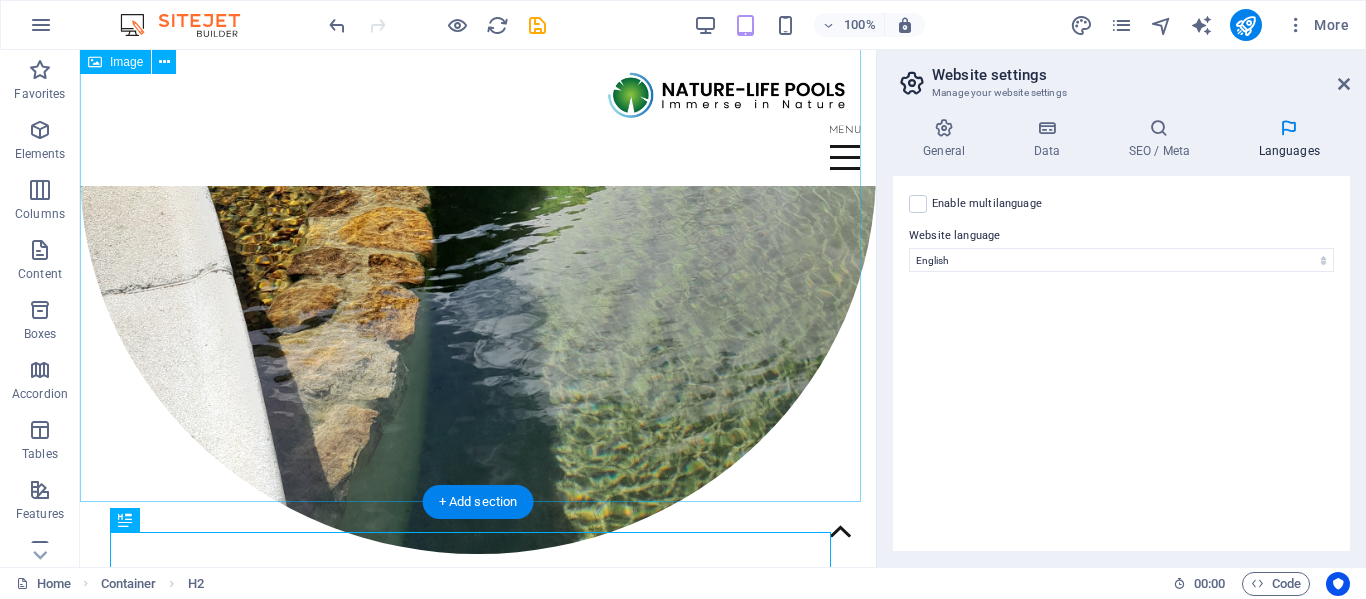 scroll, scrollTop: 346, scrollLeft: 0, axis: vertical 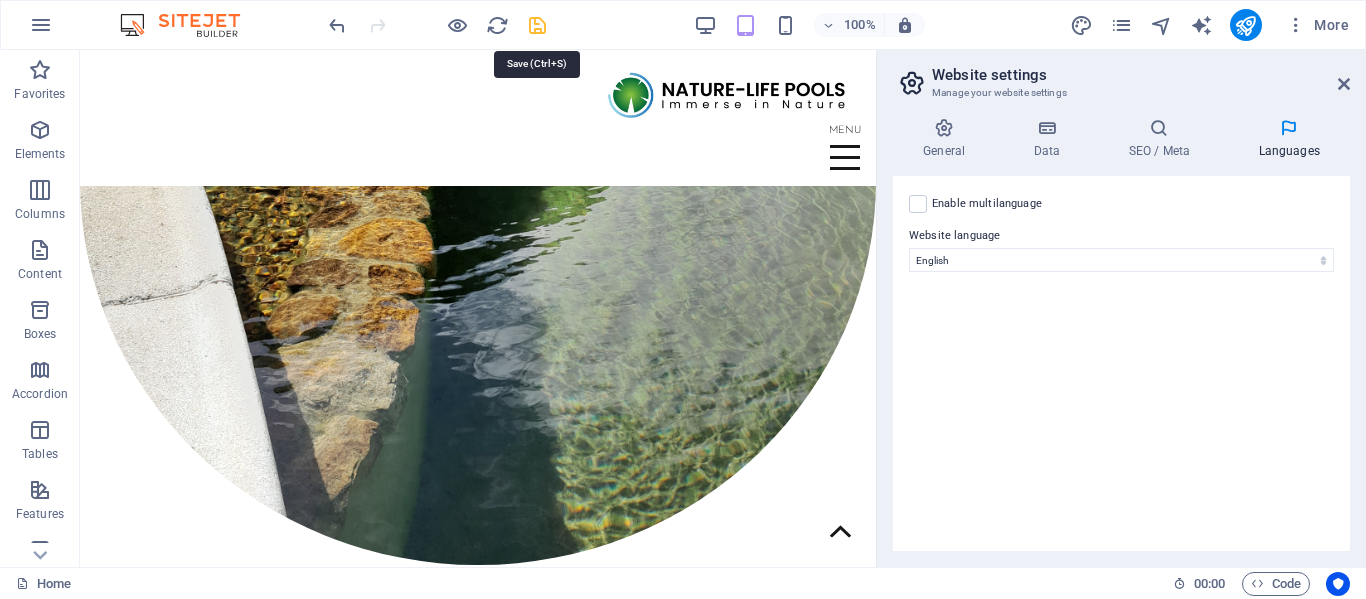 click at bounding box center [537, 25] 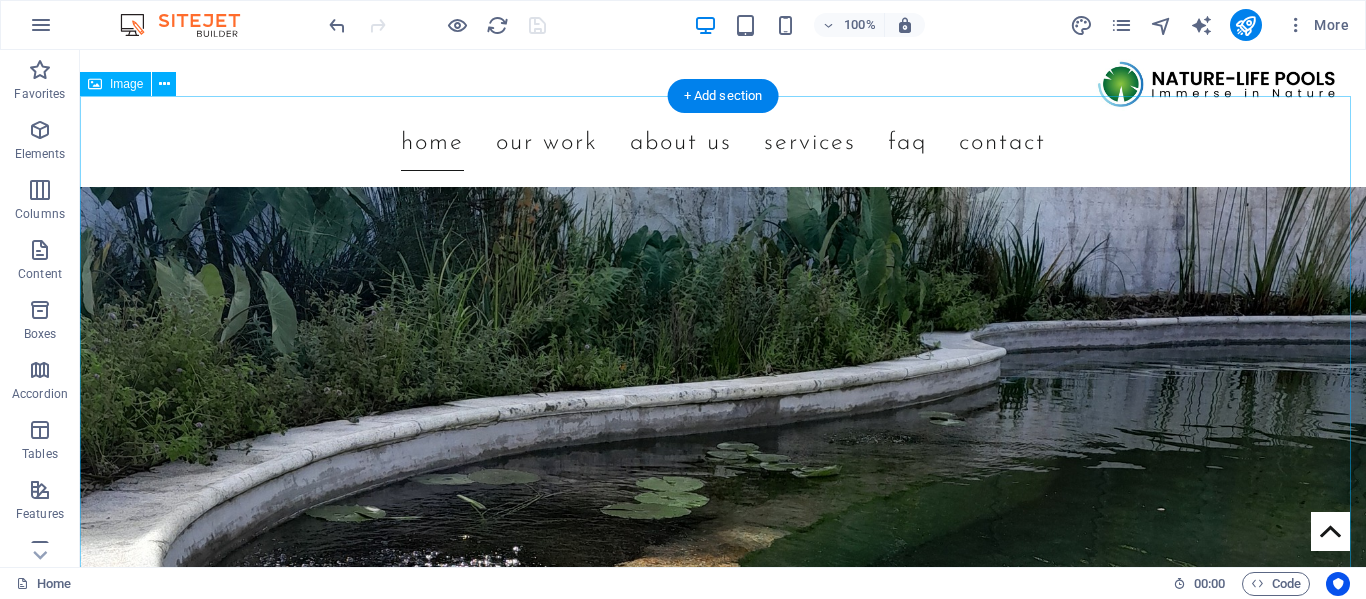 scroll, scrollTop: 0, scrollLeft: 0, axis: both 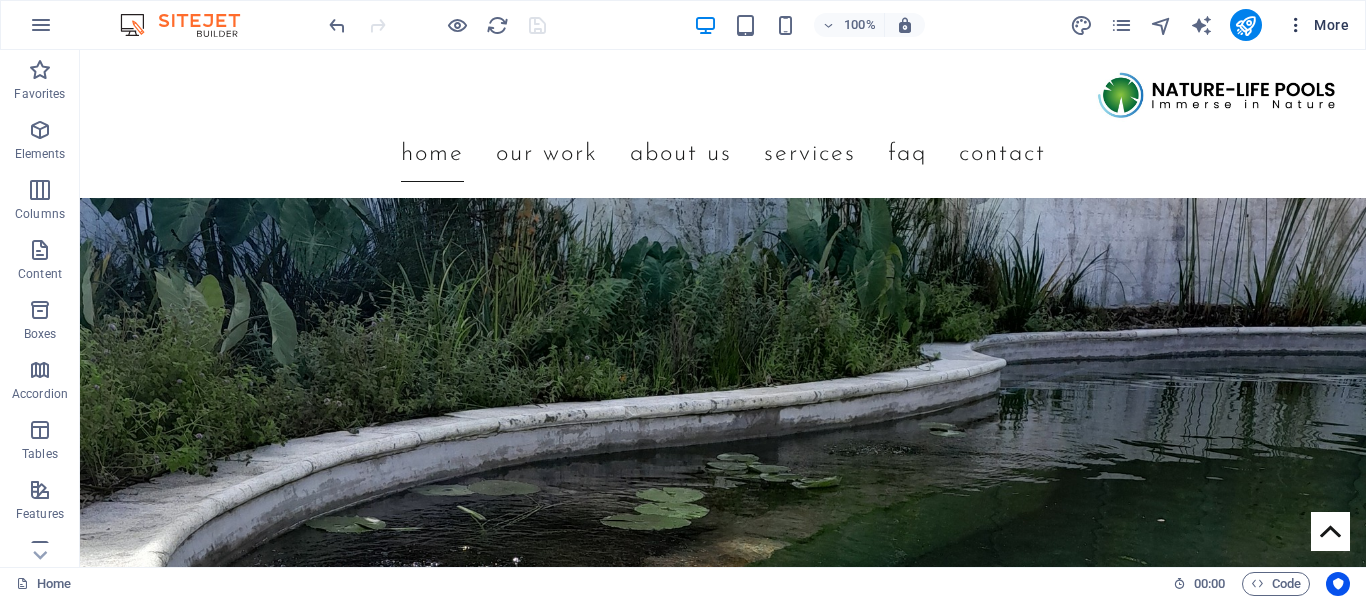 click on "More" at bounding box center (1317, 25) 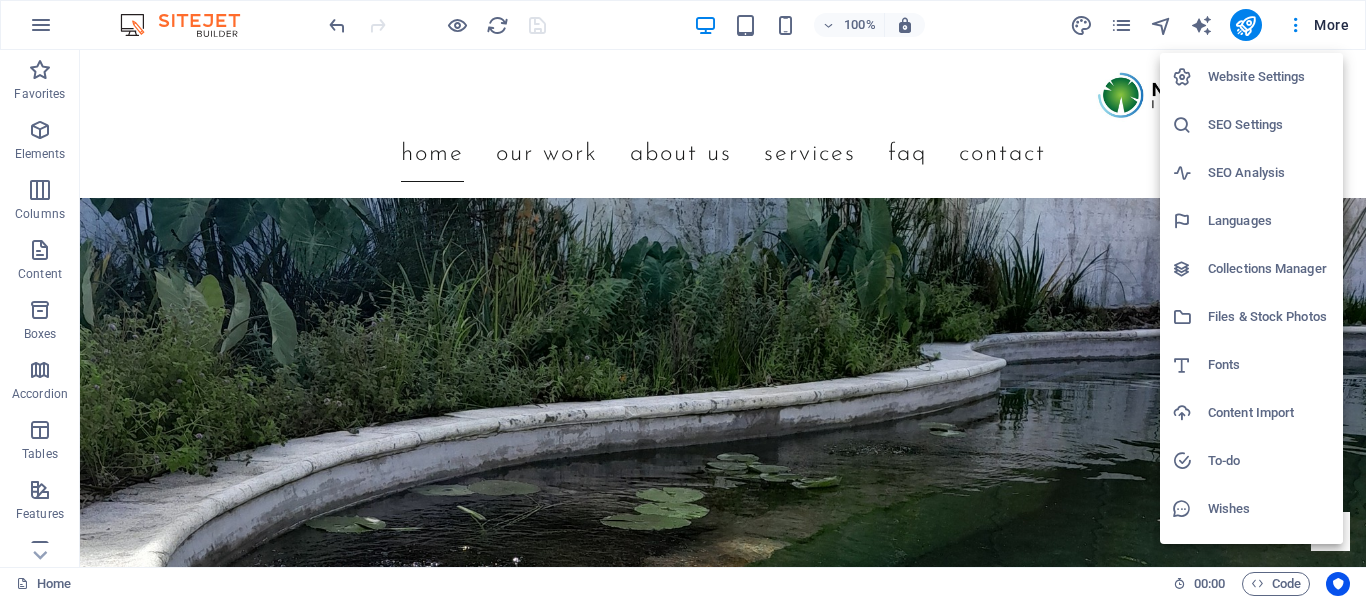 click on "SEO Settings" at bounding box center [1269, 125] 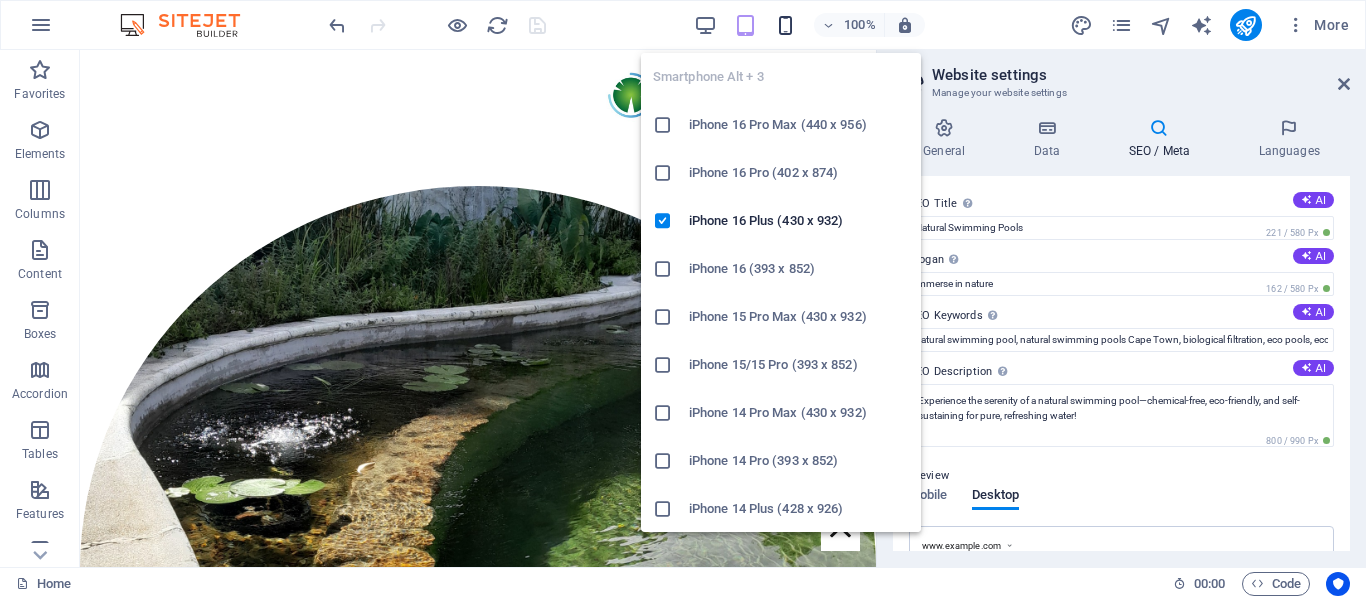 click at bounding box center [785, 25] 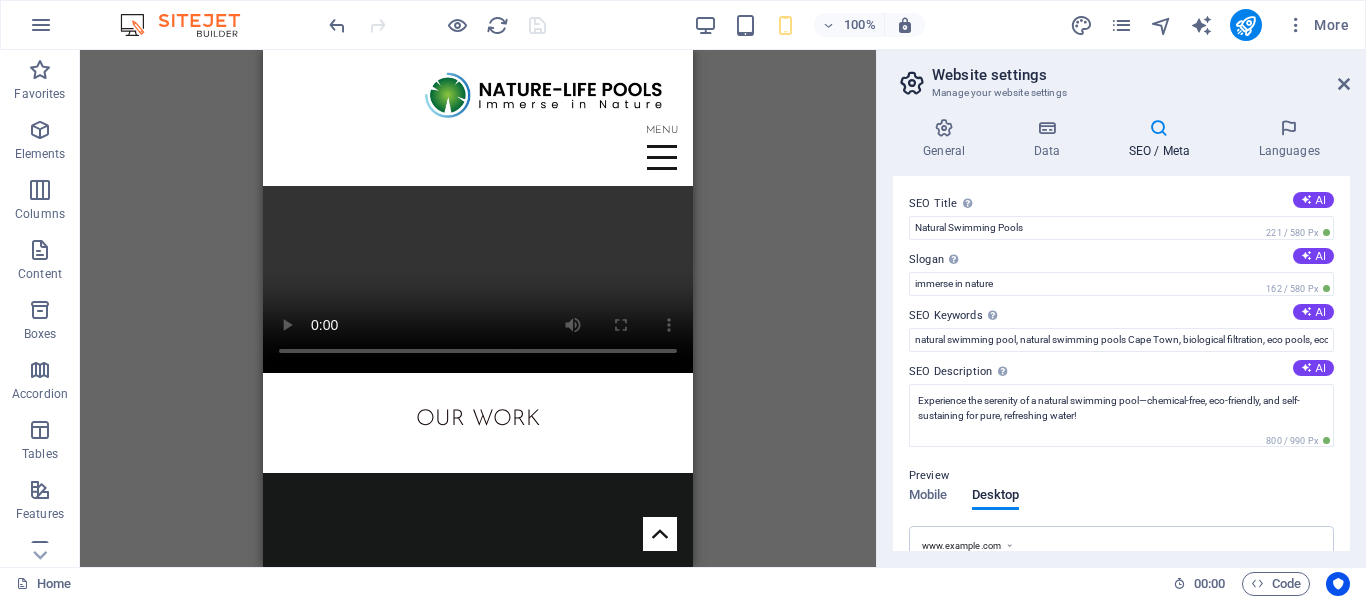 scroll, scrollTop: 1583, scrollLeft: 0, axis: vertical 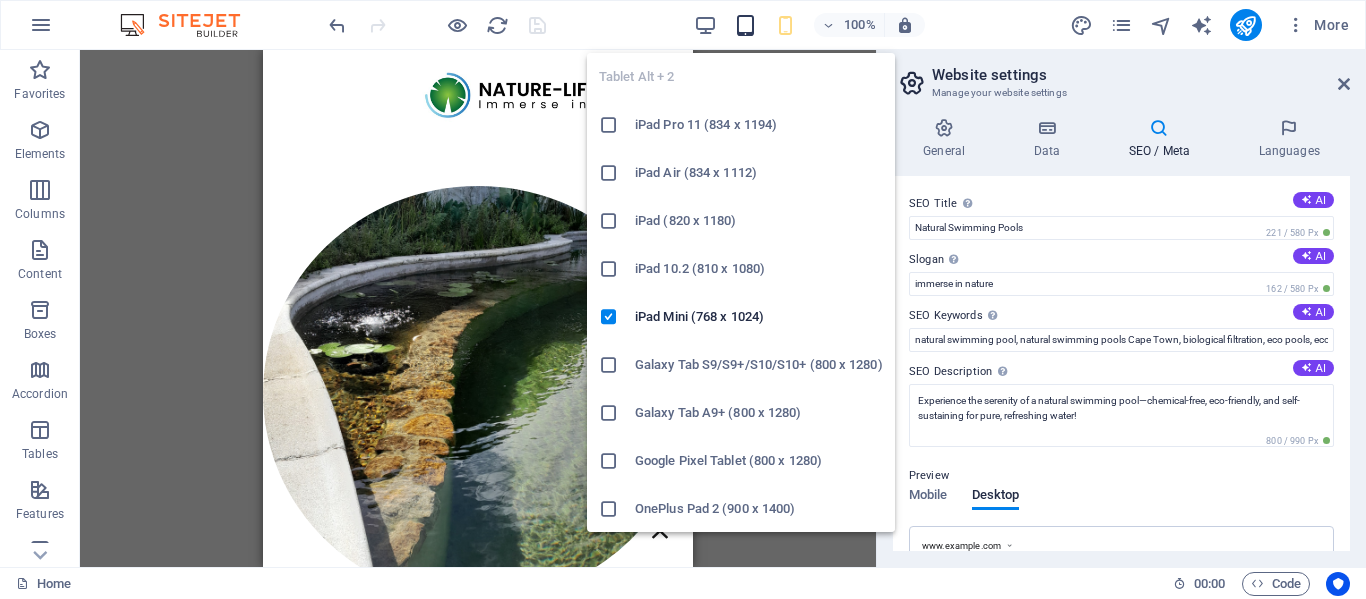 click at bounding box center (745, 25) 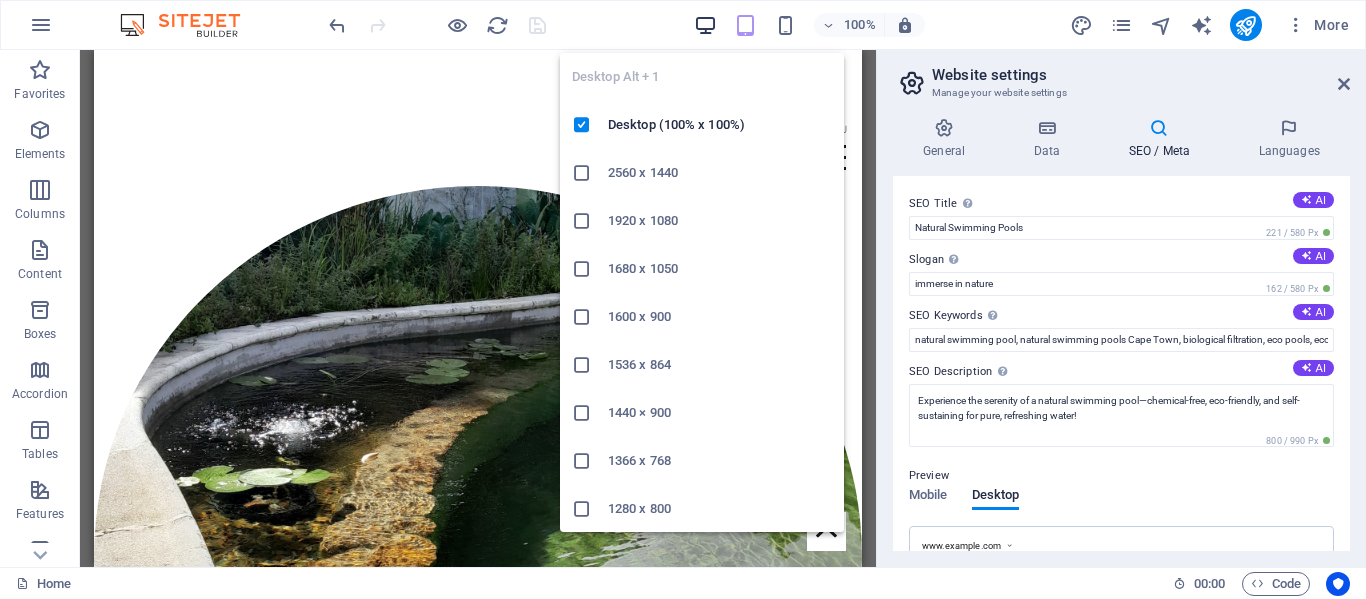 click at bounding box center [705, 25] 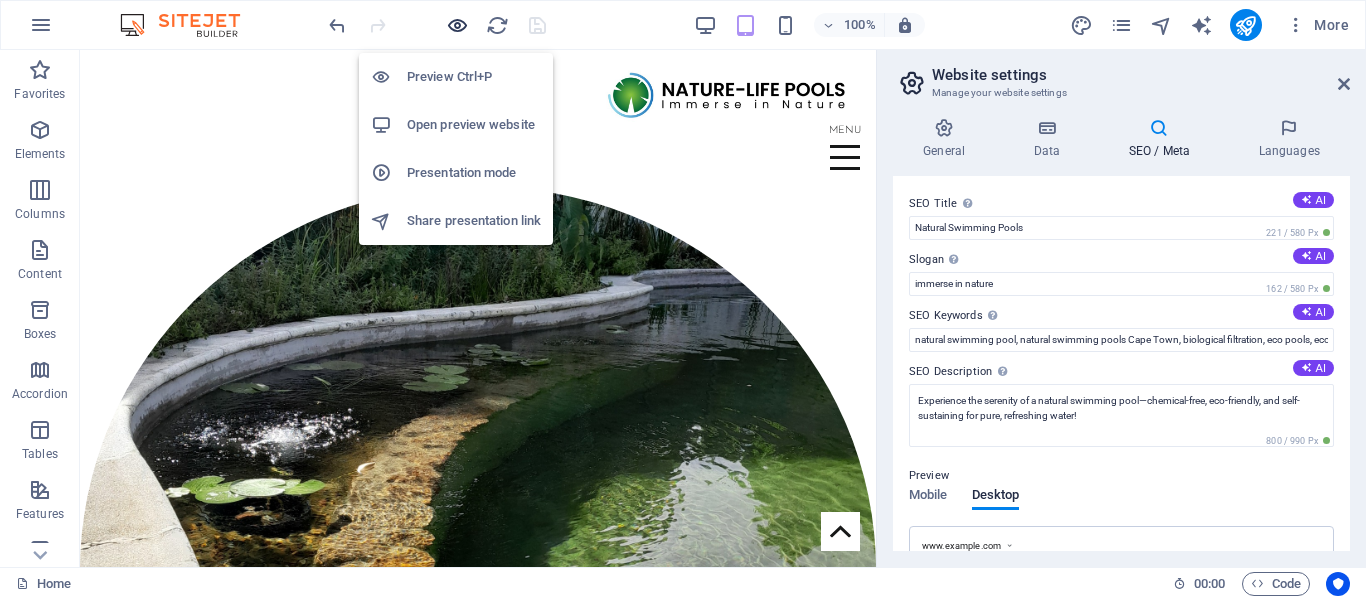 click at bounding box center (457, 25) 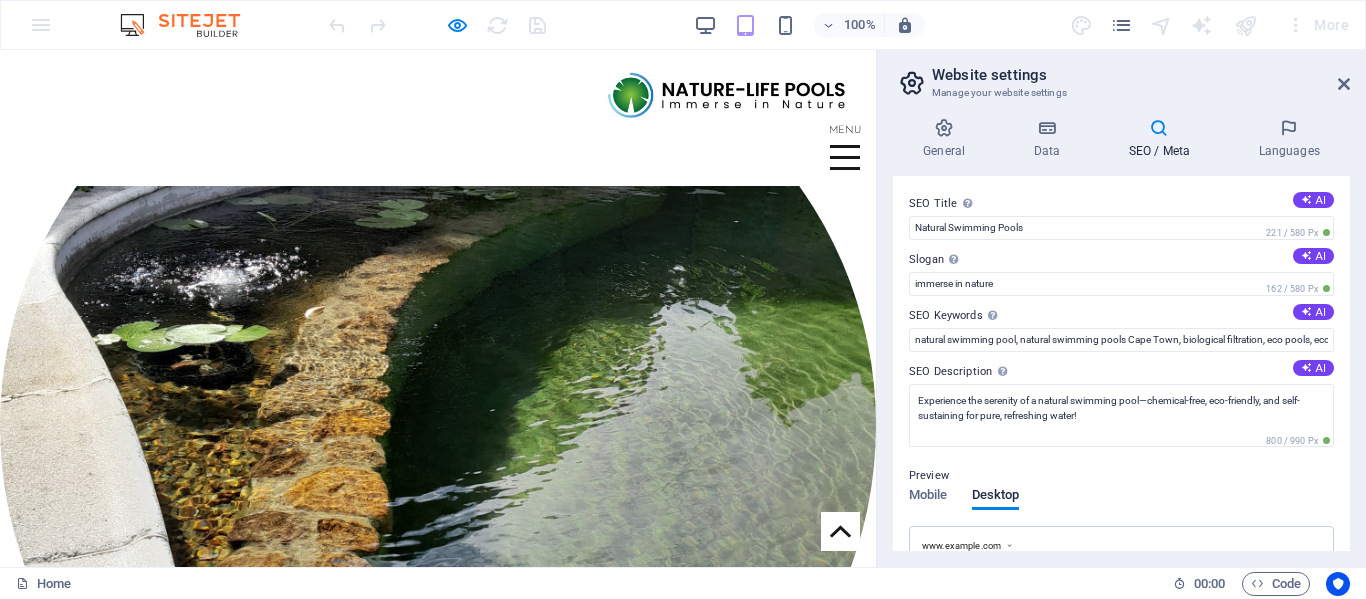scroll, scrollTop: 300, scrollLeft: 0, axis: vertical 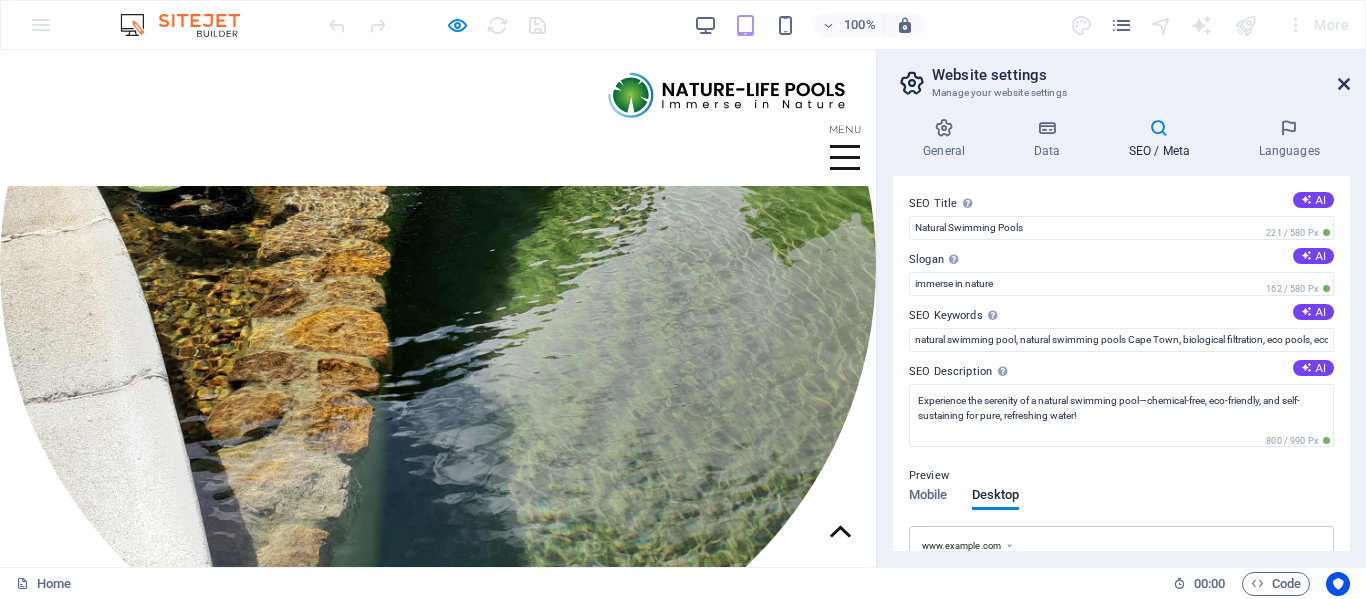 click at bounding box center (1344, 84) 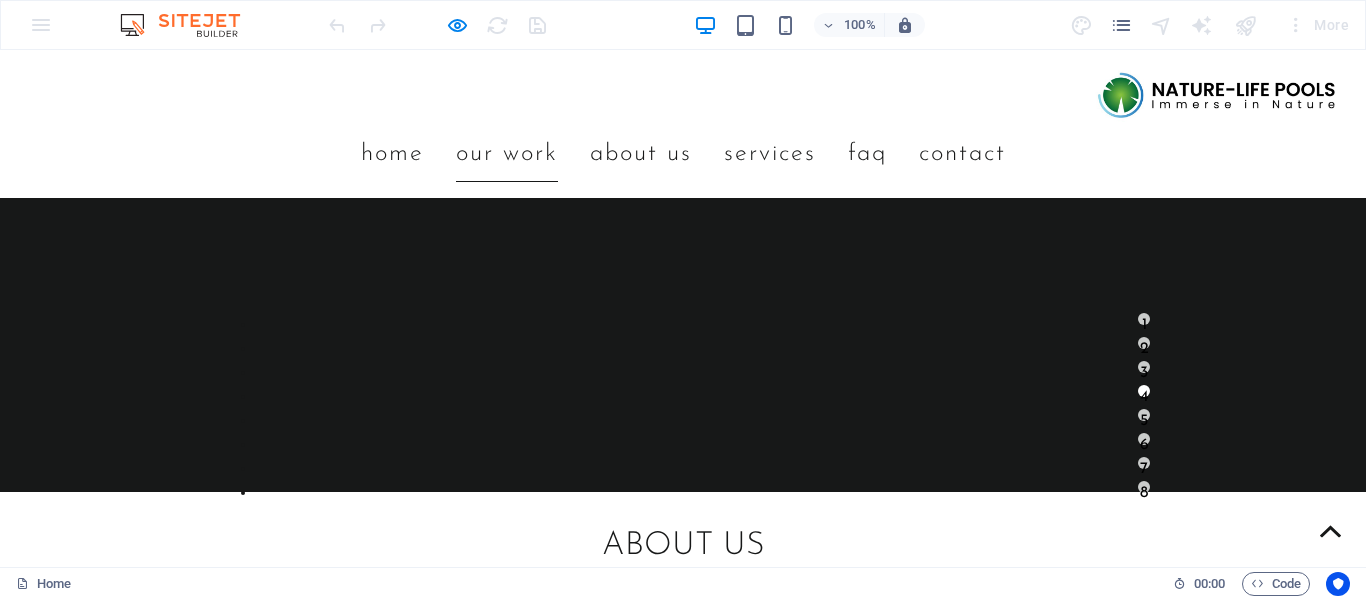 scroll, scrollTop: 2700, scrollLeft: 0, axis: vertical 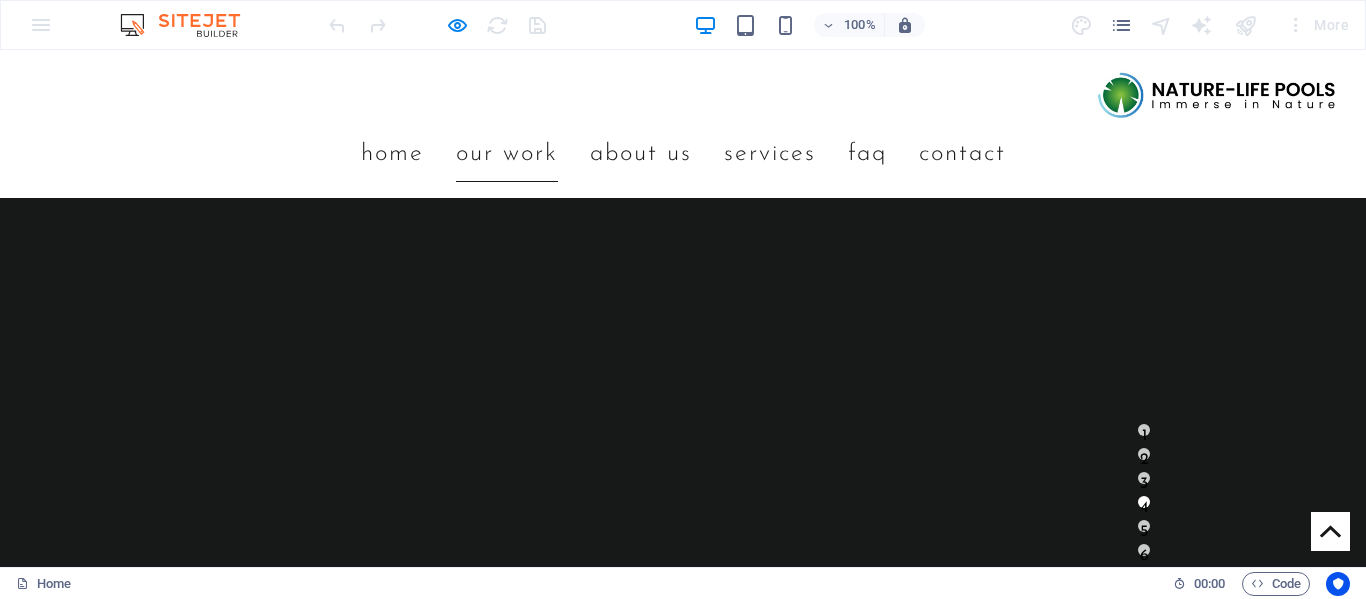 click at bounding box center (-3062, 2812) 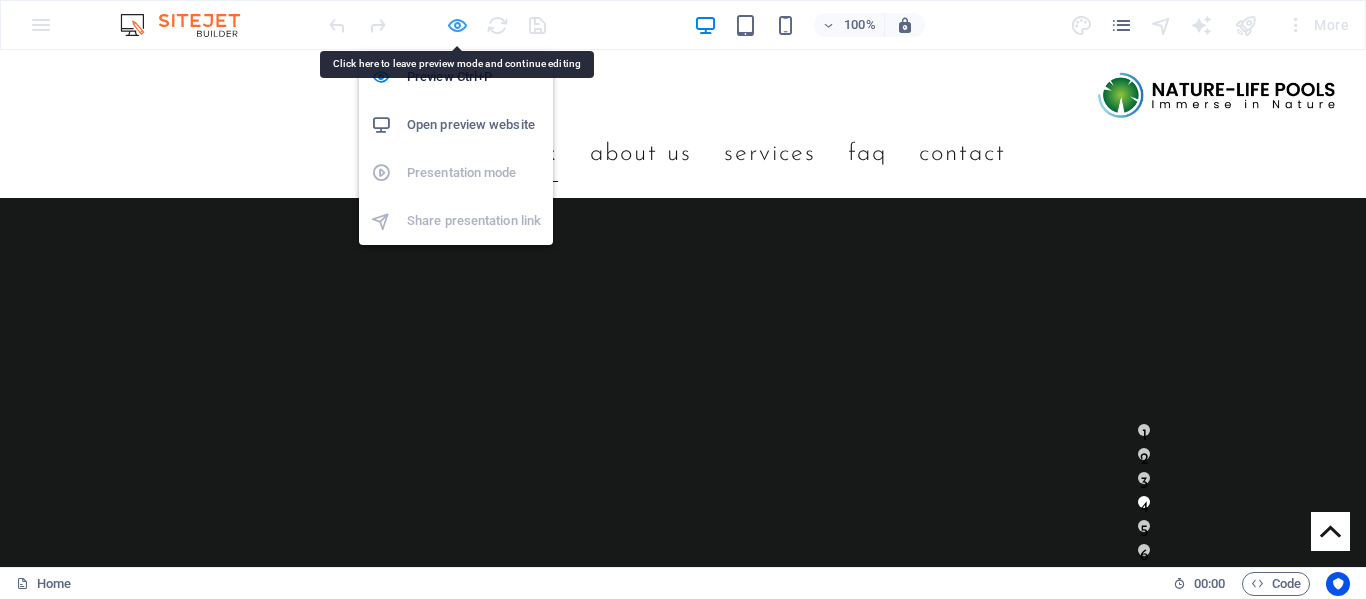 click at bounding box center (457, 25) 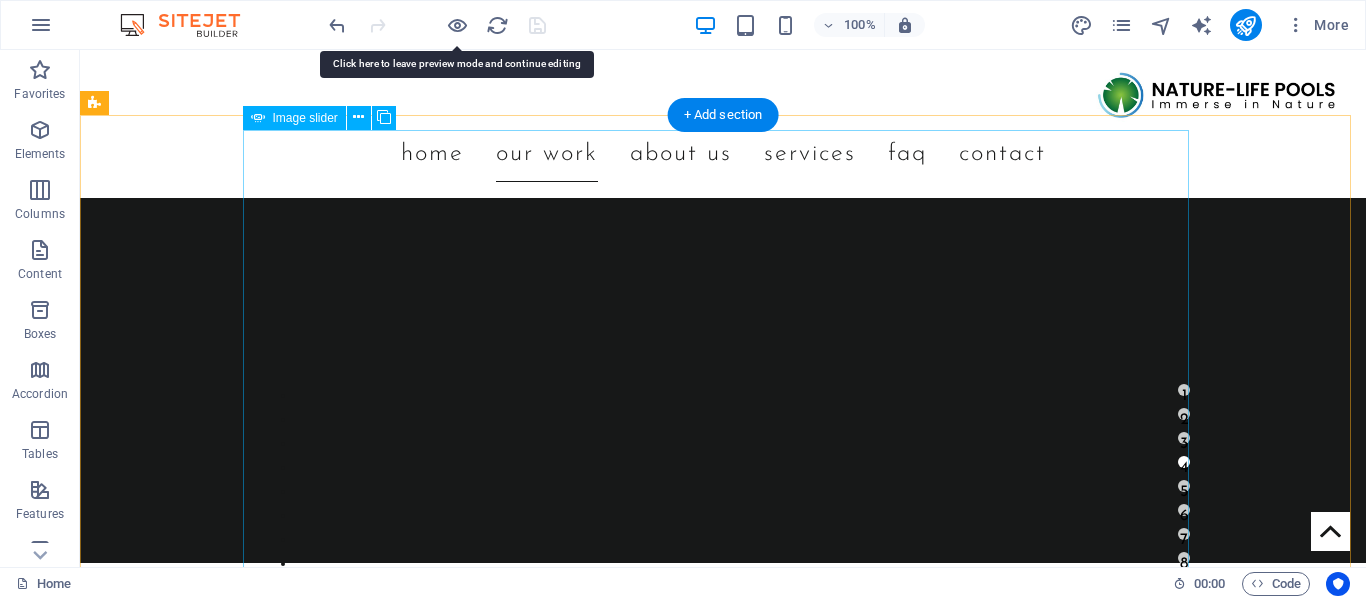 click at bounding box center (-3022, 2772) 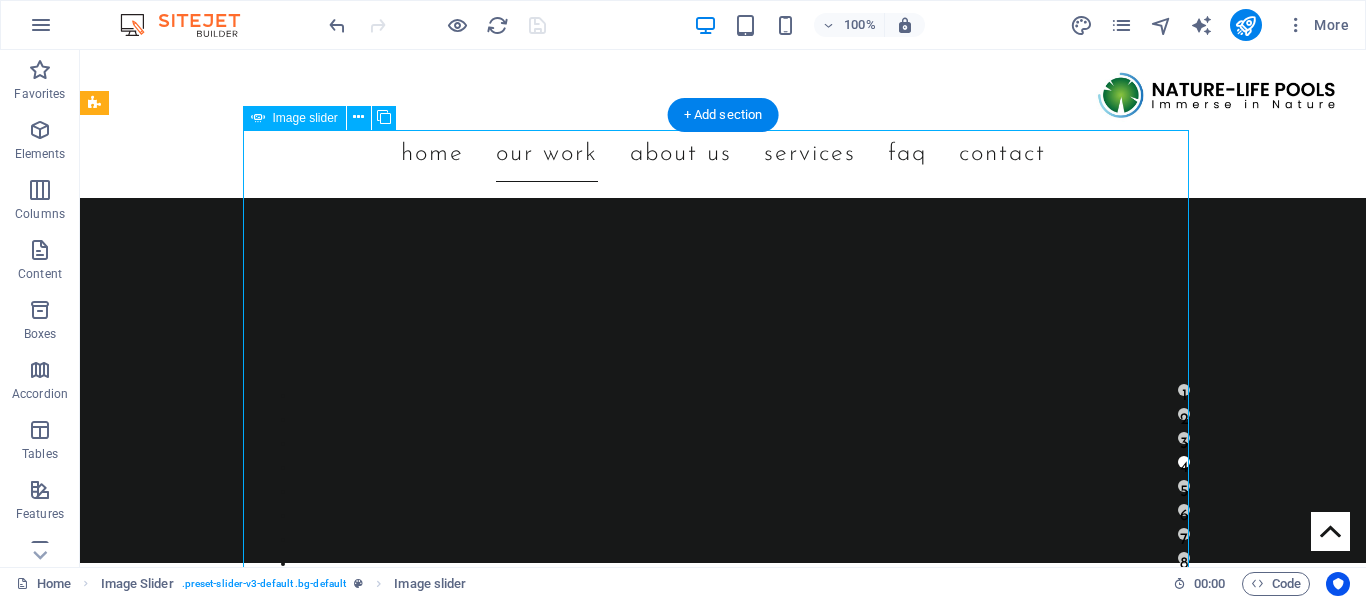 click at bounding box center (-3022, 2772) 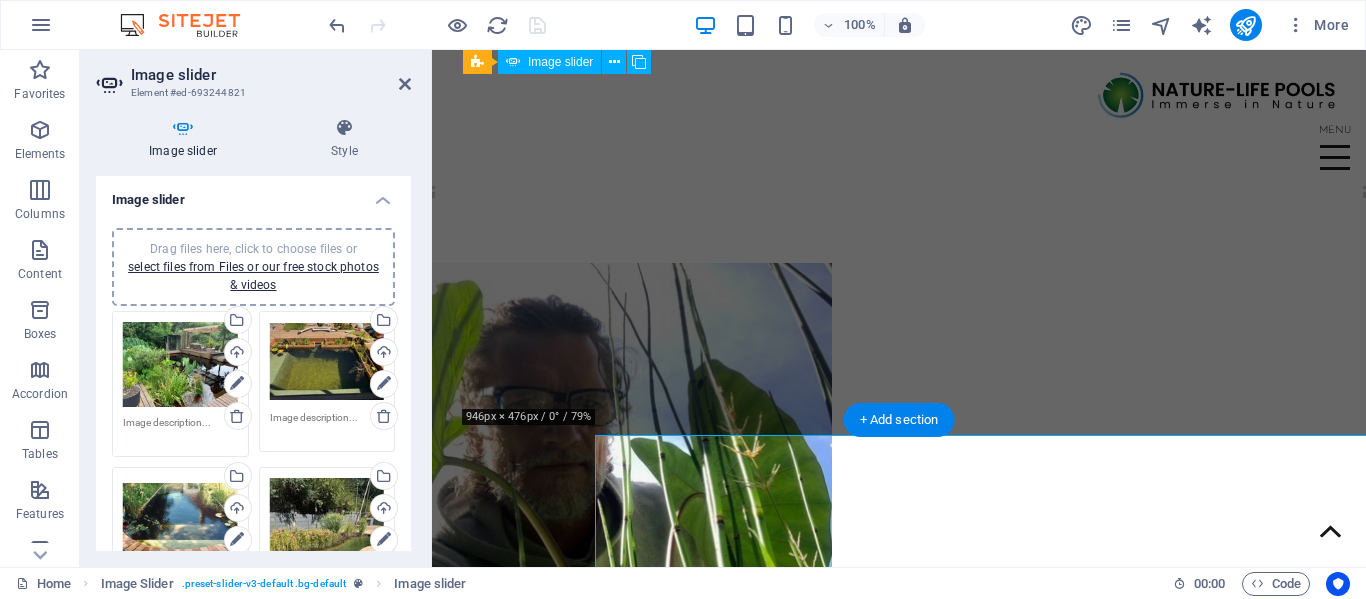 scroll, scrollTop: 2390, scrollLeft: 0, axis: vertical 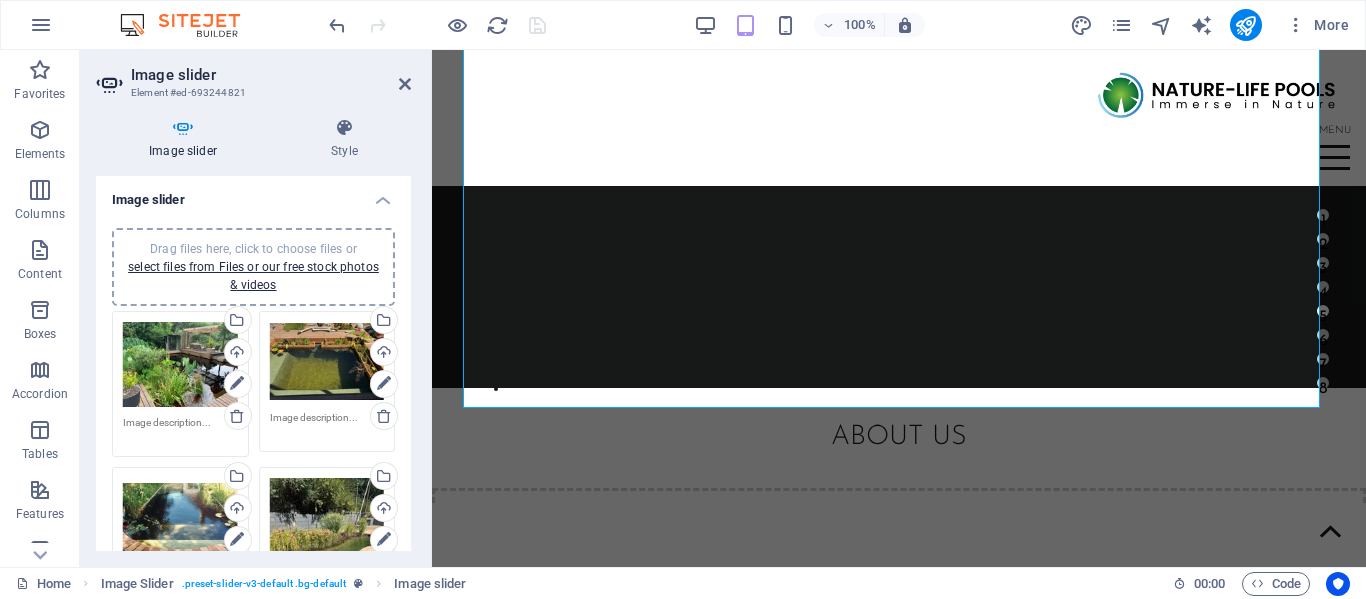 click on "Drag files here, click to choose files or select files from Files or our free stock photos & videos" at bounding box center (253, 267) 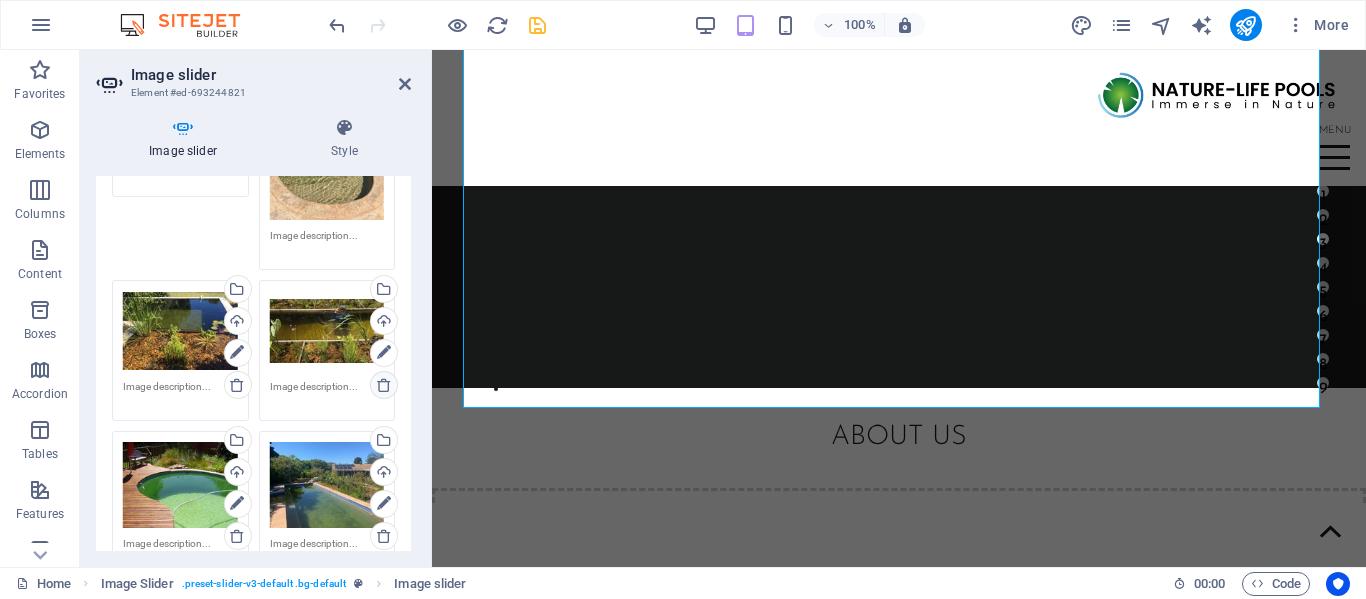 scroll, scrollTop: 400, scrollLeft: 0, axis: vertical 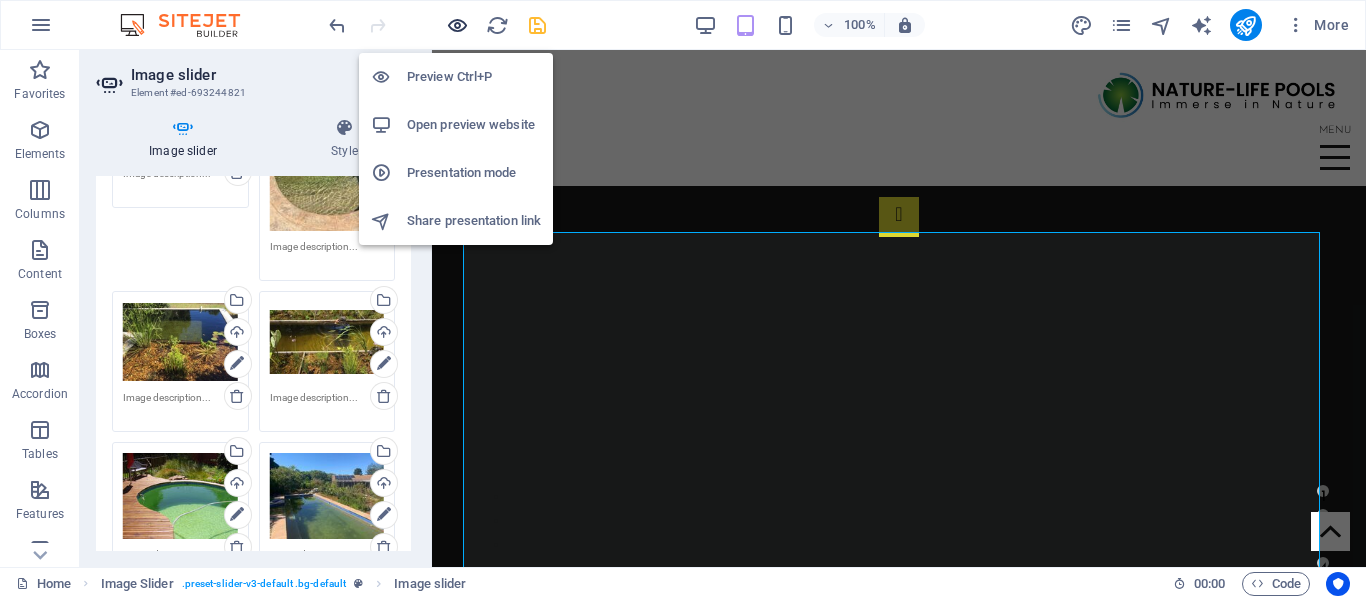 click at bounding box center (457, 25) 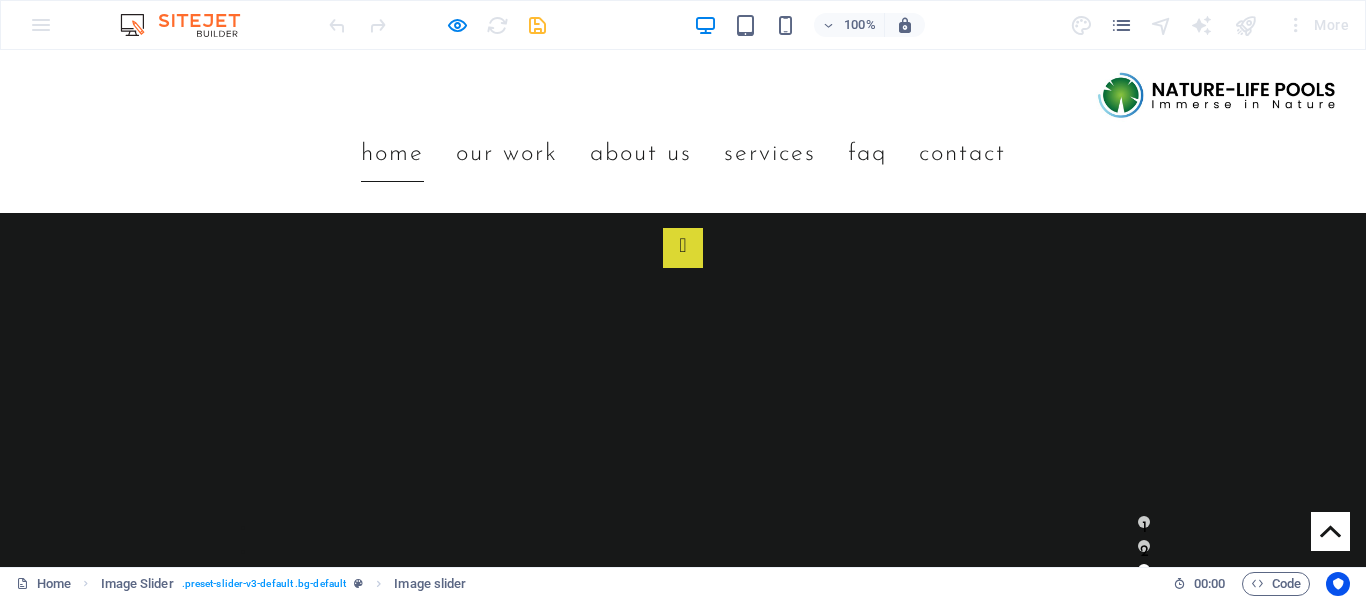 scroll, scrollTop: 2700, scrollLeft: 0, axis: vertical 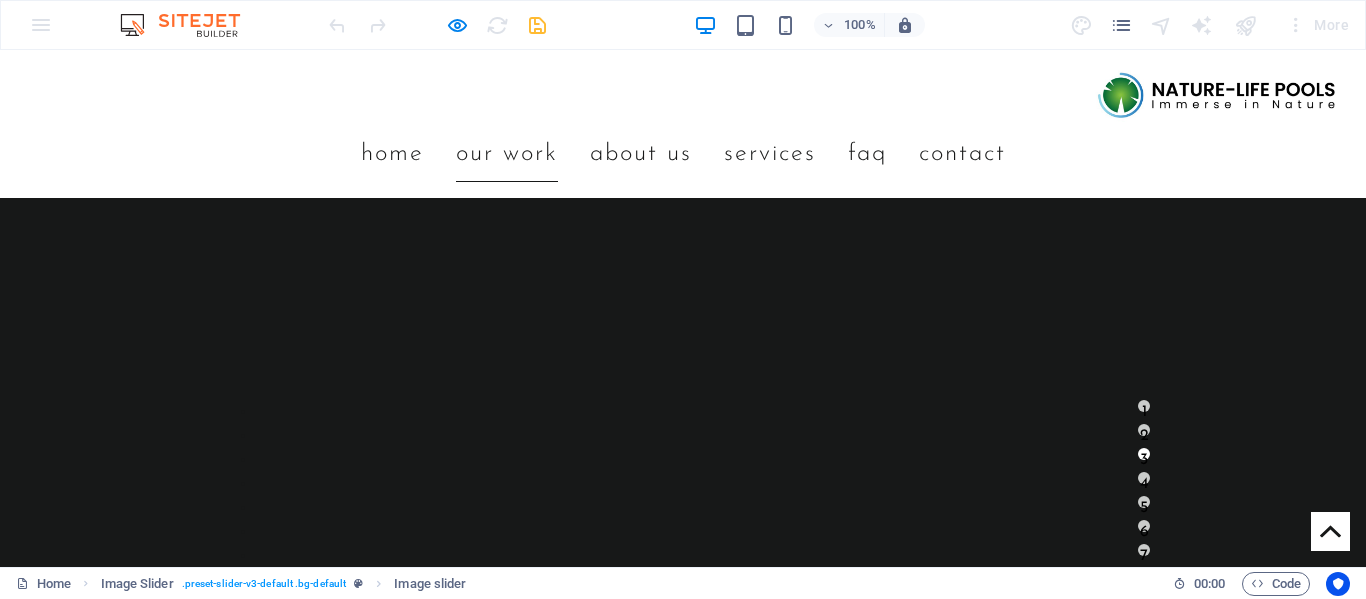 click at bounding box center [683, 6423] 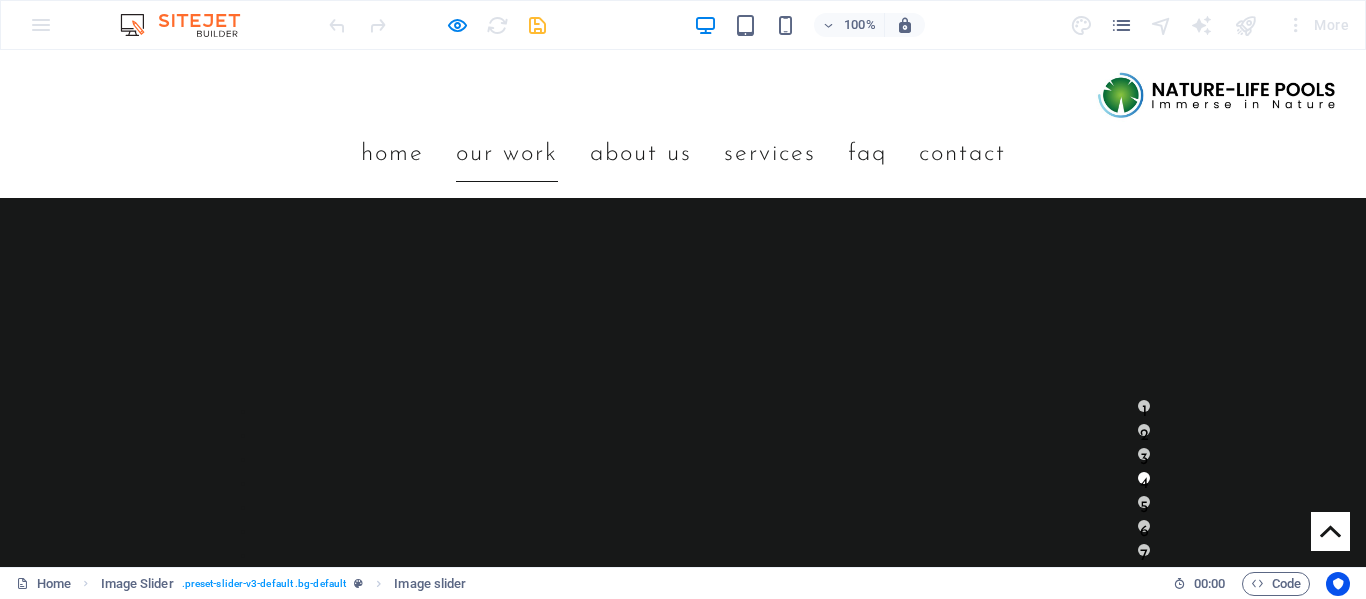 click at bounding box center (683, 6423) 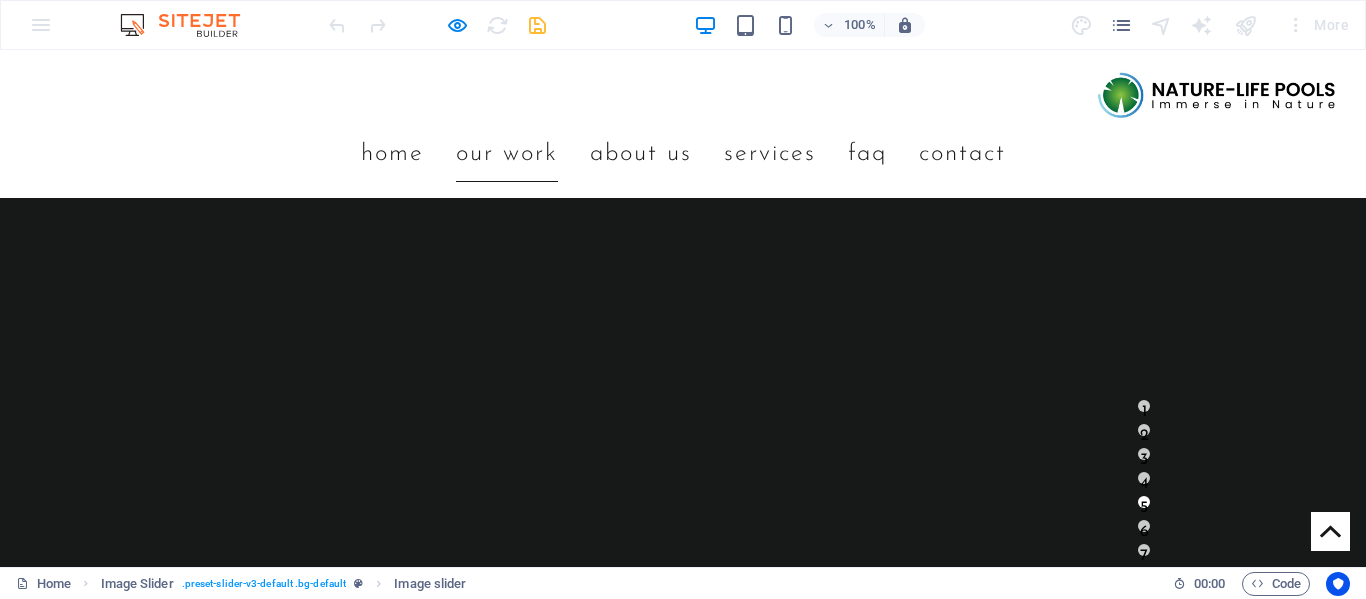 click at bounding box center (683, 6423) 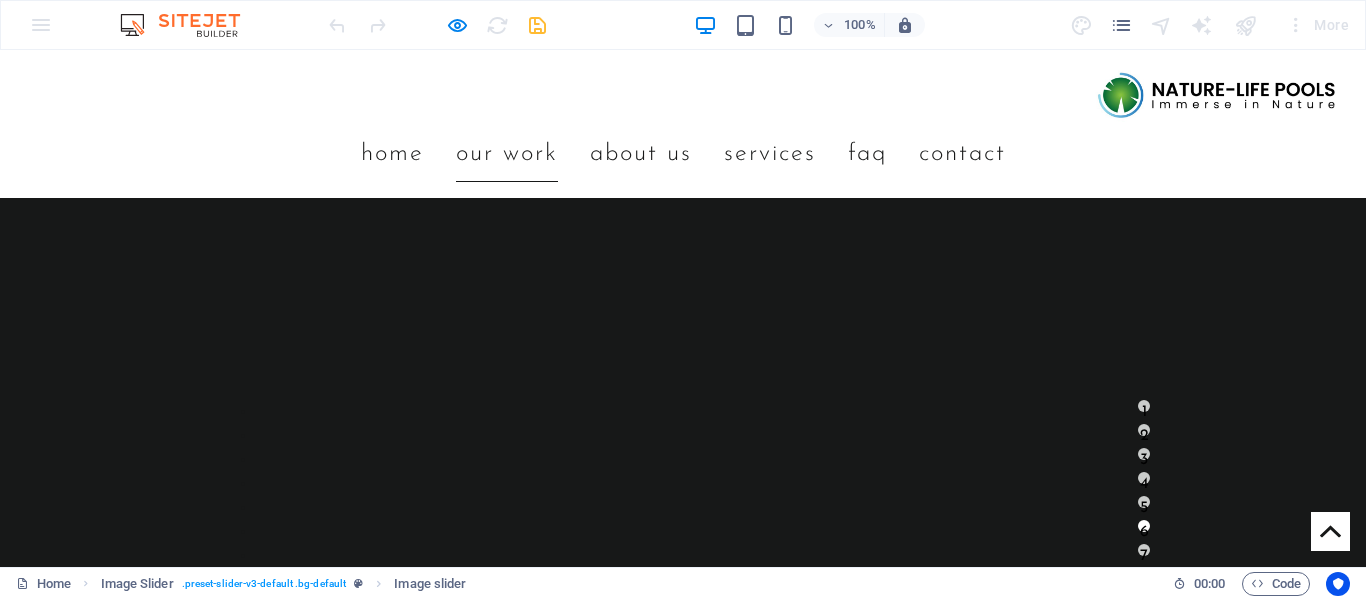 click at bounding box center [683, 6423] 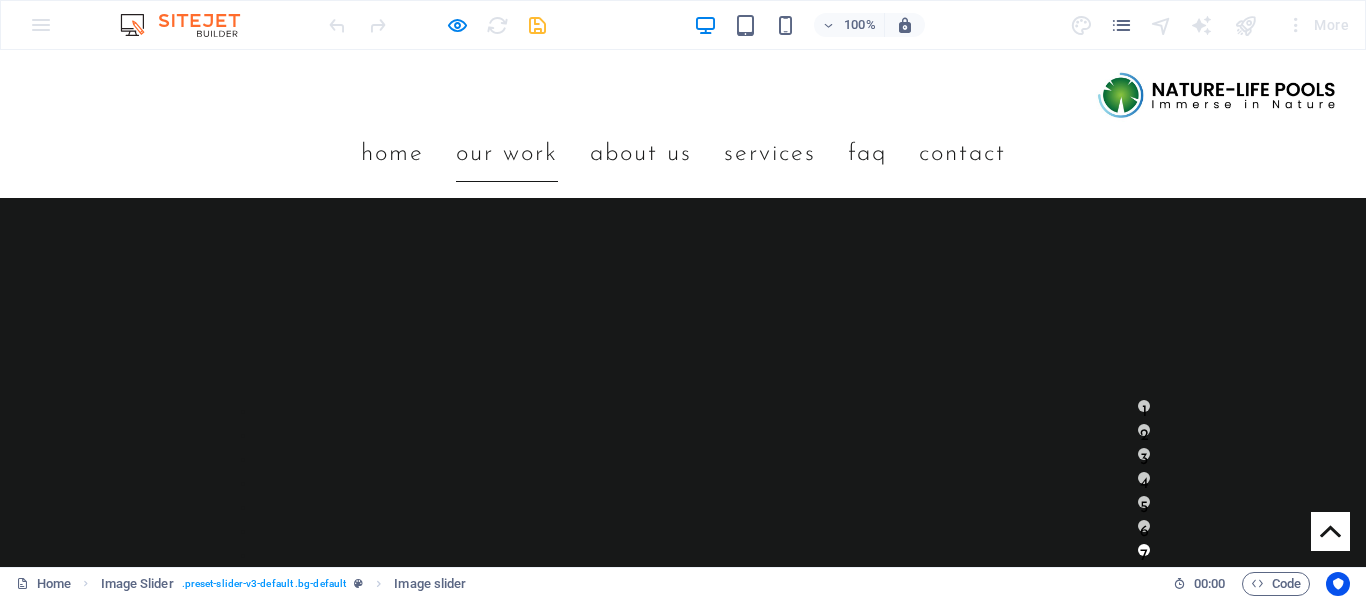 click at bounding box center [683, 6423] 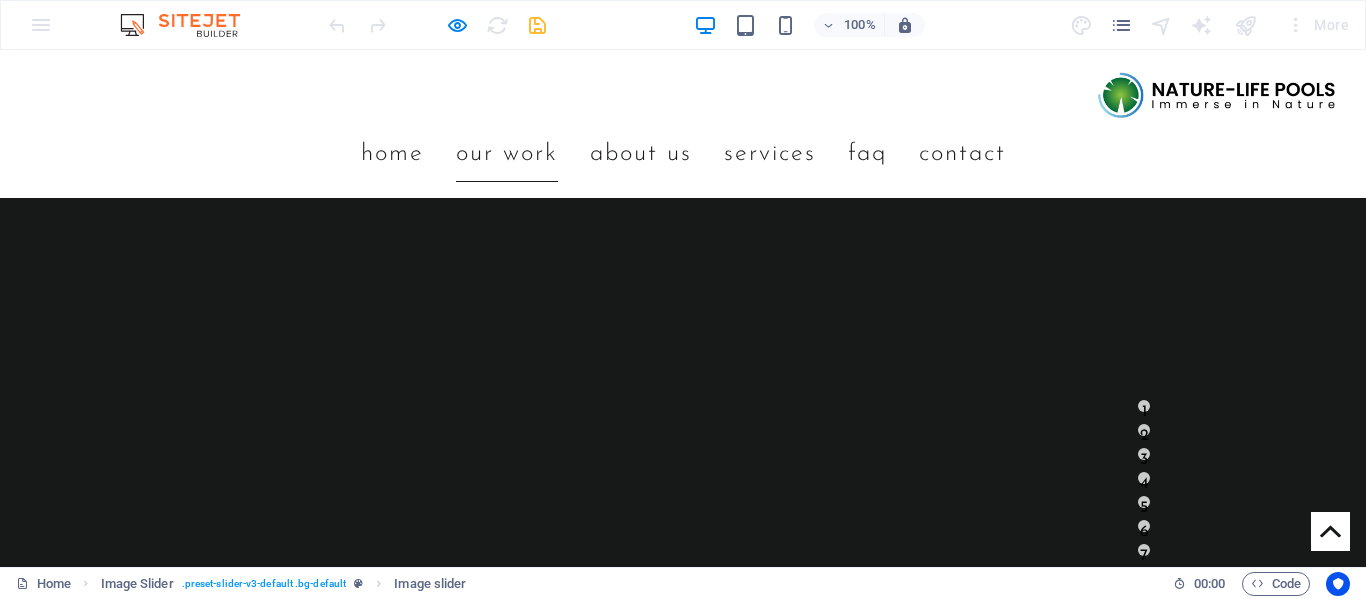 click at bounding box center [683, 6423] 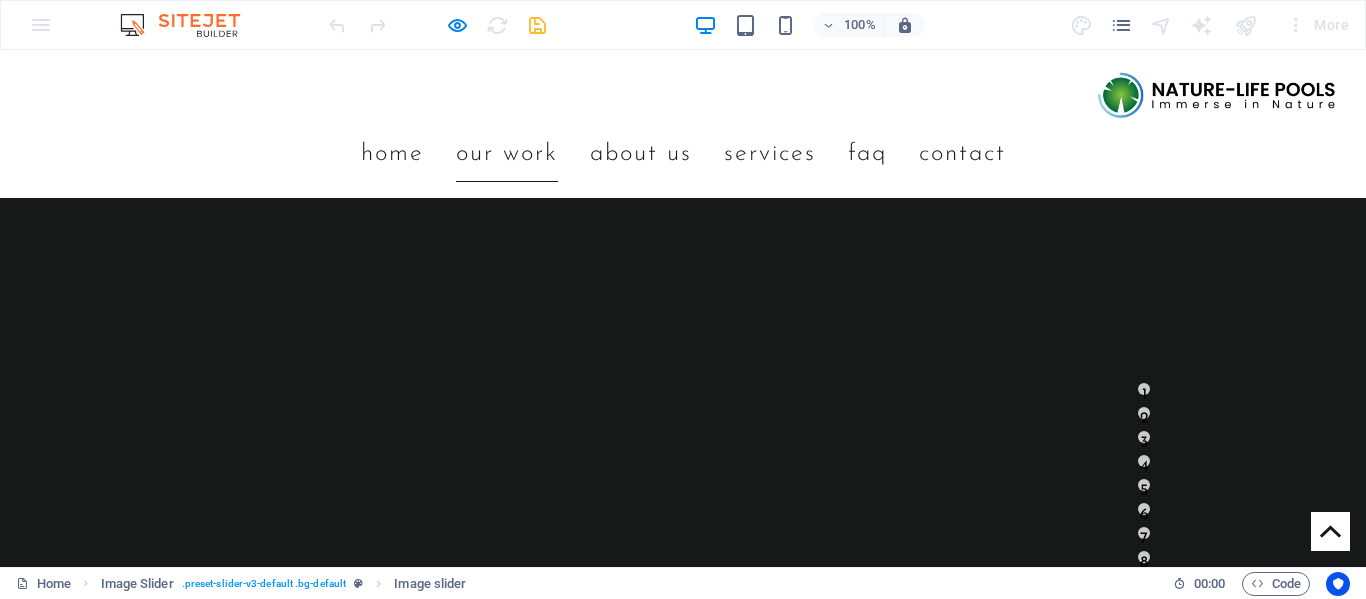 scroll, scrollTop: 2800, scrollLeft: 0, axis: vertical 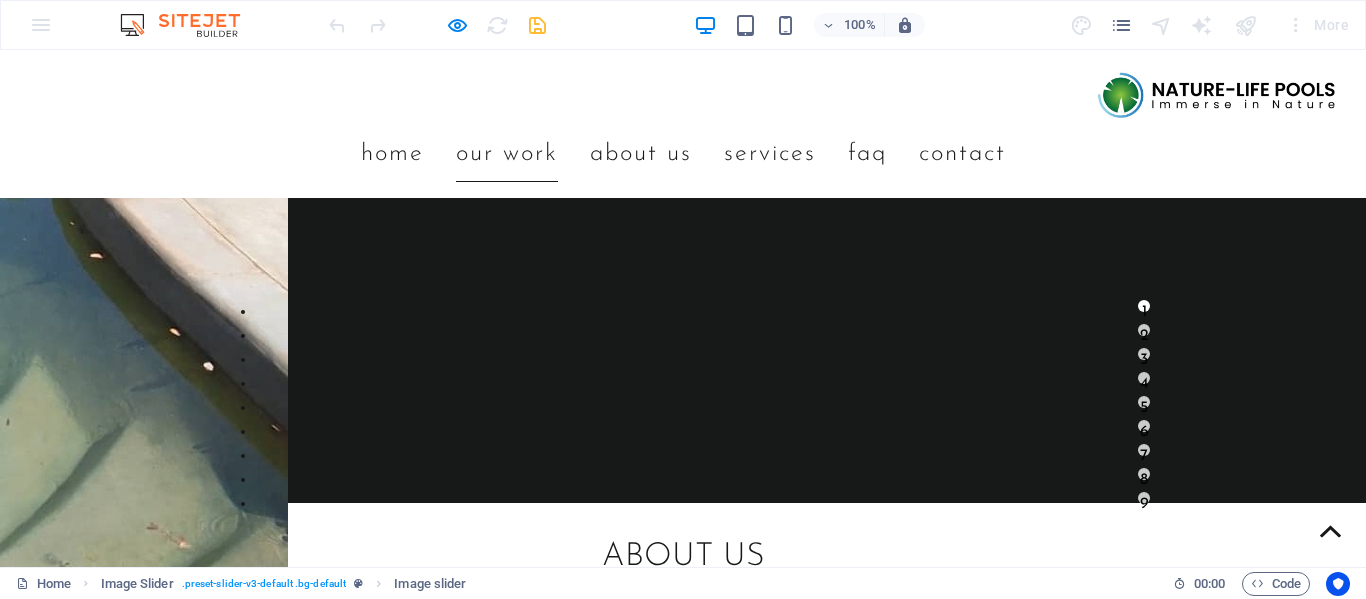 click at bounding box center [683, 6323] 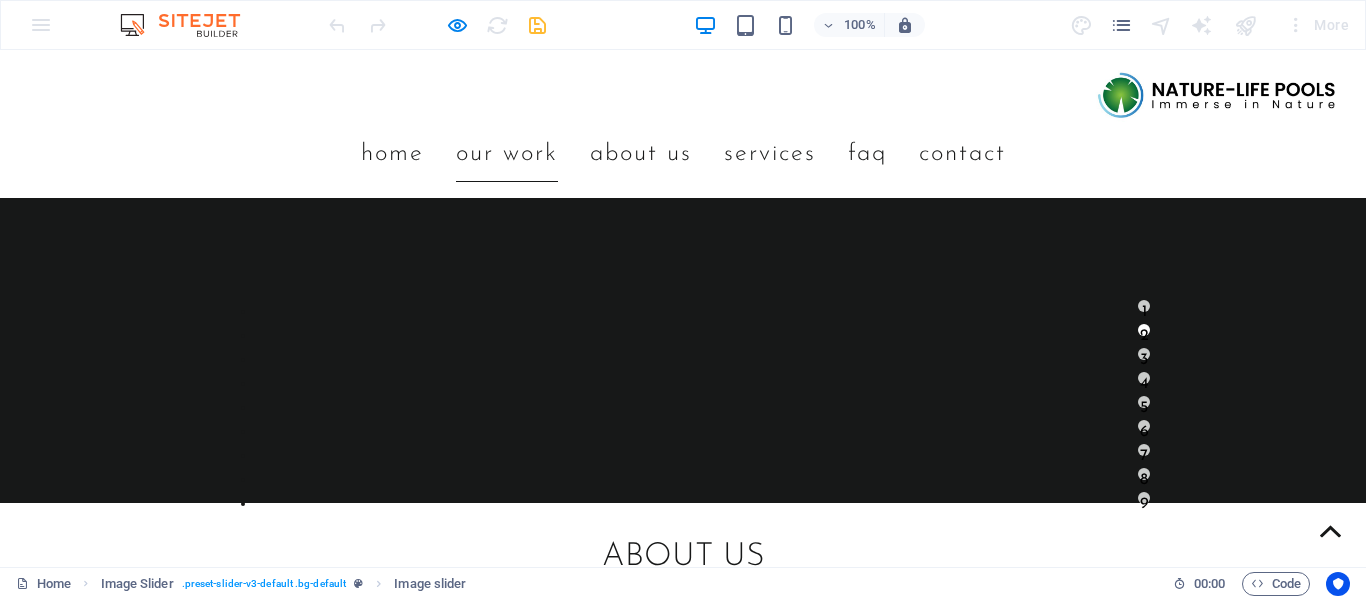 click at bounding box center [683, 6323] 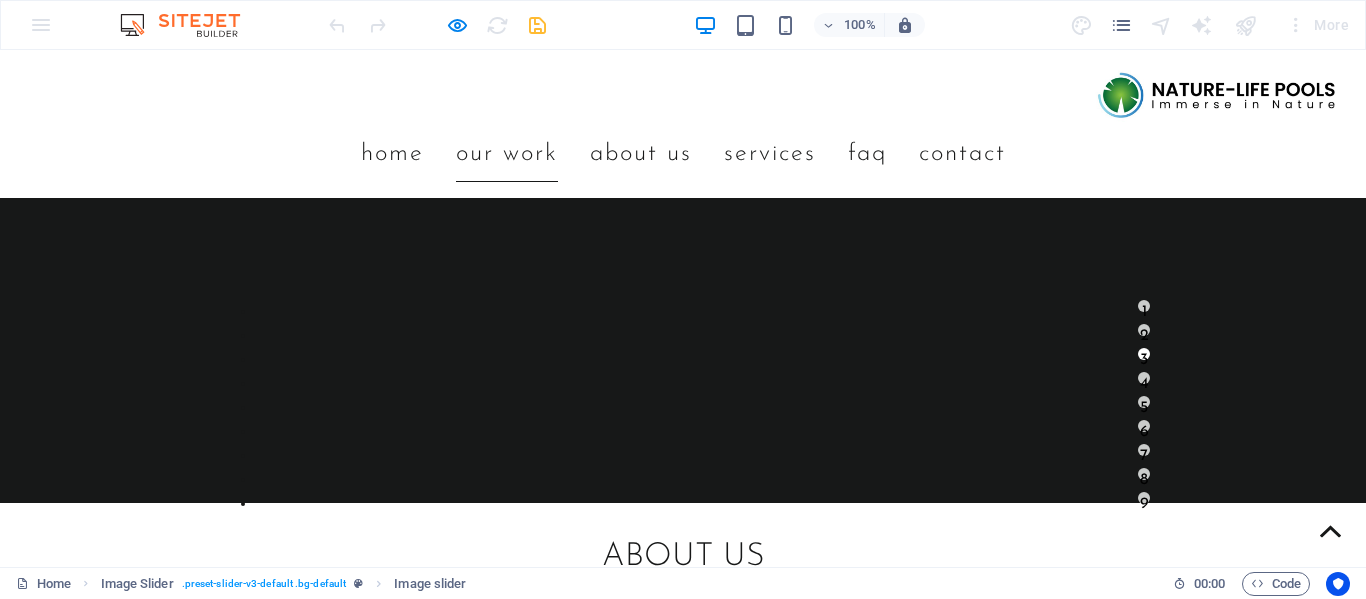 click at bounding box center (683, 6323) 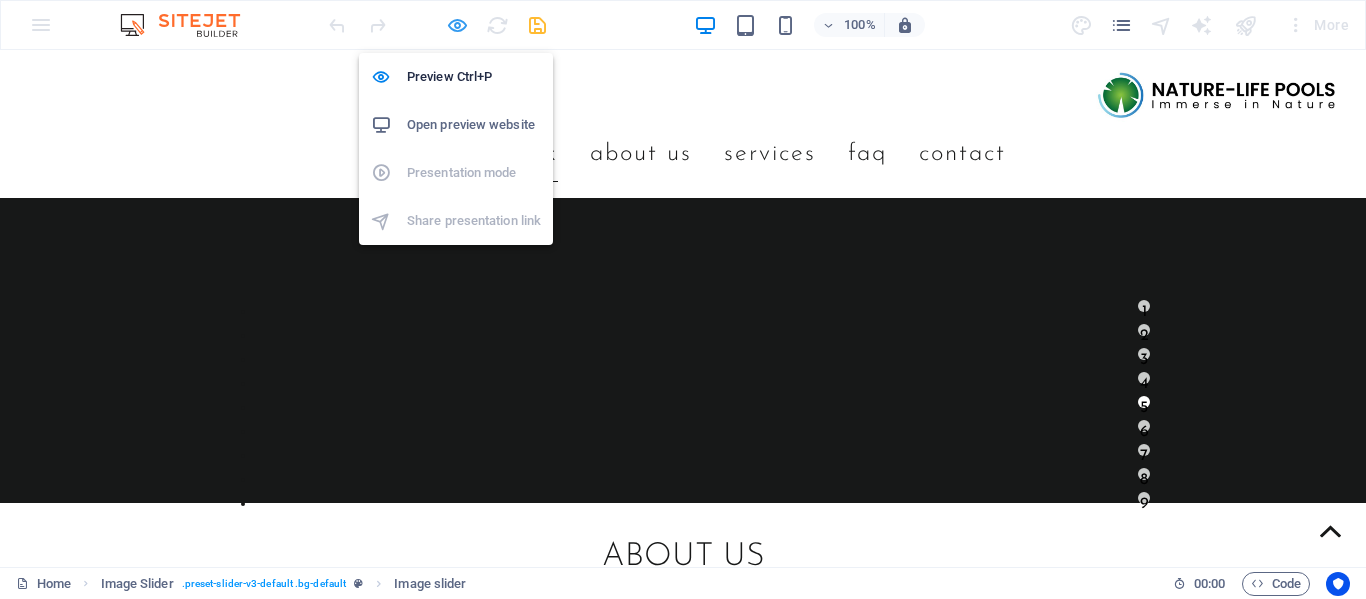 click at bounding box center [457, 25] 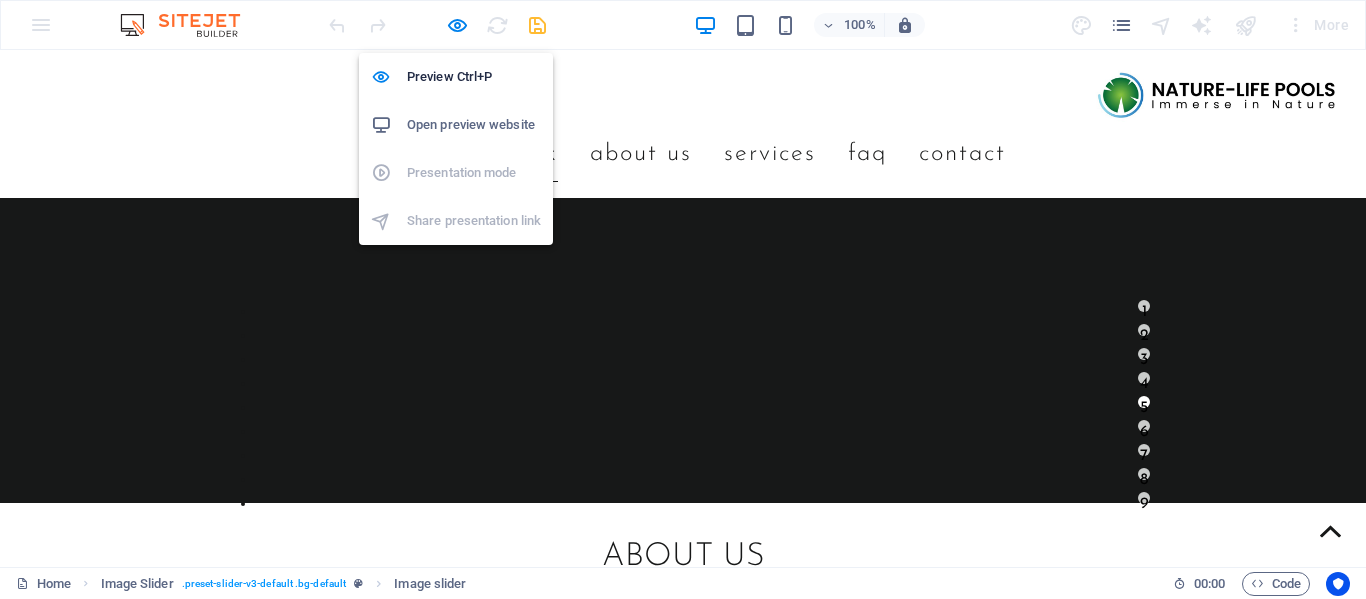 select on "px" 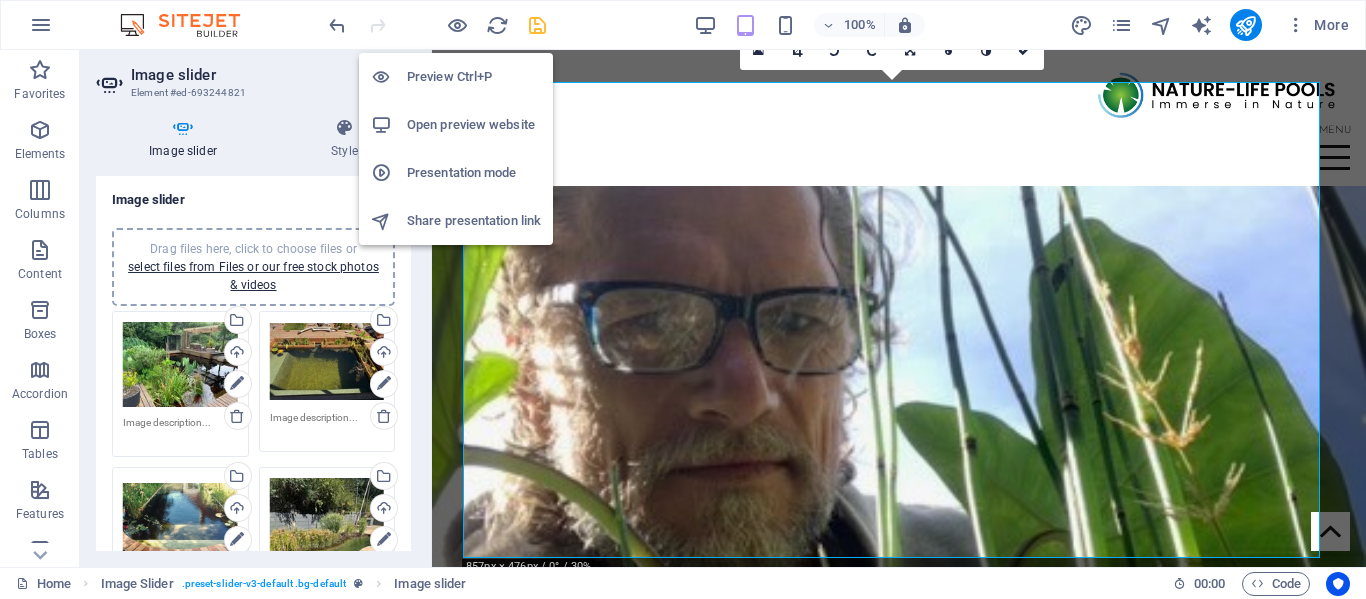 scroll, scrollTop: 2240, scrollLeft: 0, axis: vertical 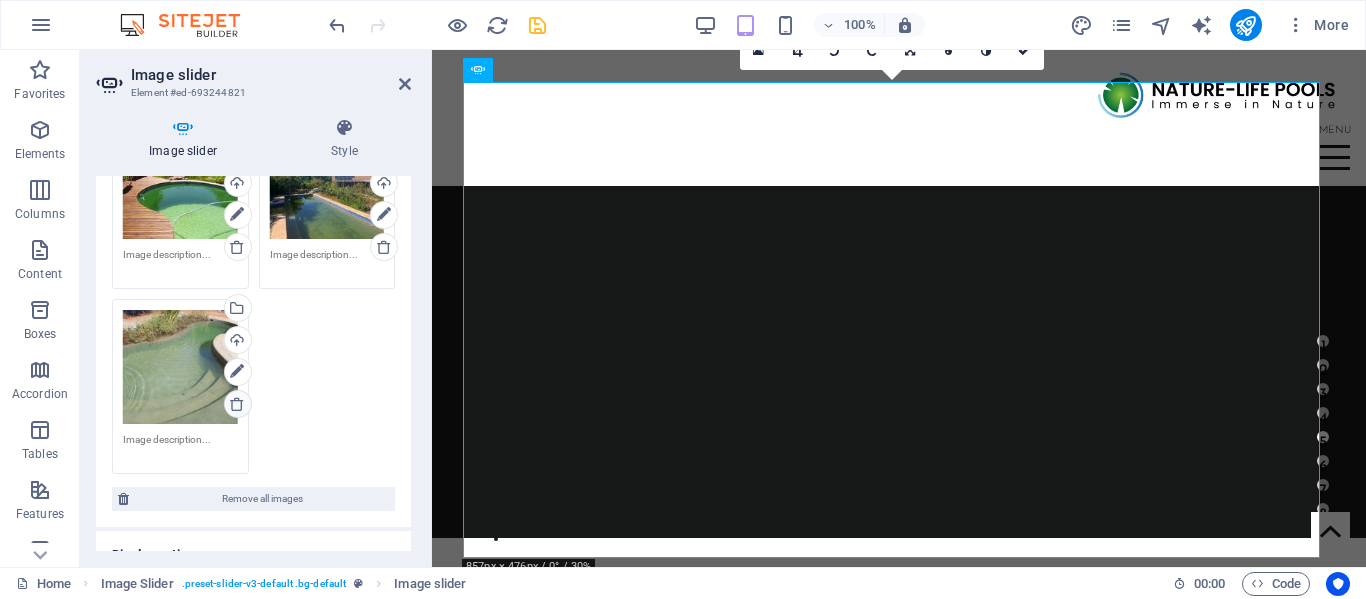 click at bounding box center (237, 404) 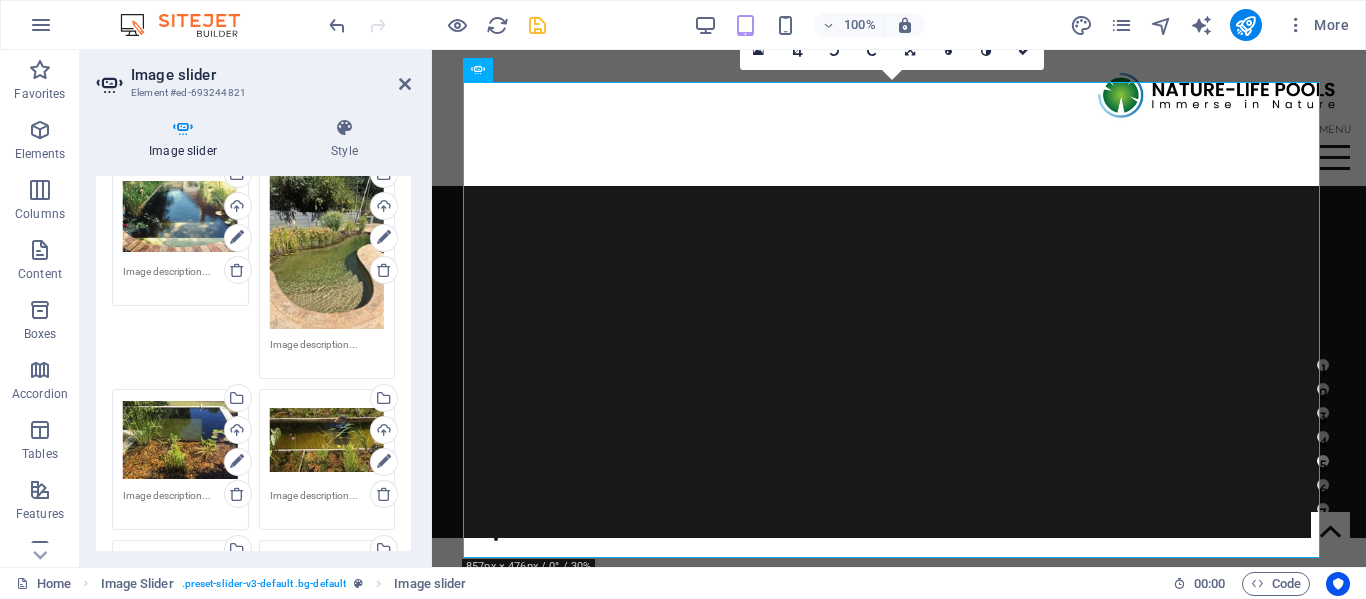 scroll, scrollTop: 300, scrollLeft: 0, axis: vertical 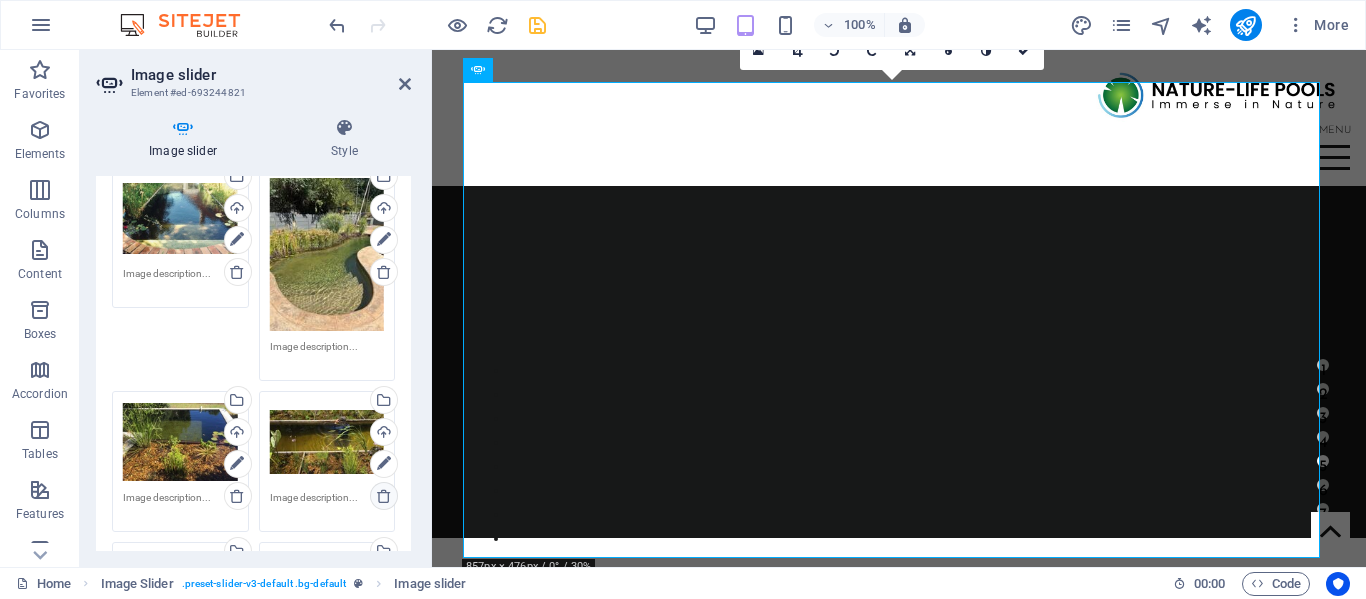 click at bounding box center (384, 496) 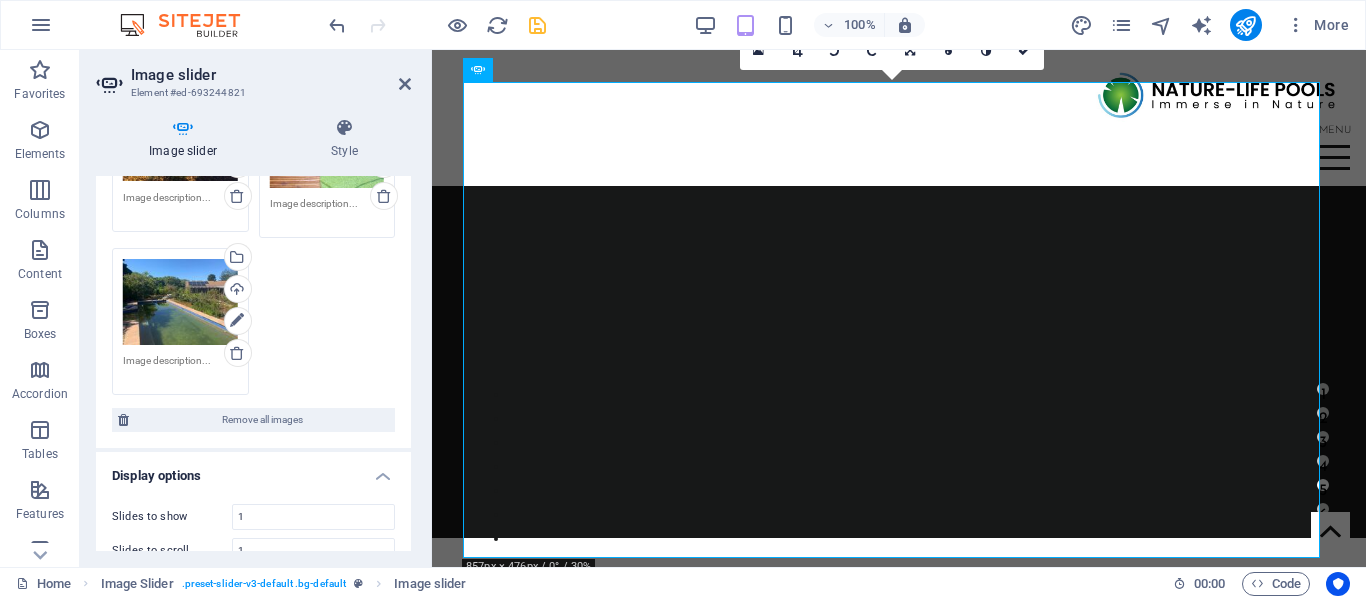 scroll, scrollTop: 300, scrollLeft: 0, axis: vertical 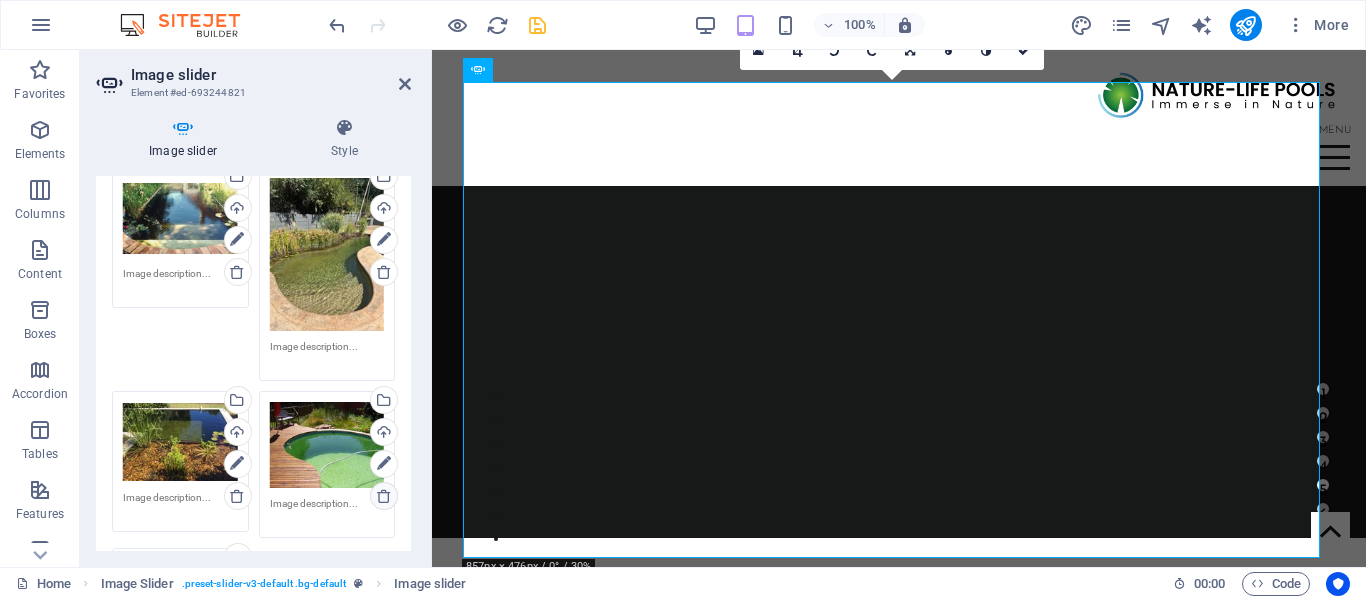 click at bounding box center (384, 496) 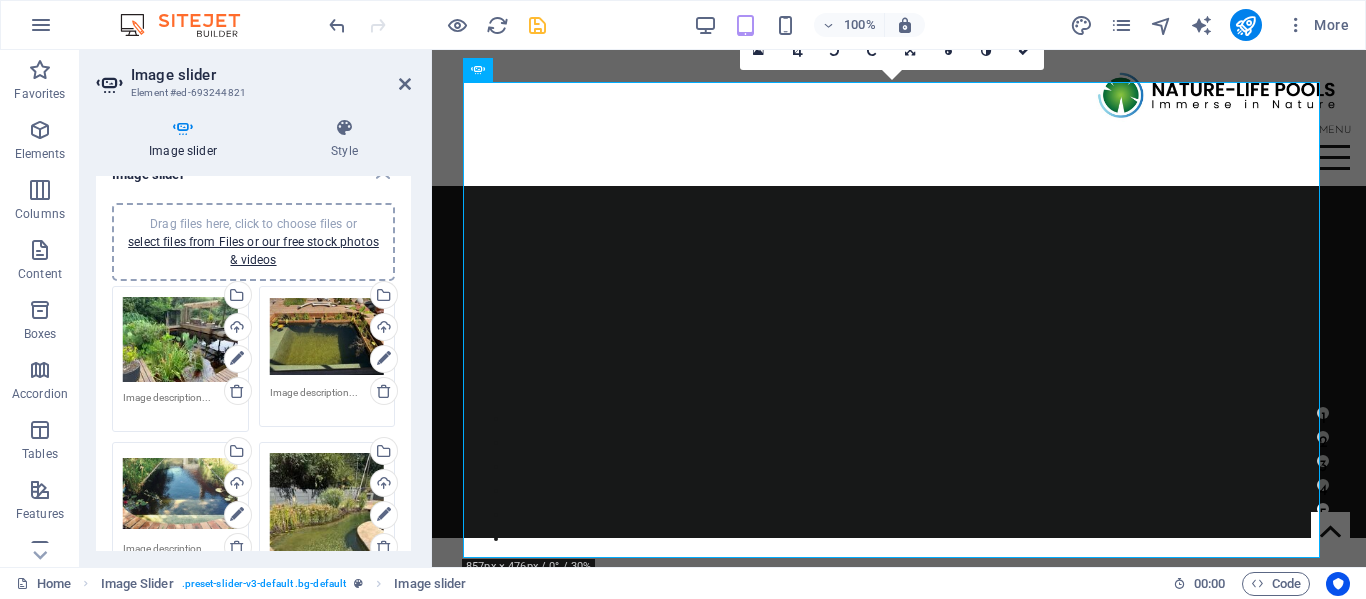 scroll, scrollTop: 0, scrollLeft: 0, axis: both 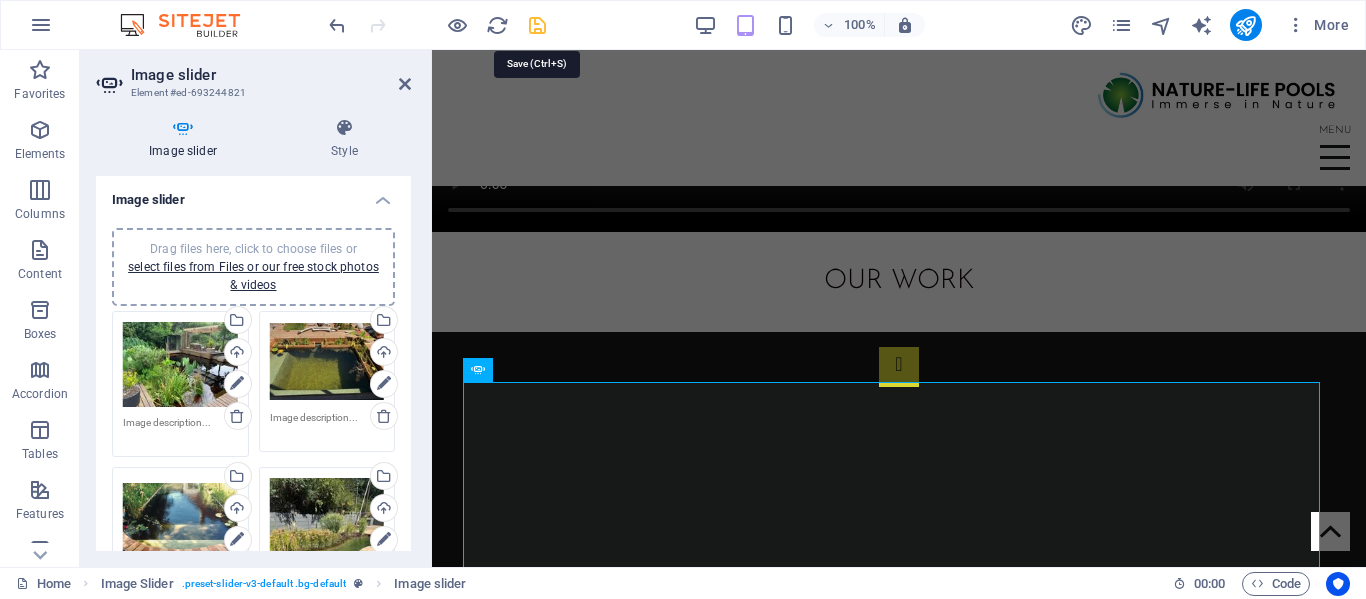 click at bounding box center [537, 25] 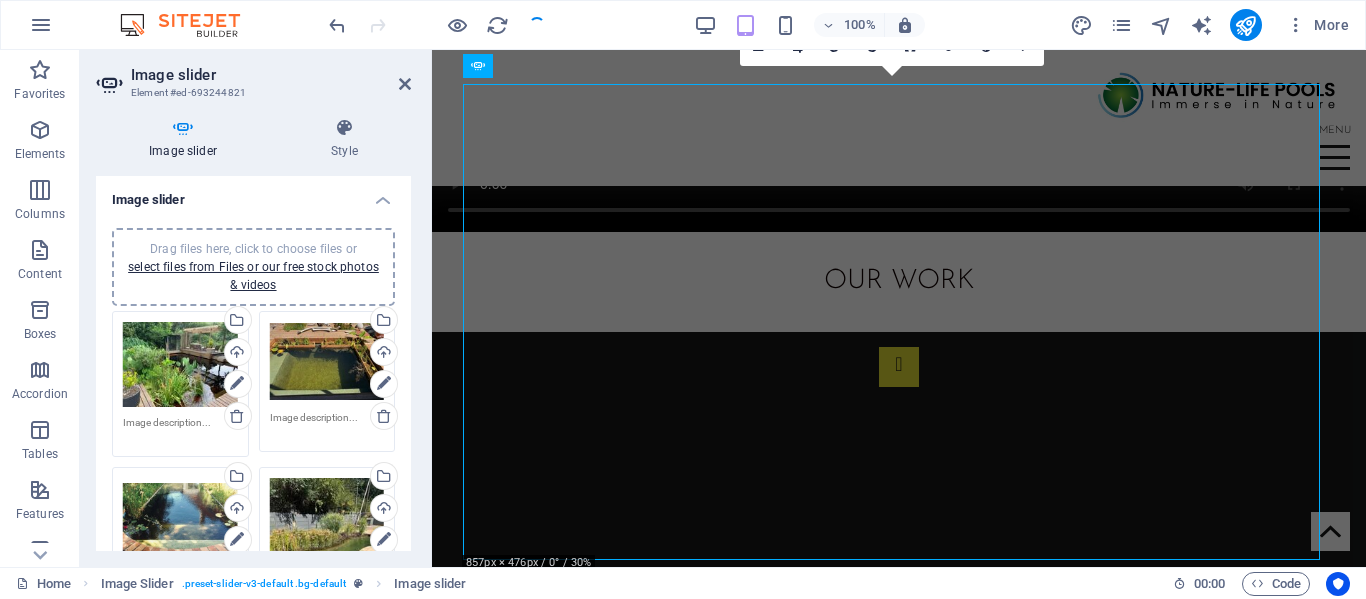 scroll, scrollTop: 2244, scrollLeft: 0, axis: vertical 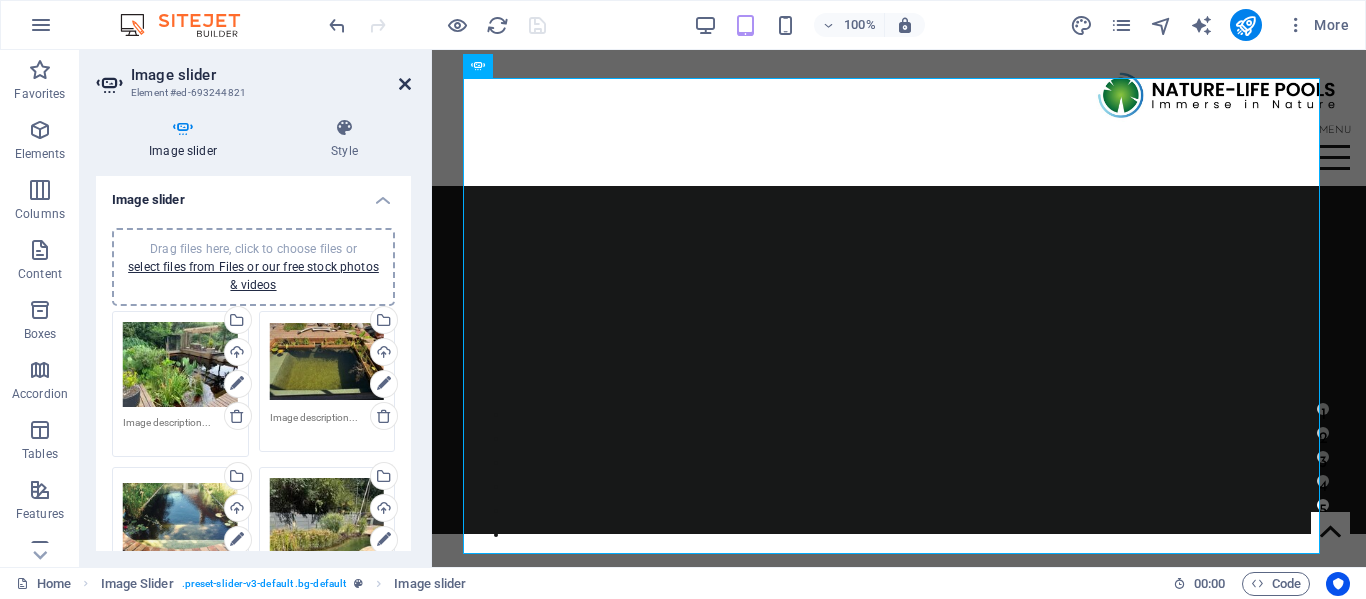 click at bounding box center (405, 84) 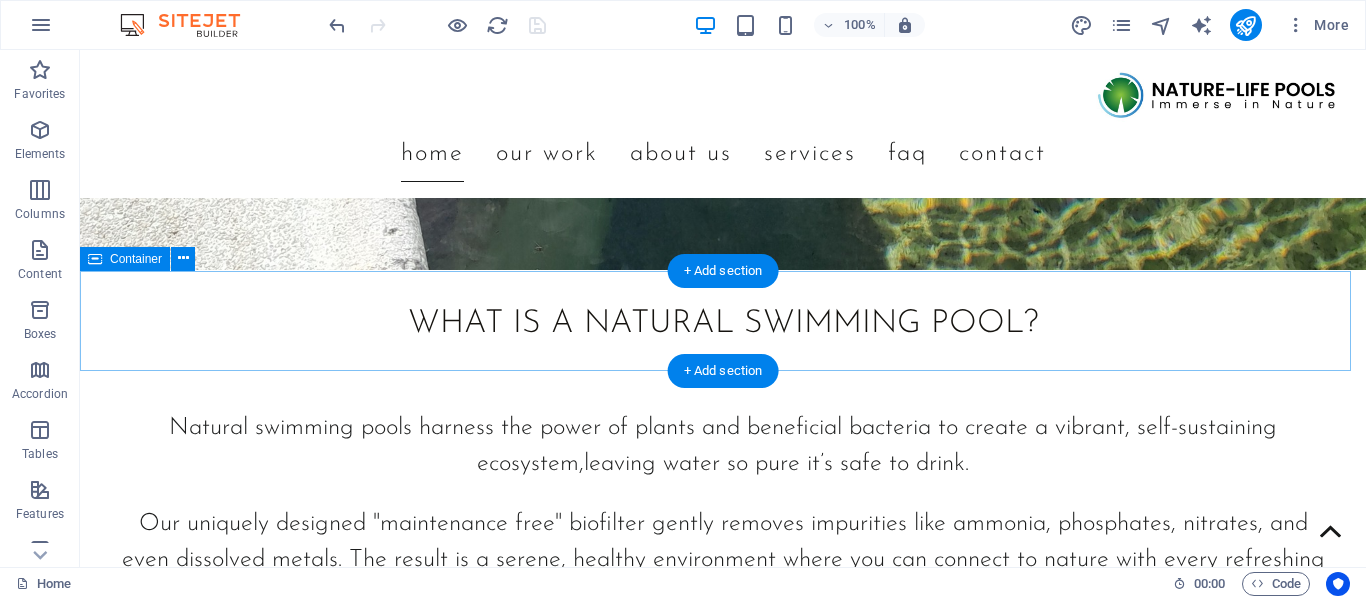 scroll, scrollTop: 1100, scrollLeft: 0, axis: vertical 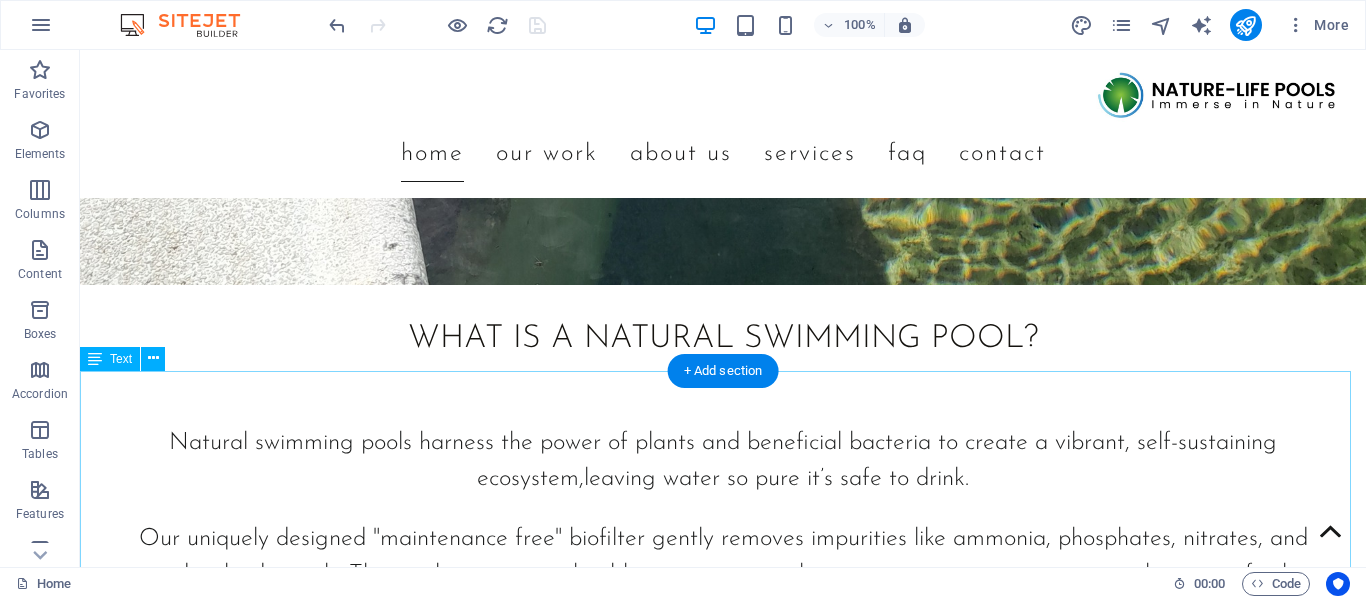 click on "Natural swimming pools harness the power of plants and beneficial bacteria to create a vibrant, self-sustaining ecosystem, leaving water so pure it’s safe to drink. Our uniquely designed "maintenance free" biofilter gently removes impurities like ammonia, phosphates, nitrates, and even dissolved metals. The result is a serene, healthy environment where you can connect to nature with every refreshing dip. Unlike traditional pools, which rely on chlorine or salt/chlorine to sterilize water, our approach works in harmony with nature. Conventional methods can leave behind a chemical taste and accumulated impurities. In contrast, a diverse micro-ecosystem naturally eliminates harmful pathogens, ensuring clean, balanced water without the need for harsh chemicals." at bounding box center [723, 647] 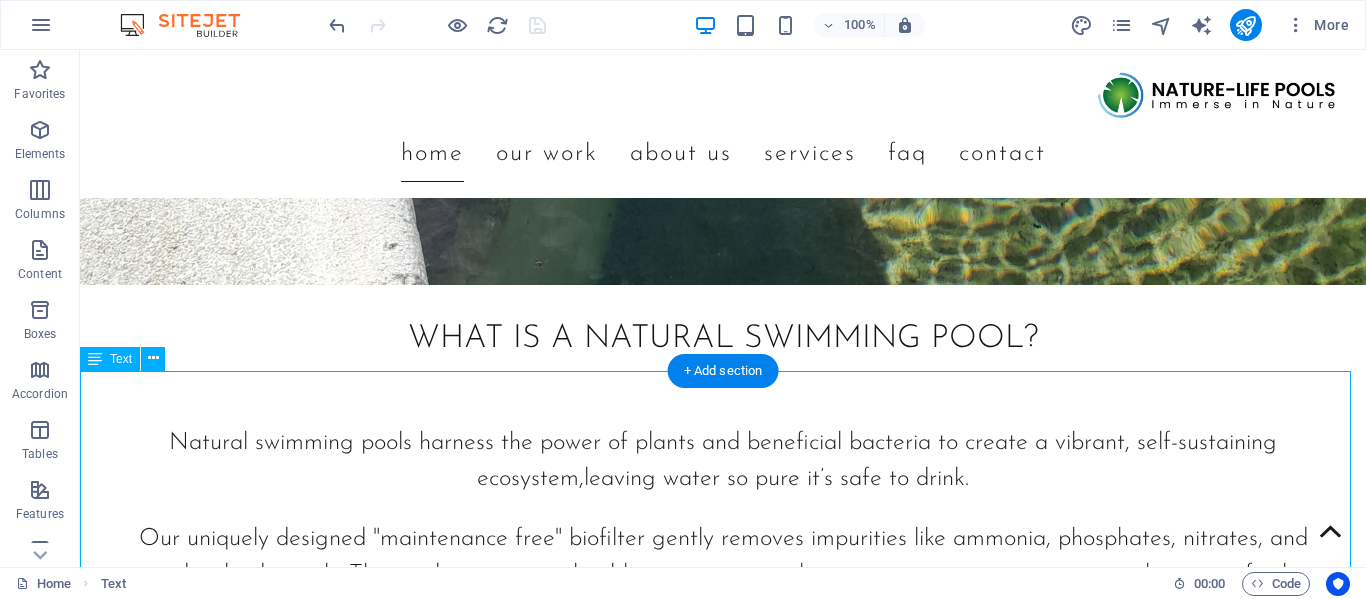 click on "Natural swimming pools harness the power of plants and beneficial bacteria to create a vibrant, self-sustaining ecosystem, leaving water so pure it’s safe to drink. Our uniquely designed "maintenance free" biofilter gently removes impurities like ammonia, phosphates, nitrates, and even dissolved metals. The result is a serene, healthy environment where you can connect to nature with every refreshing dip. Unlike traditional pools, which rely on chlorine or salt/chlorine to sterilize water, our approach works in harmony with nature. Conventional methods can leave behind a chemical taste and accumulated impurities. In contrast, a diverse micro-ecosystem naturally eliminates harmful pathogens, ensuring clean, balanced water without the need for harsh chemicals." at bounding box center [723, 647] 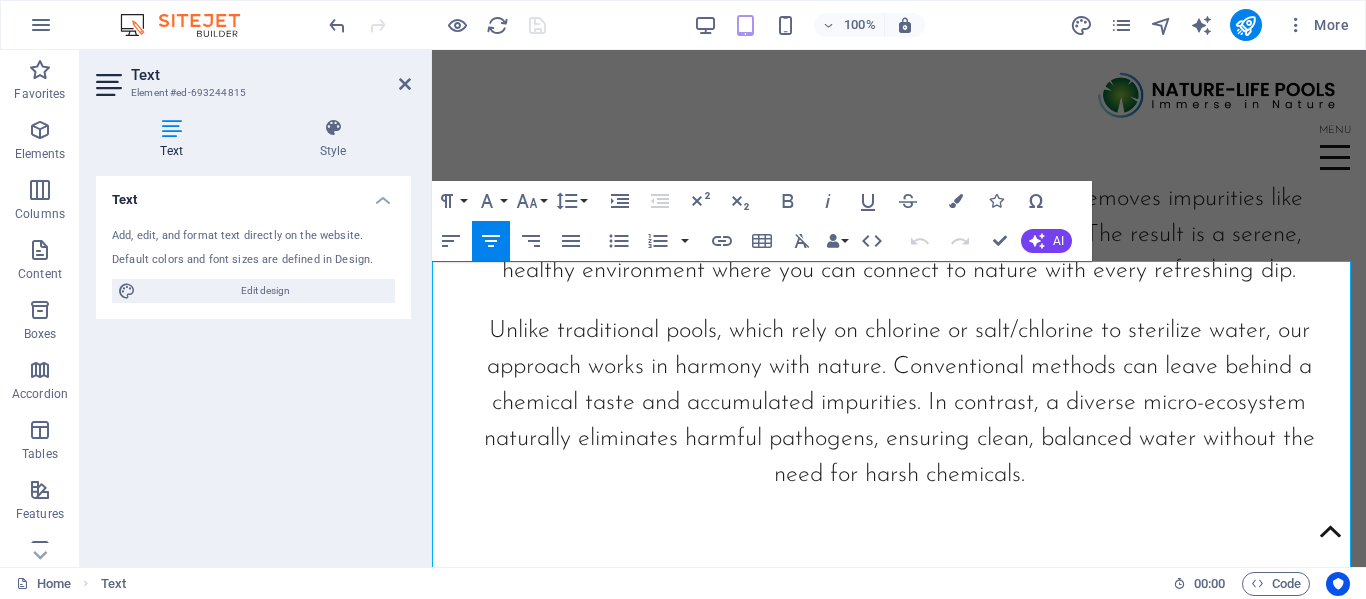 scroll, scrollTop: 869, scrollLeft: 0, axis: vertical 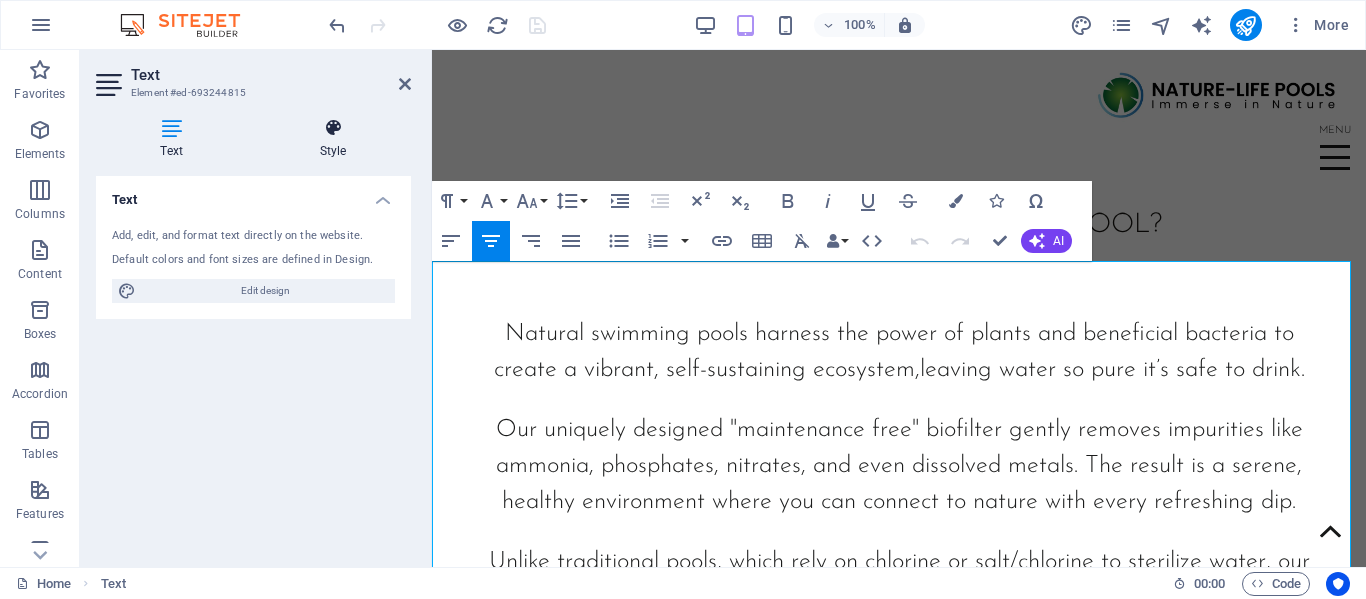 click at bounding box center [333, 128] 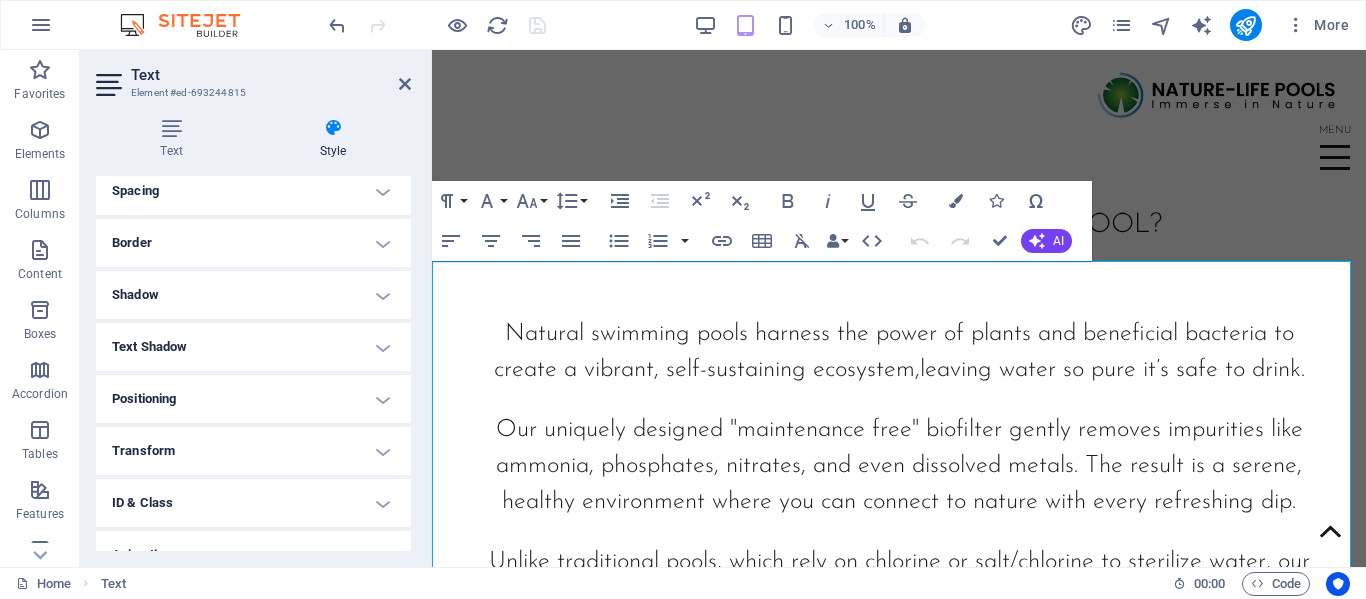 scroll, scrollTop: 256, scrollLeft: 0, axis: vertical 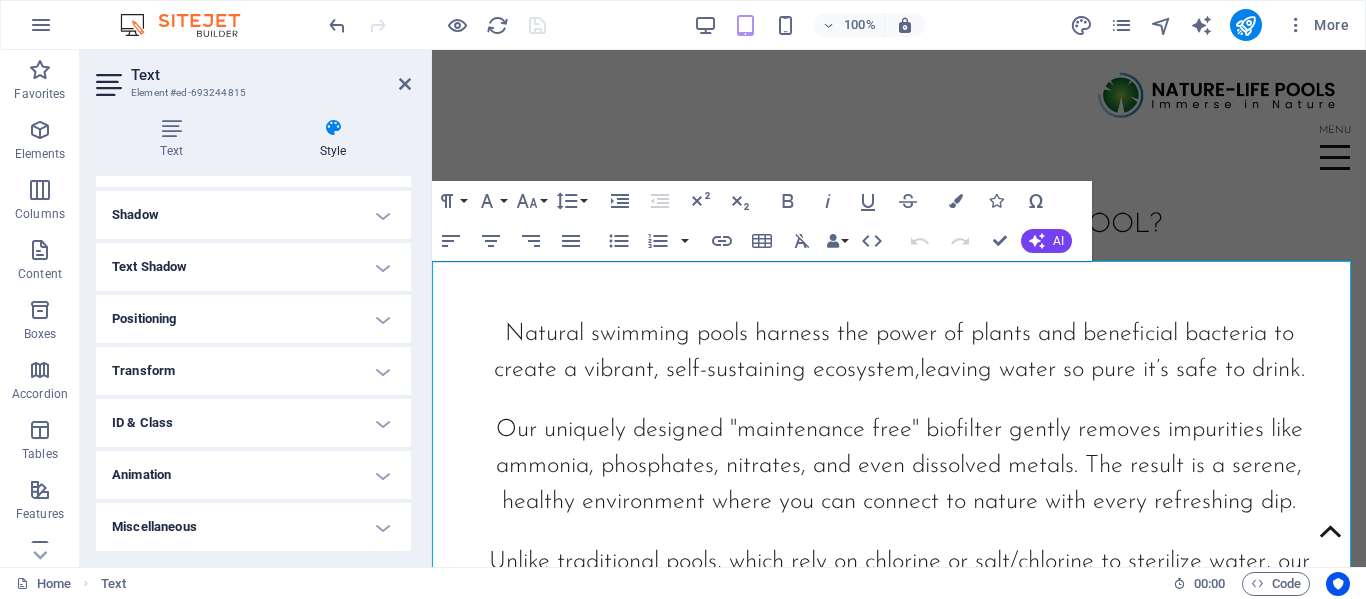 click on "Miscellaneous" at bounding box center (253, 527) 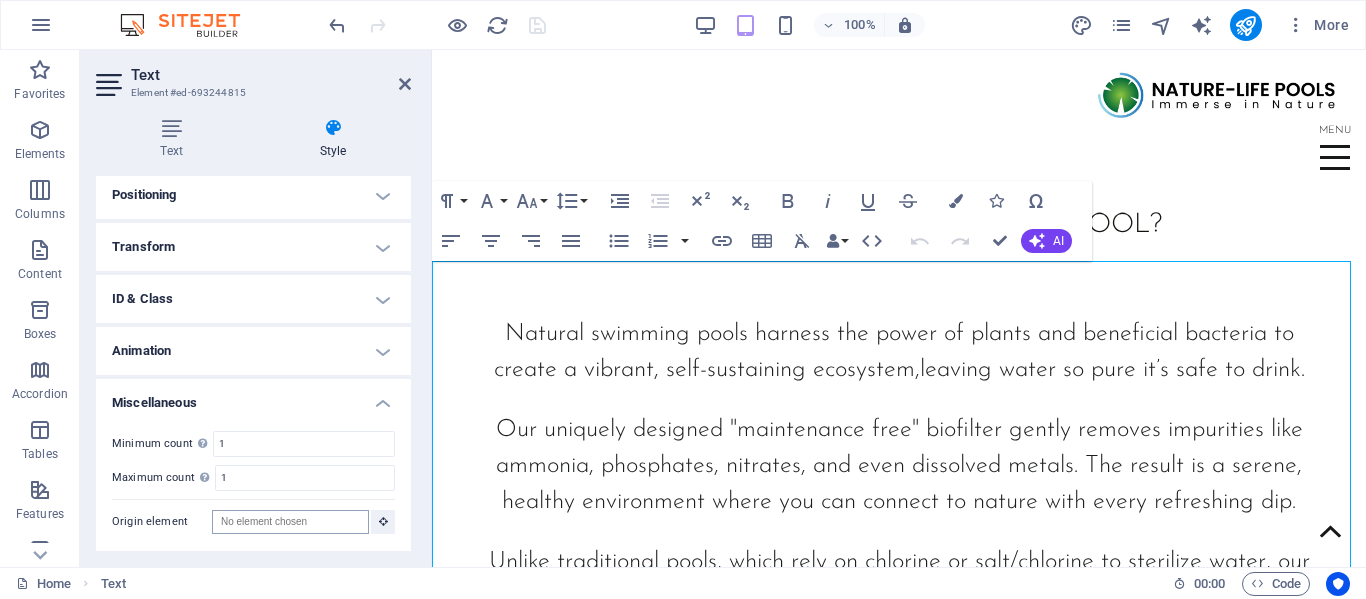 scroll, scrollTop: 180, scrollLeft: 0, axis: vertical 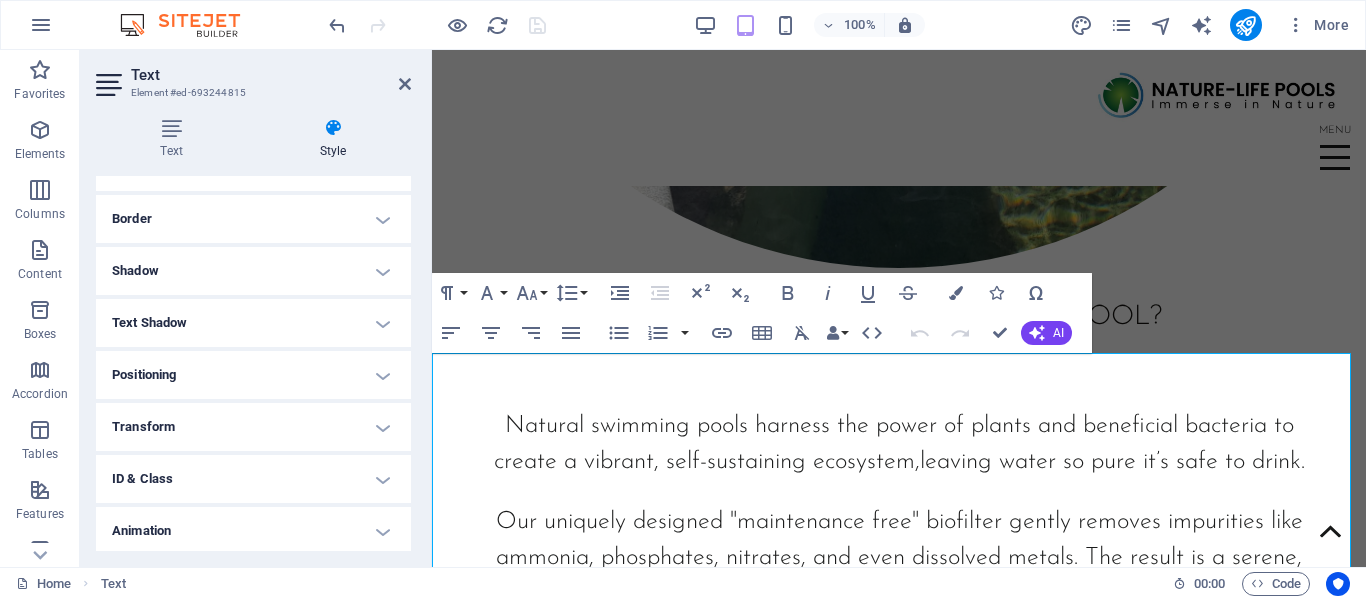 click on "Transform" at bounding box center [253, 427] 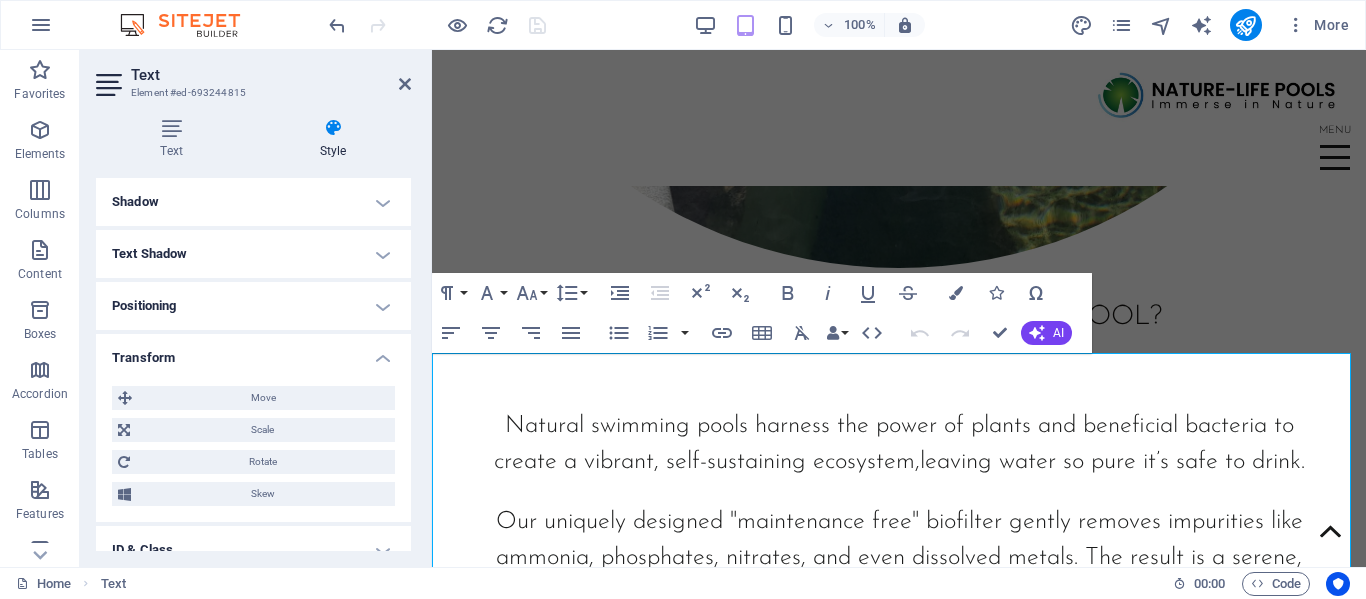scroll, scrollTop: 220, scrollLeft: 0, axis: vertical 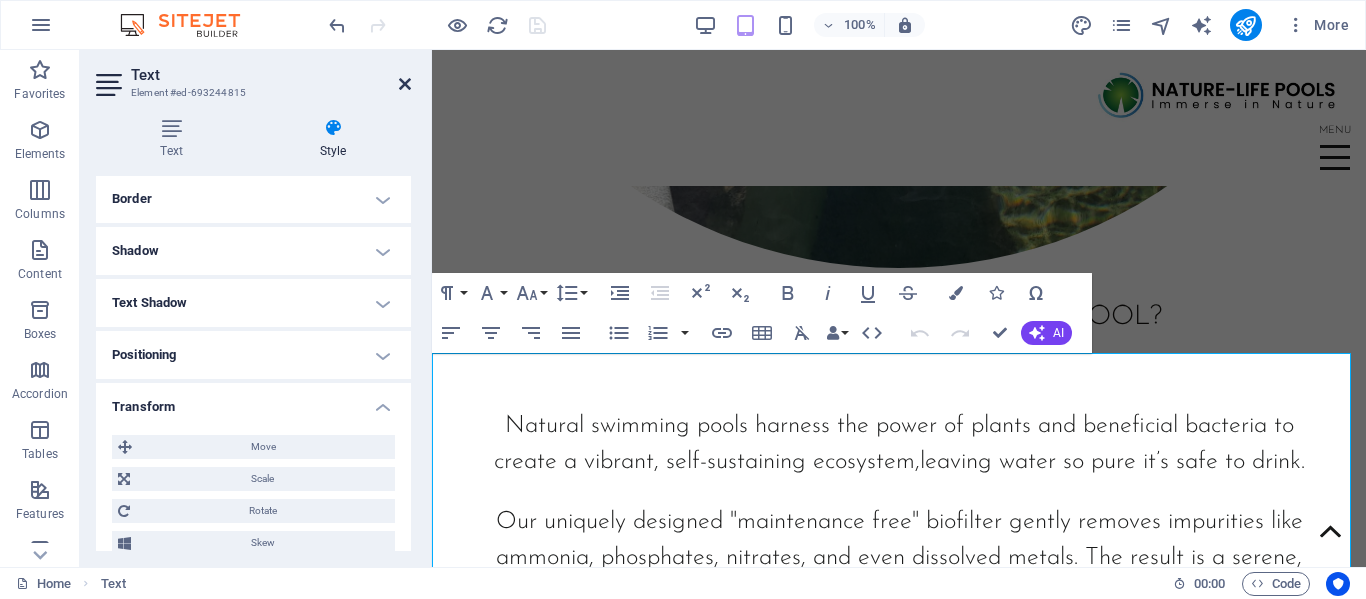 click at bounding box center (405, 84) 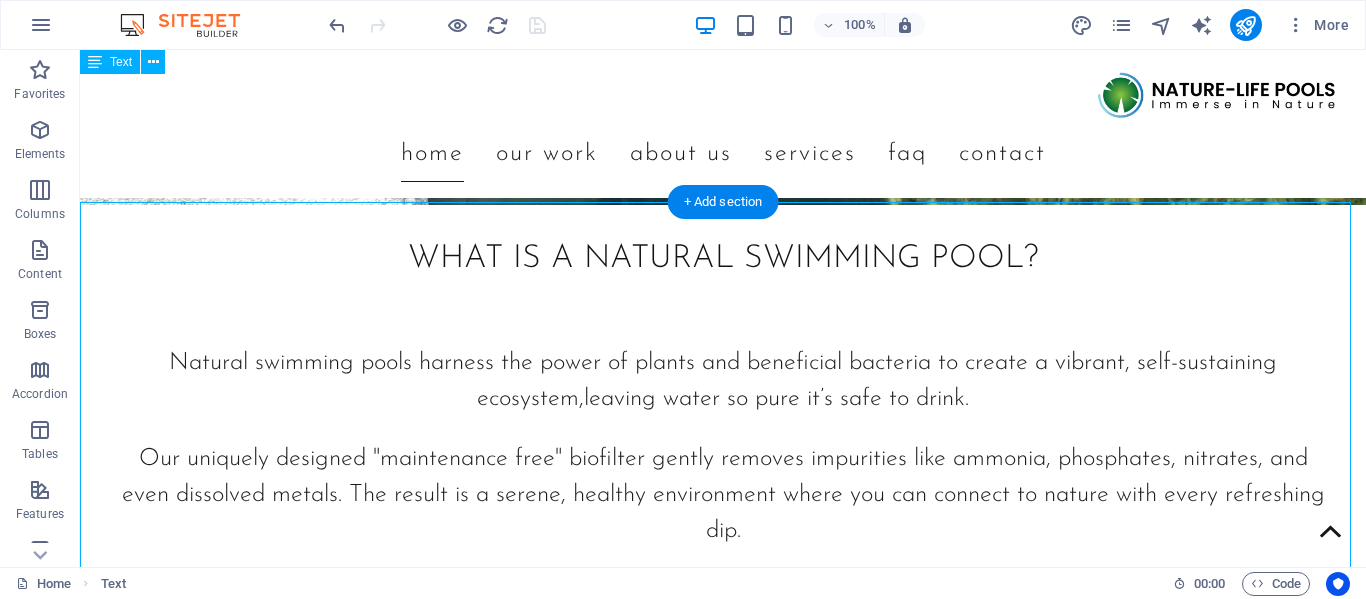 scroll, scrollTop: 1124, scrollLeft: 0, axis: vertical 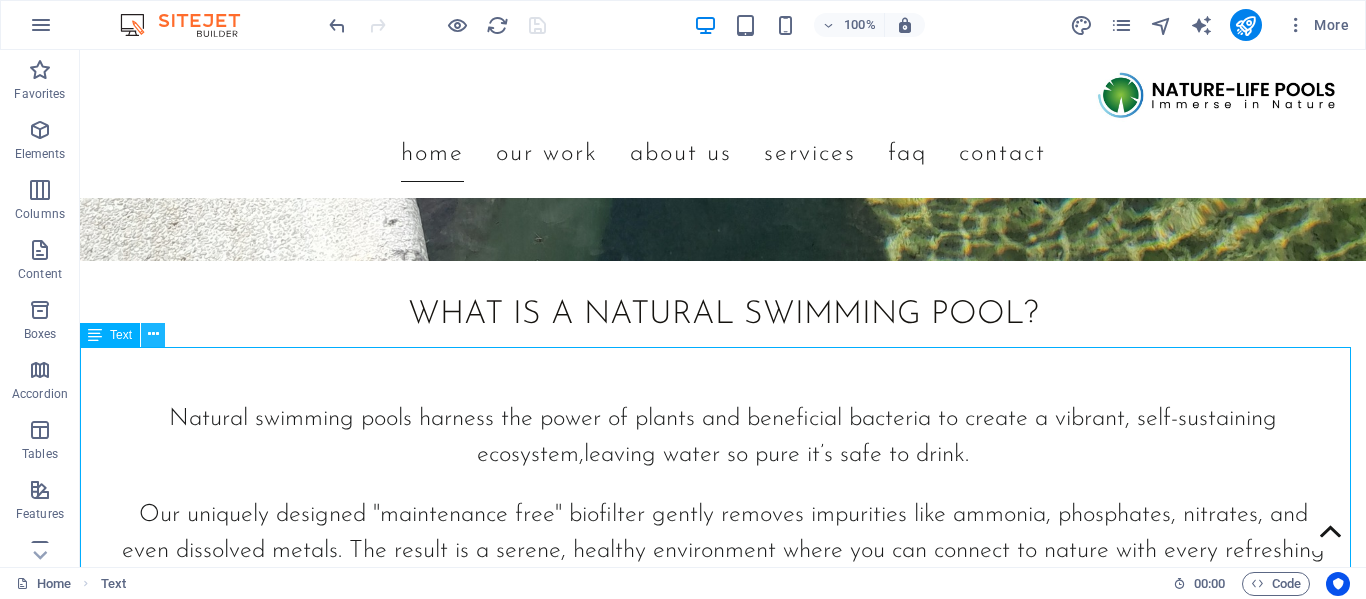 click at bounding box center (153, 334) 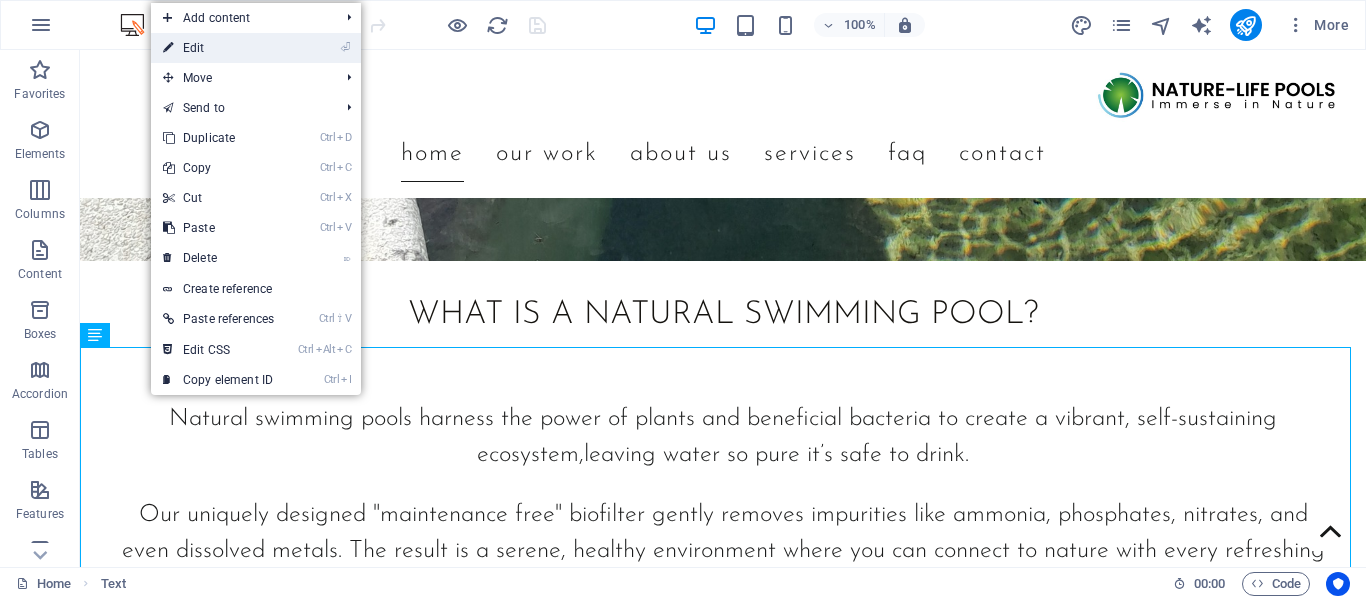 click on "⏎  Edit" at bounding box center [218, 48] 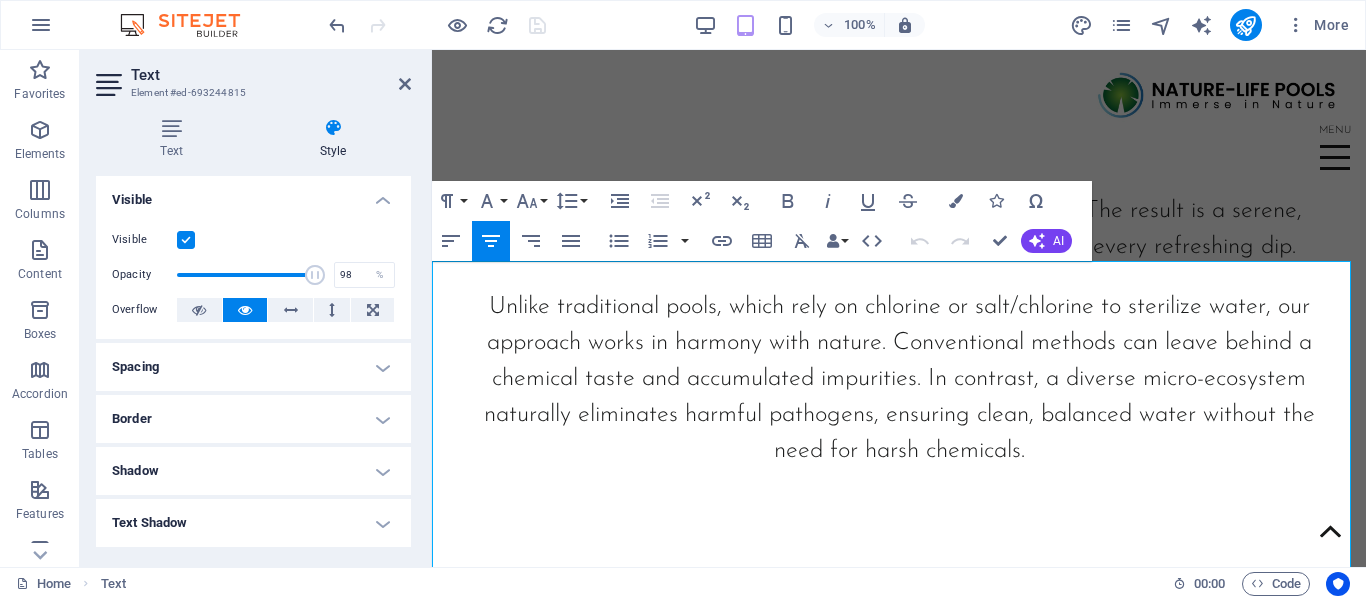 scroll, scrollTop: 869, scrollLeft: 0, axis: vertical 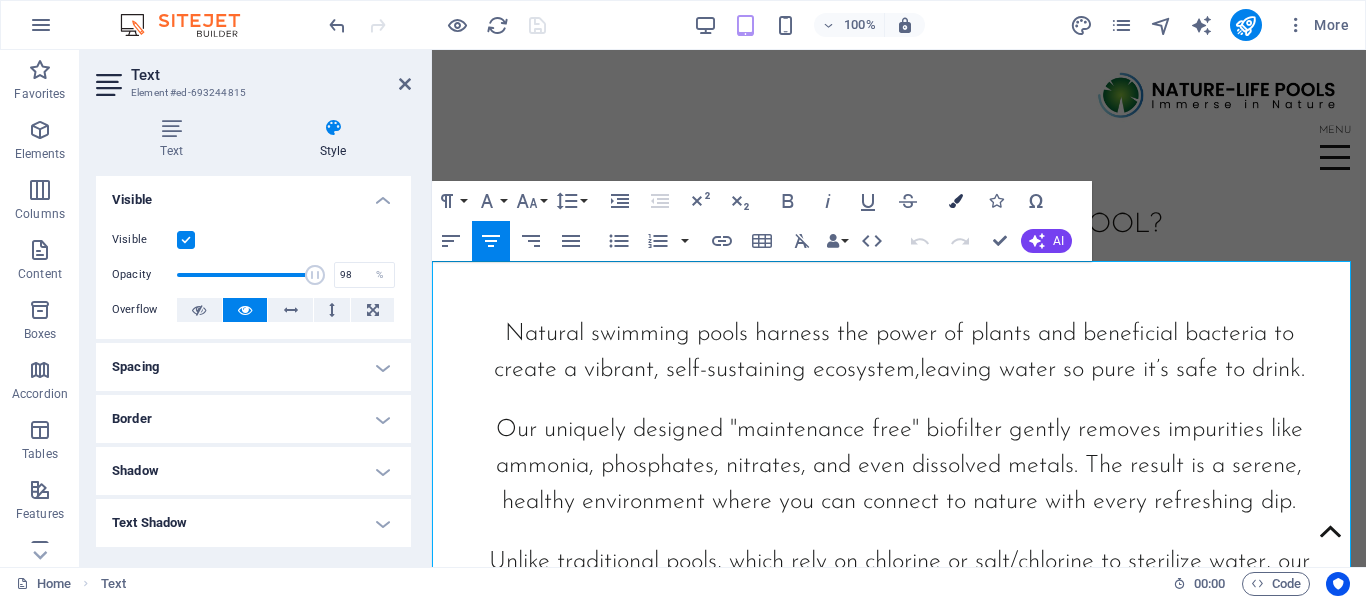 click at bounding box center [956, 201] 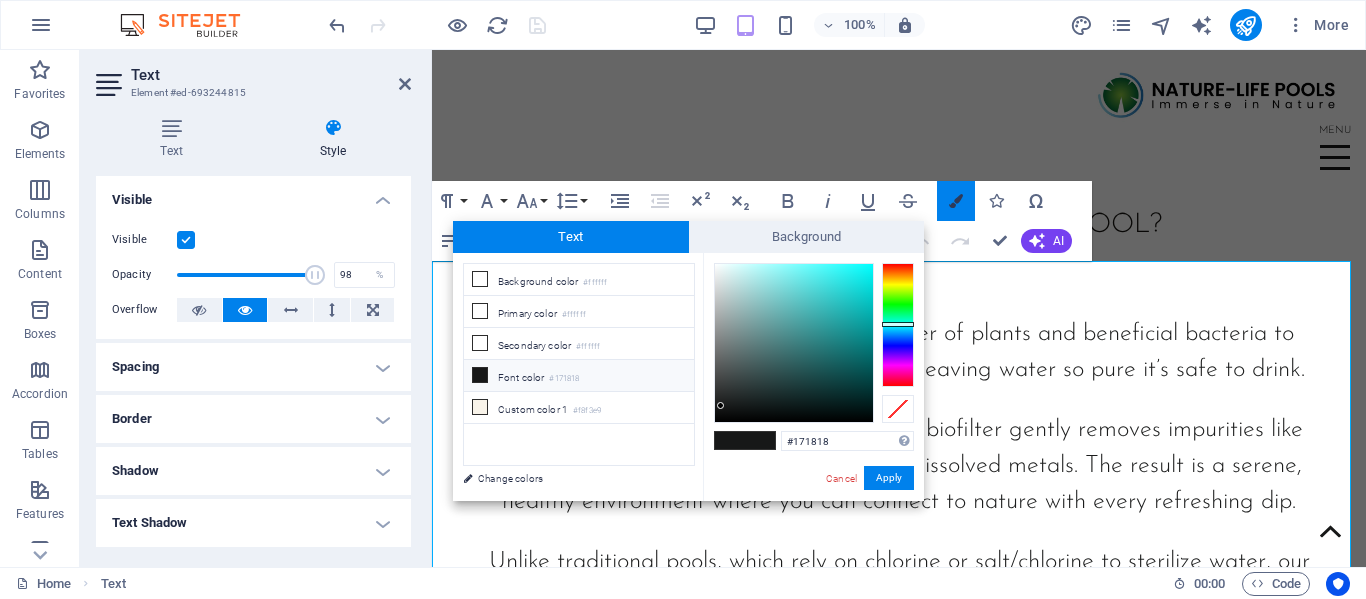 click at bounding box center (956, 201) 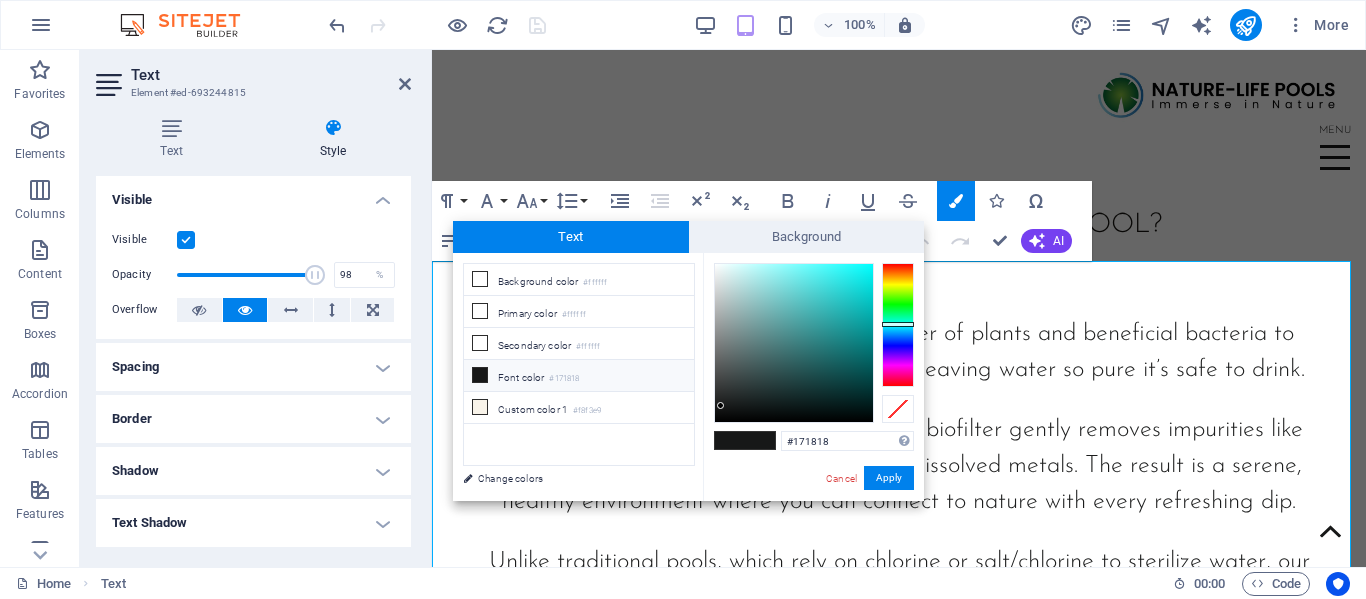 click on "Paragraph Format Normal Heading 1 Heading 2 Heading 3 Heading 4 Heading 5 Heading 6 Code Font Family Arial Georgia Impact Tahoma Times New Roman Verdana Amatic SC Chelsea Market Dancing Script DM Serif Display Josefin Sans Montserrat Quicksand Font Size 8 9 10 11 12 14 18 24 30 36 48 60 72 96 Line Height Default Single 1.15 1.5 Double Increase Indent Decrease Indent Superscript Subscript Bold Italic Underline Strikethrough Colors Icons Special Characters Align Left Align Center Align Right Align Justify Unordered List Default Circle Disc Square Ordered List Default Lower Alpha Lower Greek Lower Roman Upper Alpha Upper Roman Insert Link Insert Table Clear Formatting Data Bindings Company First name Last name Street ZIP code City Email Phone Mobile Fax Custom field 1 Custom field 2 Custom field 3 Custom field 4 Custom field 5 Custom field 6 HTML Undo Redo Confirm (Ctrl+⏎) AI Improve Make shorter Make longer Fix spelling & grammar Translate to English Generate text" at bounding box center [762, 221] 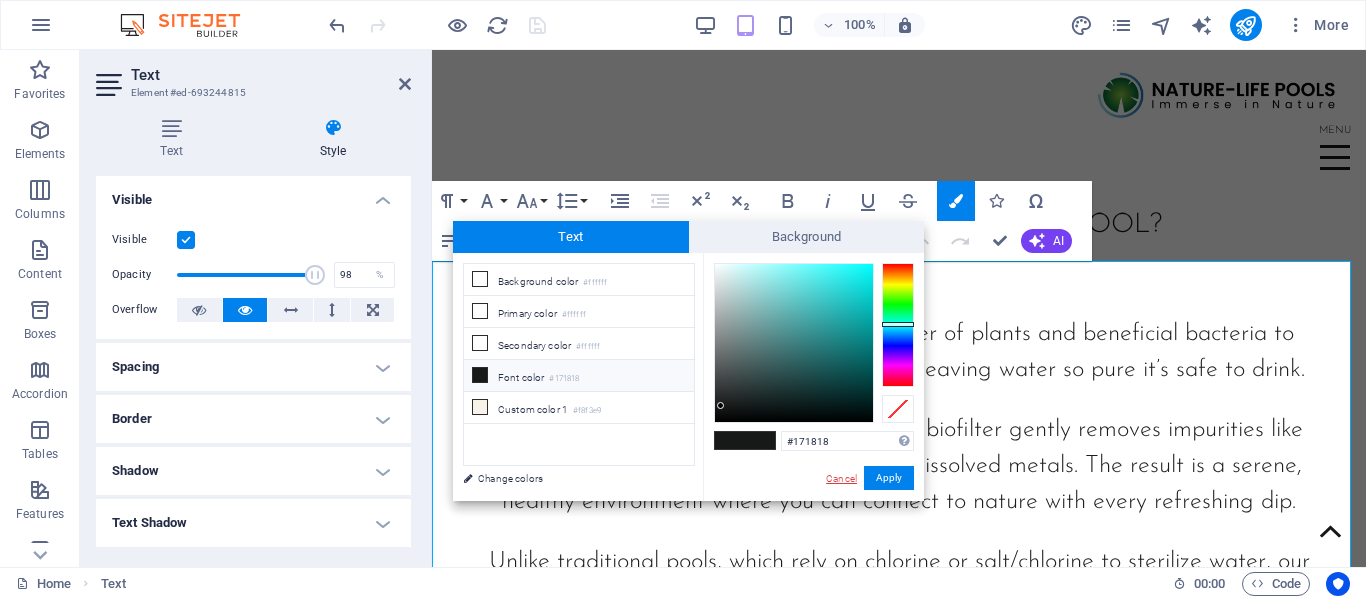 click on "Cancel" at bounding box center (841, 478) 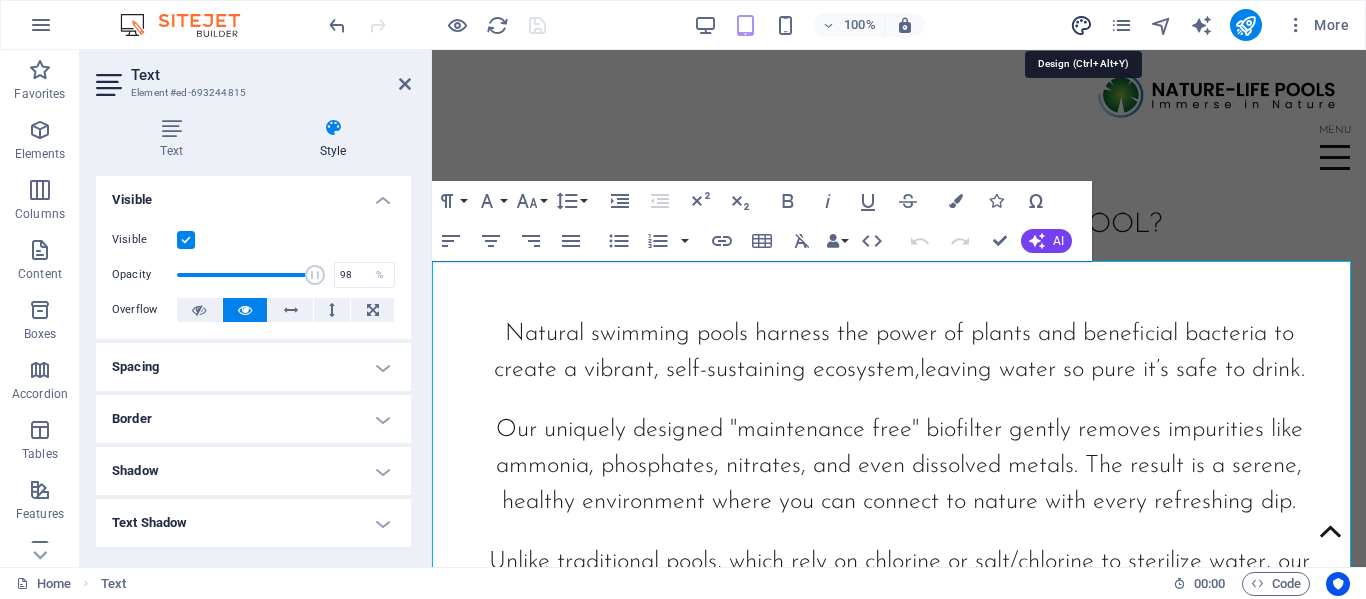 click at bounding box center [1081, 25] 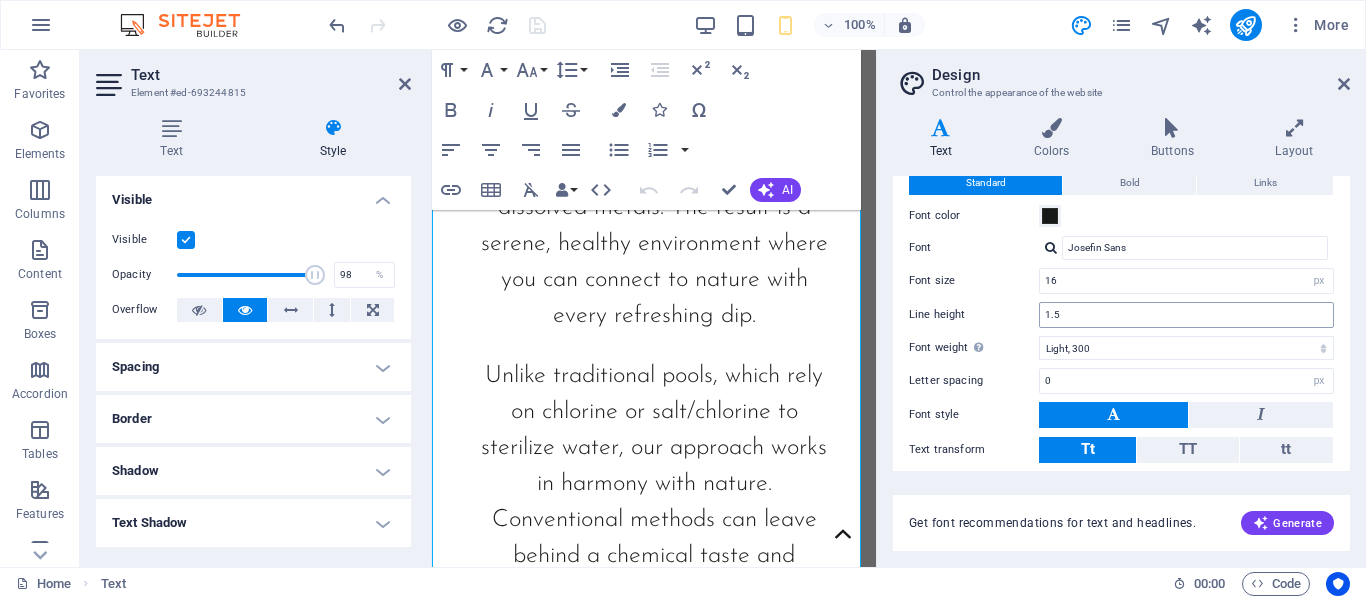 scroll, scrollTop: 0, scrollLeft: 0, axis: both 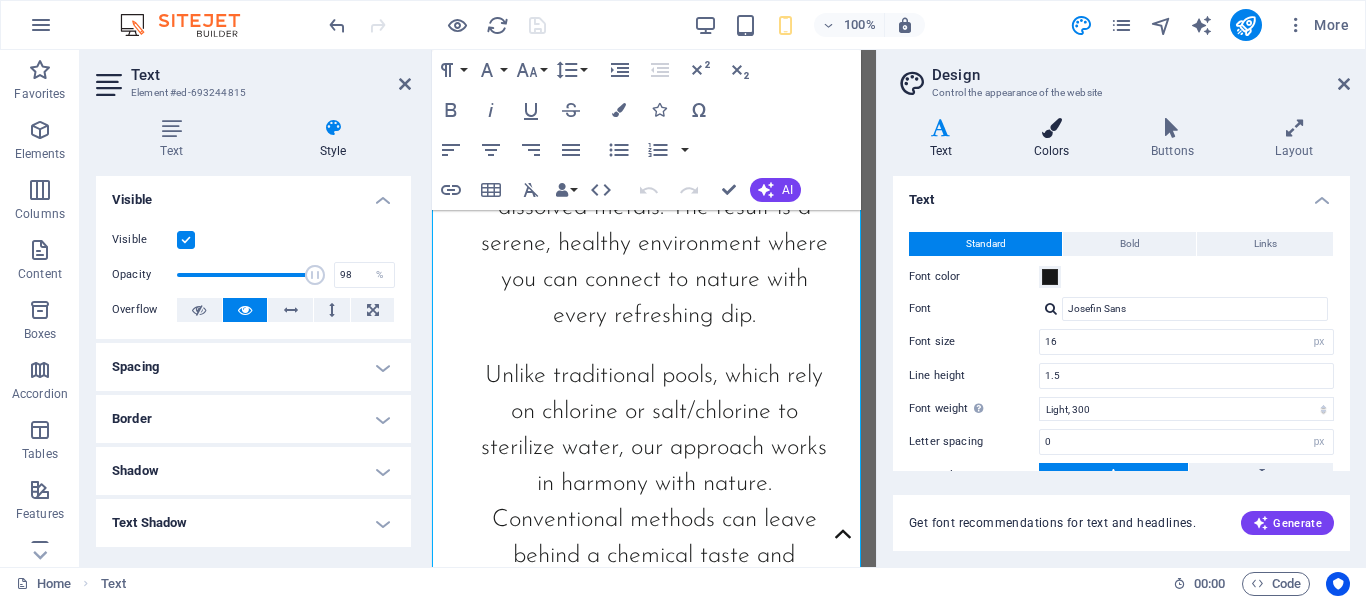 click at bounding box center (1051, 128) 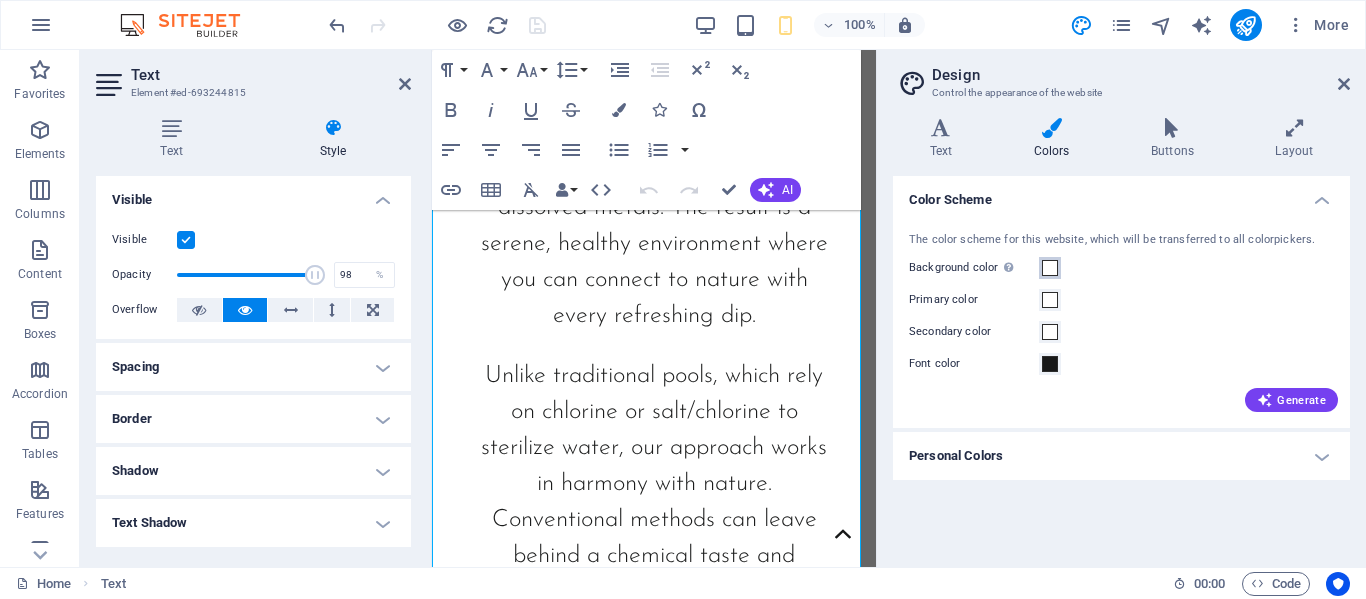 click at bounding box center (1050, 268) 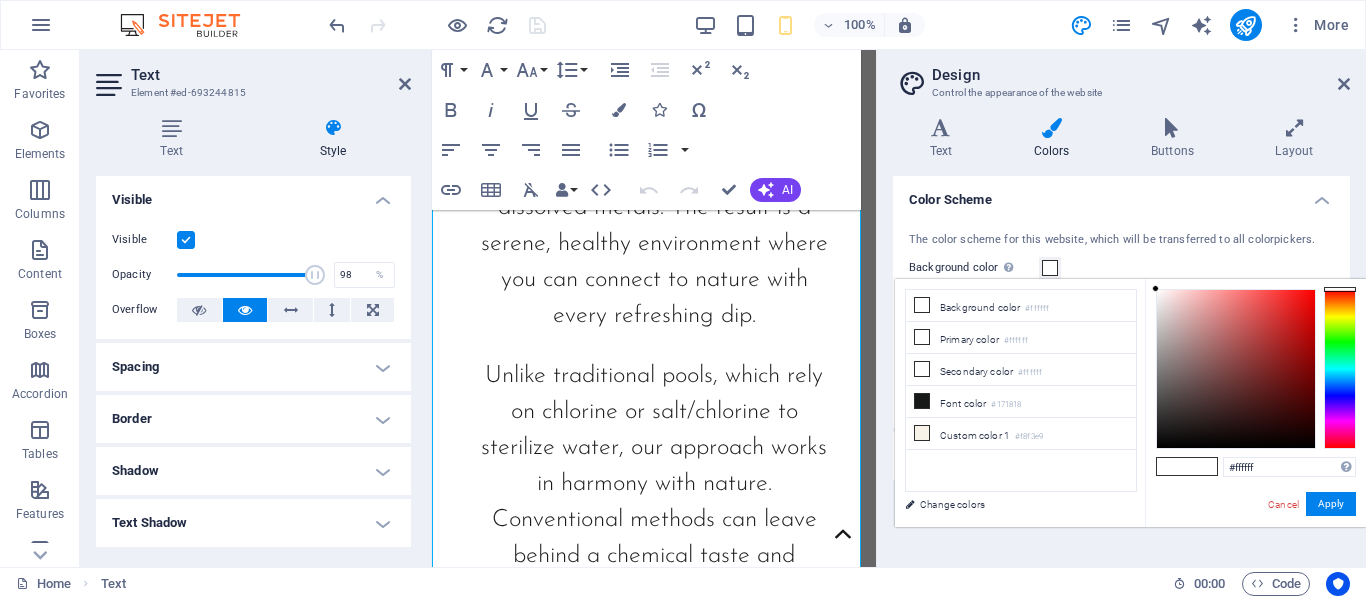 click at bounding box center (1340, 369) 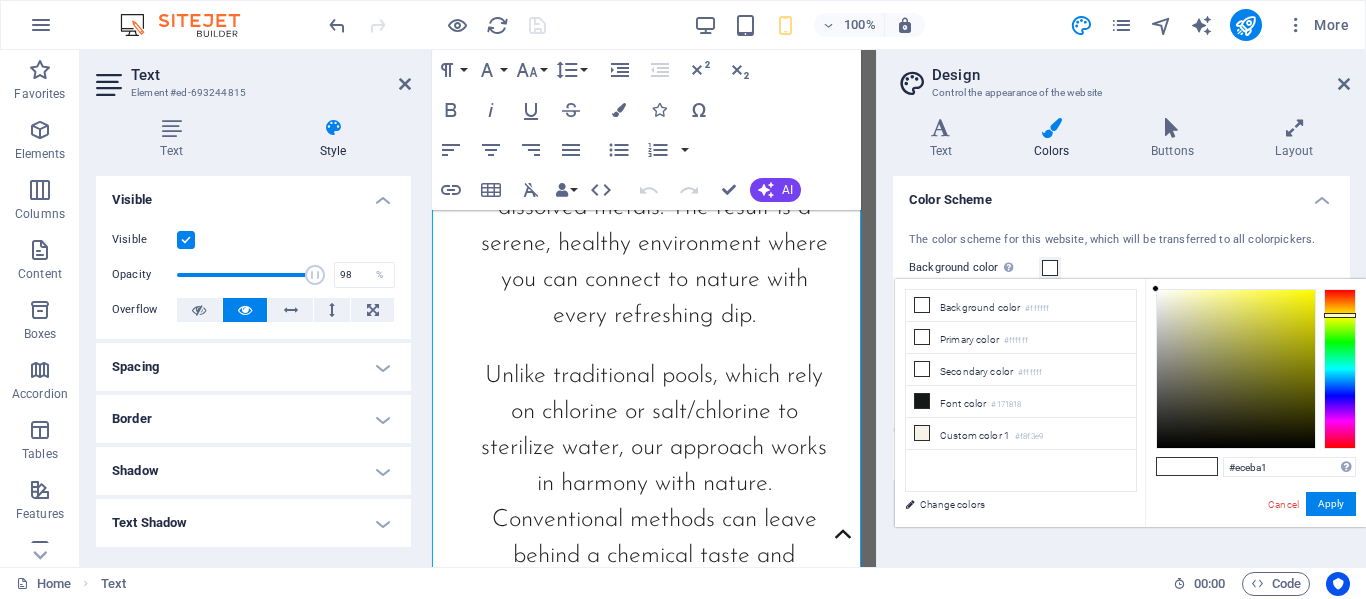 click at bounding box center [1236, 369] 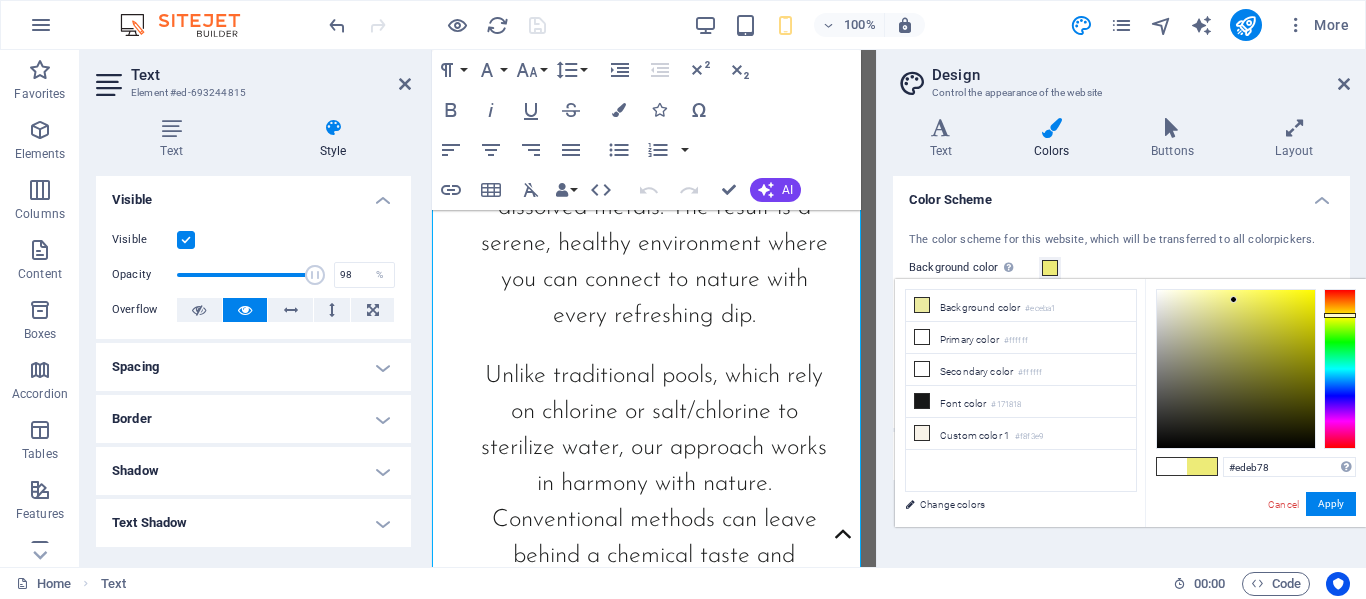 click at bounding box center [1236, 369] 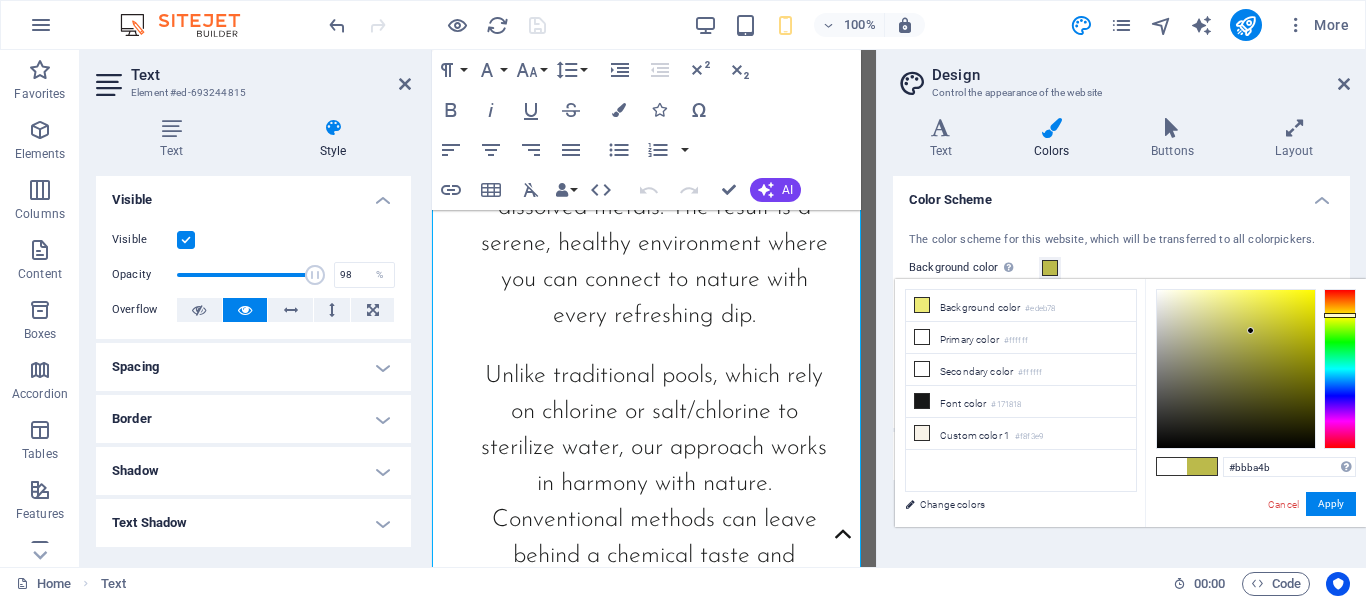 click at bounding box center [1236, 369] 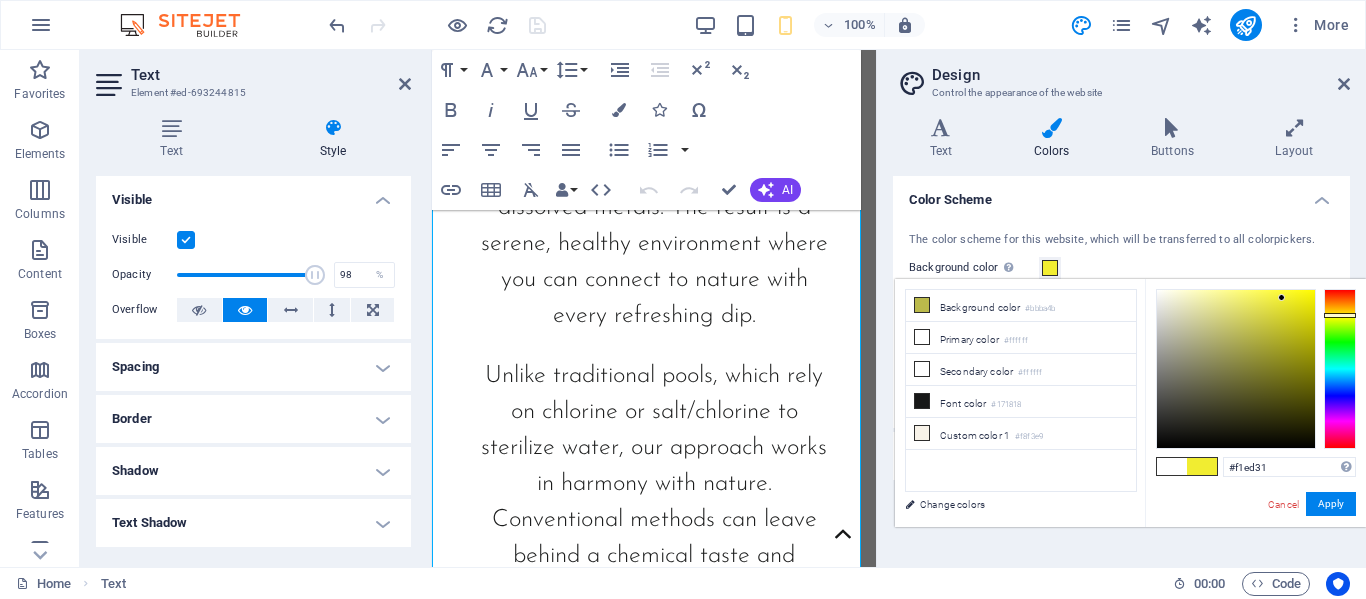 click at bounding box center (1236, 369) 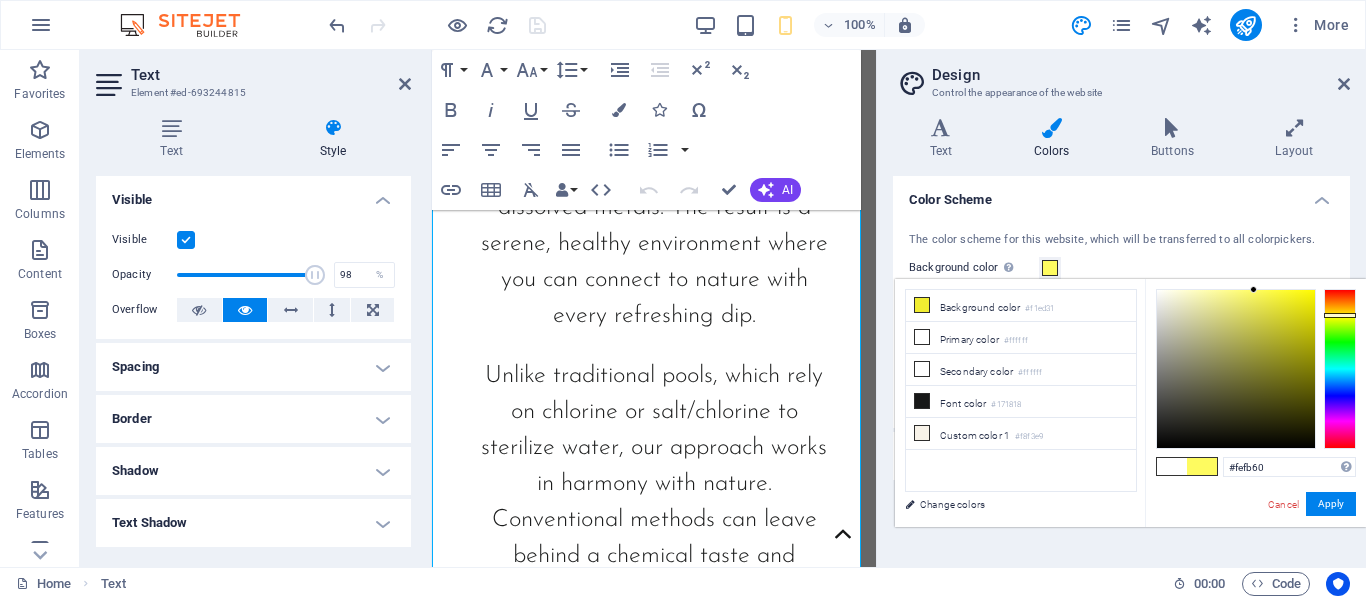 click at bounding box center [1236, 369] 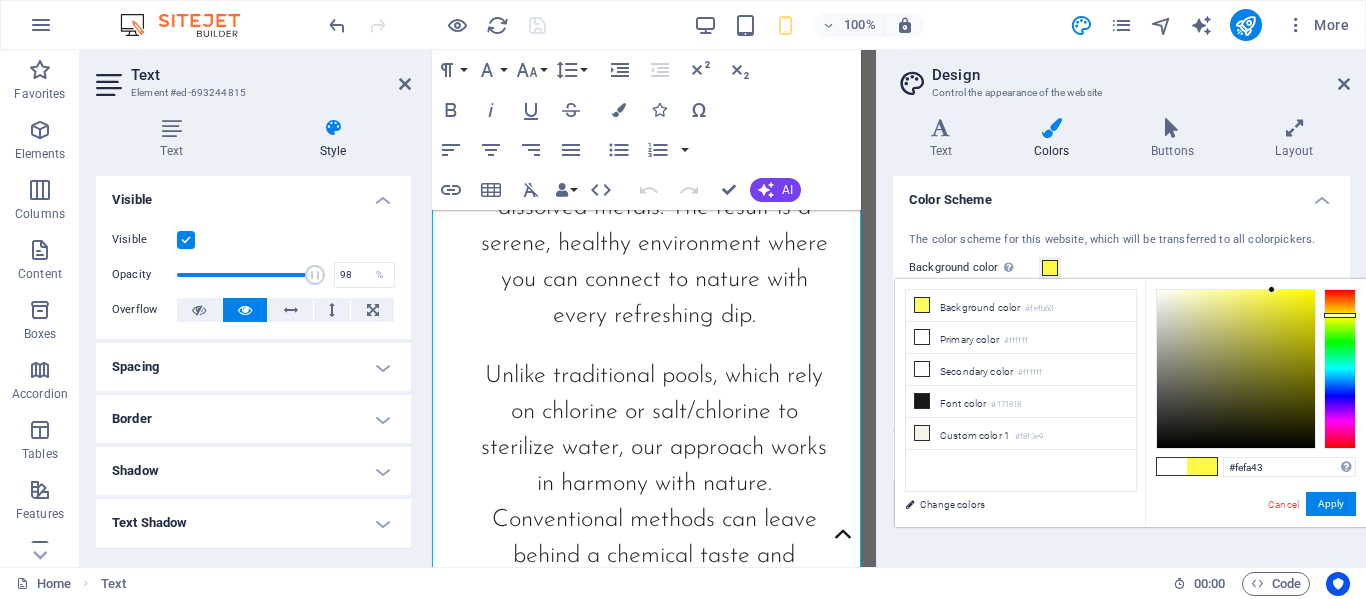 click at bounding box center [1236, 369] 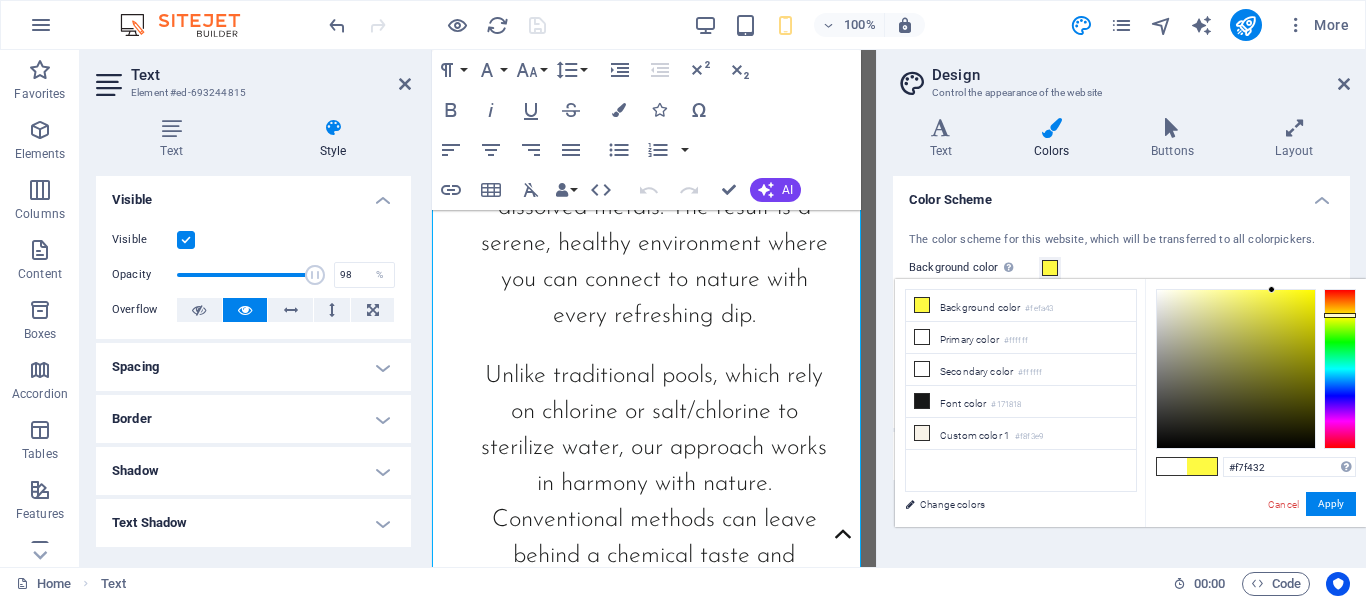 click at bounding box center [1236, 369] 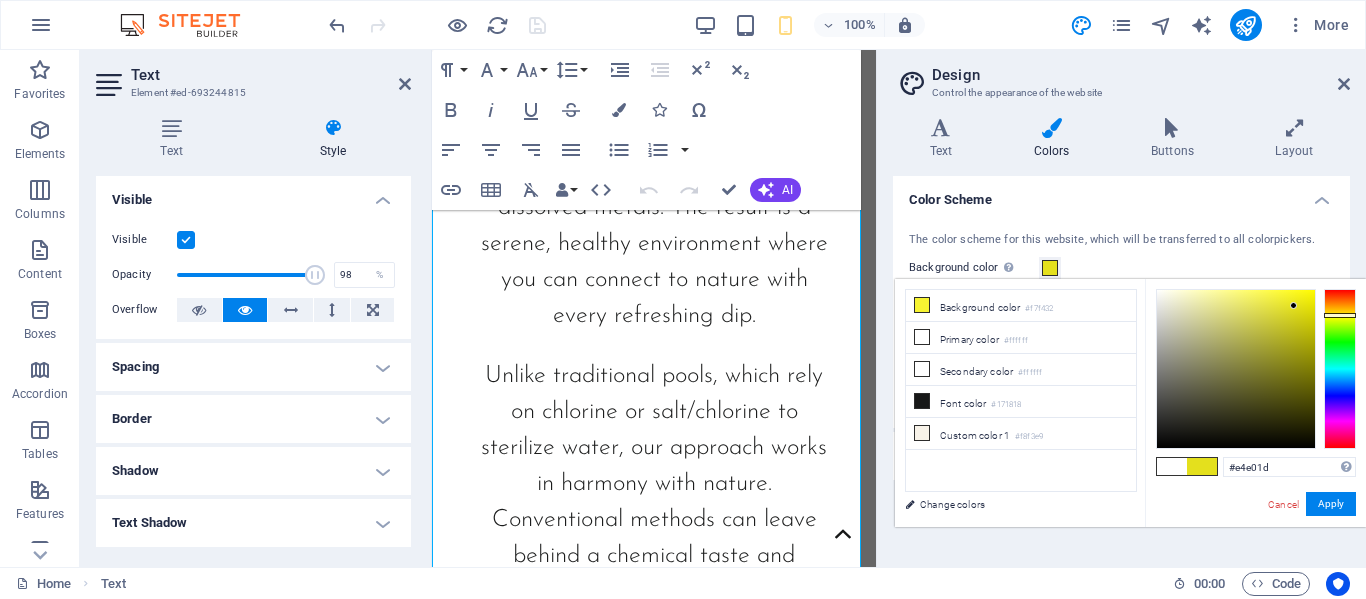 click at bounding box center [1236, 369] 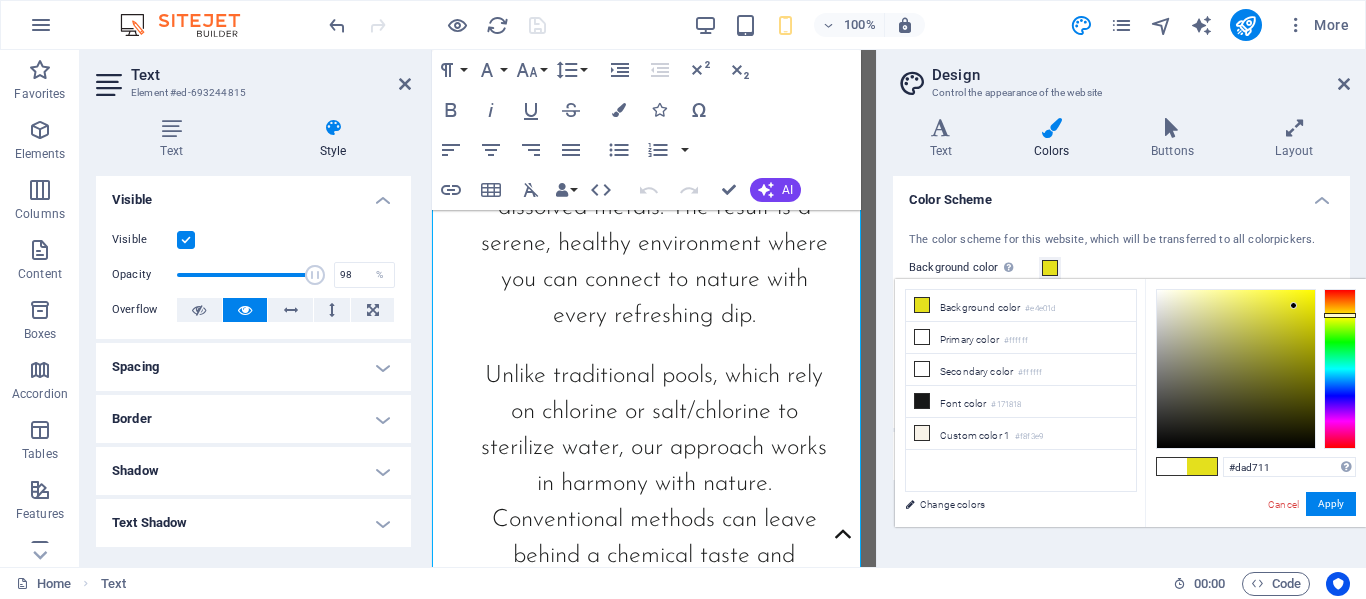 click at bounding box center [1236, 369] 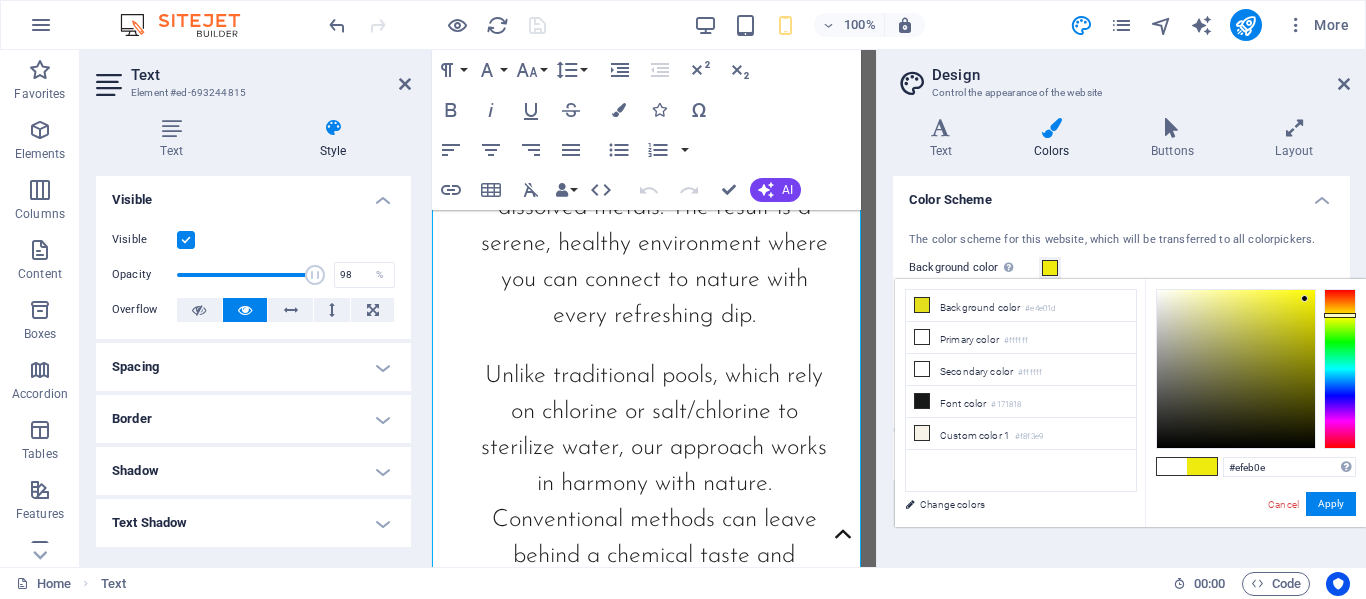 click at bounding box center (1236, 369) 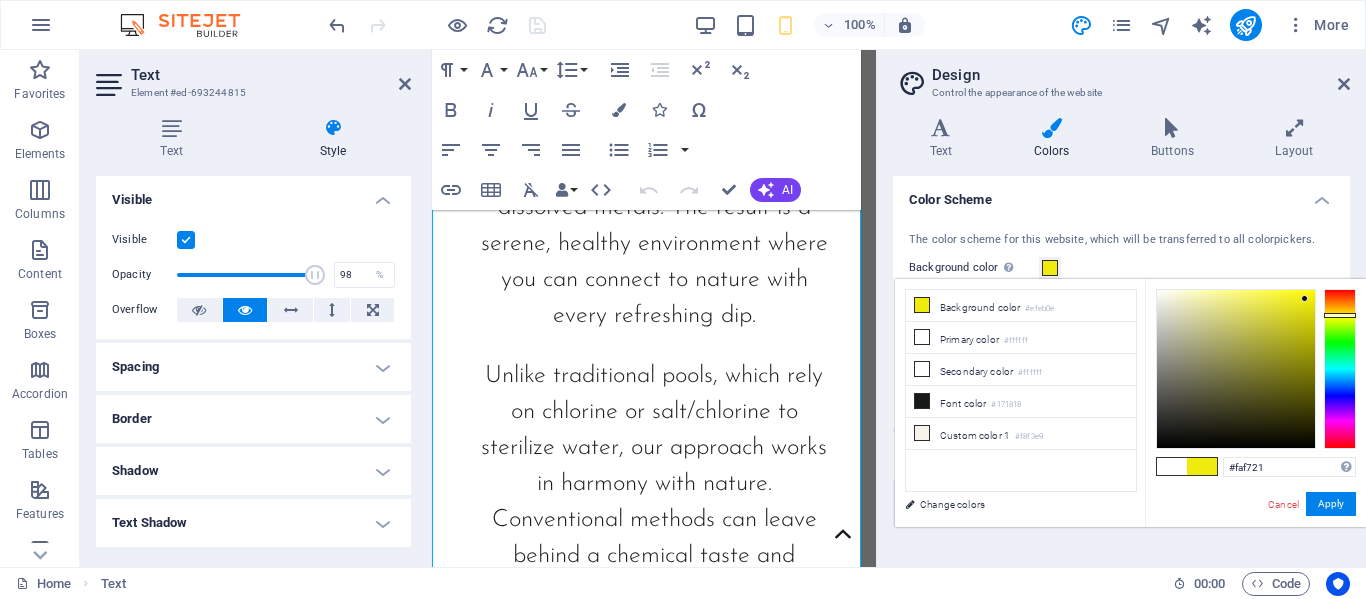 click at bounding box center (1236, 369) 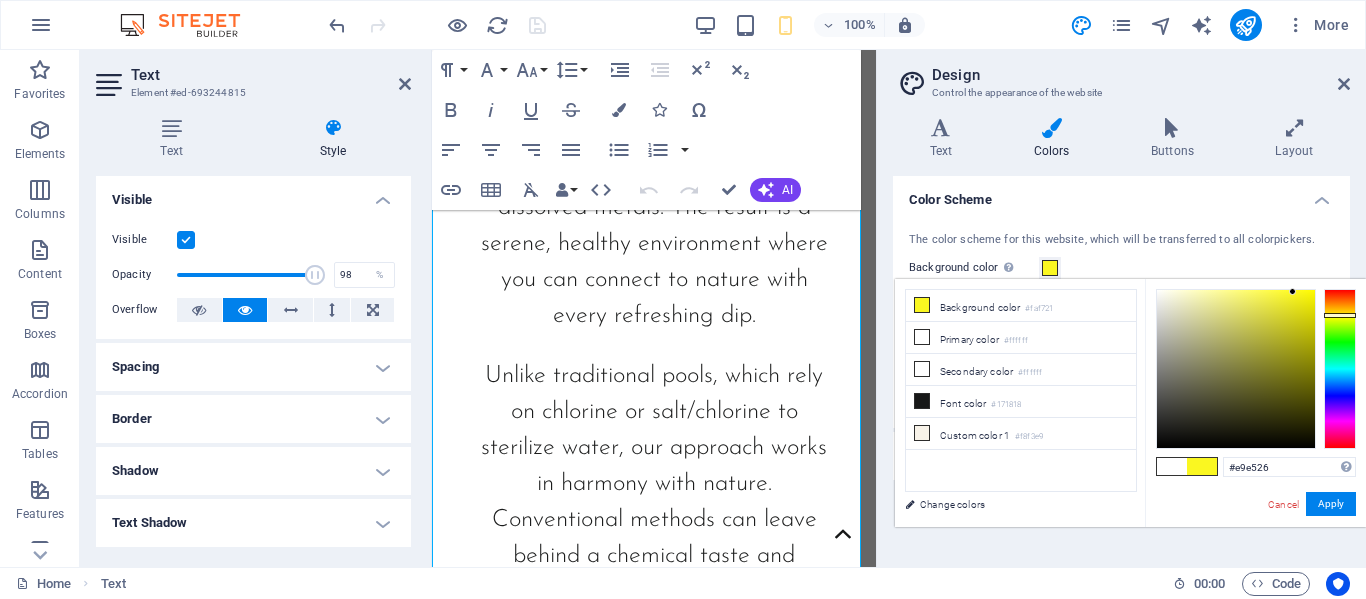 click at bounding box center (1236, 369) 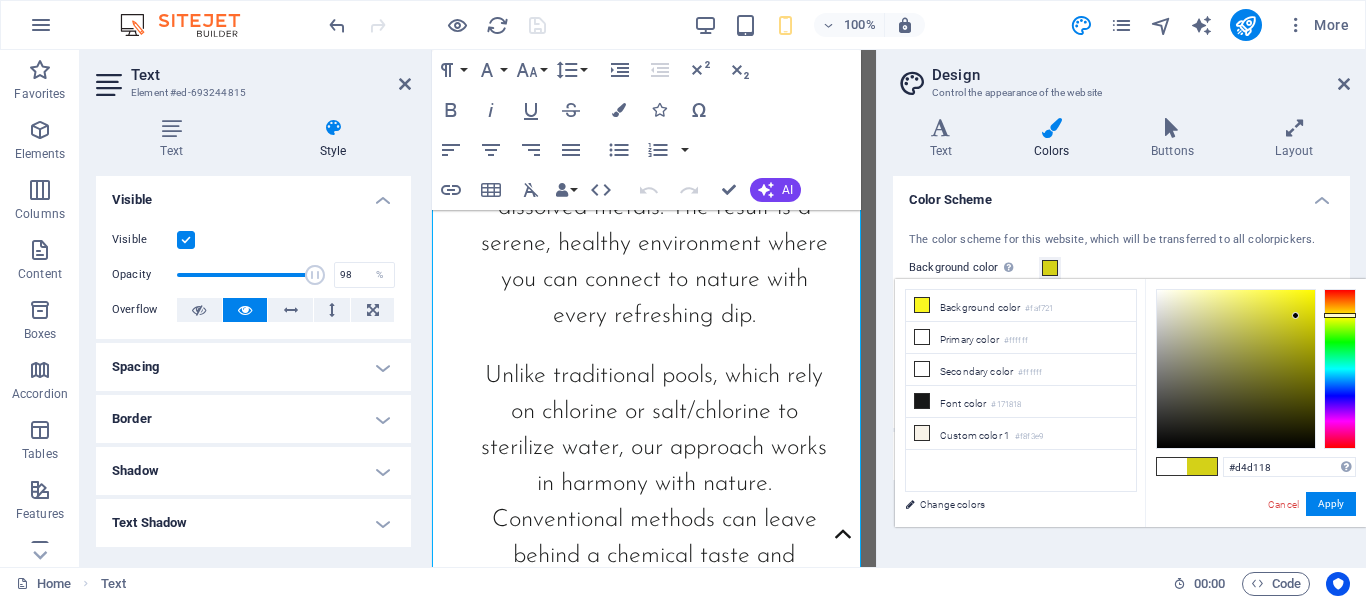 click at bounding box center [1236, 369] 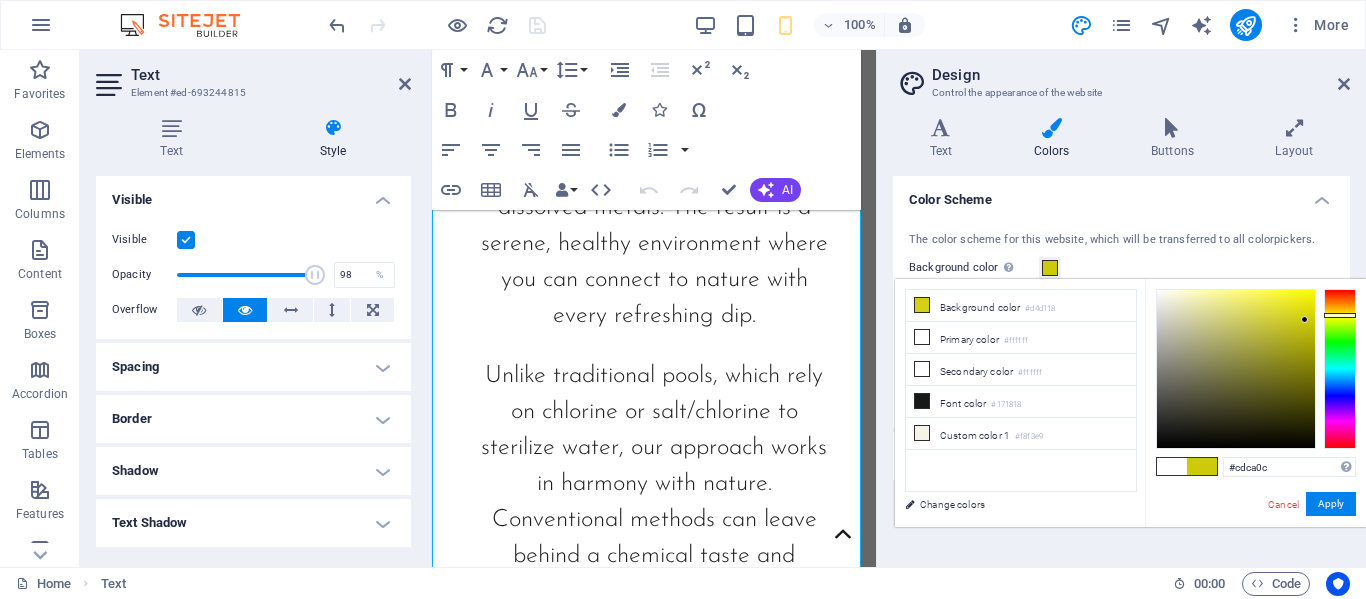 click at bounding box center [1236, 369] 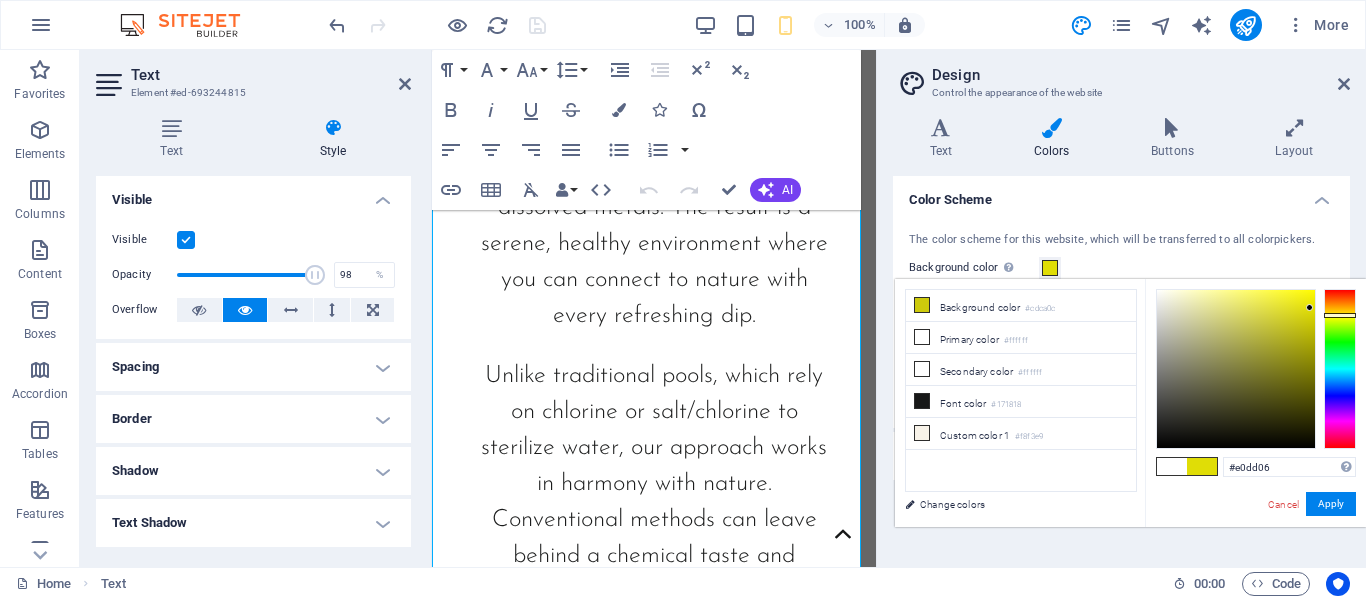 click at bounding box center (1236, 369) 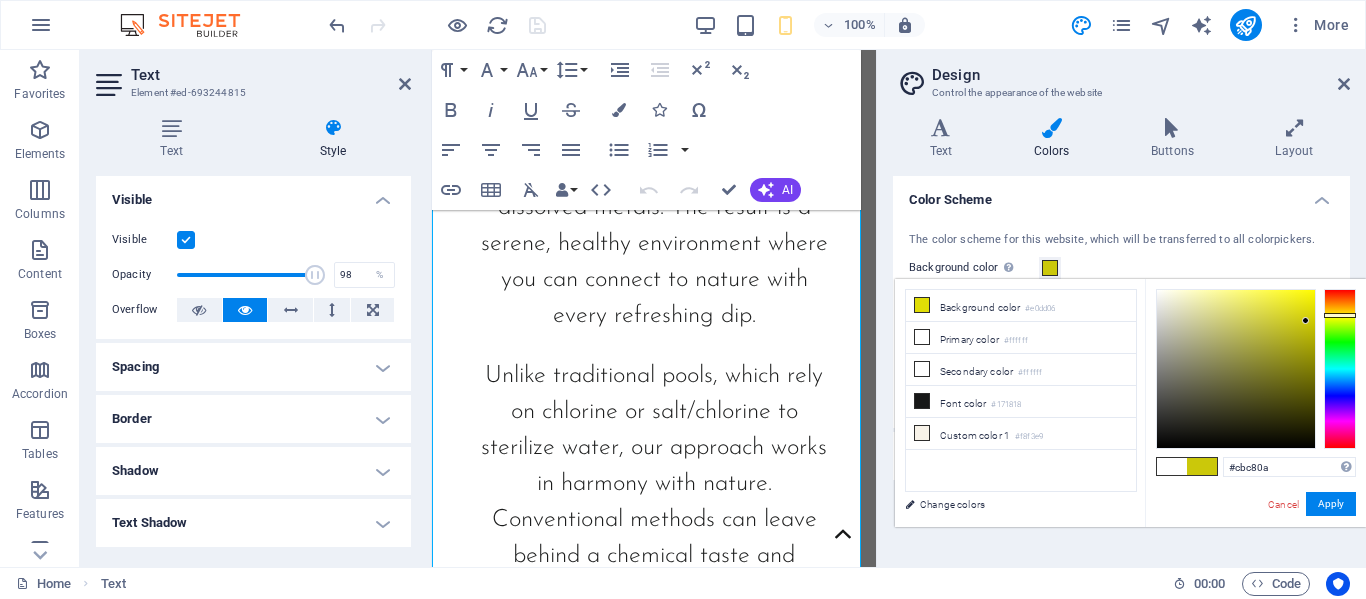 click at bounding box center [1236, 369] 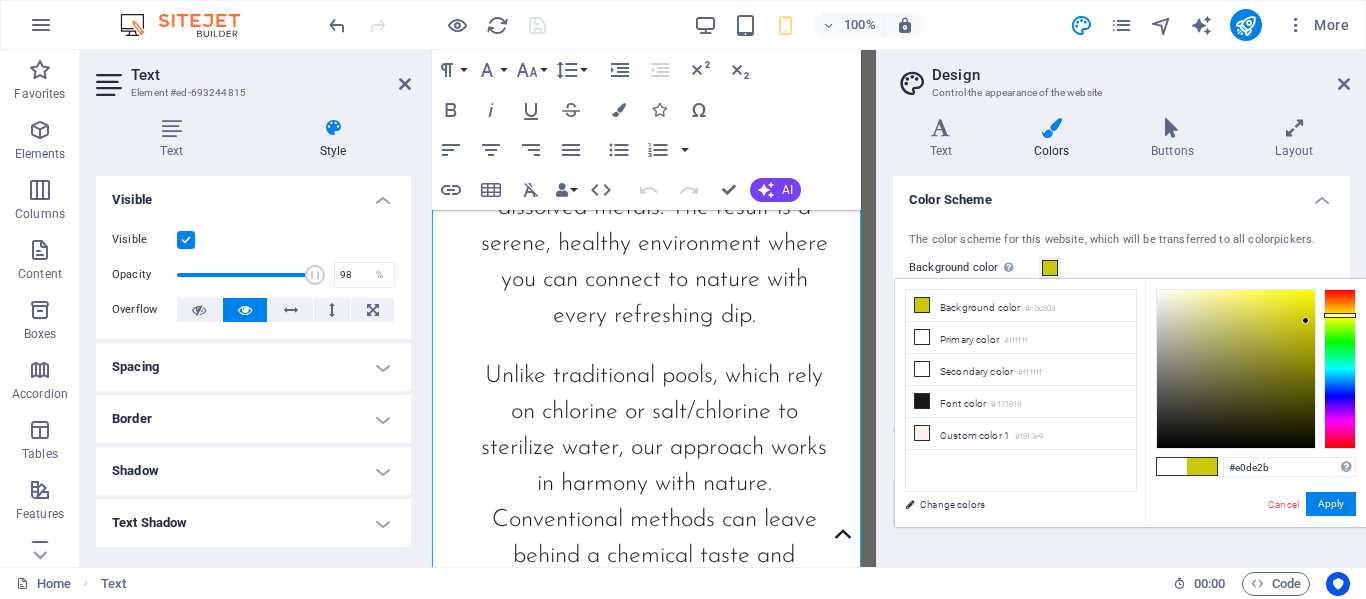 click at bounding box center (1236, 369) 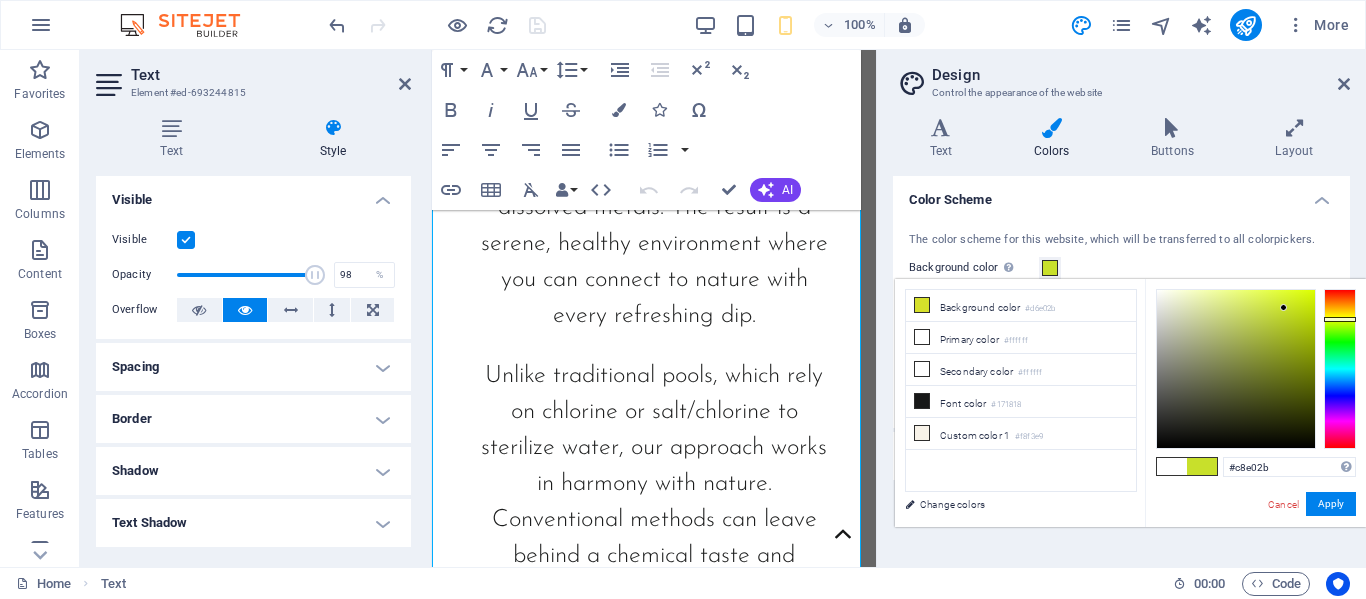 click at bounding box center (1340, 319) 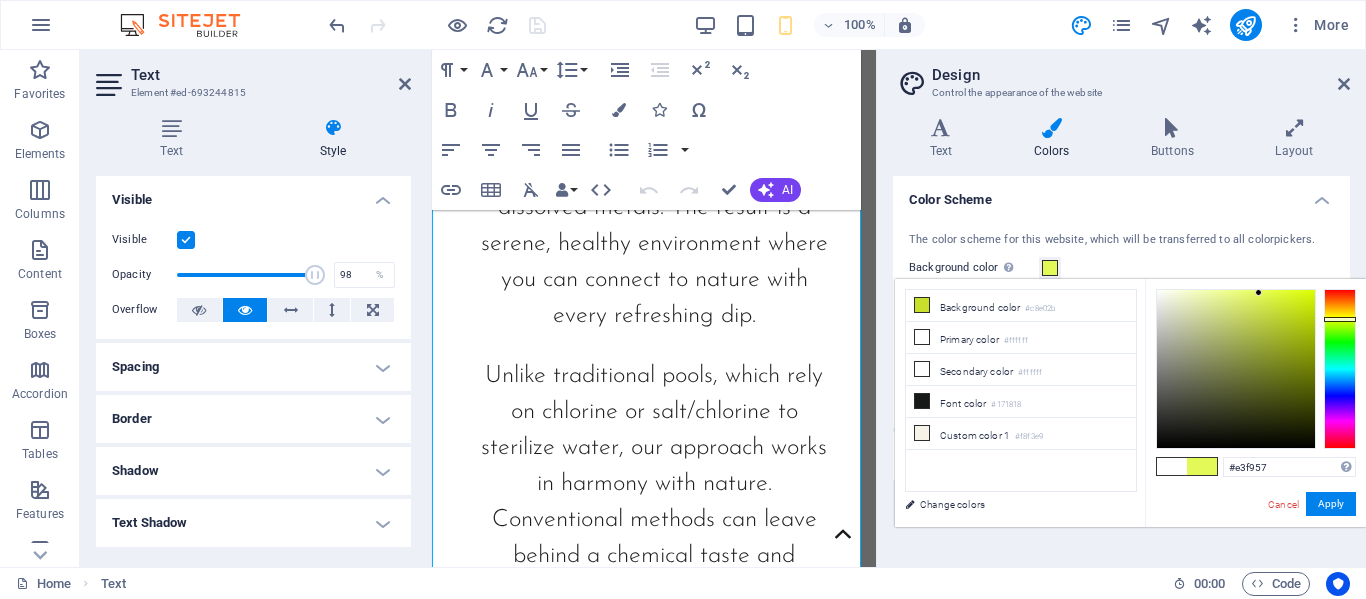 click at bounding box center (1236, 369) 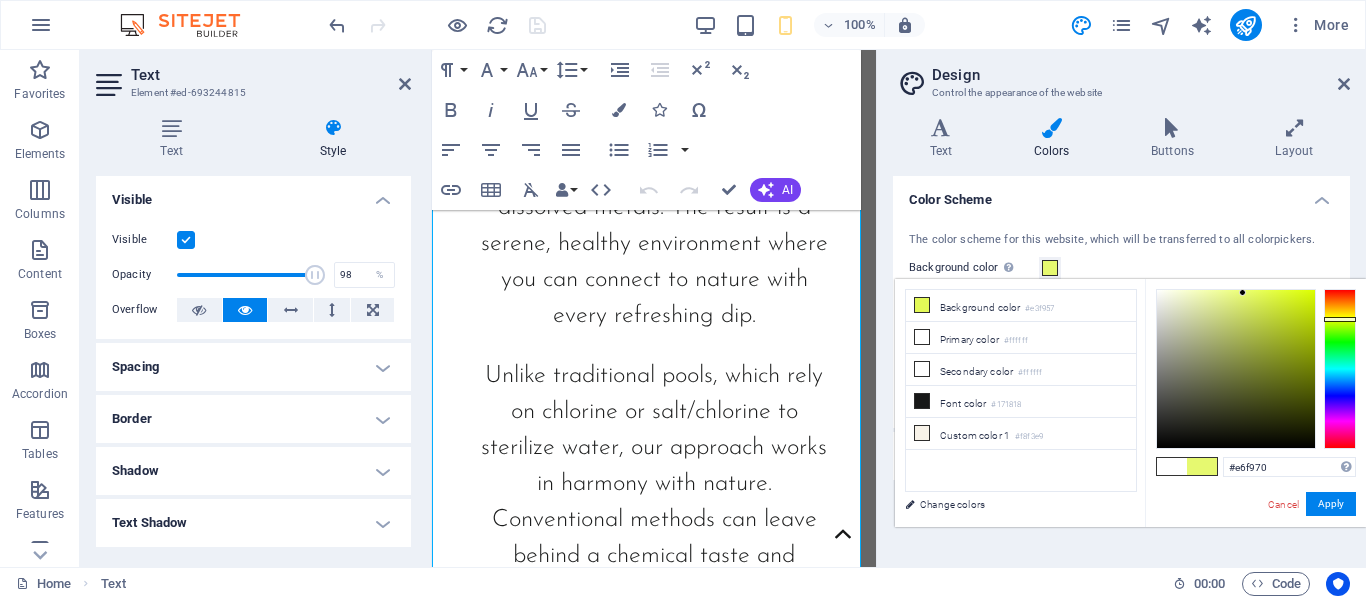 click at bounding box center [1236, 369] 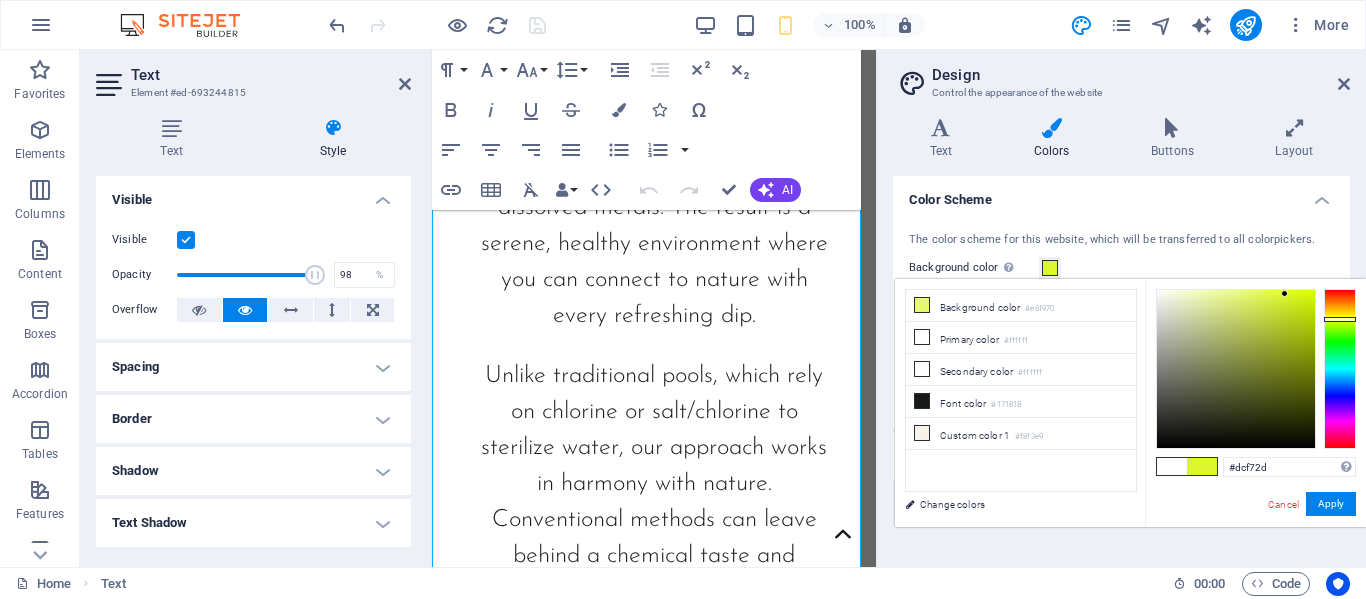 click at bounding box center (1236, 369) 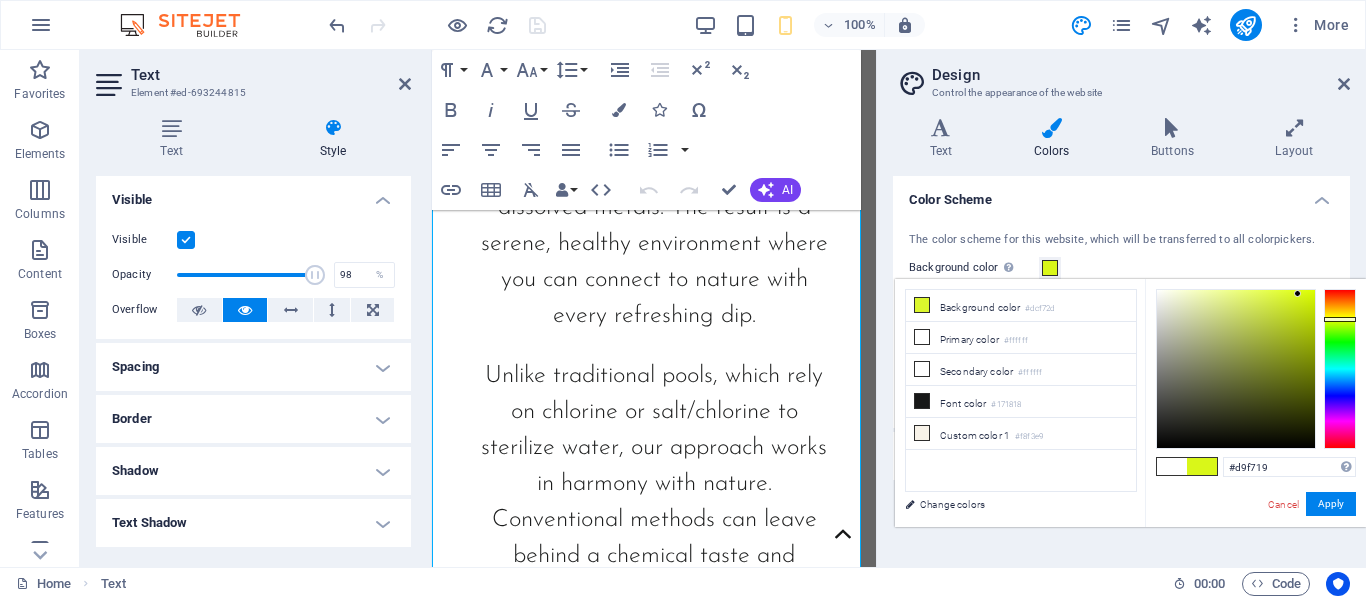 click at bounding box center [1236, 369] 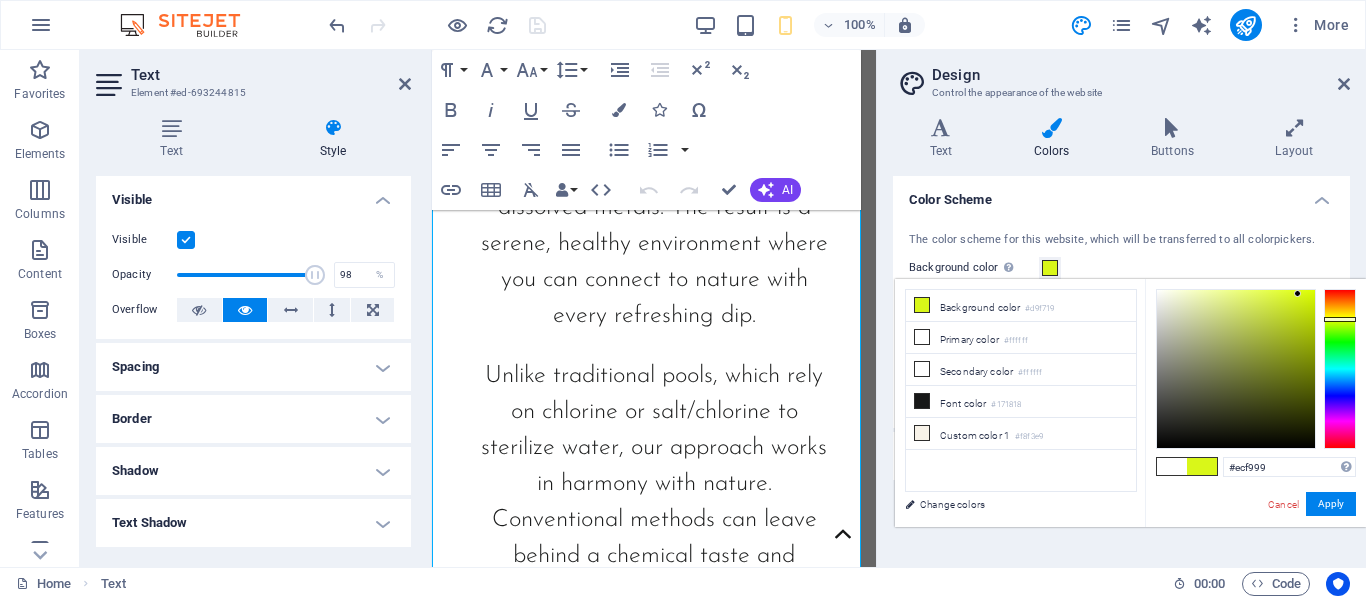 click at bounding box center [1236, 369] 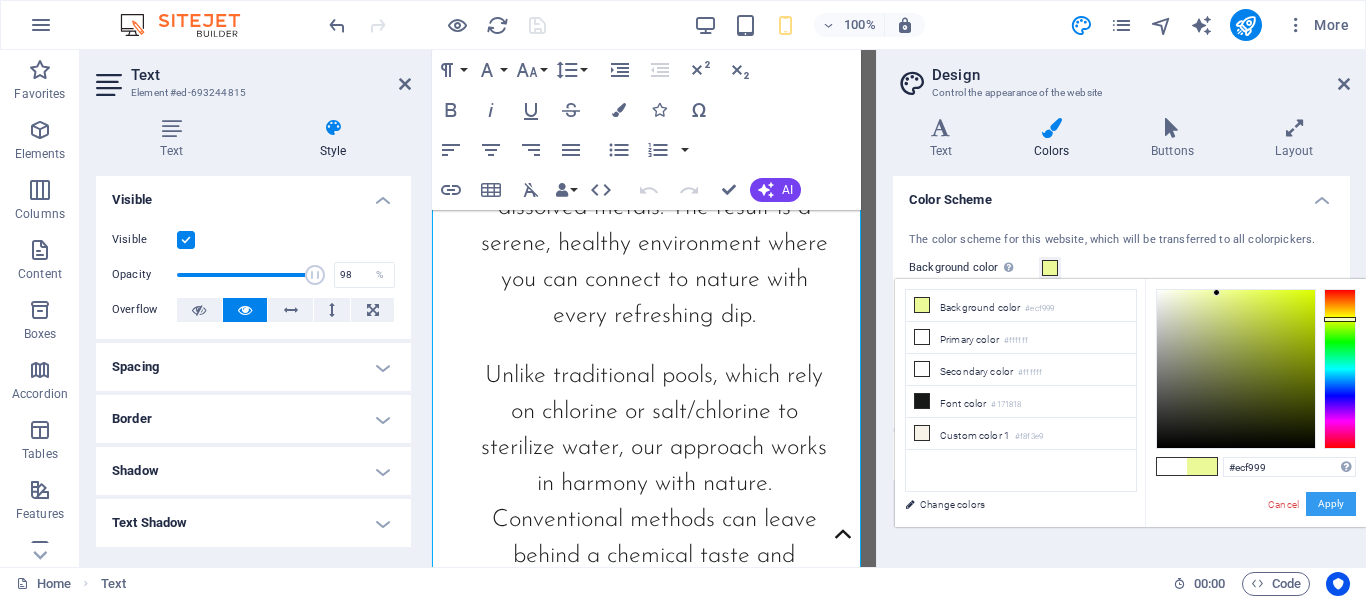 click on "Apply" at bounding box center [1331, 504] 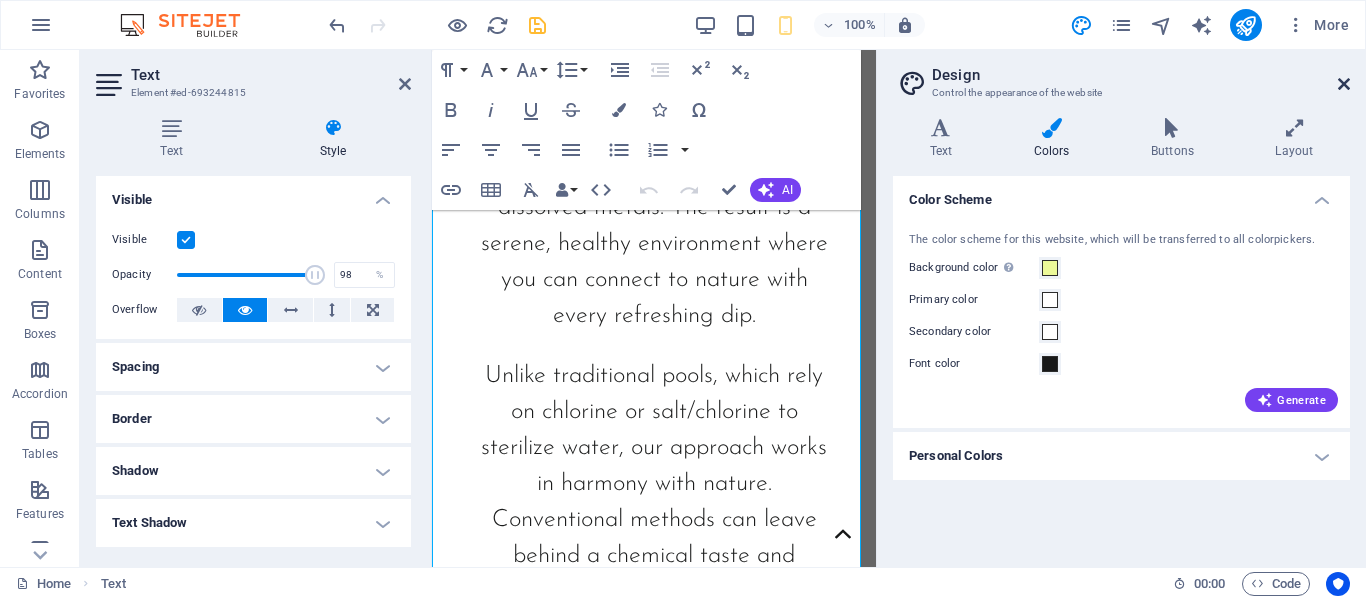 click at bounding box center [1344, 84] 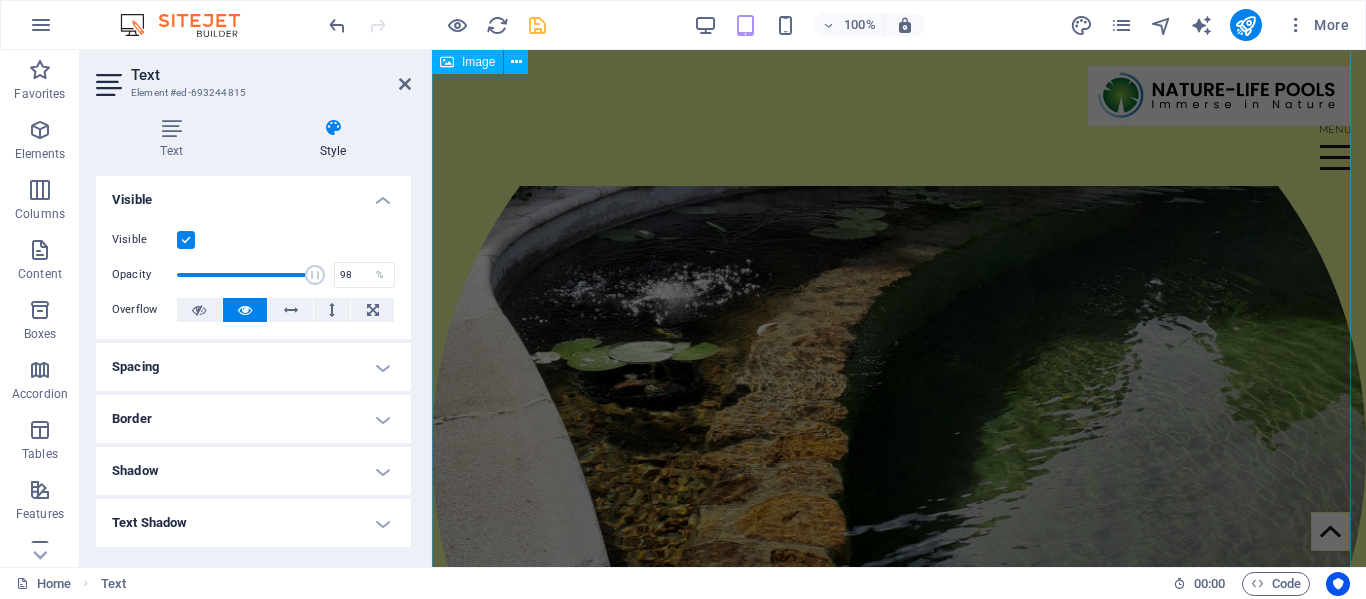 scroll, scrollTop: 0, scrollLeft: 0, axis: both 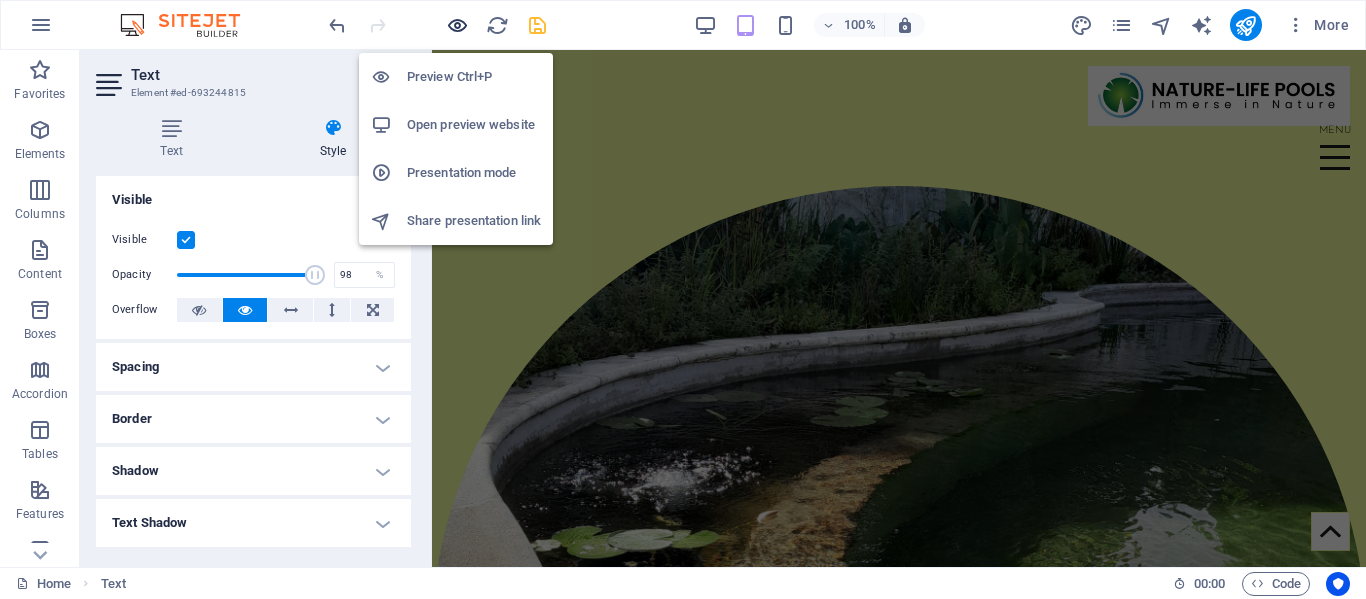 click at bounding box center [457, 25] 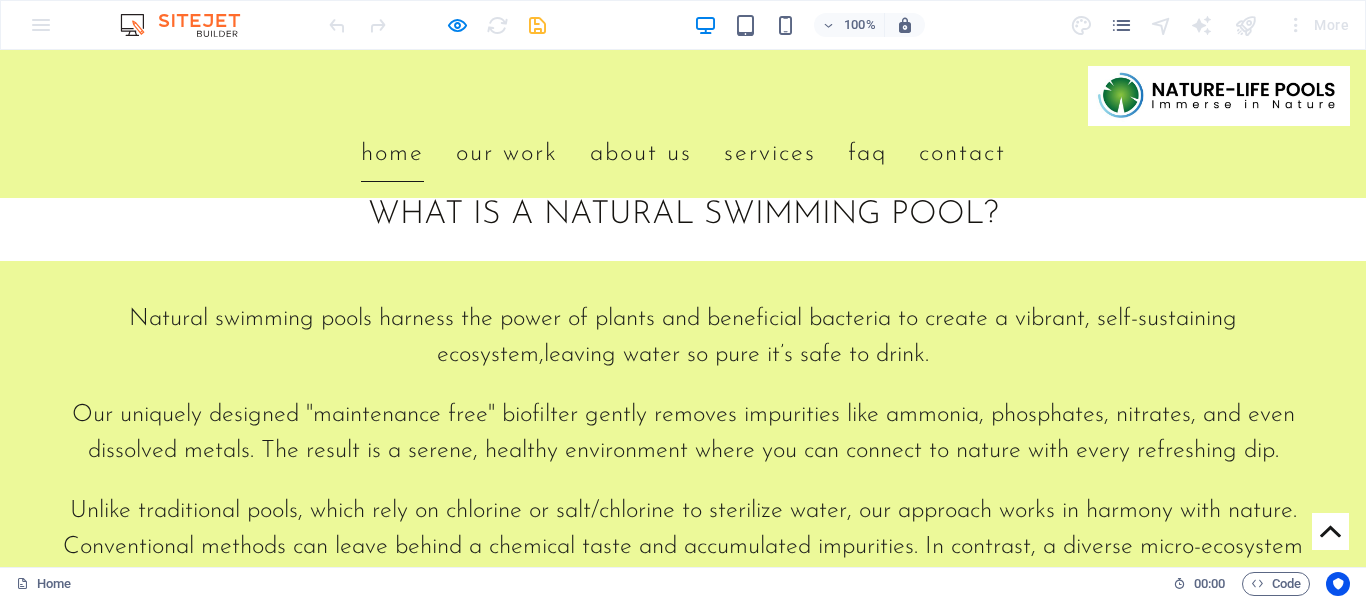 scroll, scrollTop: 1300, scrollLeft: 0, axis: vertical 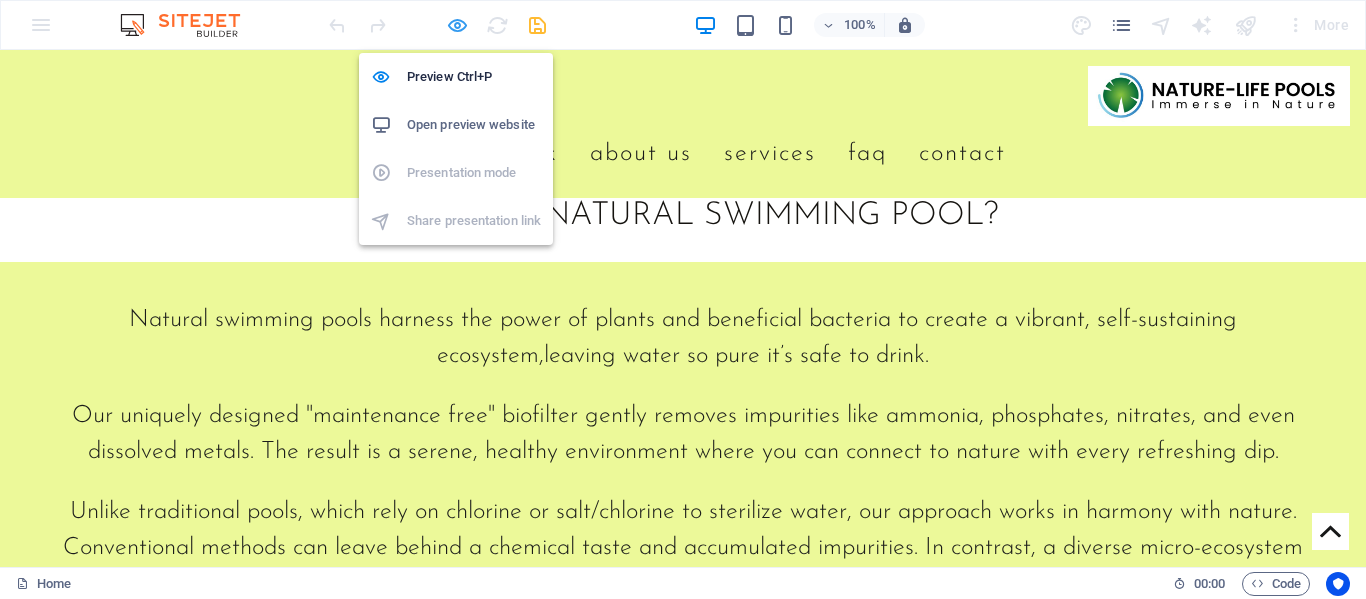 click at bounding box center [457, 25] 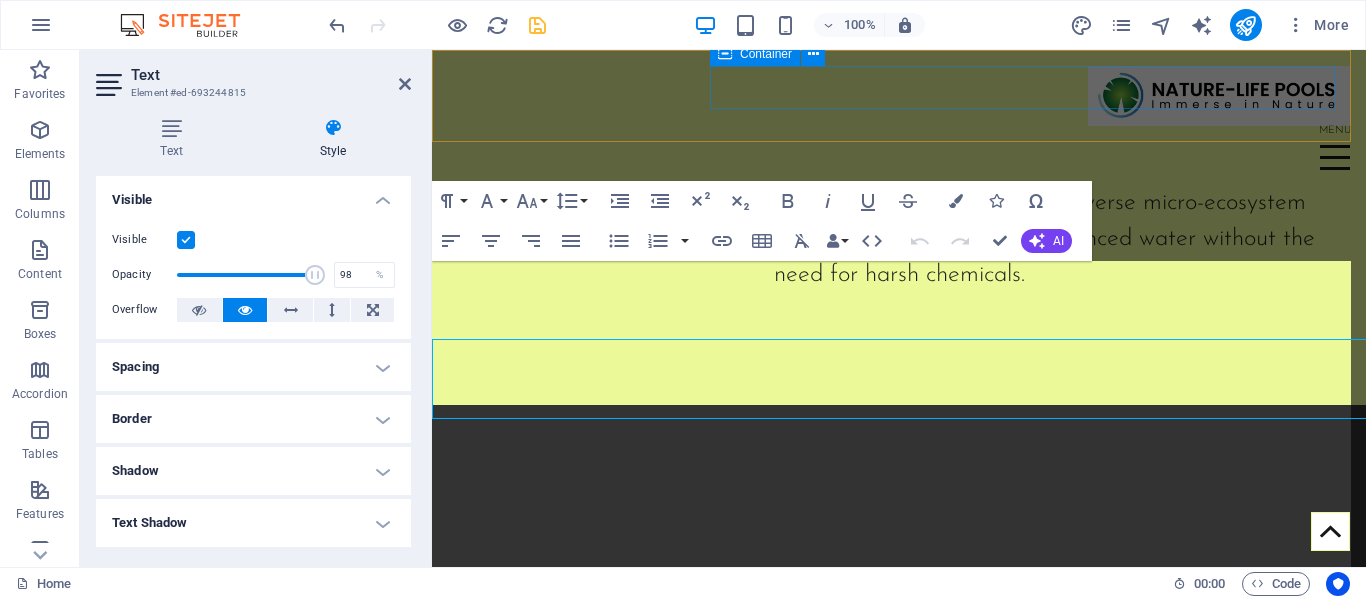 scroll, scrollTop: 869, scrollLeft: 0, axis: vertical 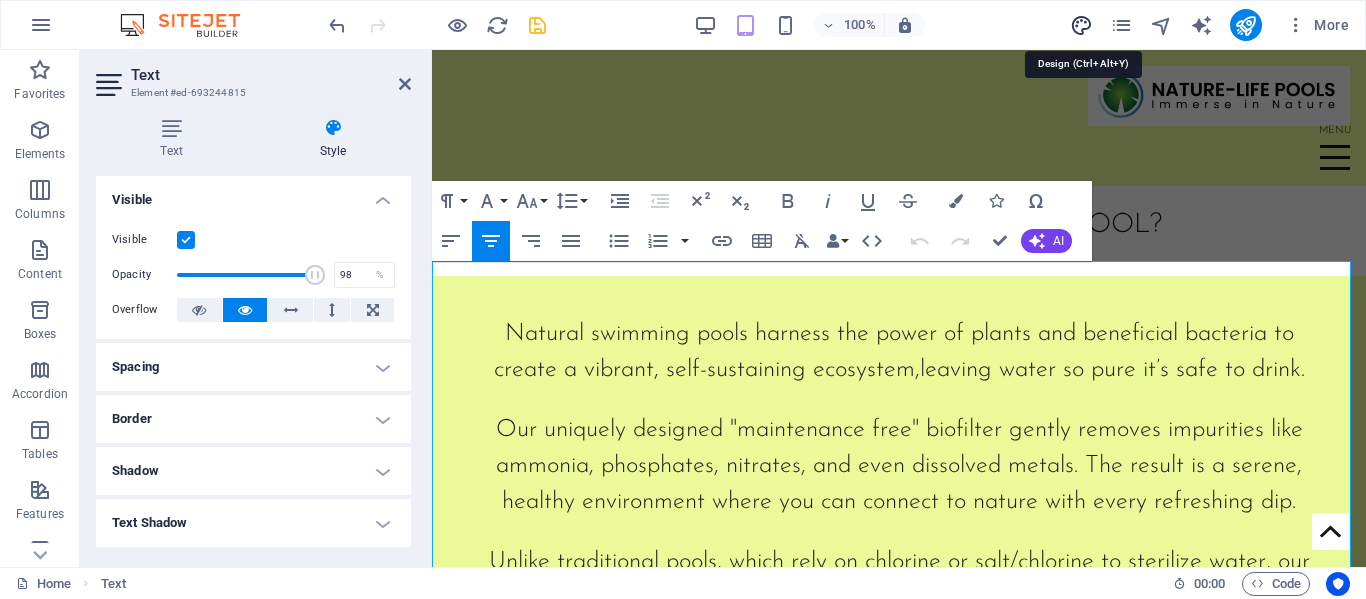 click at bounding box center [1081, 25] 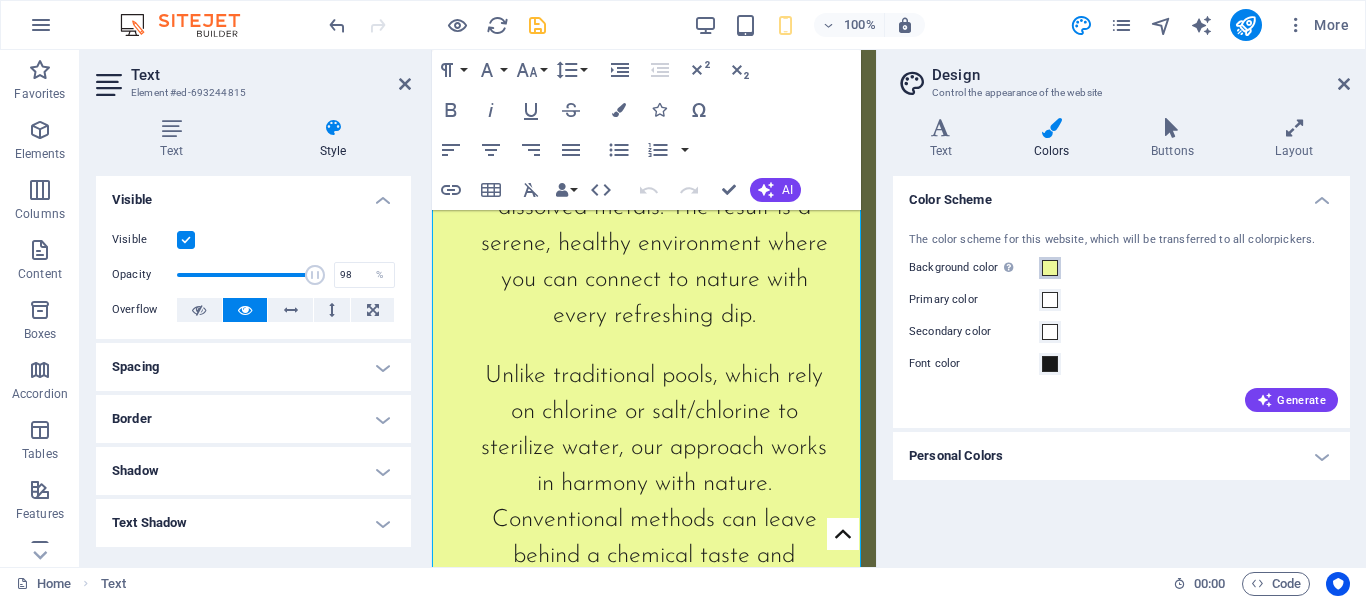 click at bounding box center (1050, 268) 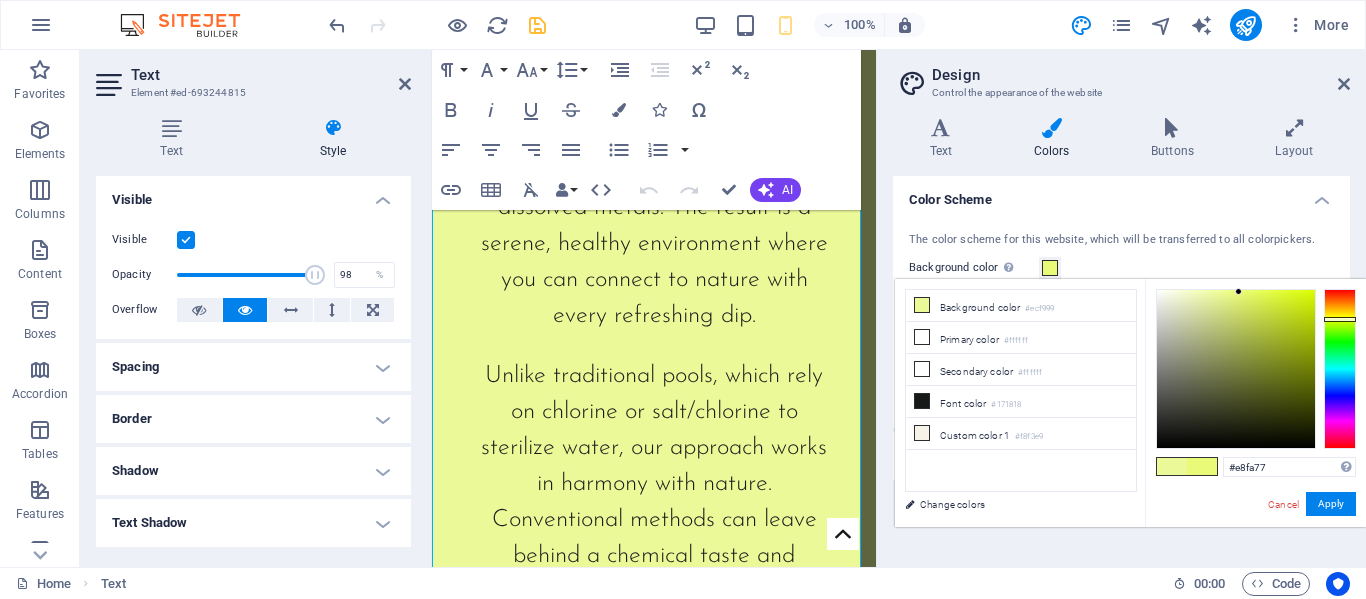 click at bounding box center (1236, 369) 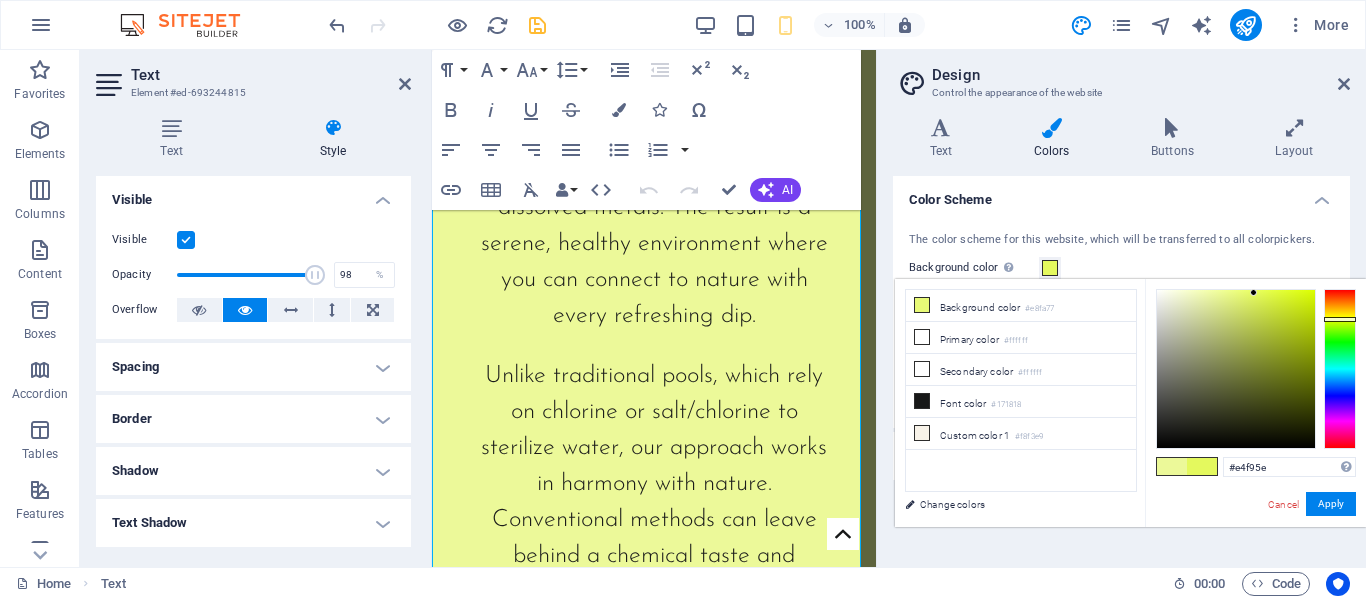 click at bounding box center [1236, 369] 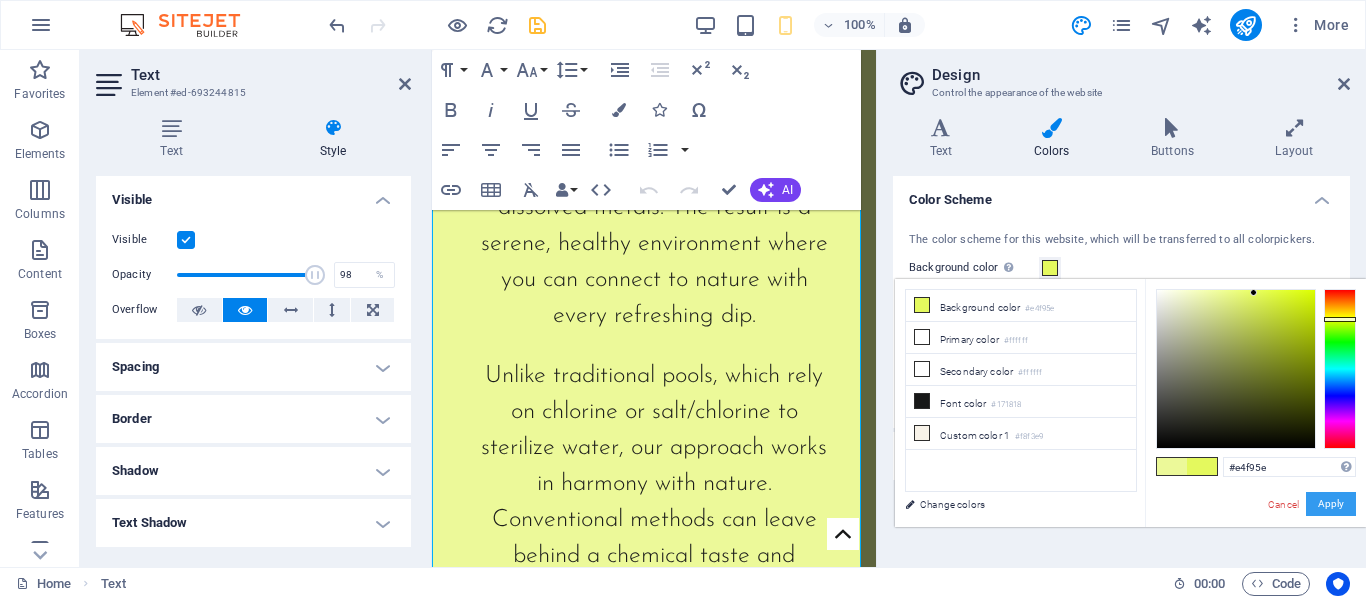 drag, startPoint x: 1332, startPoint y: 500, endPoint x: 1324, endPoint y: 479, distance: 22.472204 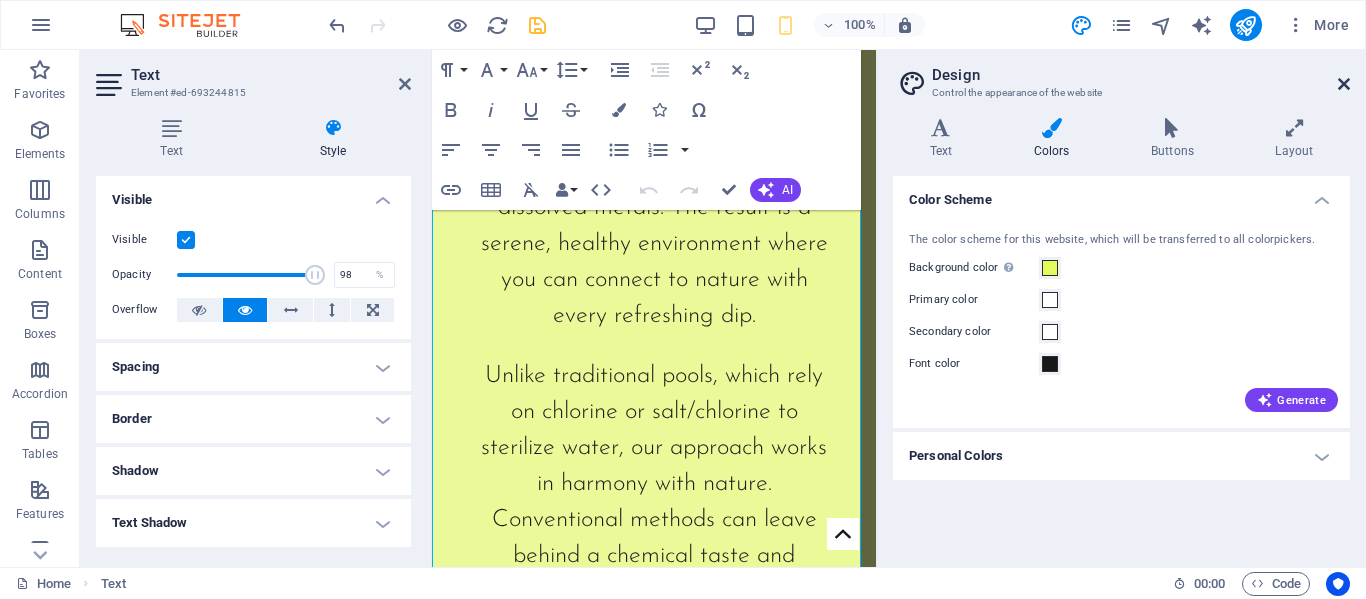 click at bounding box center [1344, 84] 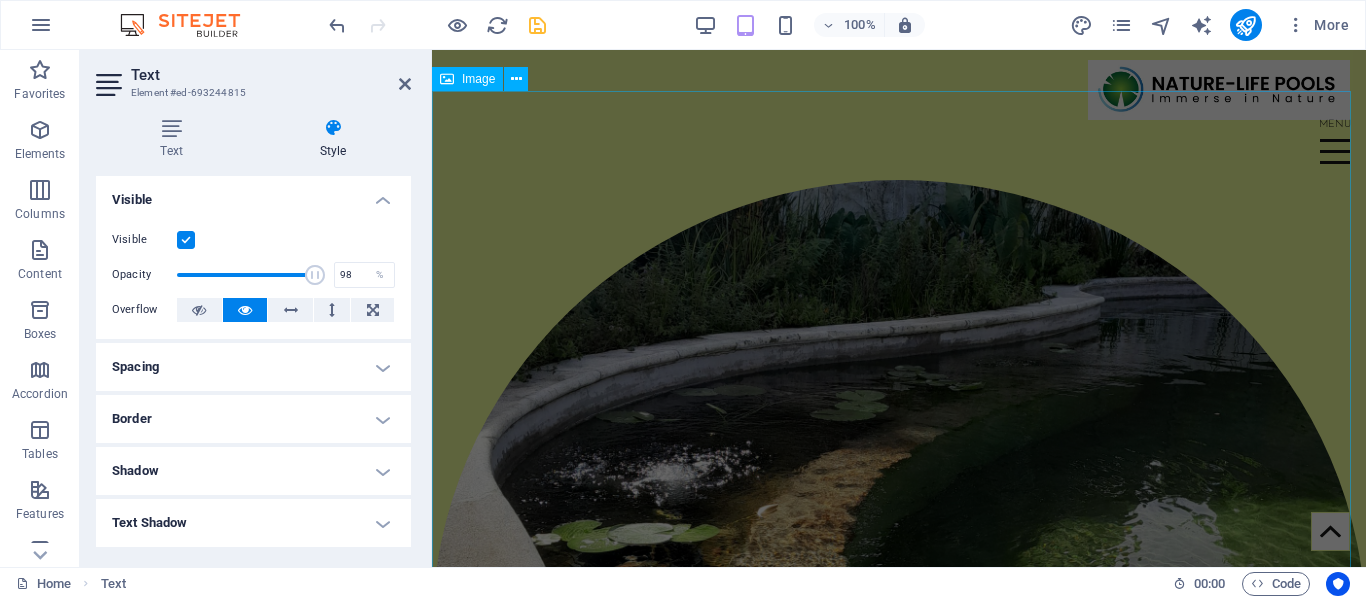 scroll, scrollTop: 0, scrollLeft: 0, axis: both 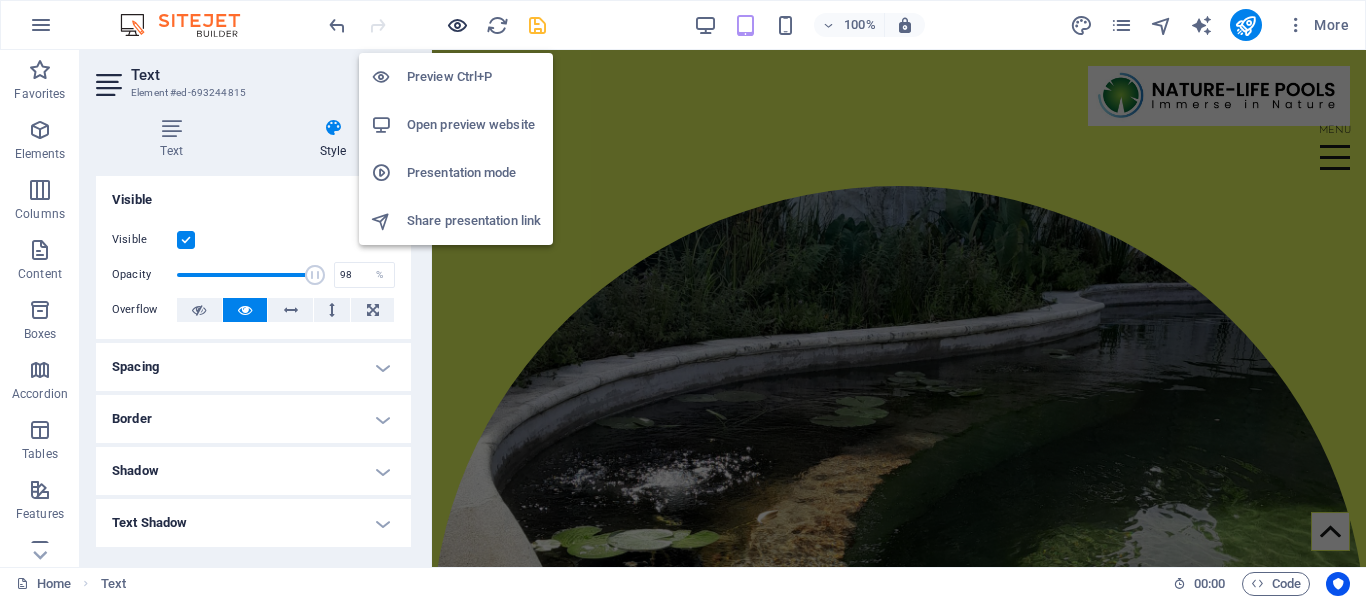 click at bounding box center [457, 25] 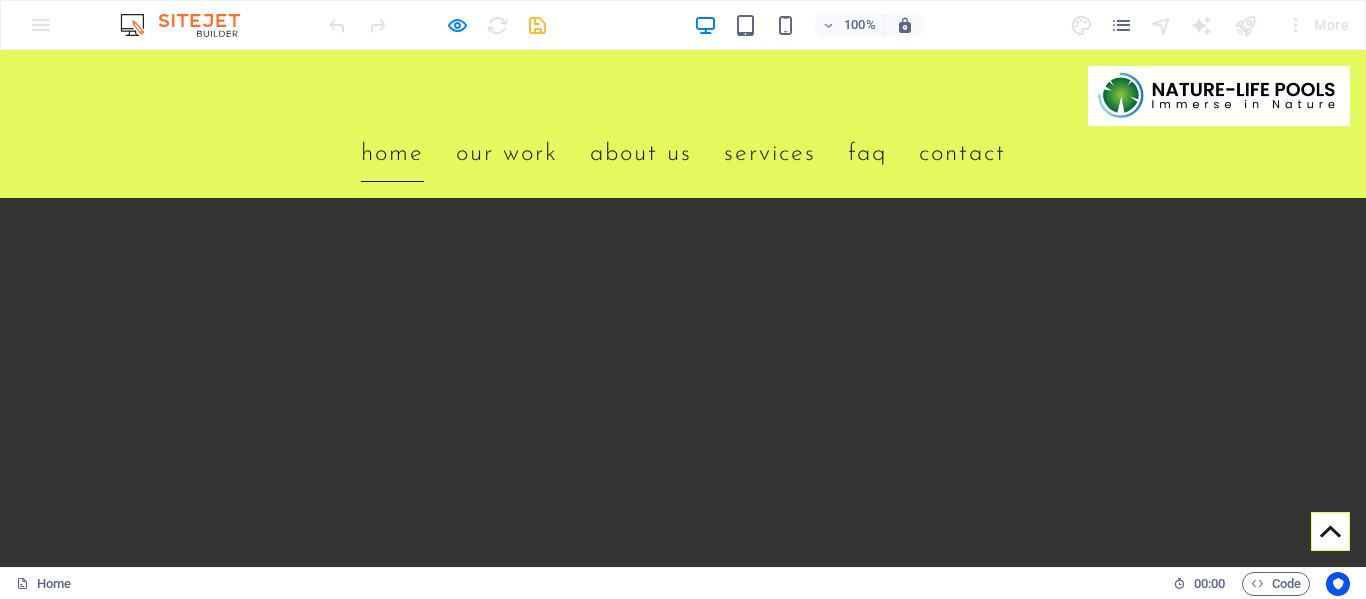 scroll, scrollTop: 1801, scrollLeft: 0, axis: vertical 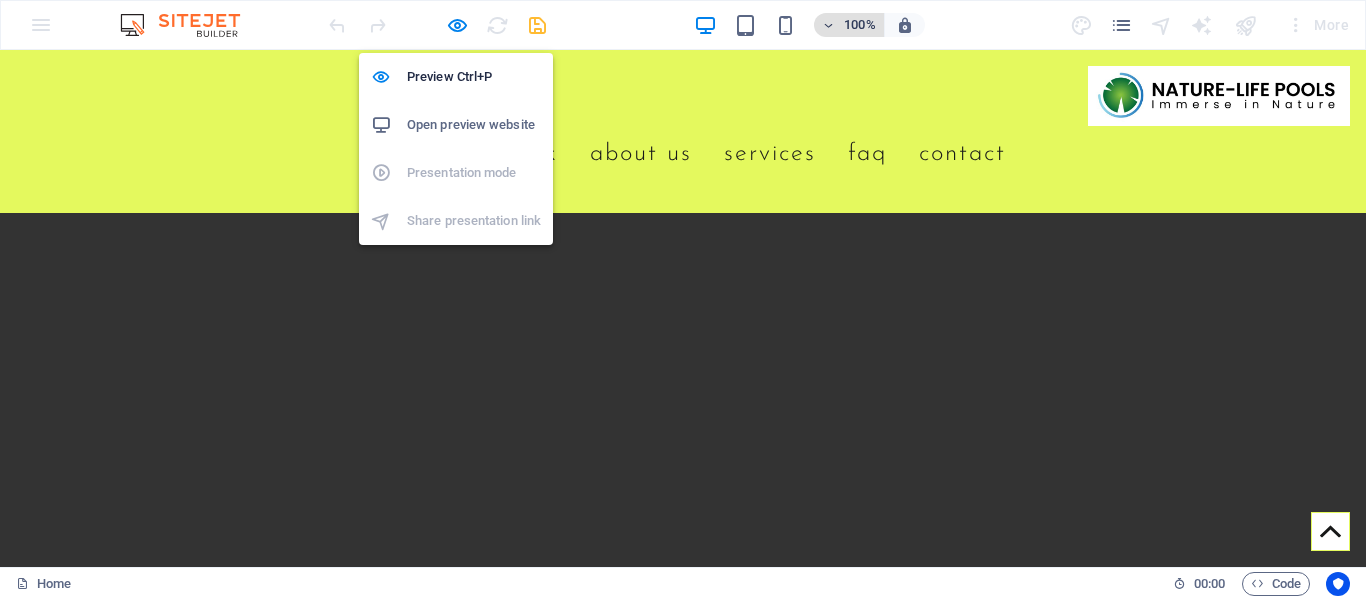 drag, startPoint x: 458, startPoint y: 24, endPoint x: 827, endPoint y: 24, distance: 369 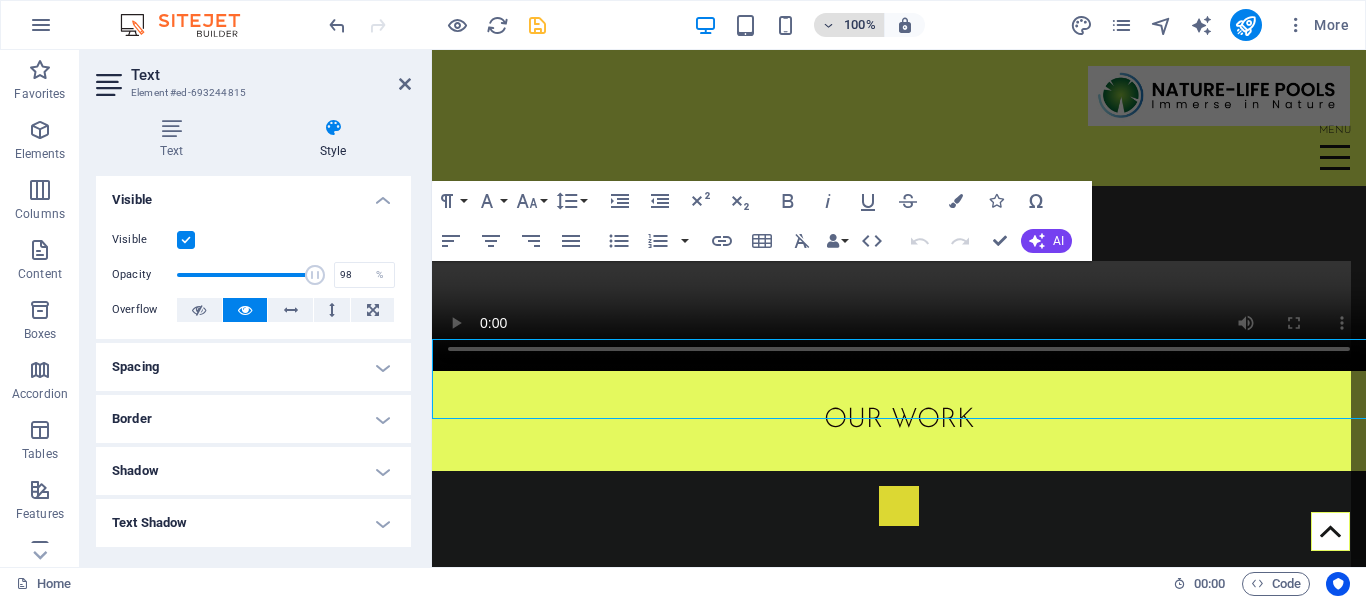 scroll, scrollTop: 869, scrollLeft: 0, axis: vertical 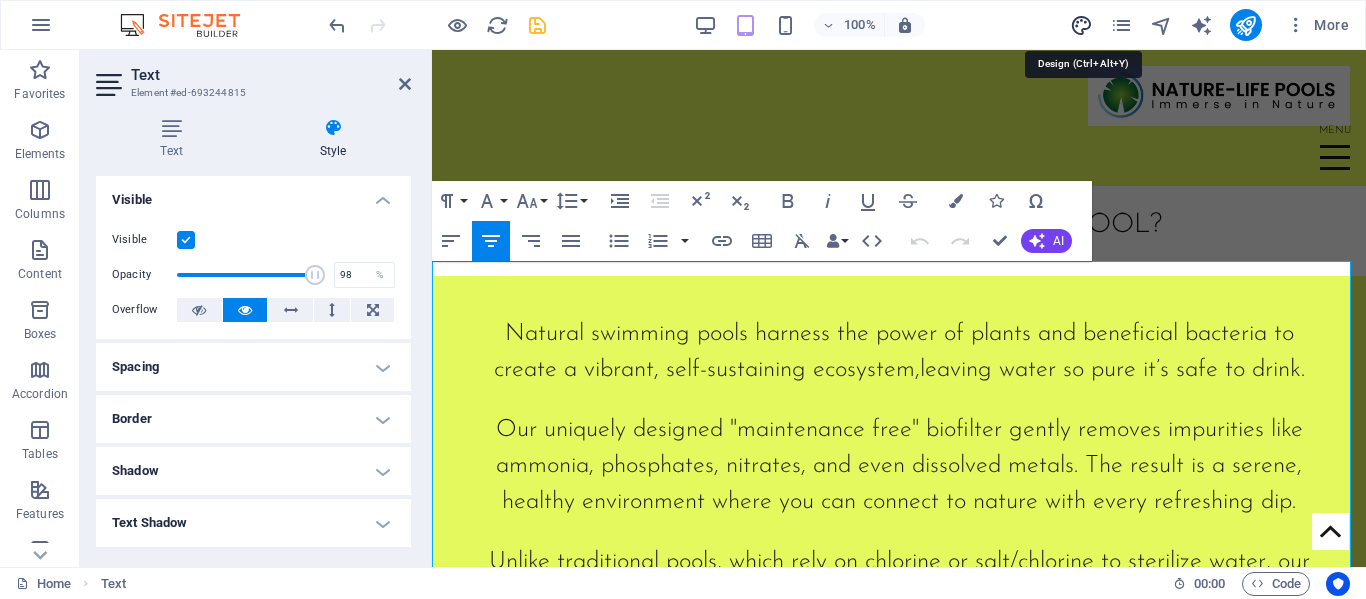 click at bounding box center [1081, 25] 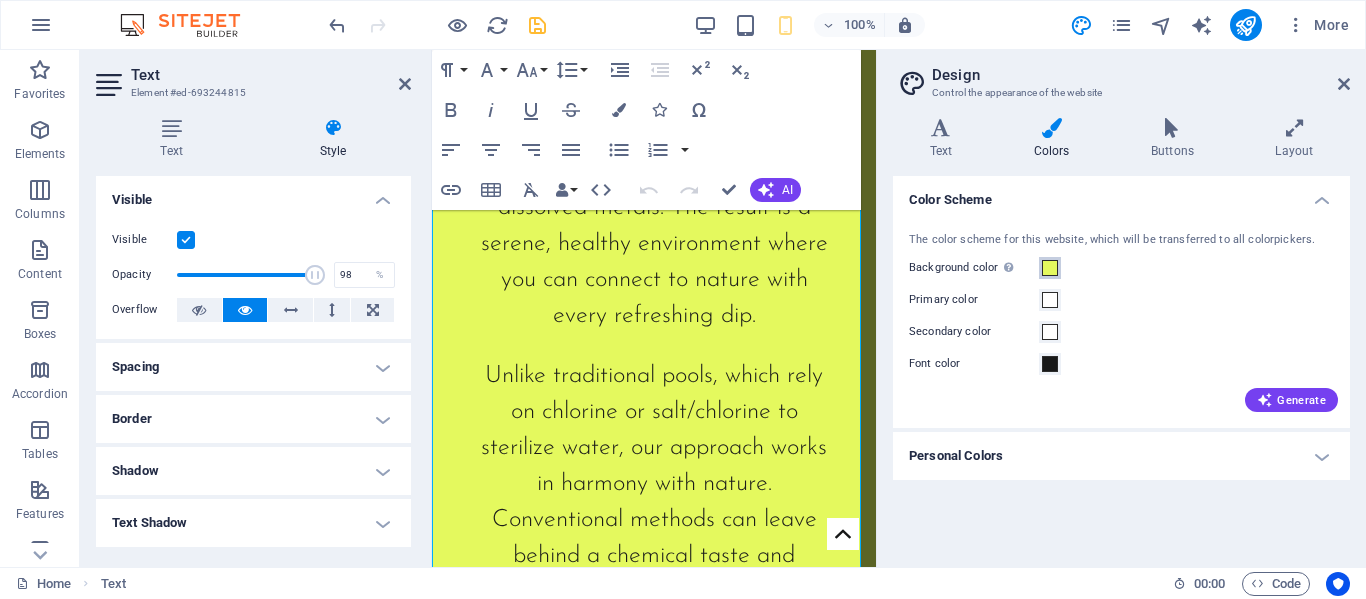 click at bounding box center [1050, 268] 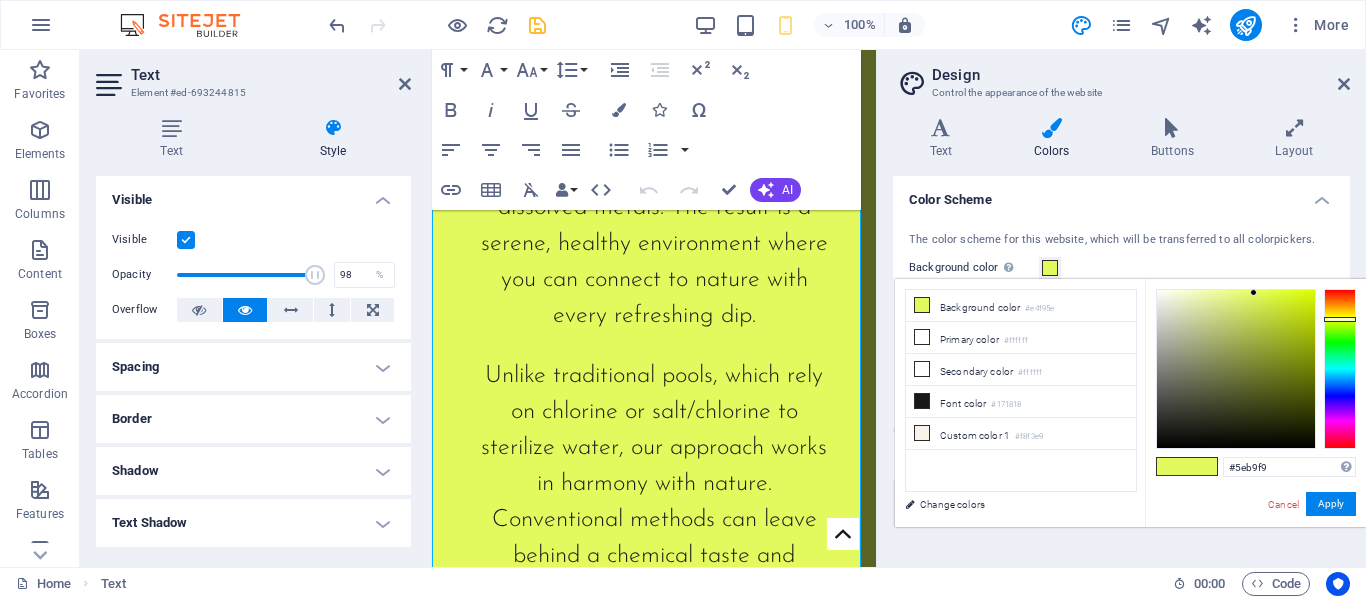 click at bounding box center (1340, 369) 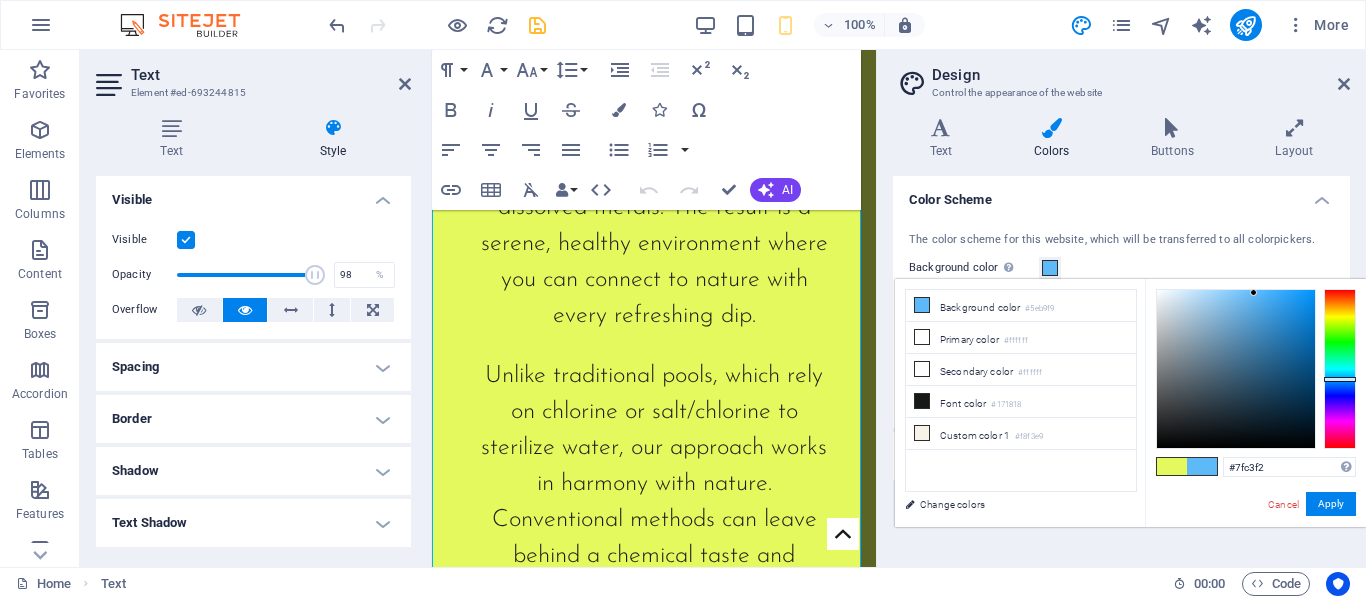 click at bounding box center [1236, 369] 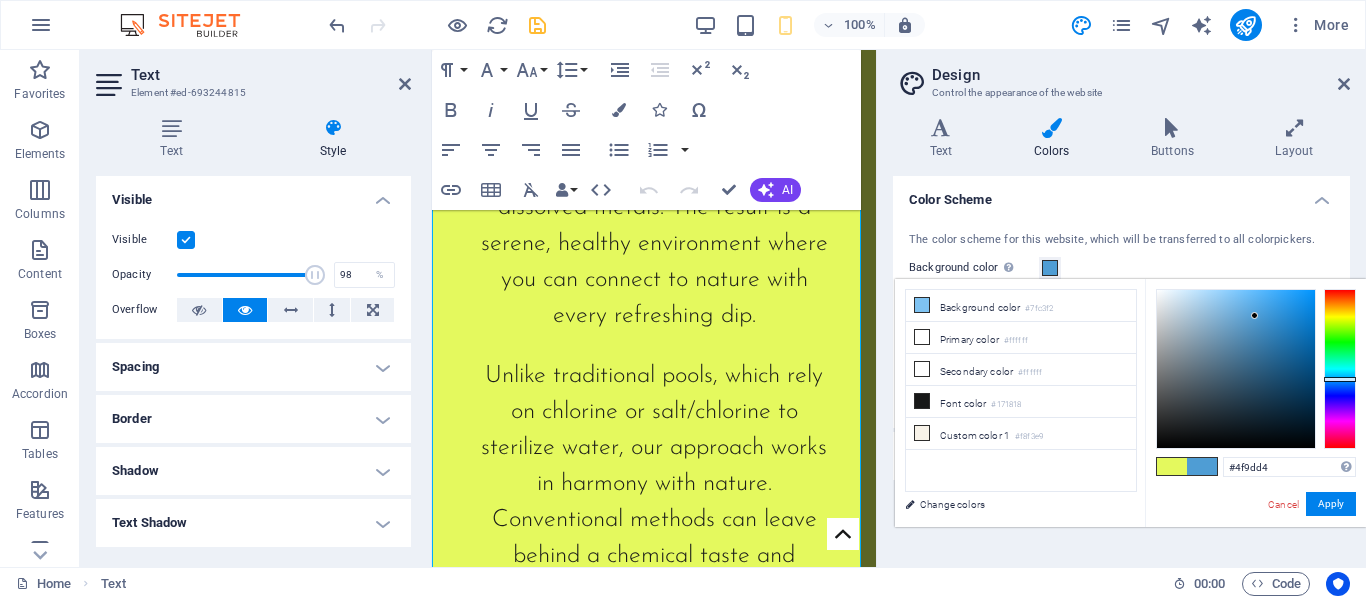 click at bounding box center (1236, 369) 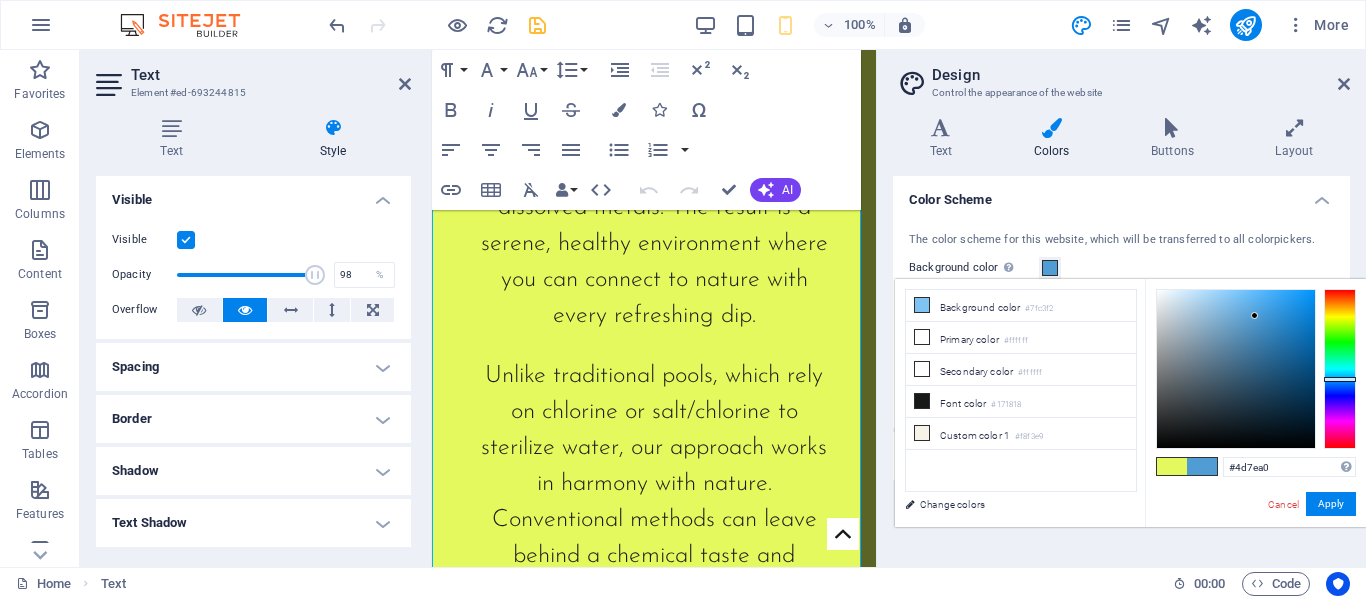 click at bounding box center [1236, 369] 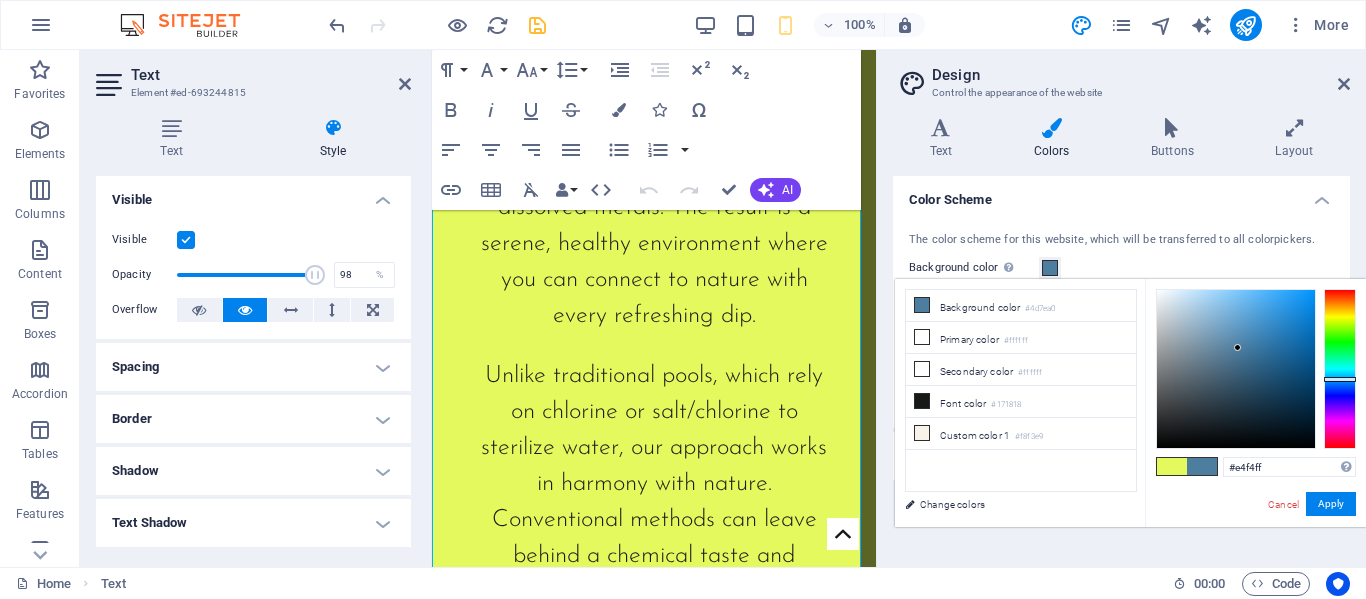 click at bounding box center (1236, 369) 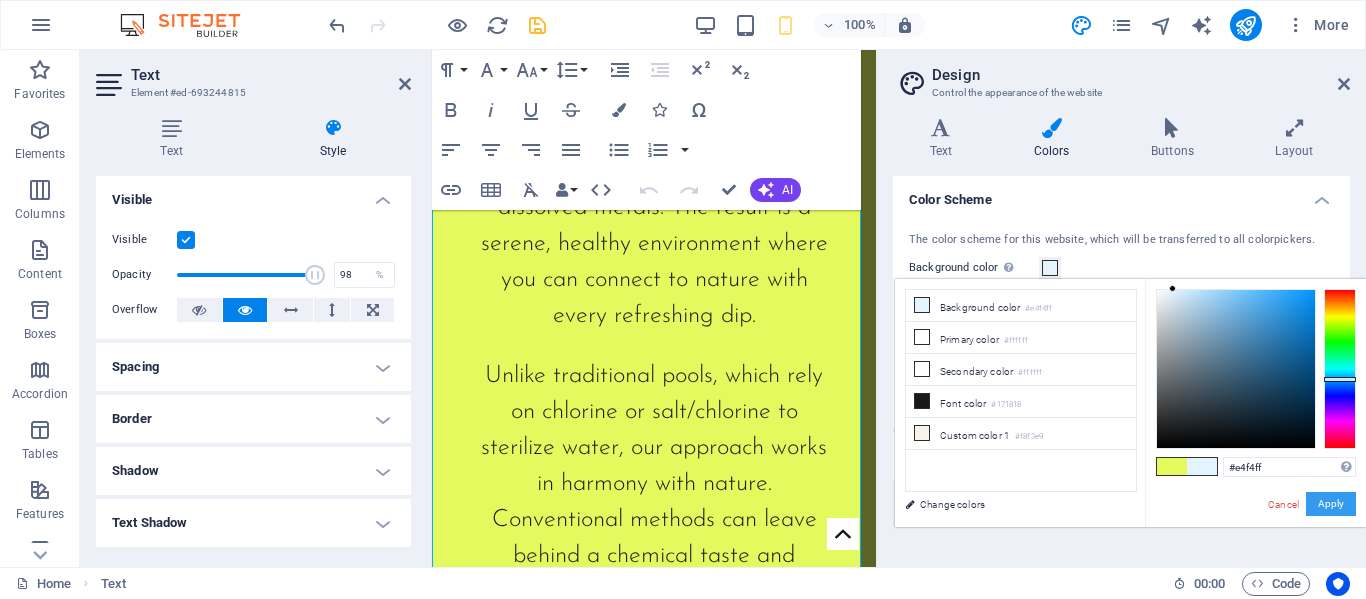 click on "Apply" at bounding box center (1331, 504) 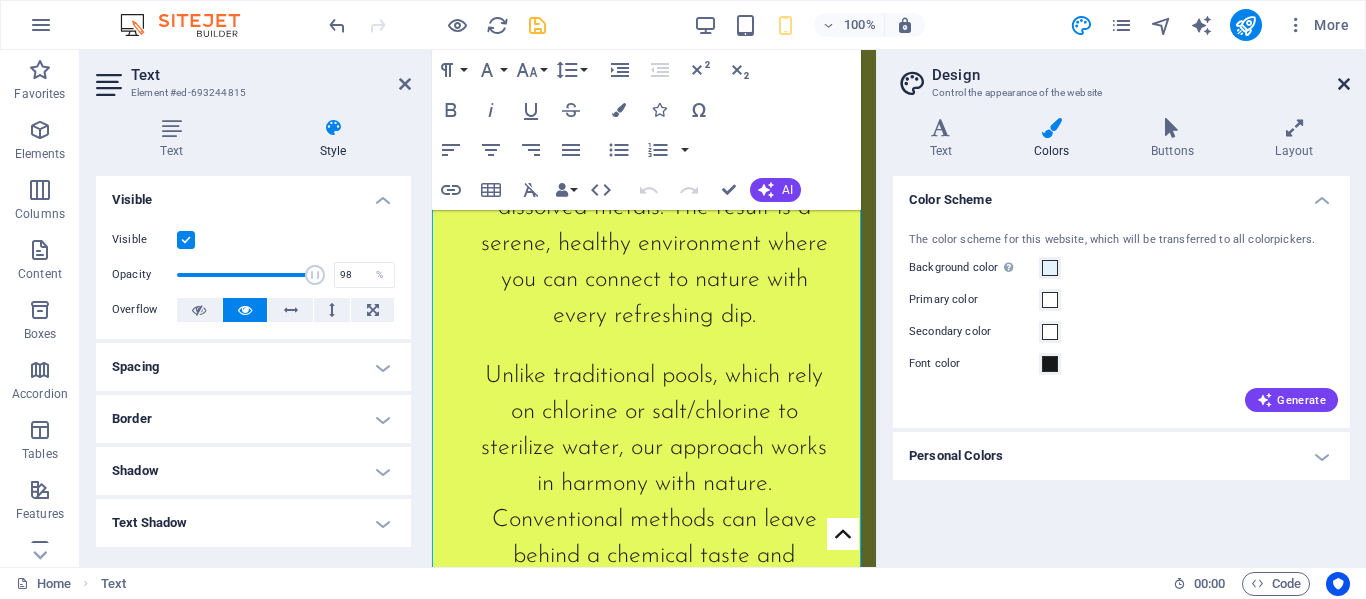 click at bounding box center (1344, 84) 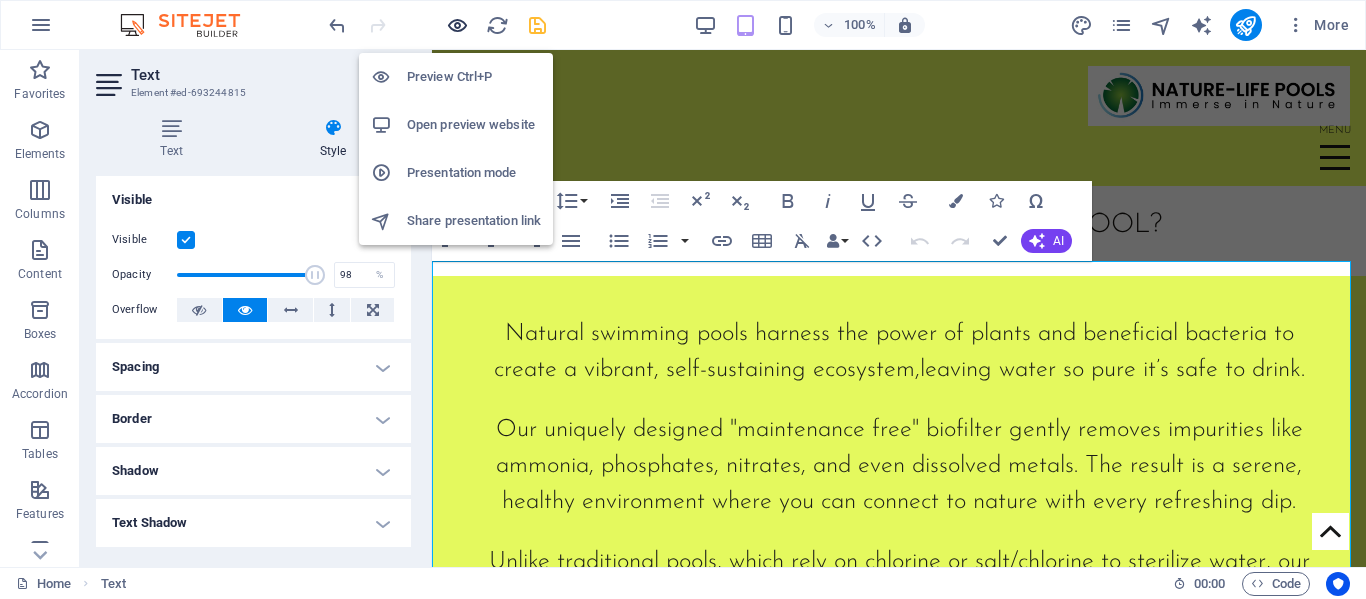 click at bounding box center [457, 25] 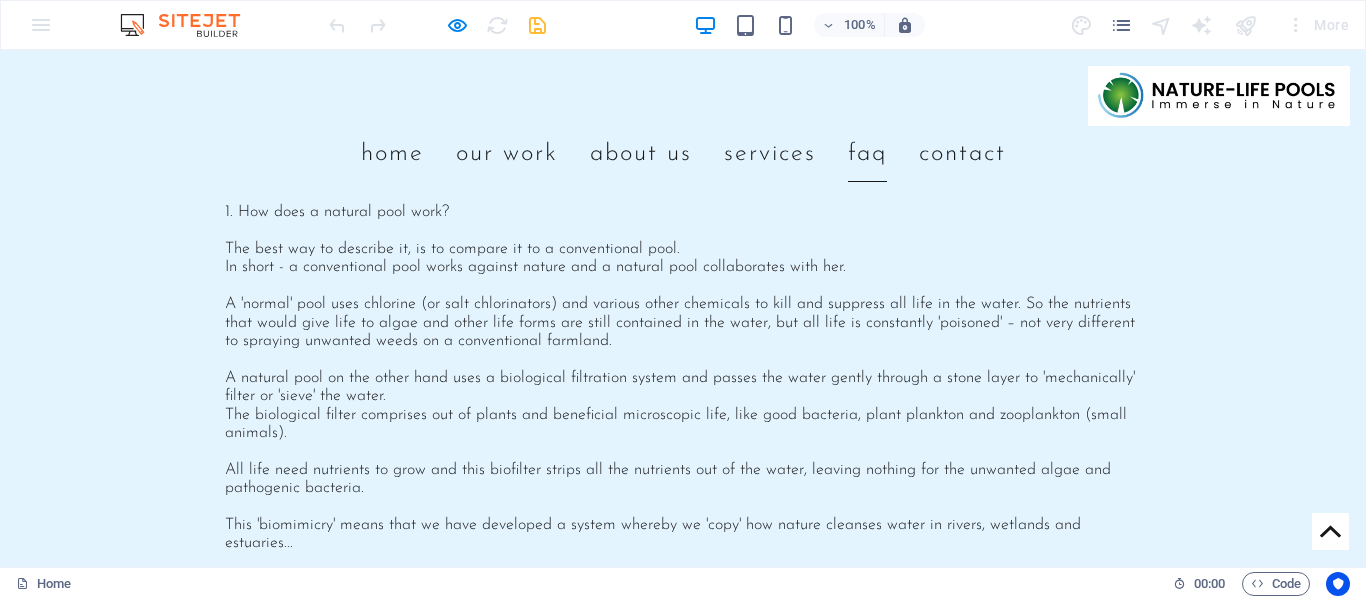 scroll, scrollTop: 5265, scrollLeft: 0, axis: vertical 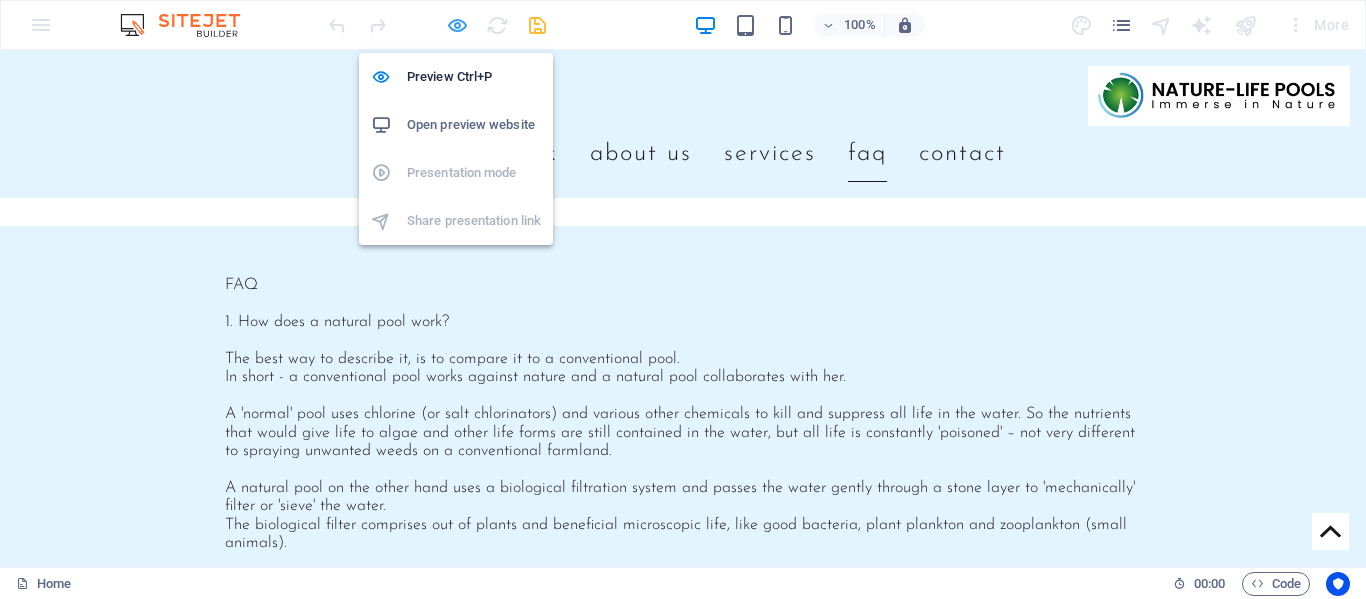 click at bounding box center (457, 25) 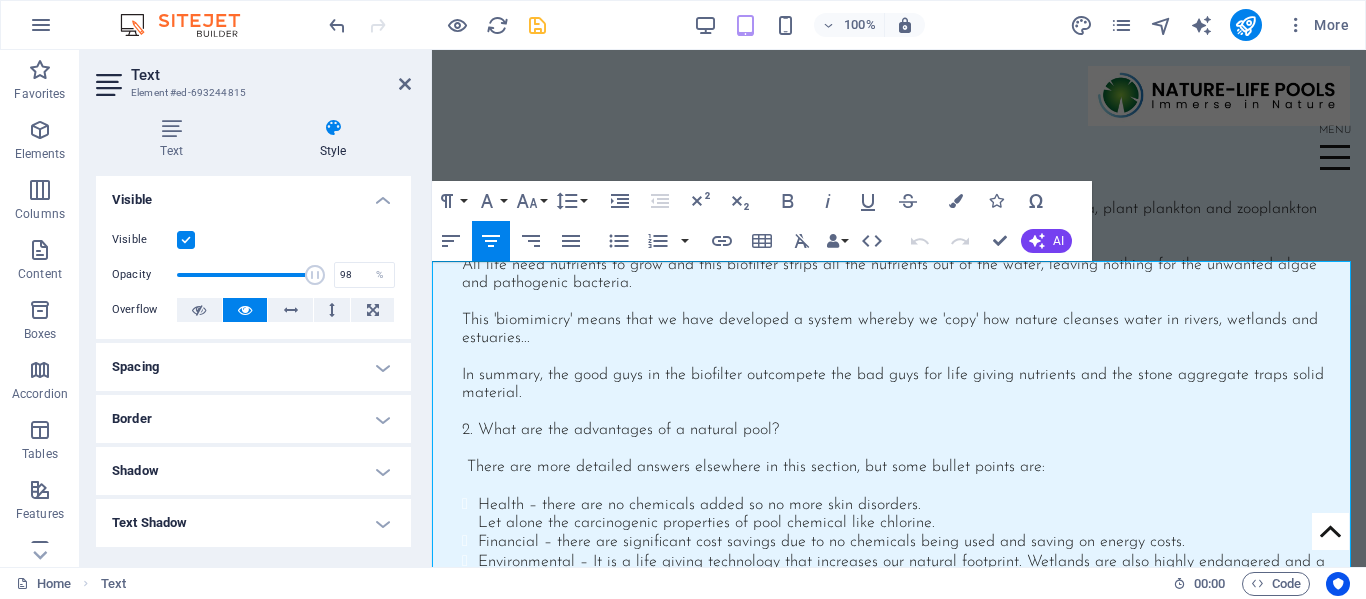 scroll, scrollTop: 869, scrollLeft: 0, axis: vertical 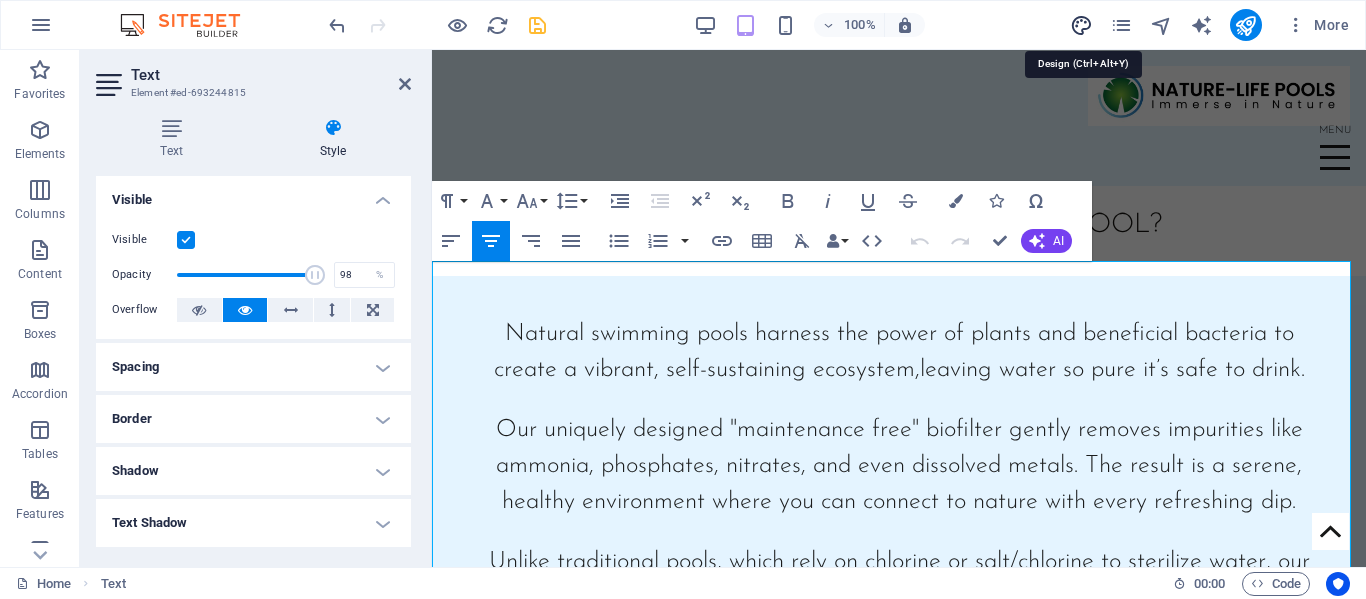 click at bounding box center [1081, 25] 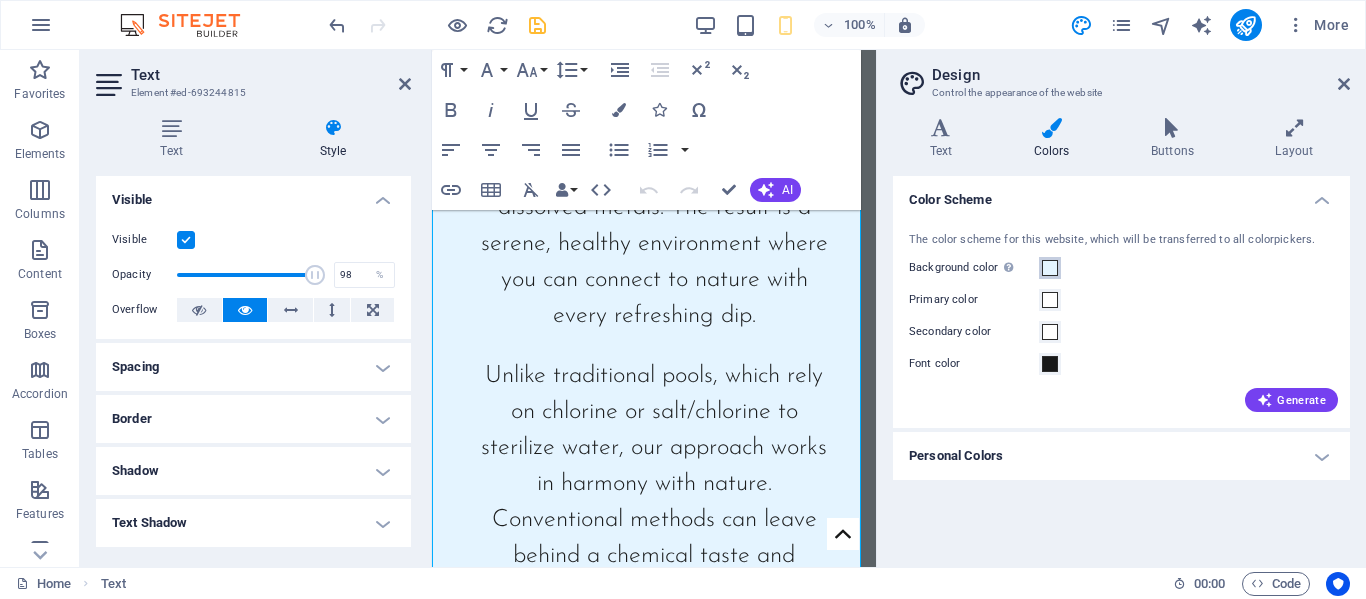 click at bounding box center (1050, 268) 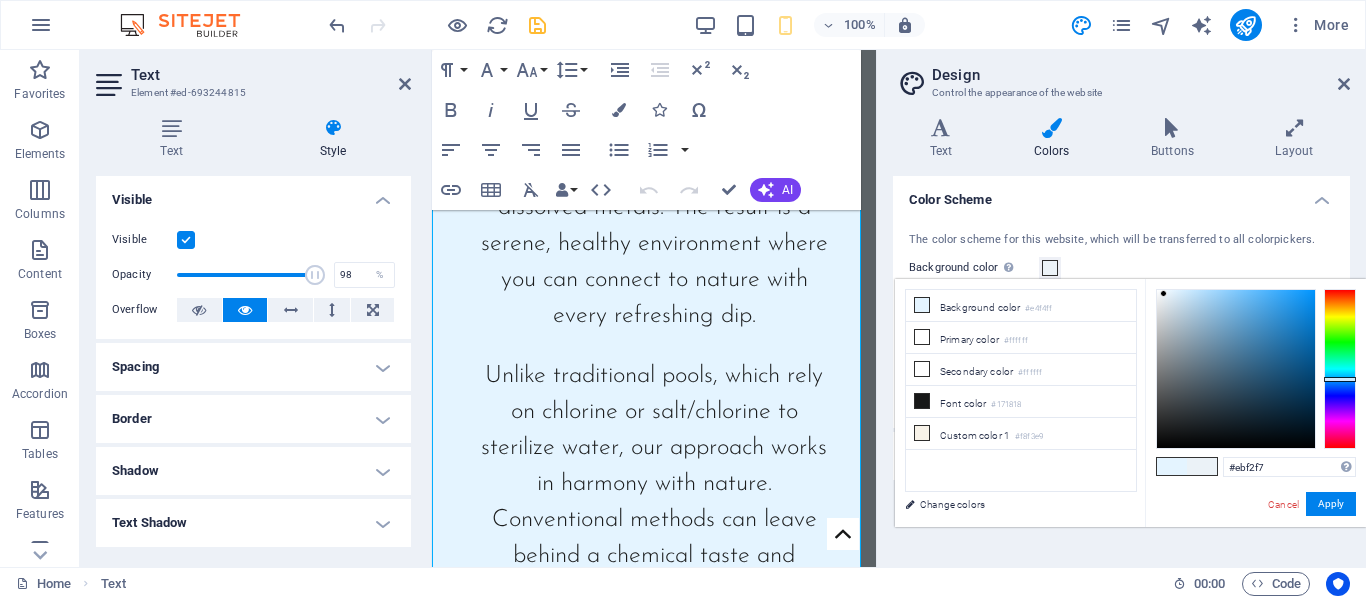 click at bounding box center [1236, 369] 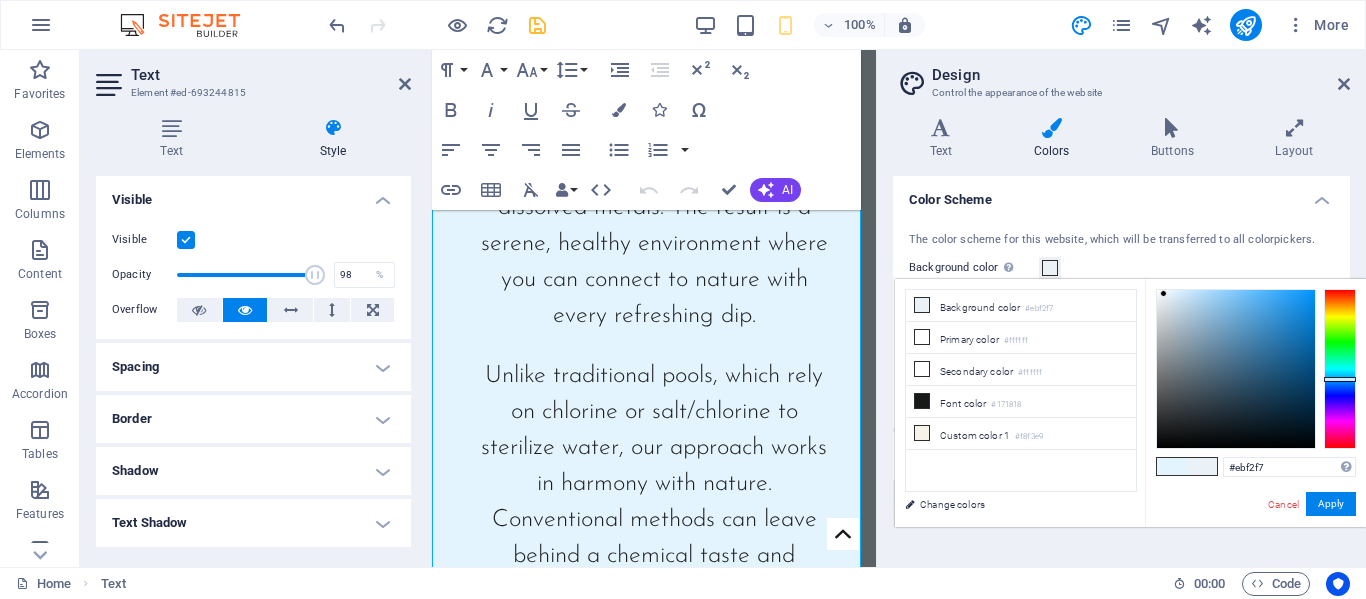 type on "#eef0f2" 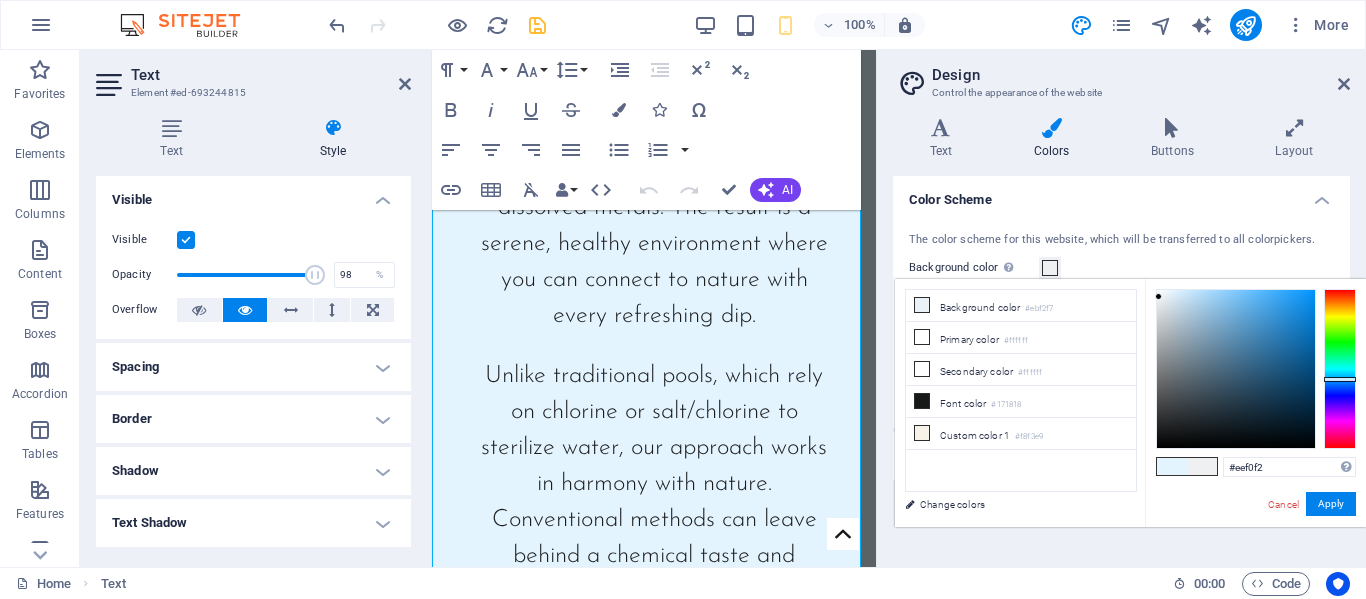 click at bounding box center (1236, 369) 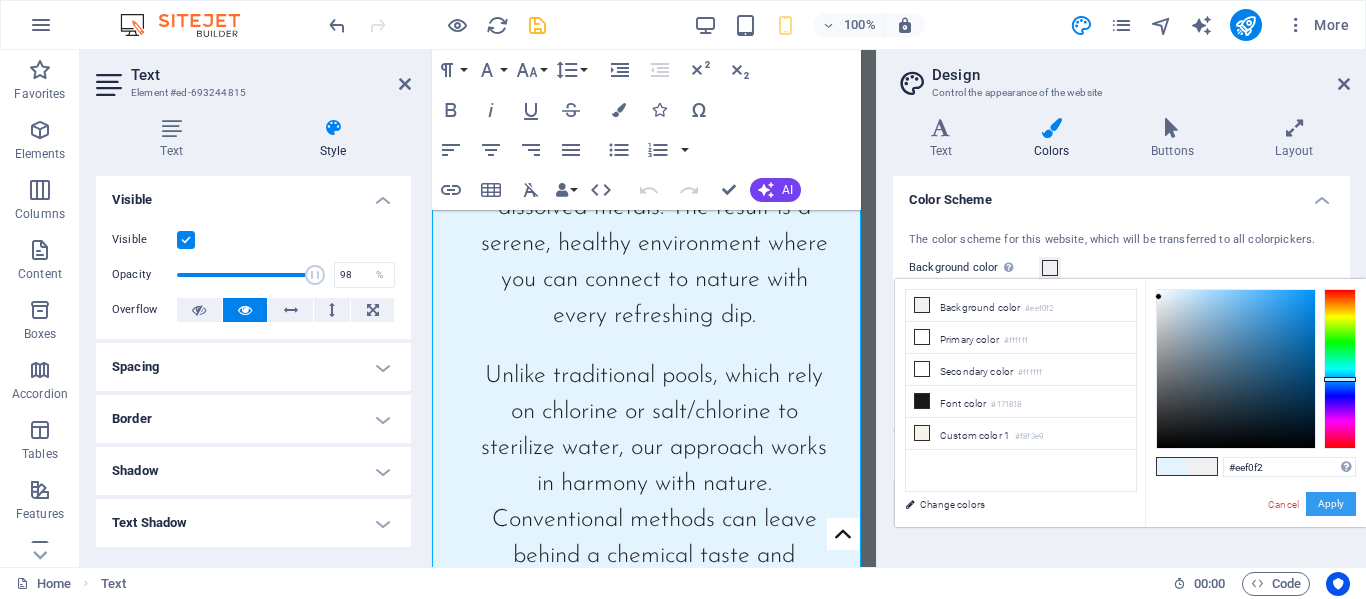click on "Apply" at bounding box center (1331, 504) 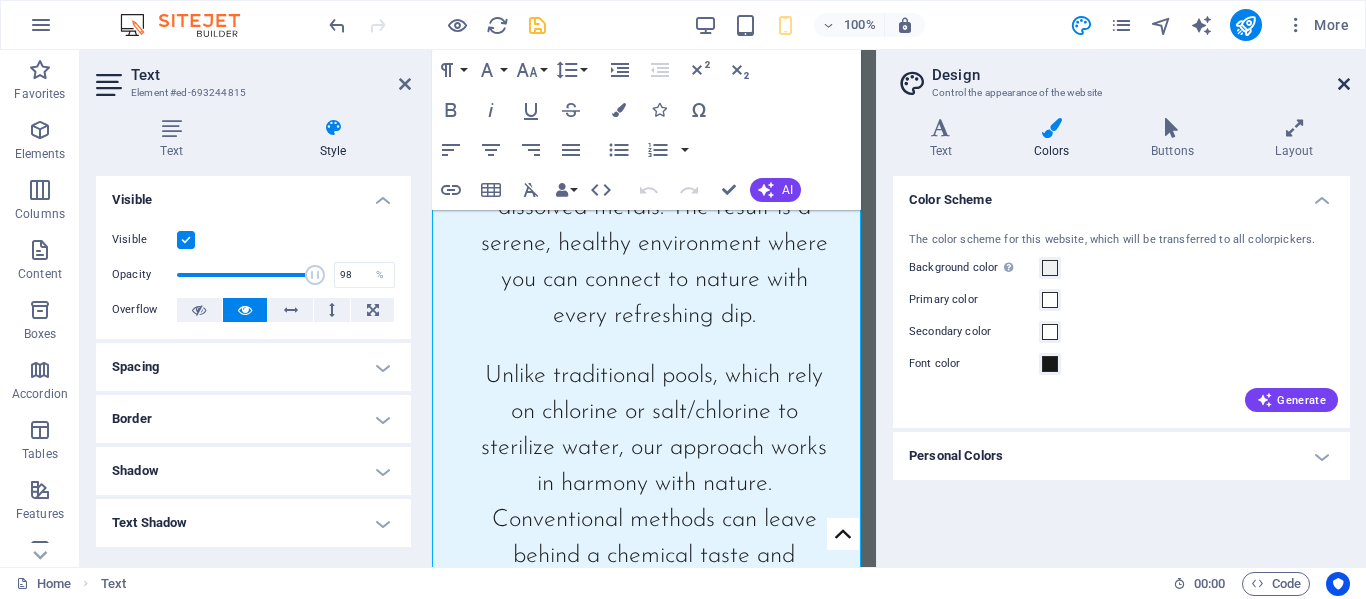 click at bounding box center (1344, 84) 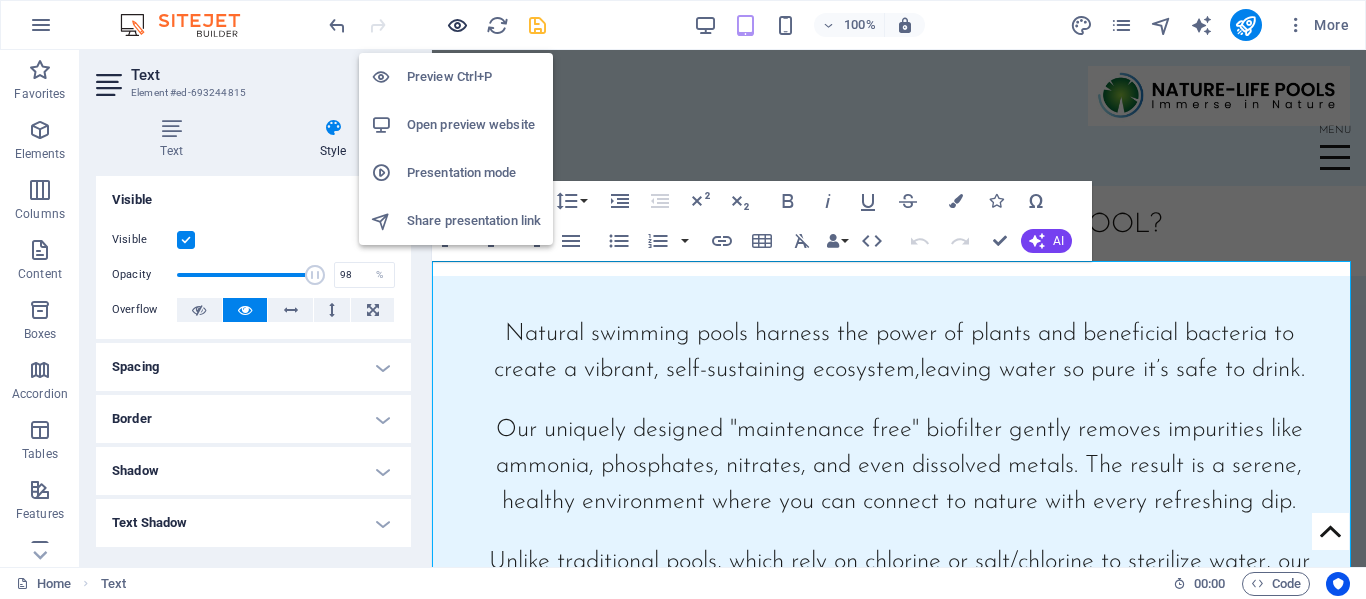 click at bounding box center (457, 25) 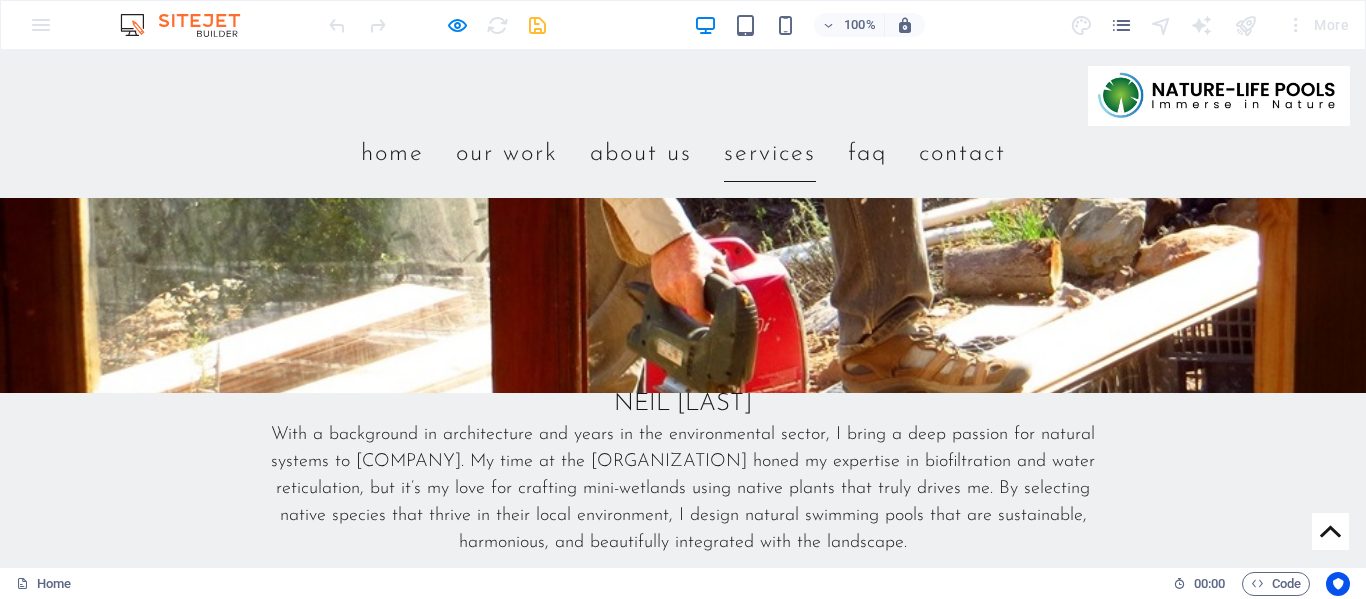 scroll, scrollTop: 4700, scrollLeft: 0, axis: vertical 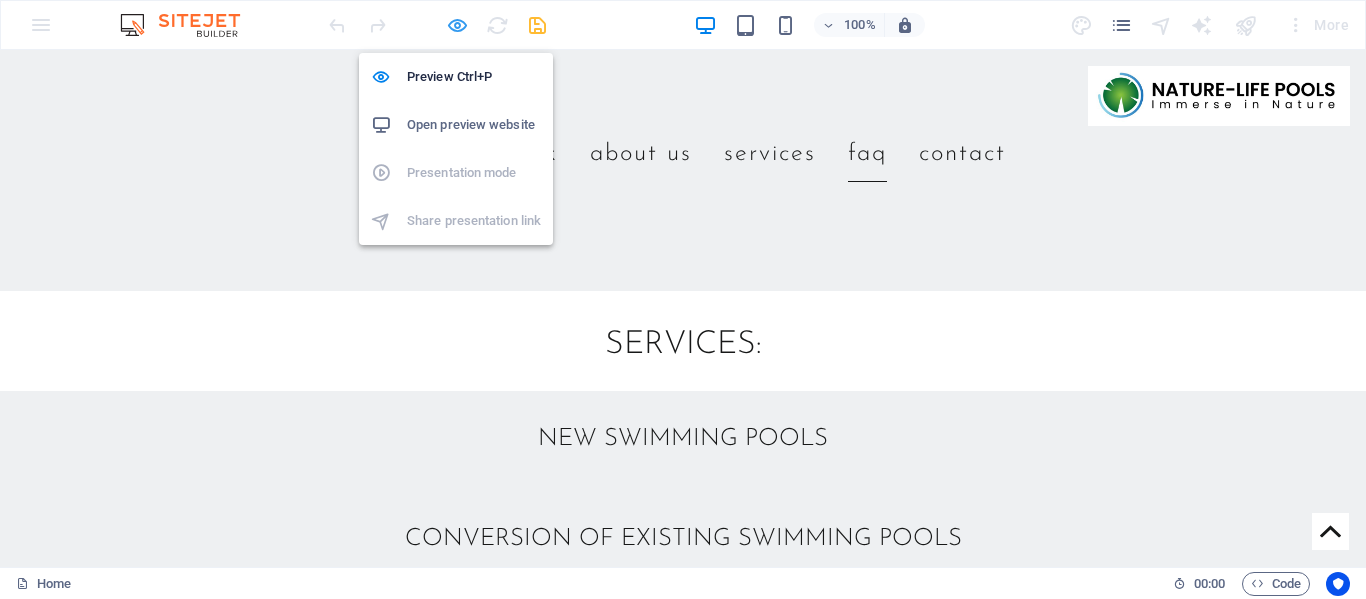 click at bounding box center [457, 25] 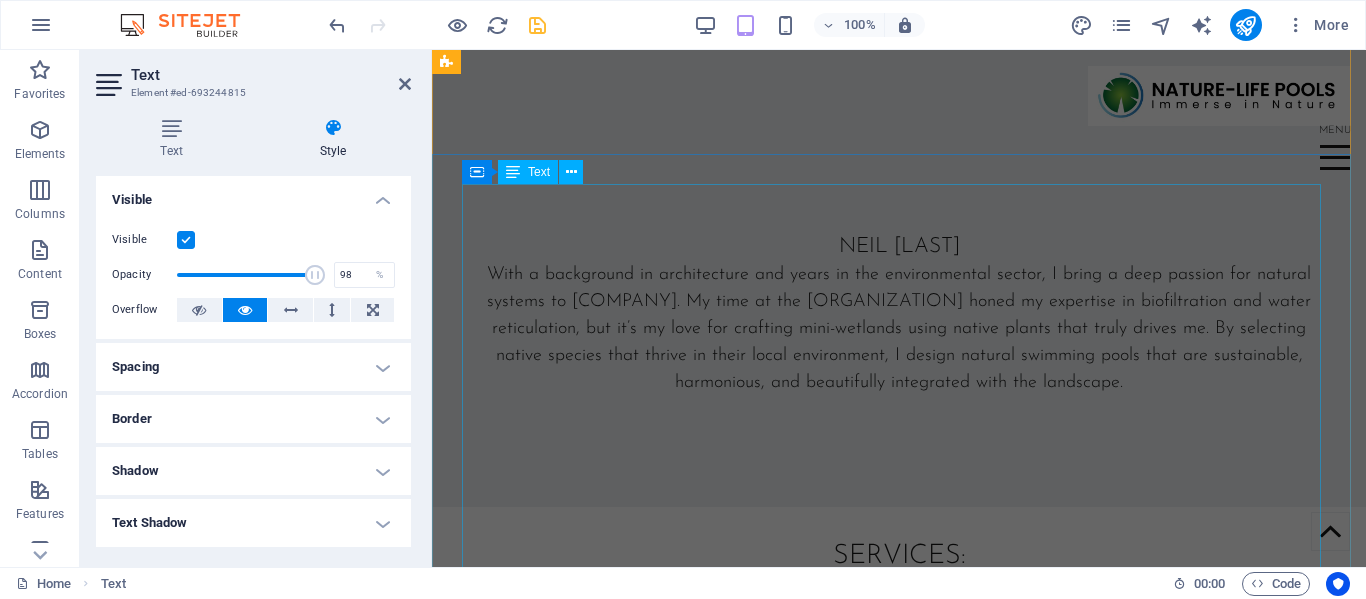 scroll, scrollTop: 3969, scrollLeft: 0, axis: vertical 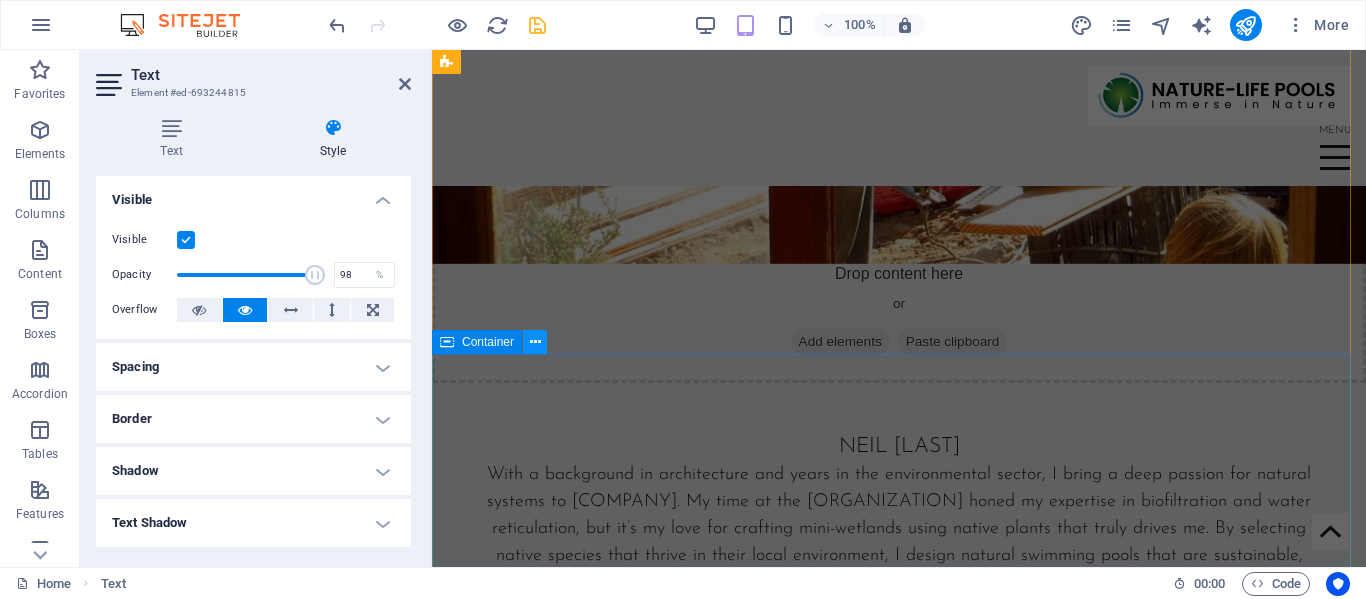 click at bounding box center (535, 342) 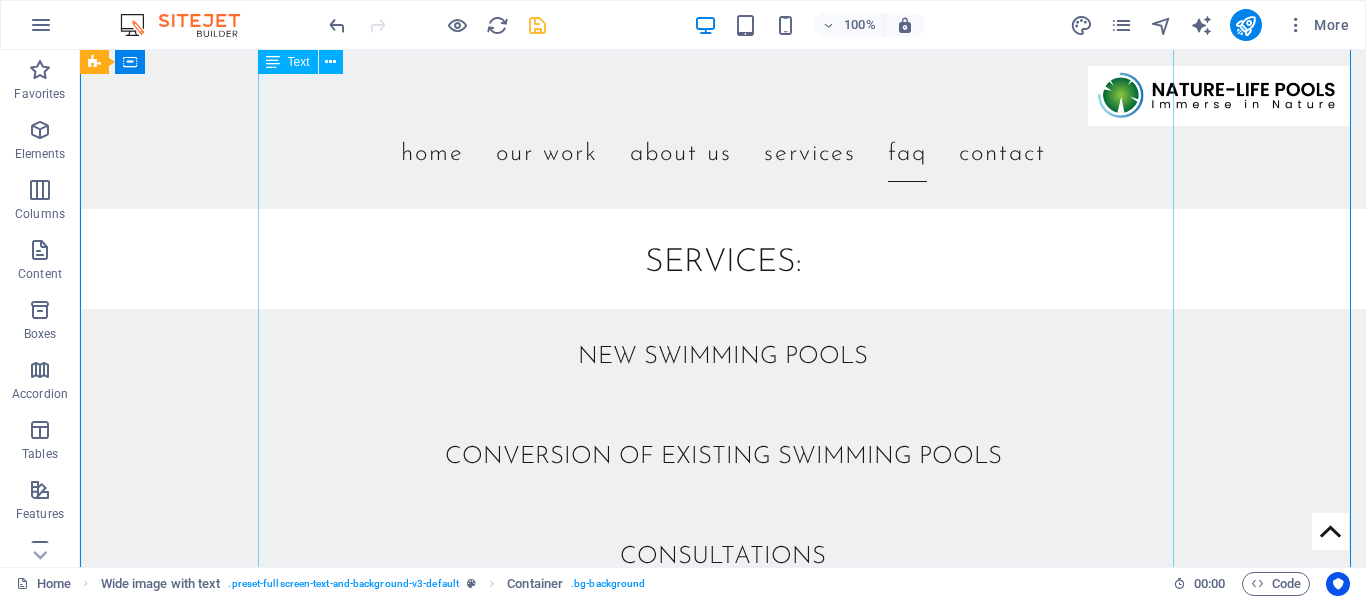 scroll, scrollTop: 5069, scrollLeft: 0, axis: vertical 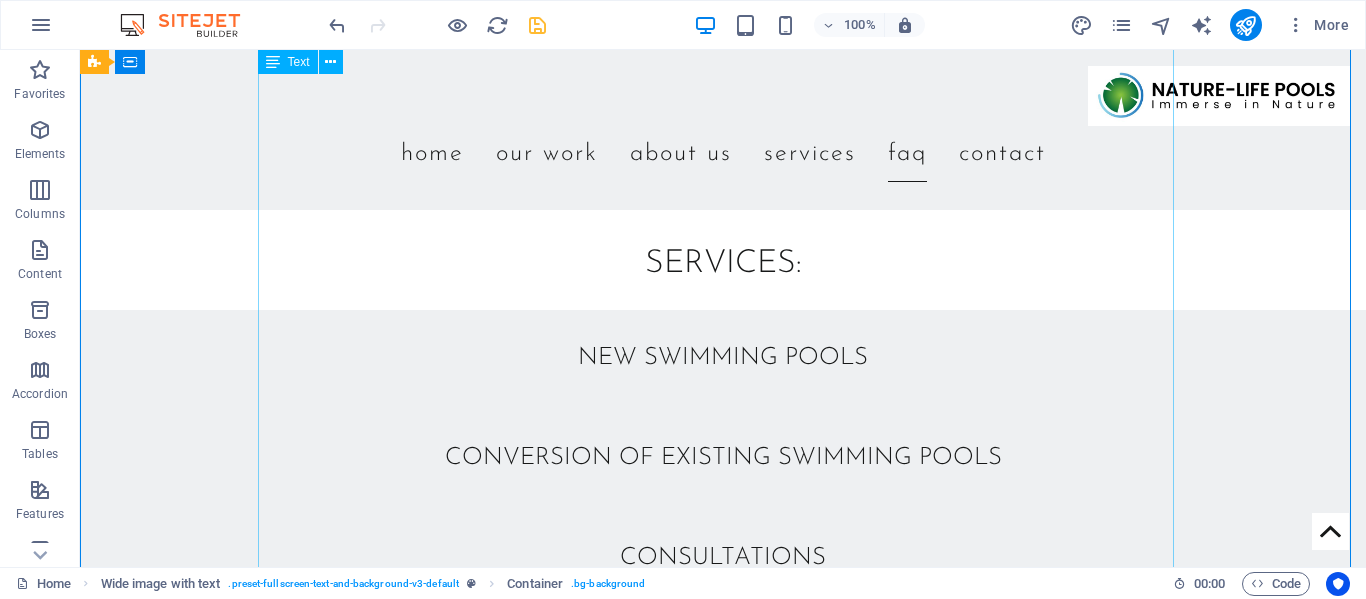 click on "FAQ   1. How does a natural pool work? The best way to describe it, is to compare it to a conventional pool. In short - a conventional pool works against nature and a natural pool collaborates with her. A 'normal' pool uses chlorine (or salt chlorinators) and various other chemicals to kill and suppress all life in the water. So the nutrients that would give life to algae and other life forms are still contained in the water, but all life is constantly 'poisoned' – not very different to spraying unwanted weeds on a conventional farmland. A natural pool on the other hand uses a biological filtration system and passes the water gently through a stone layer to 'mechanically' filter or 'sieve' the water. The biological filter comprises out of plants and beneficial microscopic life, like good bacteria, plant plankton and zooplankton (small animals). All life need nutrients to grow and this biofilter strips all the nutrients out of the water, leaving nothing for the unwanted algae and pathogenic bacteria." at bounding box center (723, 1790) 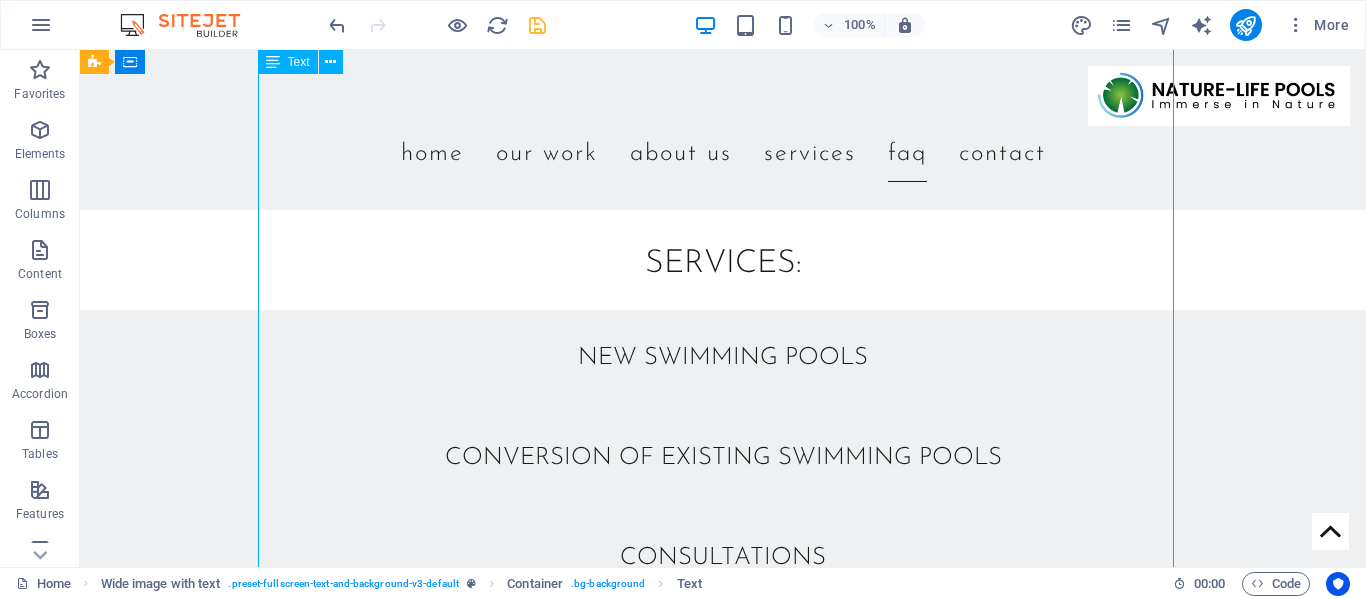 click on "FAQ   1. How does a natural pool work? The best way to describe it, is to compare it to a conventional pool. In short - a conventional pool works against nature and a natural pool collaborates with her. A 'normal' pool uses chlorine (or salt chlorinators) and various other chemicals to kill and suppress all life in the water. So the nutrients that would give life to algae and other life forms are still contained in the water, but all life is constantly 'poisoned' – not very different to spraying unwanted weeds on a conventional farmland. A natural pool on the other hand uses a biological filtration system and passes the water gently through a stone layer to 'mechanically' filter or 'sieve' the water. The biological filter comprises out of plants and beneficial microscopic life, like good bacteria, plant plankton and zooplankton (small animals). All life need nutrients to grow and this biofilter strips all the nutrients out of the water, leaving nothing for the unwanted algae and pathogenic bacteria." at bounding box center [723, 1790] 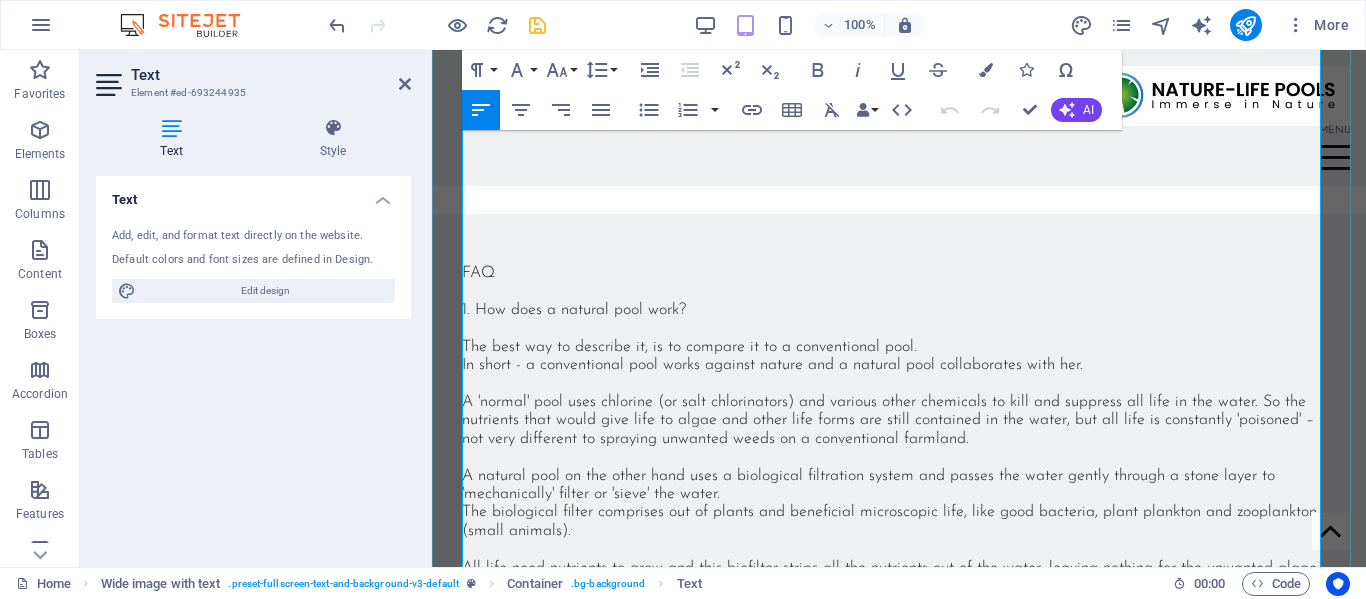 scroll, scrollTop: 4762, scrollLeft: 0, axis: vertical 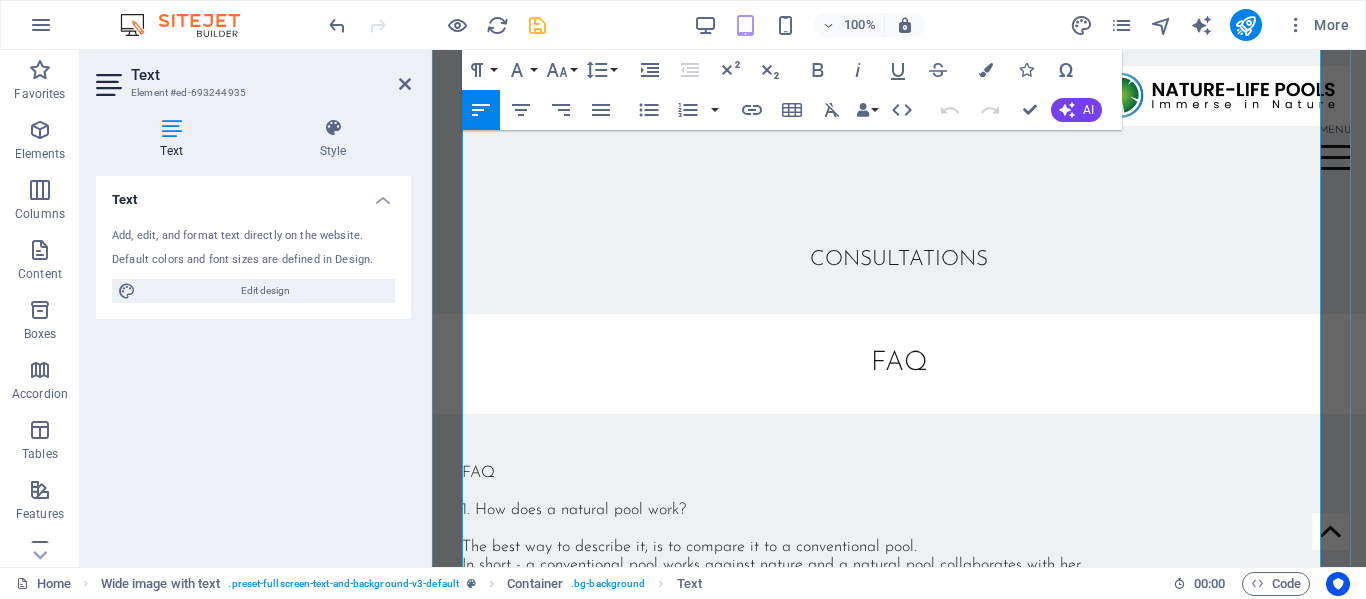 click on "Definitely not, in fact it is much cheaper." at bounding box center (1200, 1209) 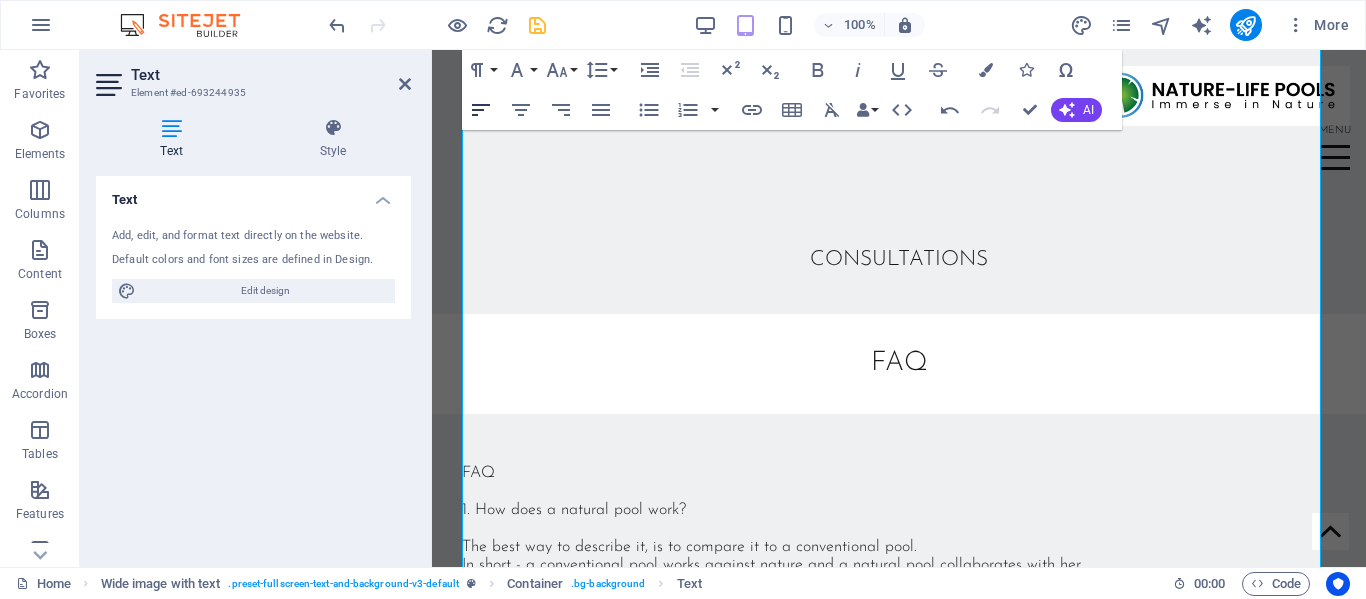 click 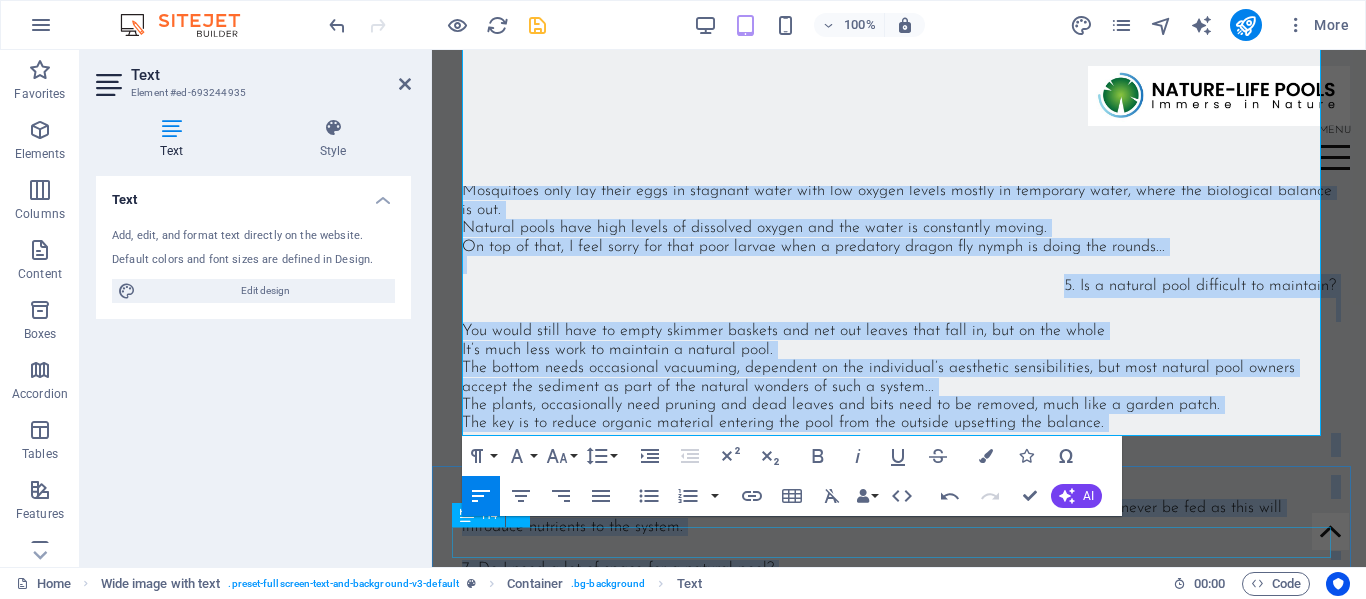scroll, scrollTop: 6064, scrollLeft: 0, axis: vertical 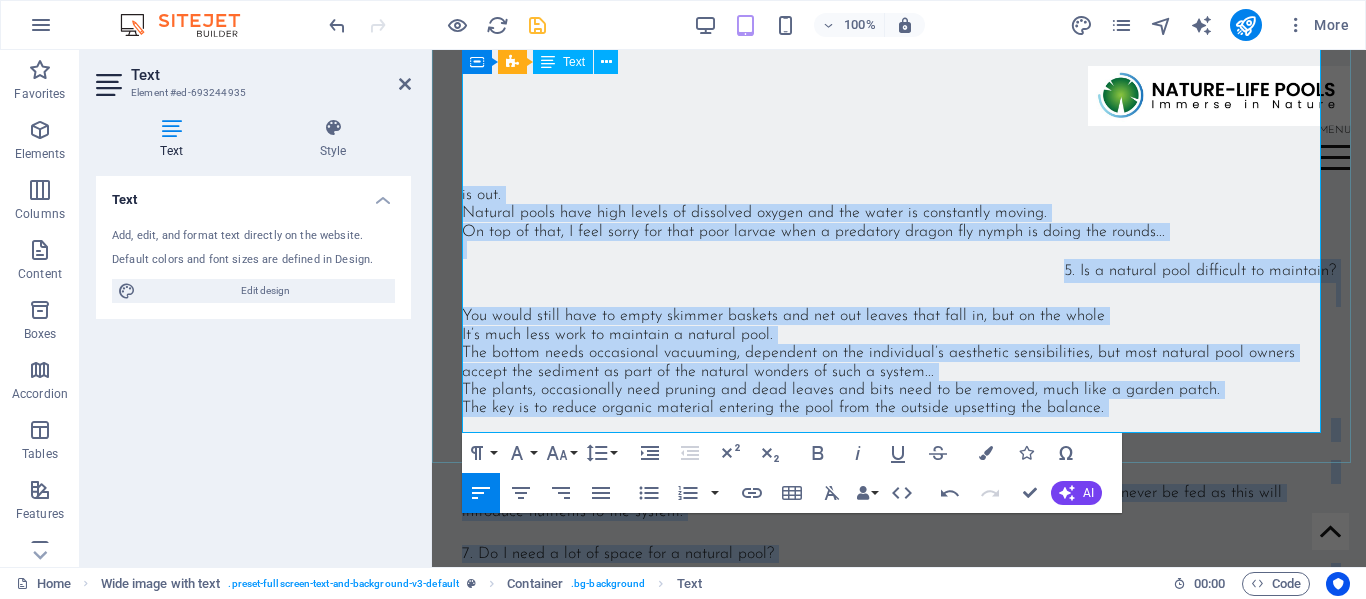 drag, startPoint x: 464, startPoint y: 336, endPoint x: 1124, endPoint y: 354, distance: 660.2454 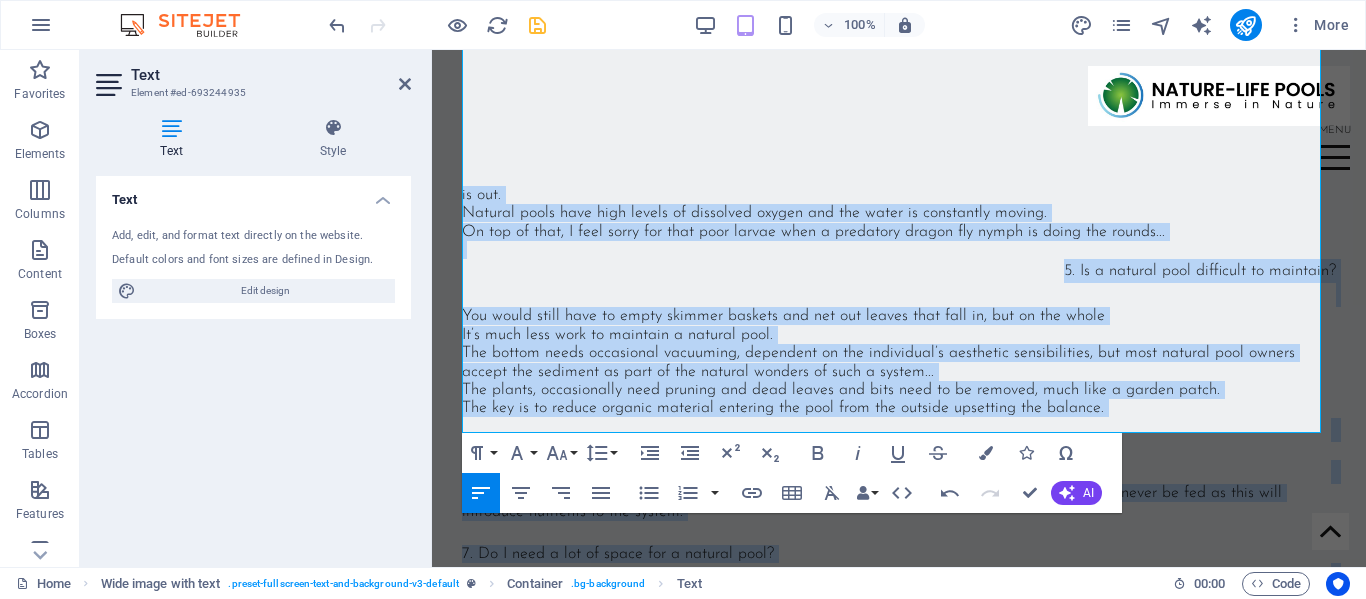 click 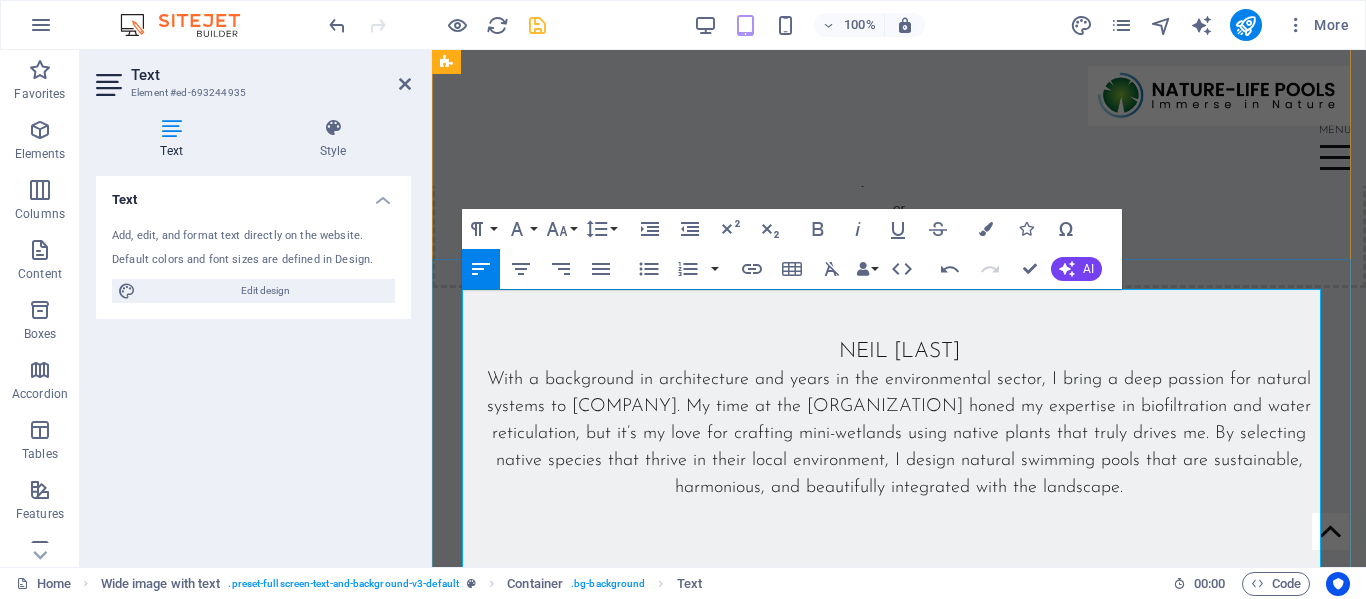 scroll, scrollTop: 3864, scrollLeft: 0, axis: vertical 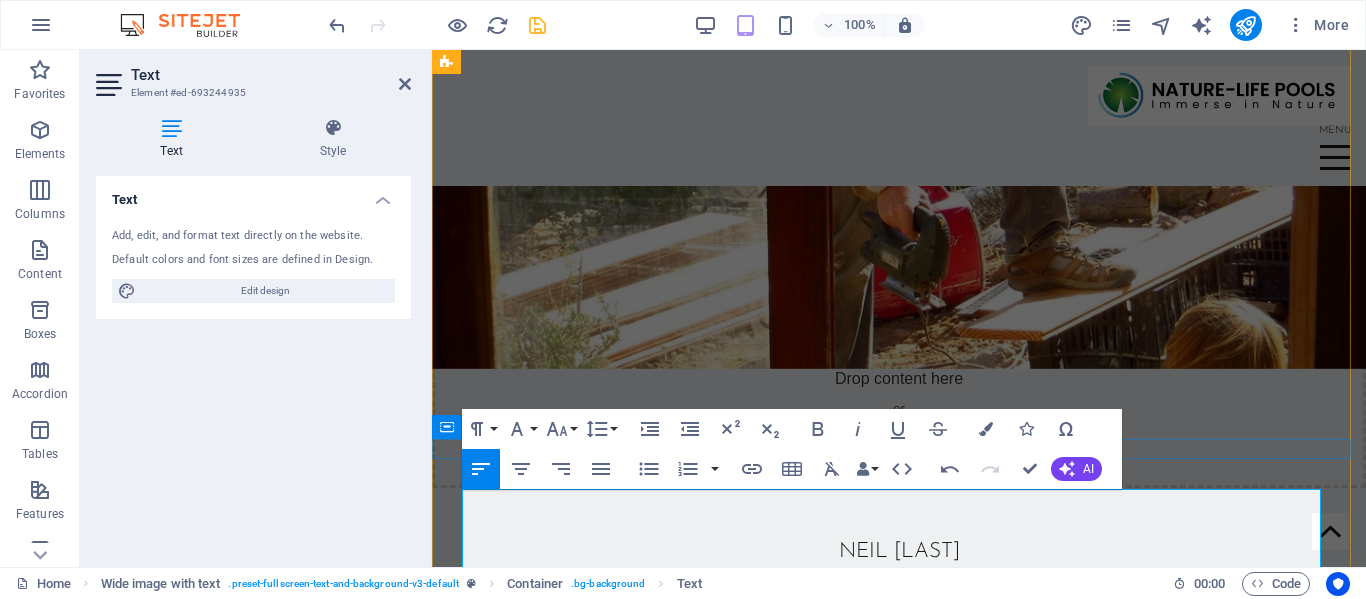 click on "Drop content here or  Add elements  Paste clipboard" at bounding box center [899, 1322] 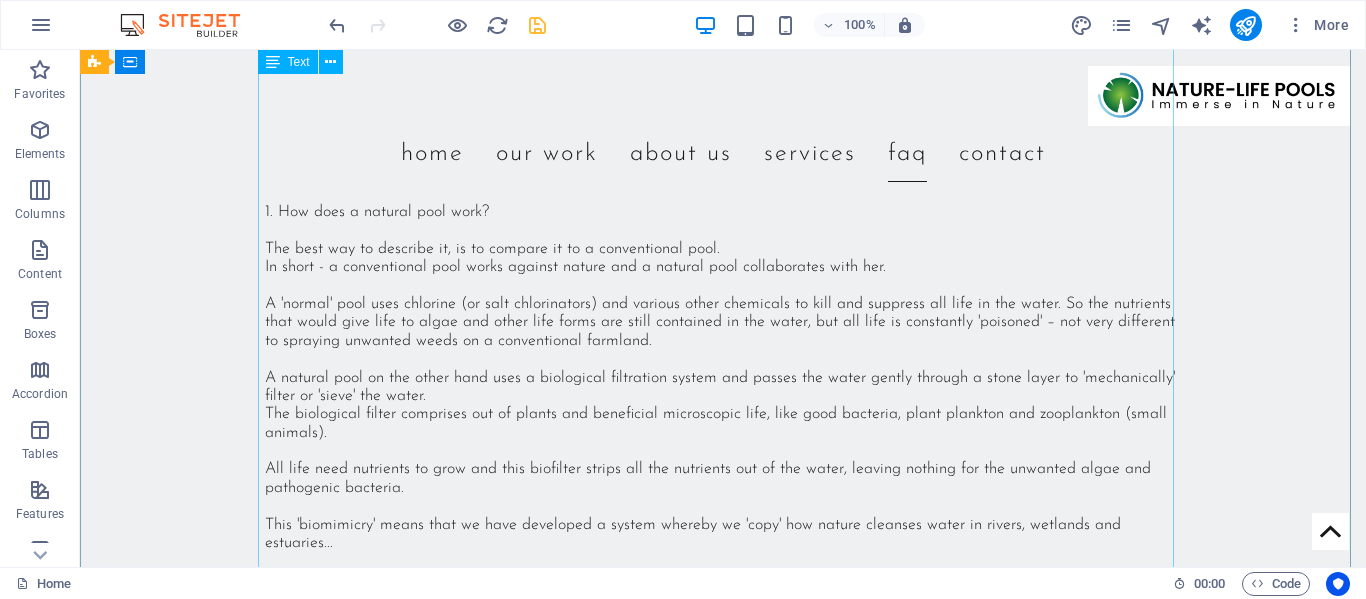 scroll, scrollTop: 5464, scrollLeft: 0, axis: vertical 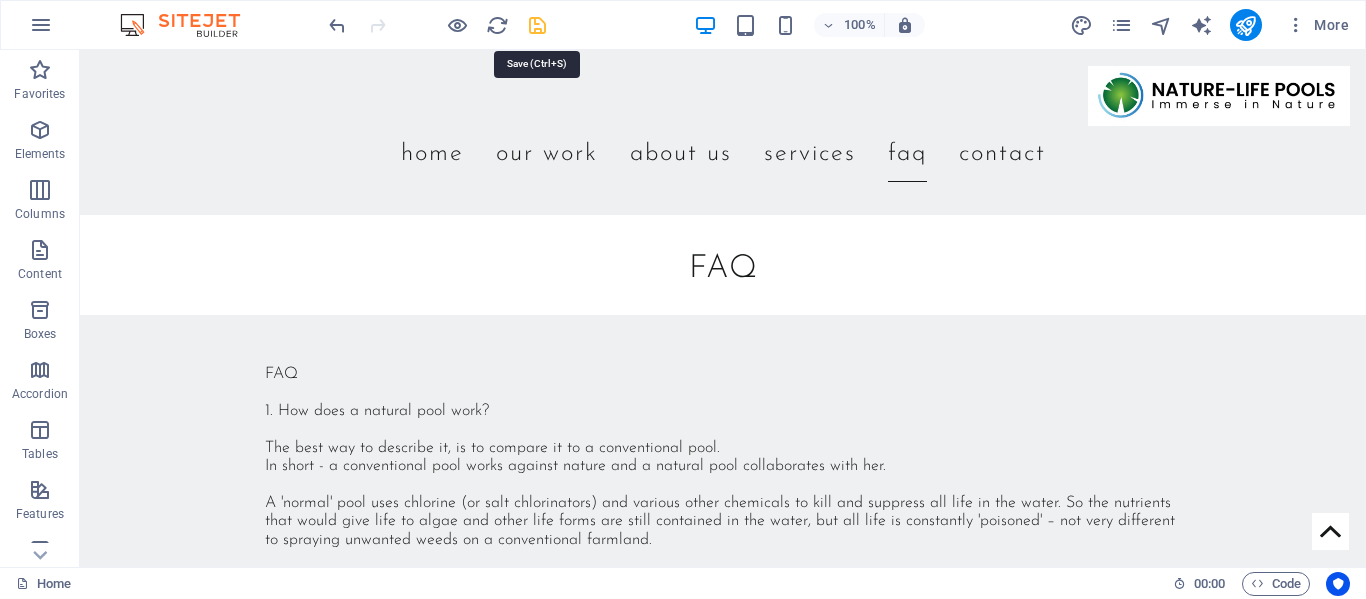 click at bounding box center [537, 25] 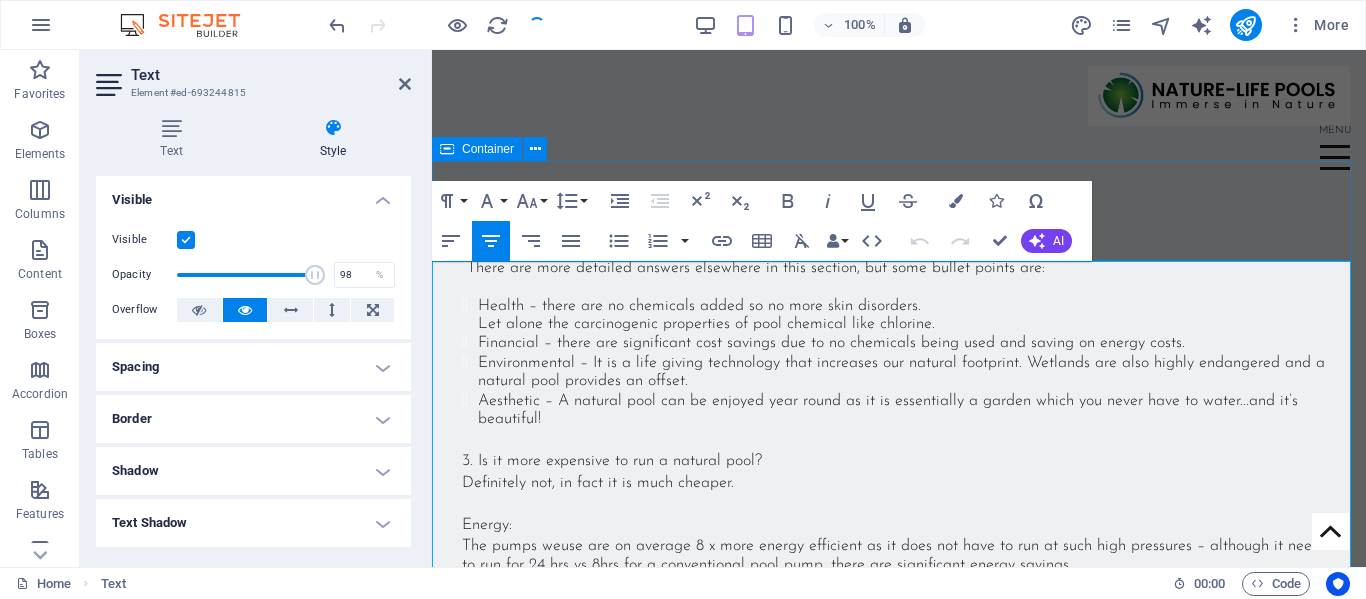 scroll, scrollTop: 869, scrollLeft: 0, axis: vertical 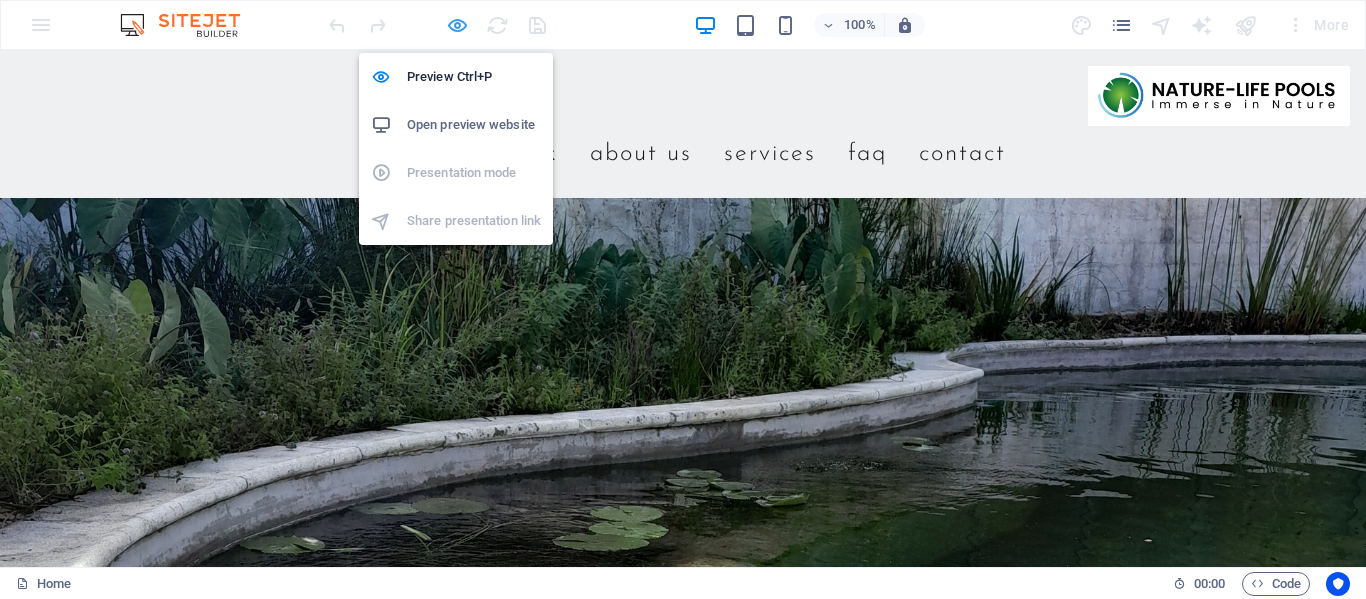 drag, startPoint x: 452, startPoint y: 23, endPoint x: 577, endPoint y: 22, distance: 125.004 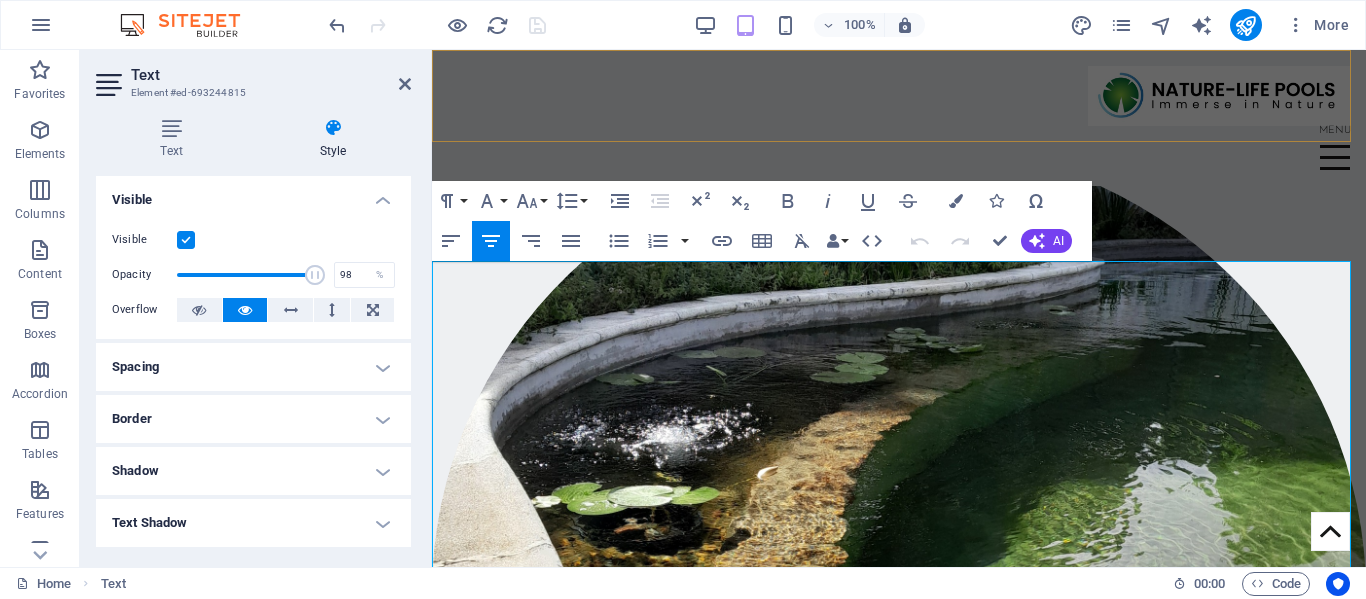 scroll, scrollTop: 869, scrollLeft: 0, axis: vertical 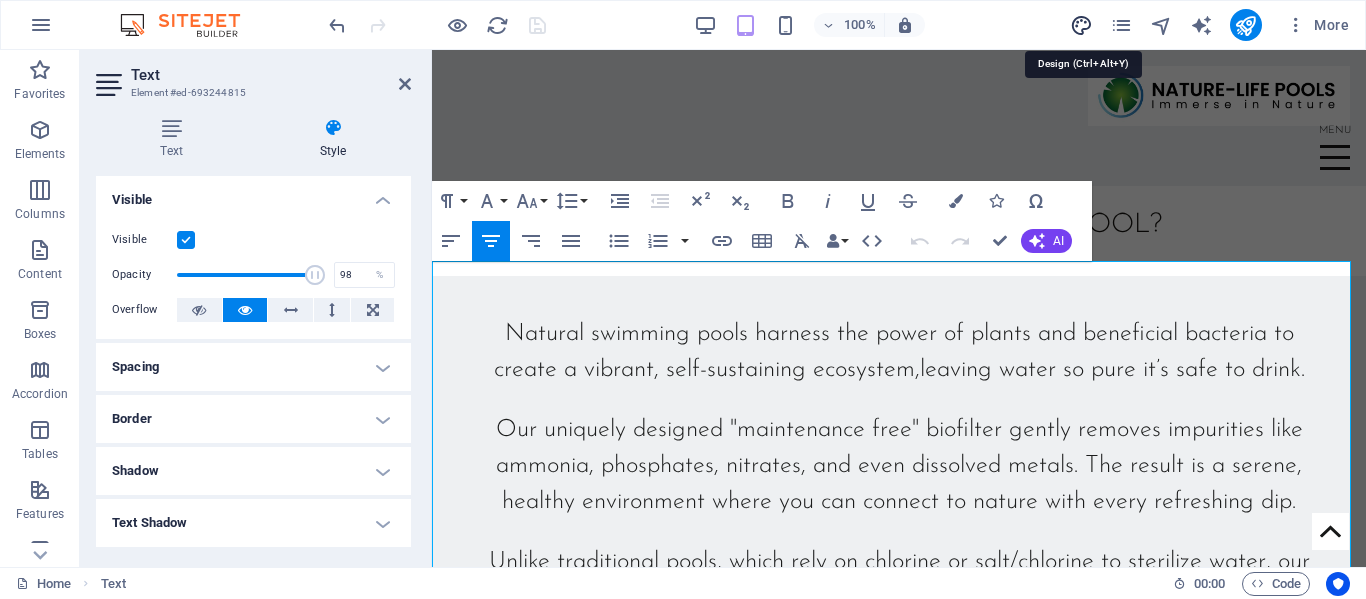 click at bounding box center [1081, 25] 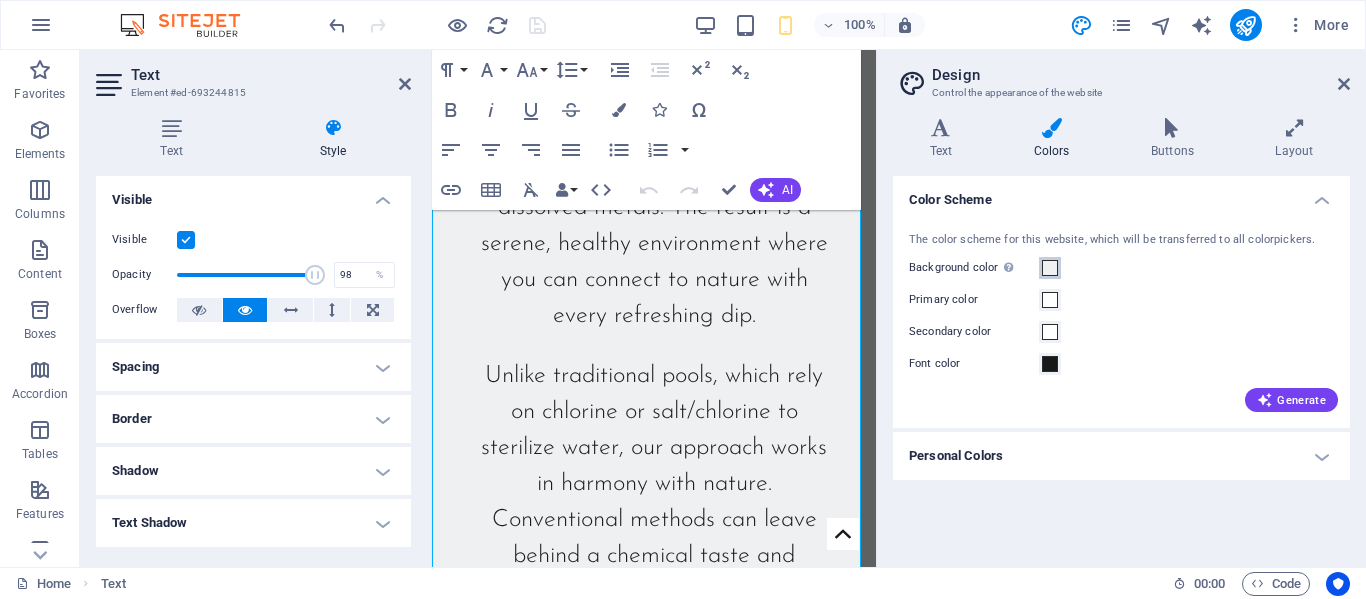 click at bounding box center [1050, 268] 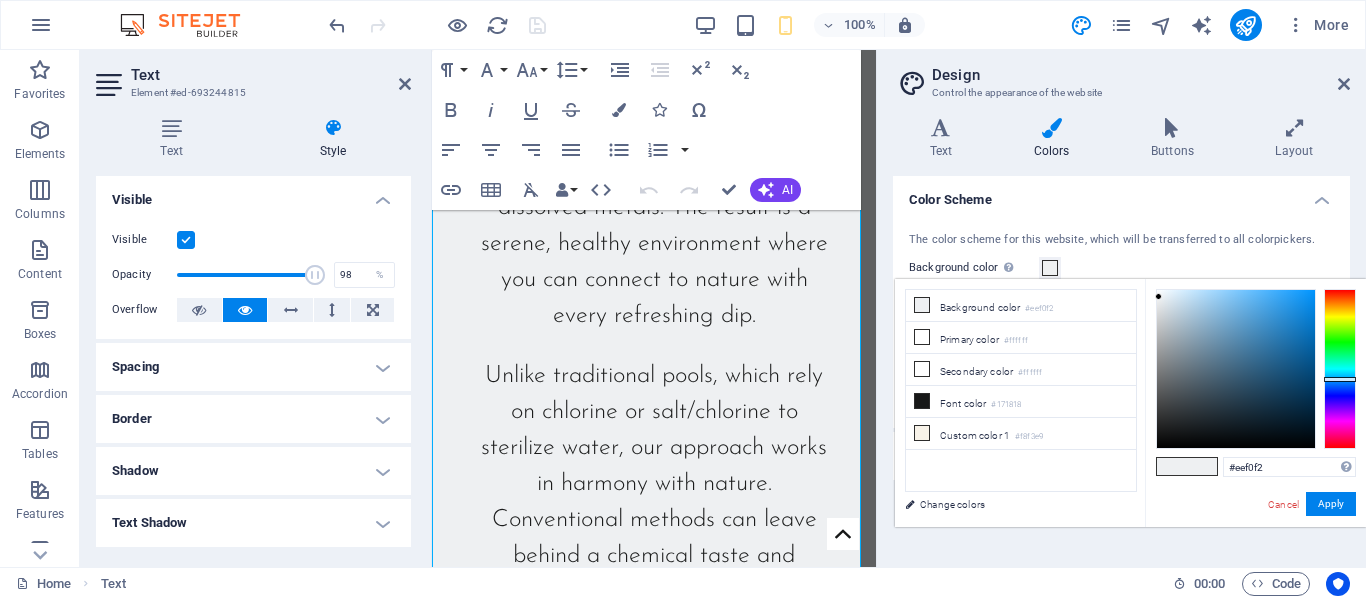 type on "#e5e6e7" 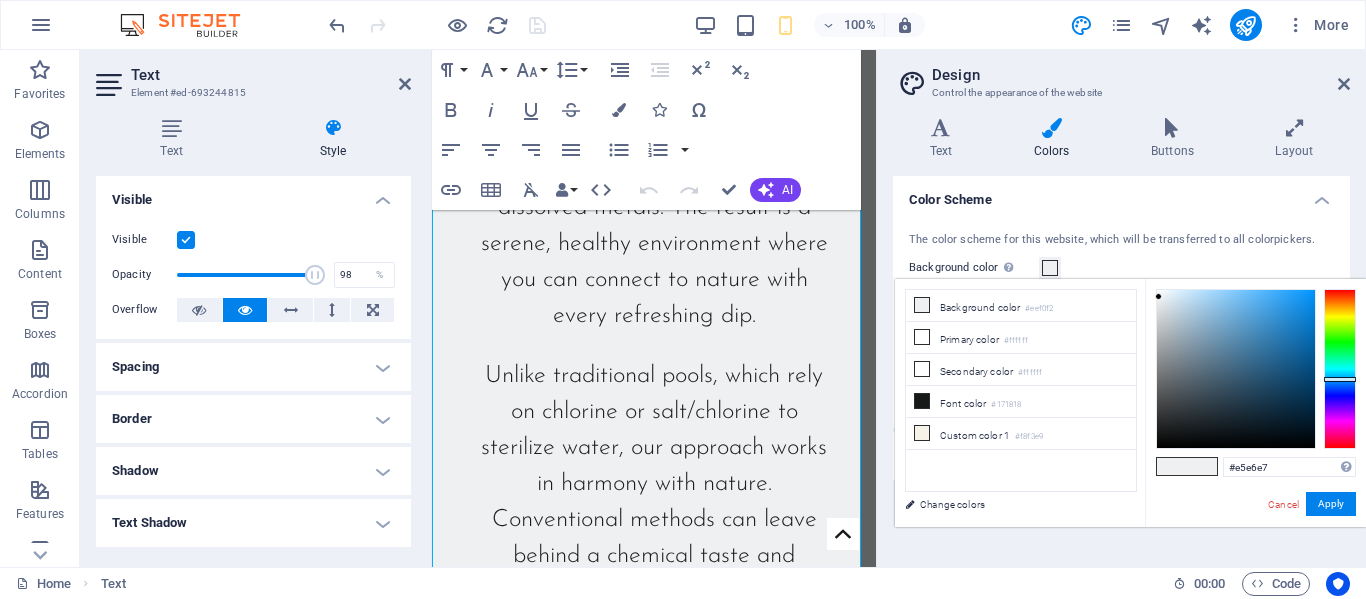 click at bounding box center (1236, 369) 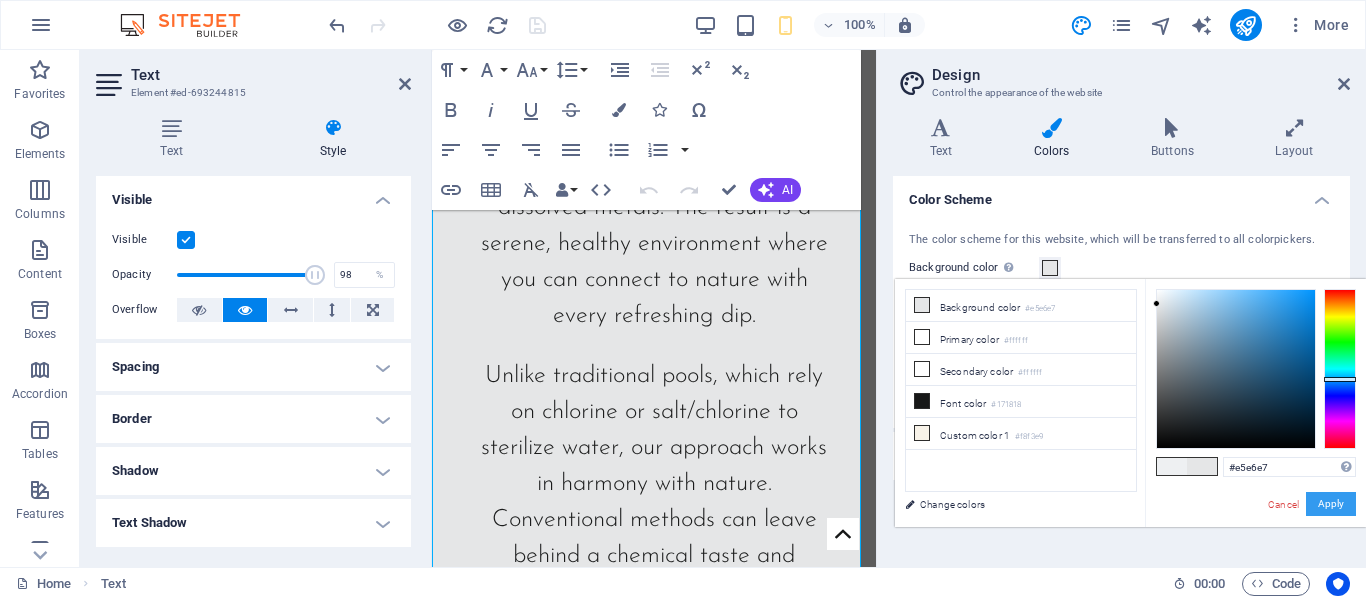 click on "Apply" at bounding box center (1331, 504) 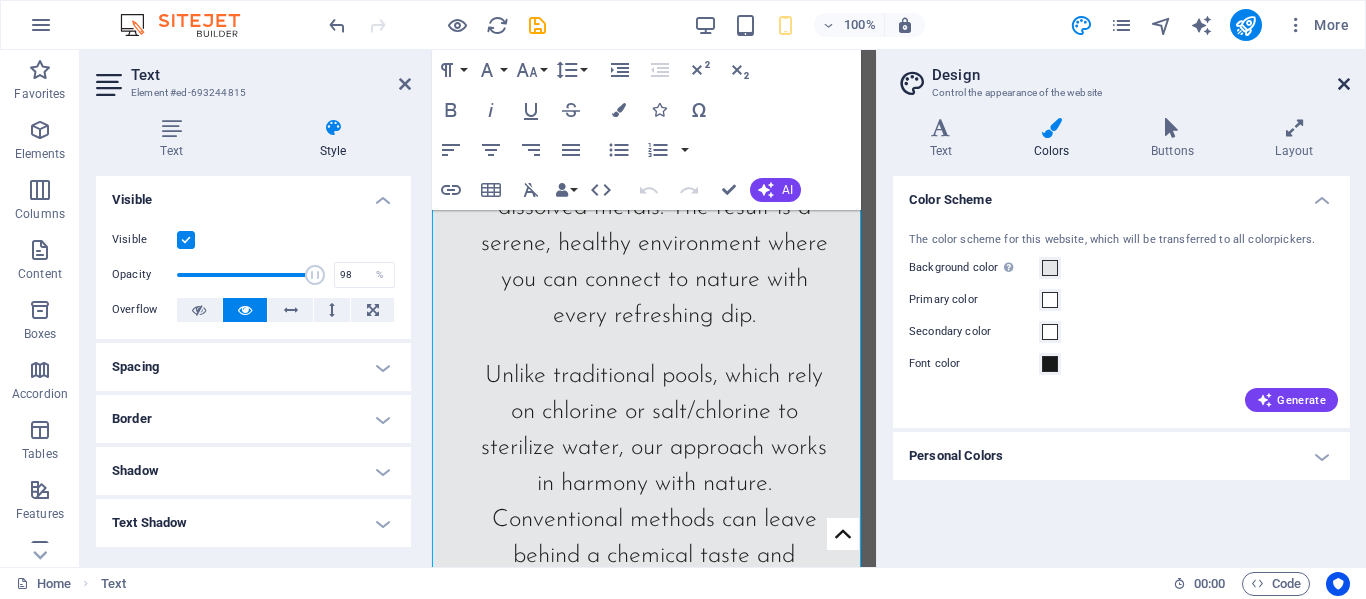 drag, startPoint x: 1343, startPoint y: 78, endPoint x: 744, endPoint y: 11, distance: 602.7354 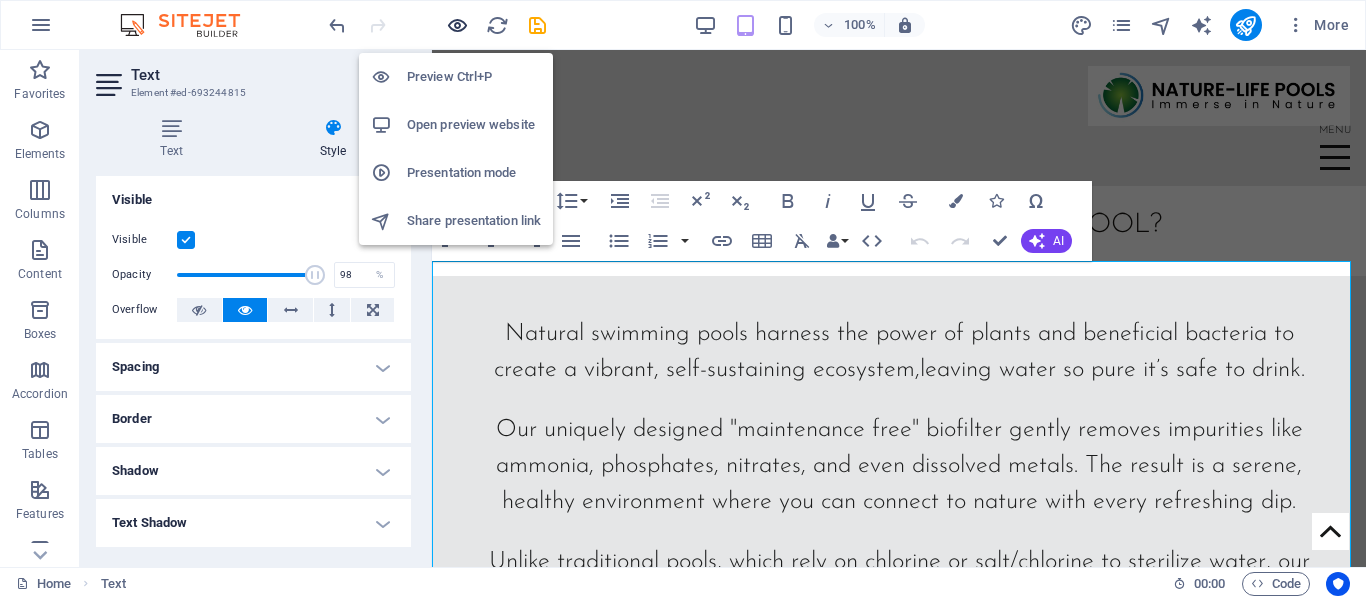 click at bounding box center [457, 25] 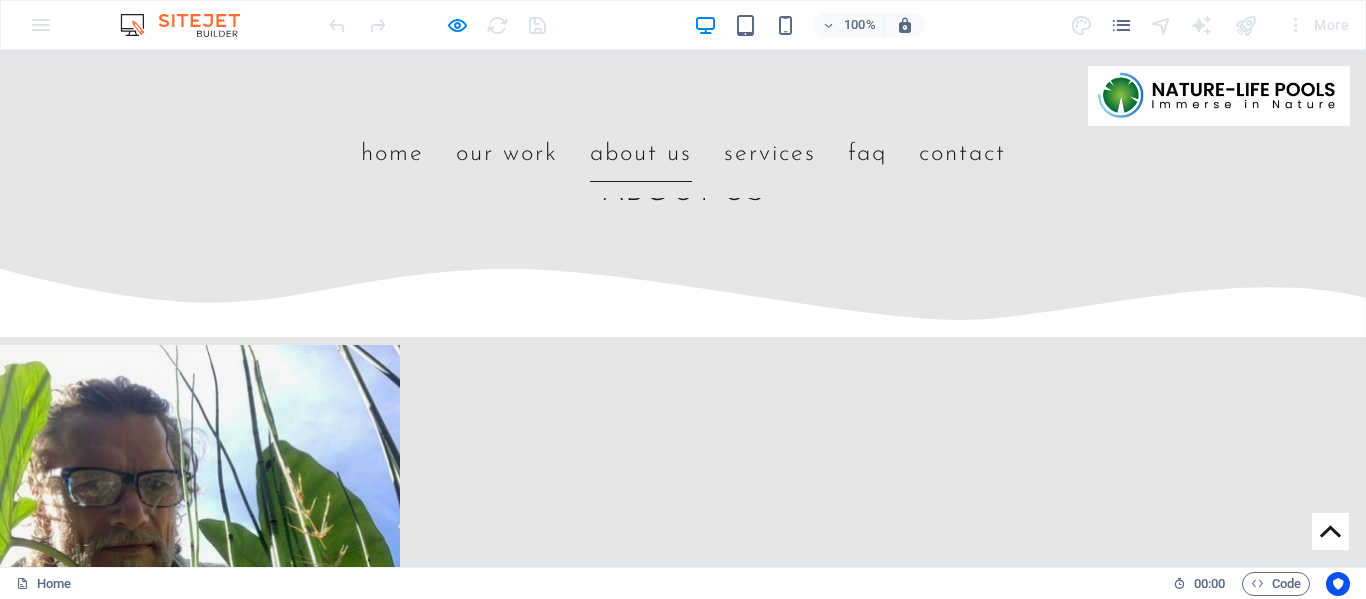 scroll, scrollTop: 3365, scrollLeft: 0, axis: vertical 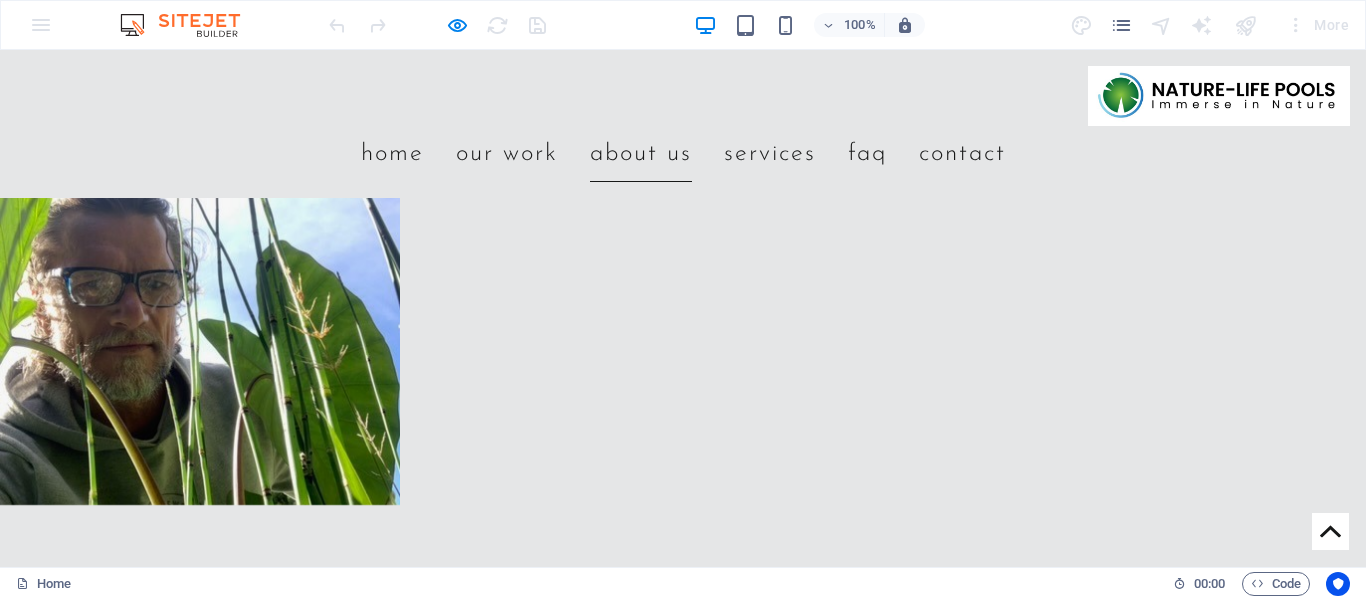 click on "Drop content here or  Add elements  Paste clipboard HEINE DU TOIT I have always been fascinated by water and particularly freshwater ecology. My further studies and work in the field of life sciences enabled me a deeper understanding of the cycles of life in biological filtration. I am deeply passionate about making a positive change towards bringing people closer to the natural world." at bounding box center (683, 432) 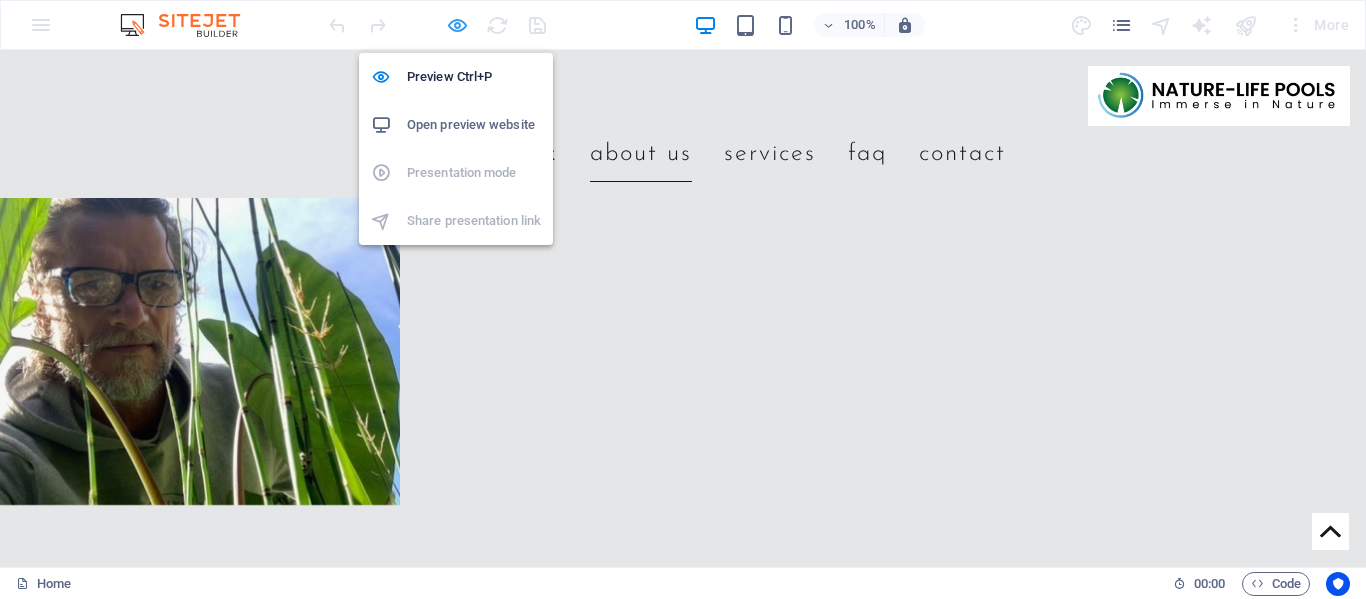 click at bounding box center (457, 25) 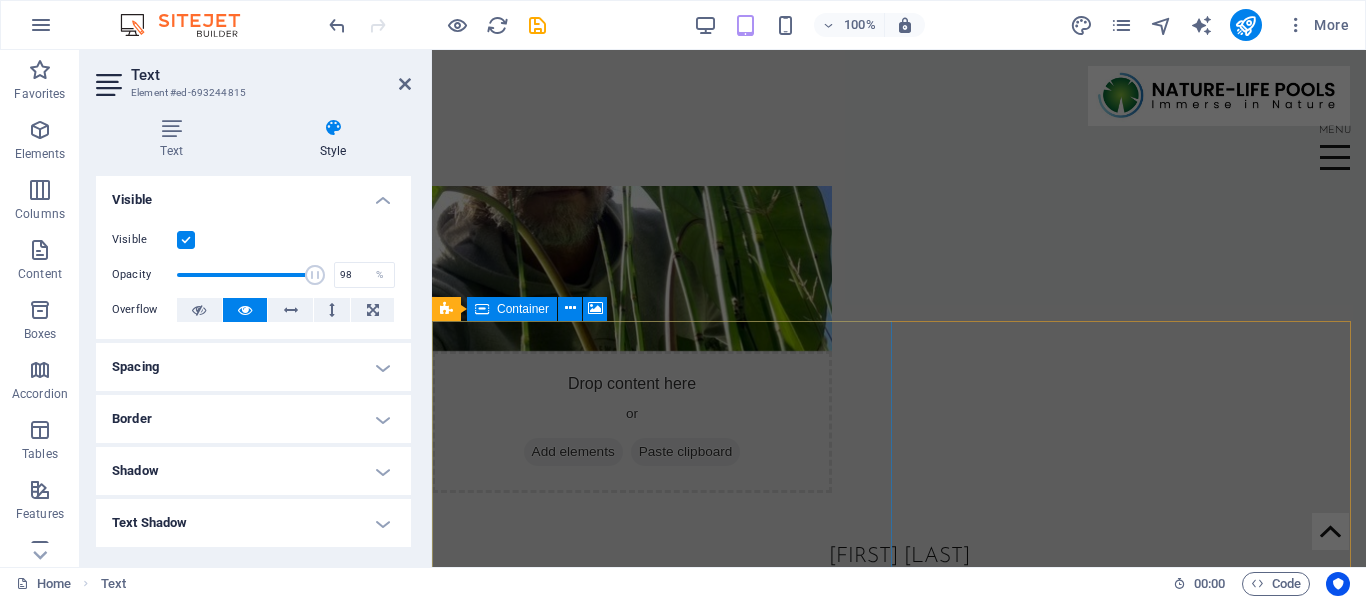 scroll, scrollTop: 2869, scrollLeft: 0, axis: vertical 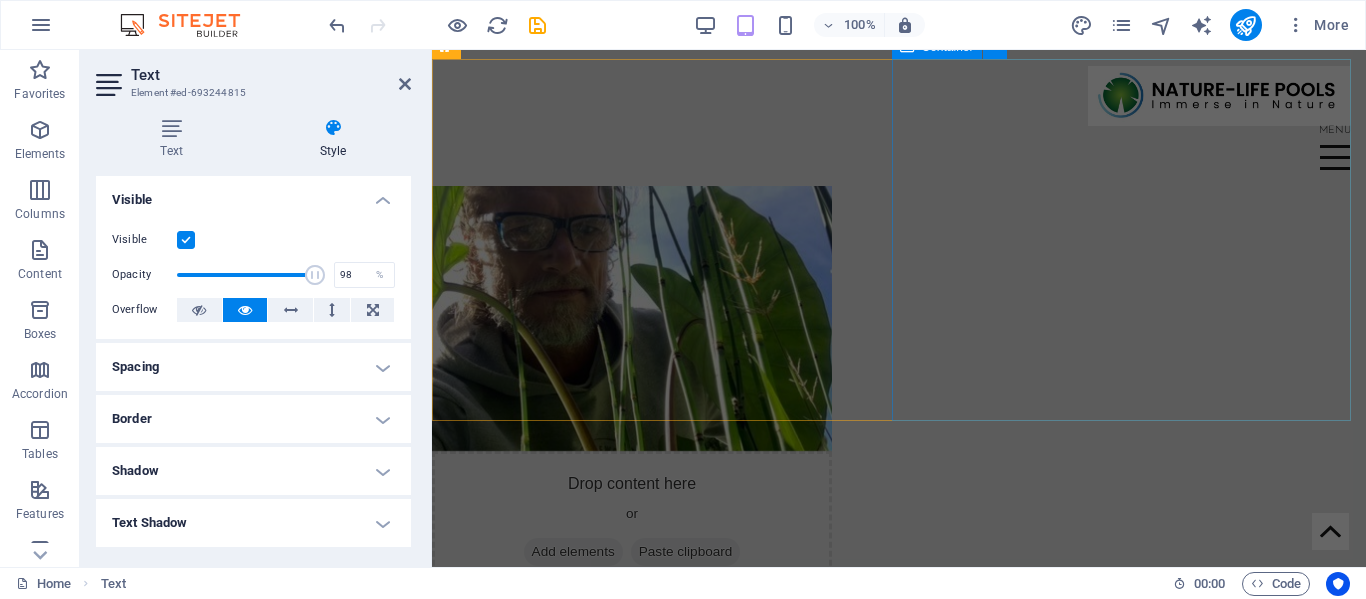 click on "HEINE DU TOIT I have always been fascinated by water and particularly freshwater ecology. My further studies and work in the field of life sciences enabled me a deeper understanding of the cycles of life in biological filtration. I am deeply passionate about making a positive change towards bringing people closer to the natural world." at bounding box center [899, 720] 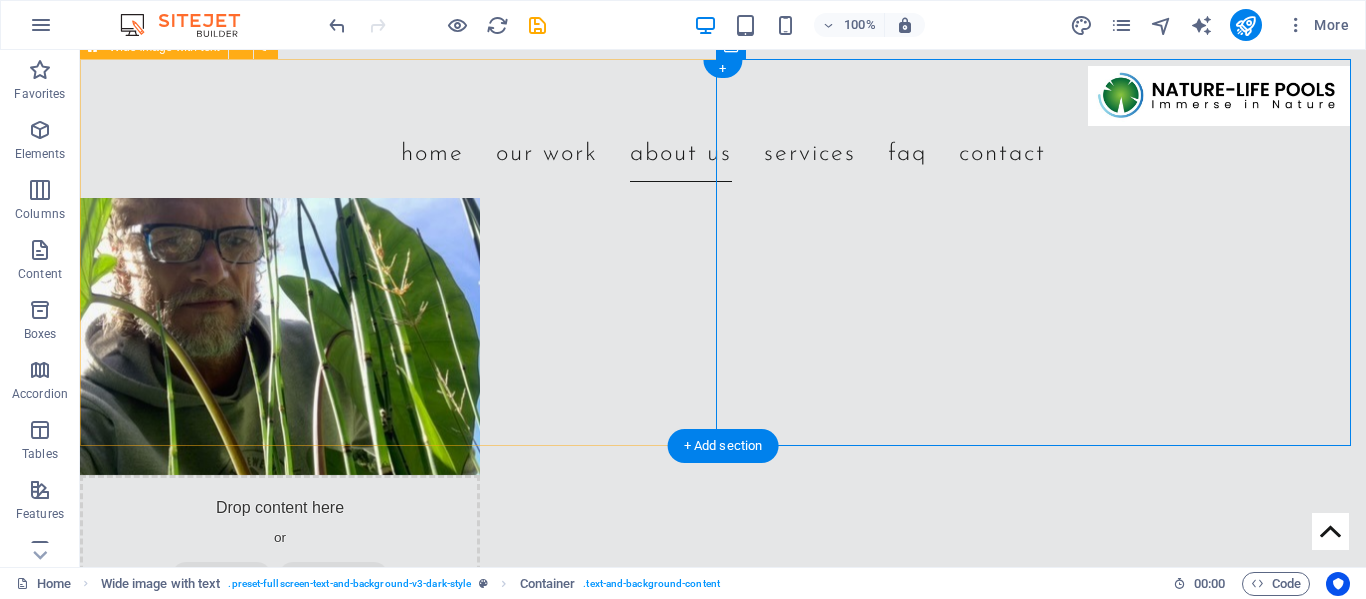 scroll, scrollTop: 3272, scrollLeft: 0, axis: vertical 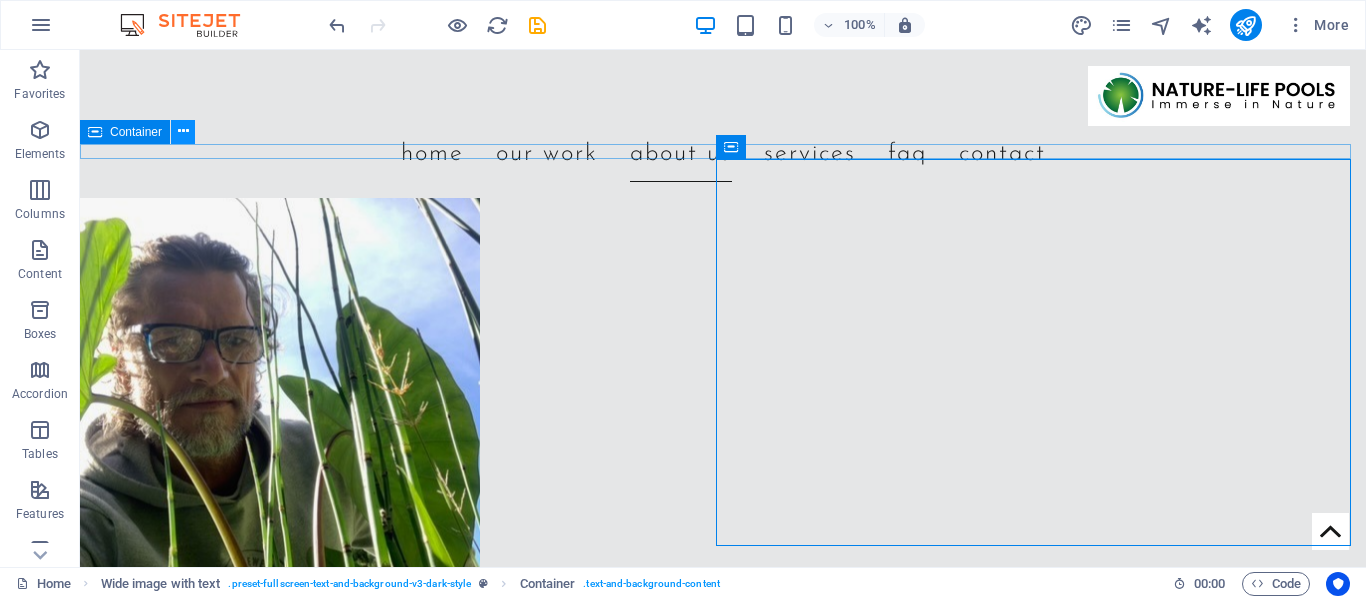 click at bounding box center (183, 131) 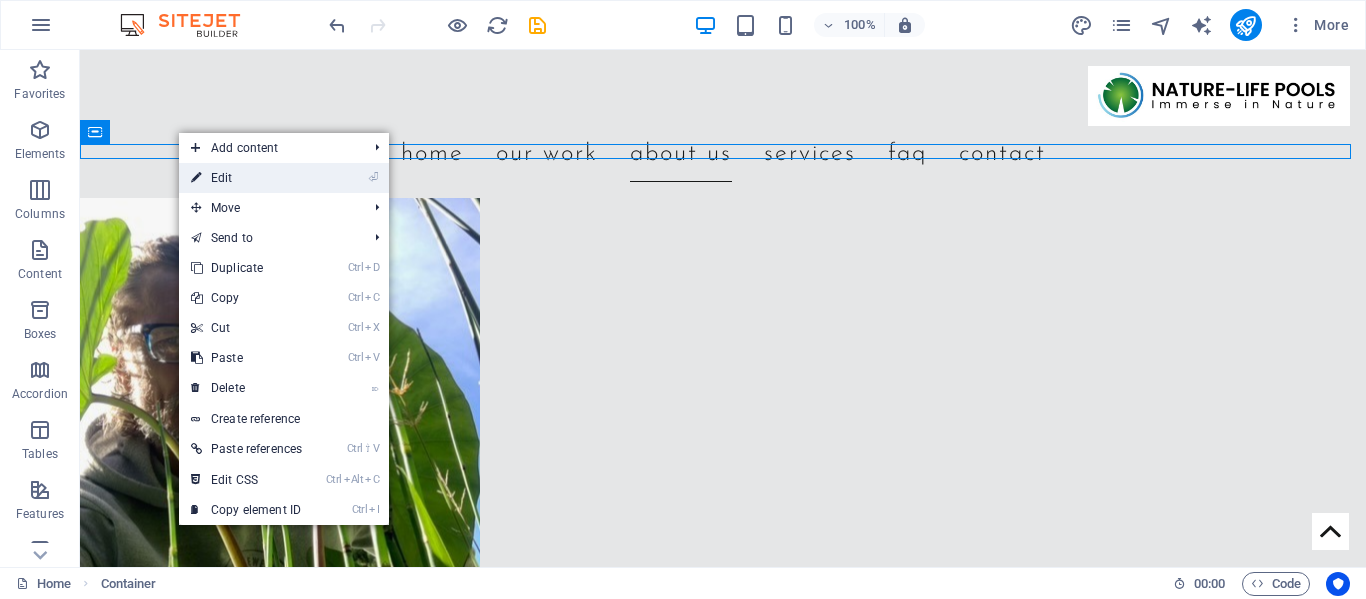 click on "⏎  Edit" at bounding box center [246, 178] 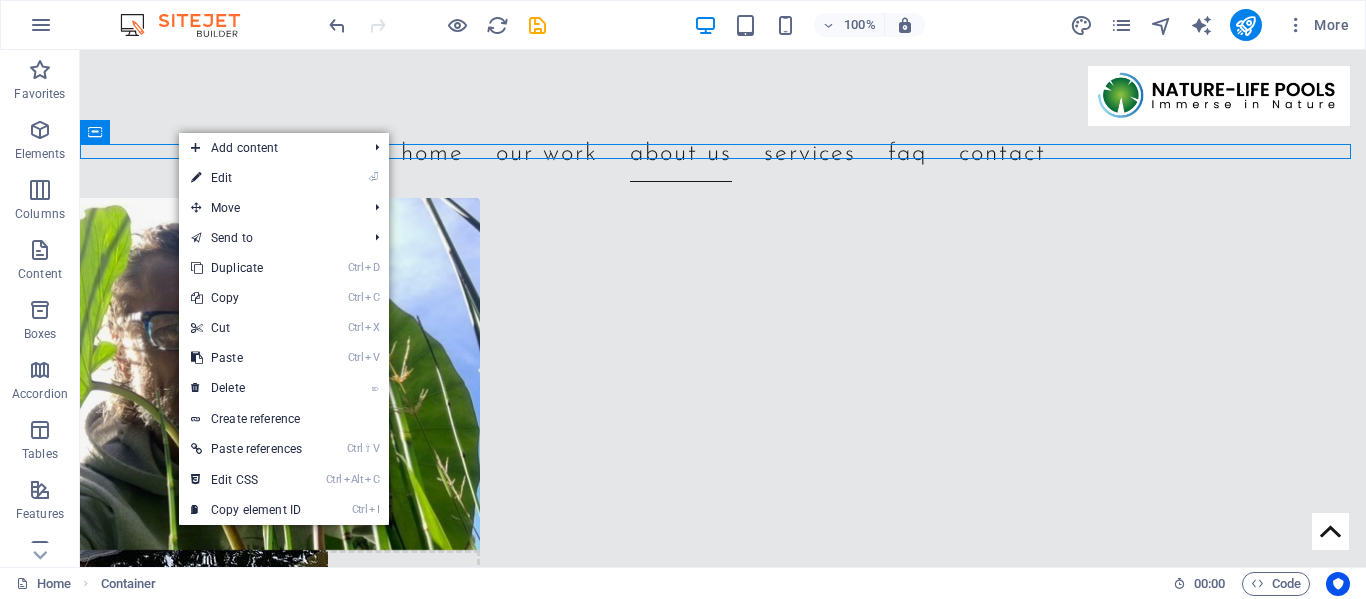 select on "px" 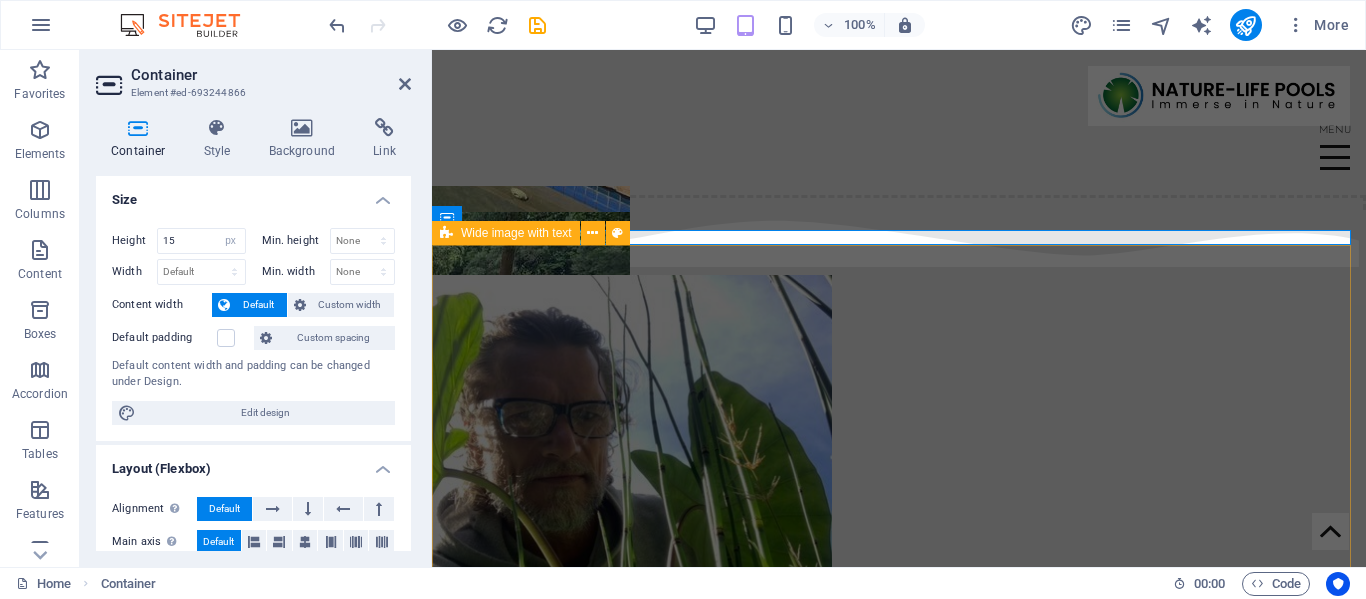 scroll, scrollTop: 2983, scrollLeft: 0, axis: vertical 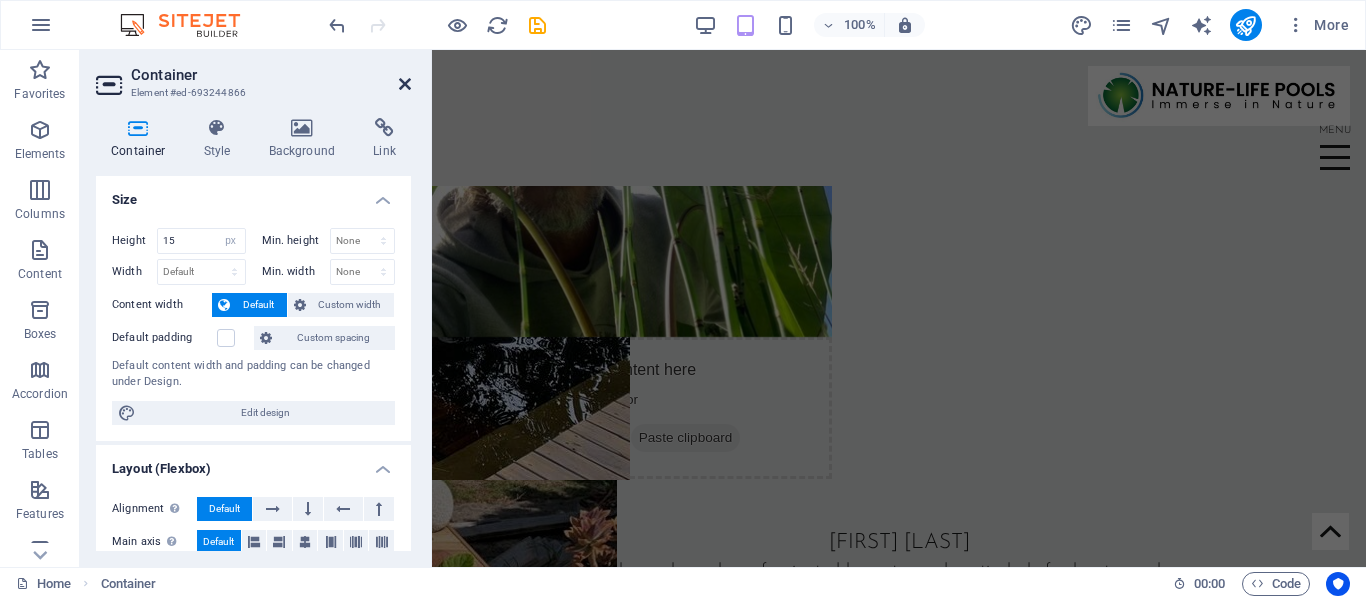 click at bounding box center [405, 84] 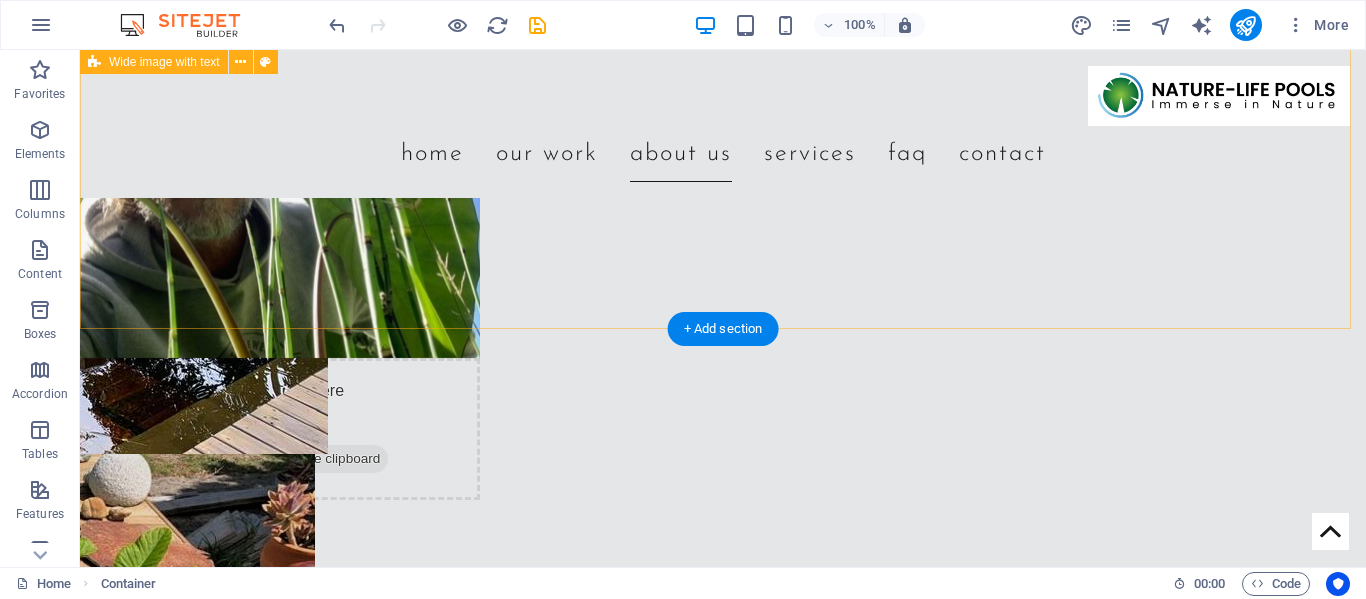 click on "Drop content here or  Add elements  Paste clipboard HEINE DU TOIT I have always been fascinated by water and particularly freshwater ecology. My further studies and work in the field of life sciences enabled me a deeper understanding of the cycles of life in biological filtration. I am deeply passionate about making a positive change towards bringing people closer to the natural world." at bounding box center (723, 345) 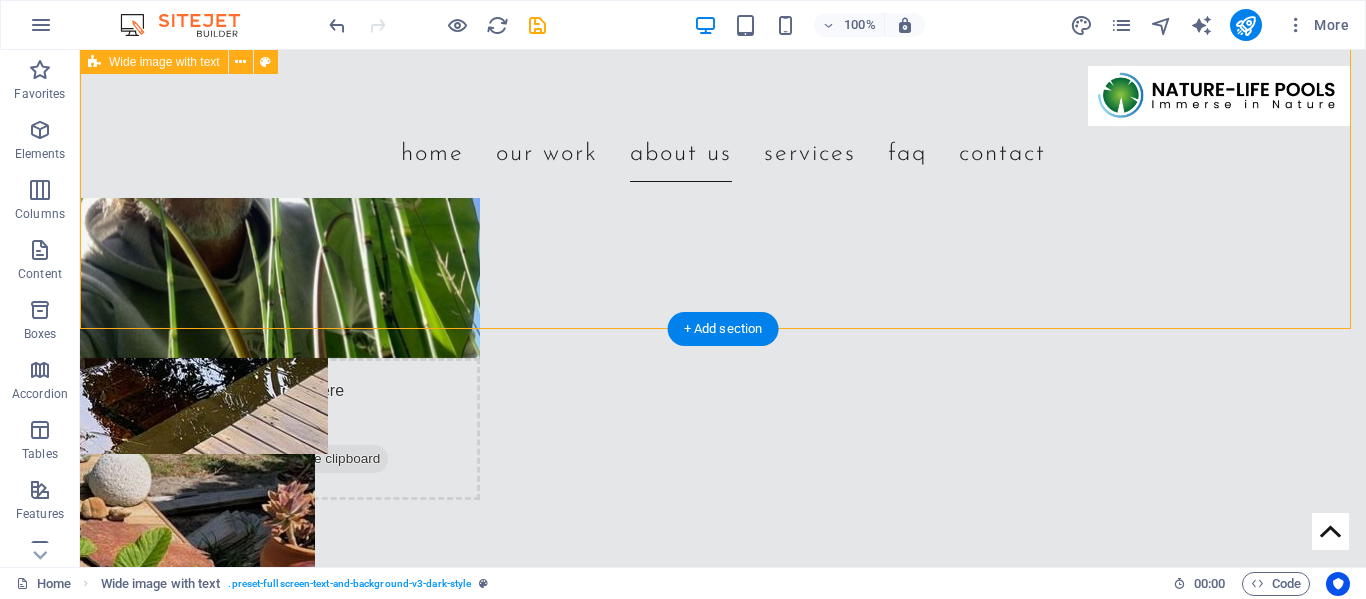 click on "Drop content here or  Add elements  Paste clipboard HEINE DU TOIT I have always been fascinated by water and particularly freshwater ecology. My further studies and work in the field of life sciences enabled me a deeper understanding of the cycles of life in biological filtration. I am deeply passionate about making a positive change towards bringing people closer to the natural world." at bounding box center (723, 345) 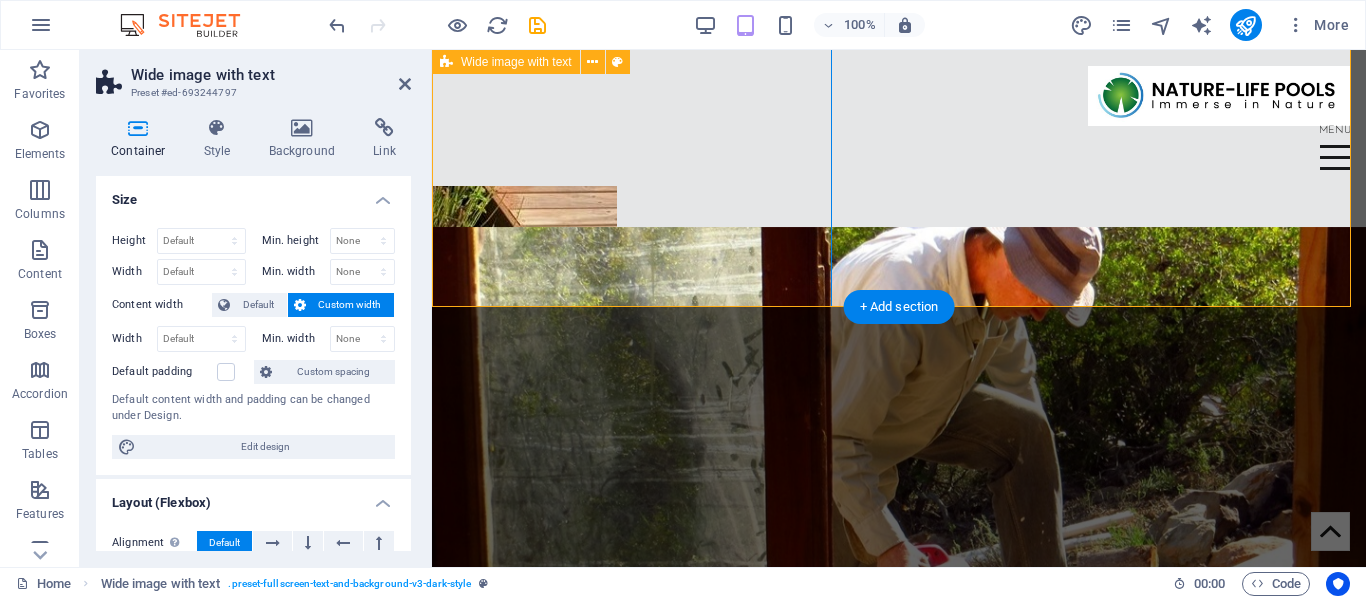 scroll, scrollTop: 2983, scrollLeft: 0, axis: vertical 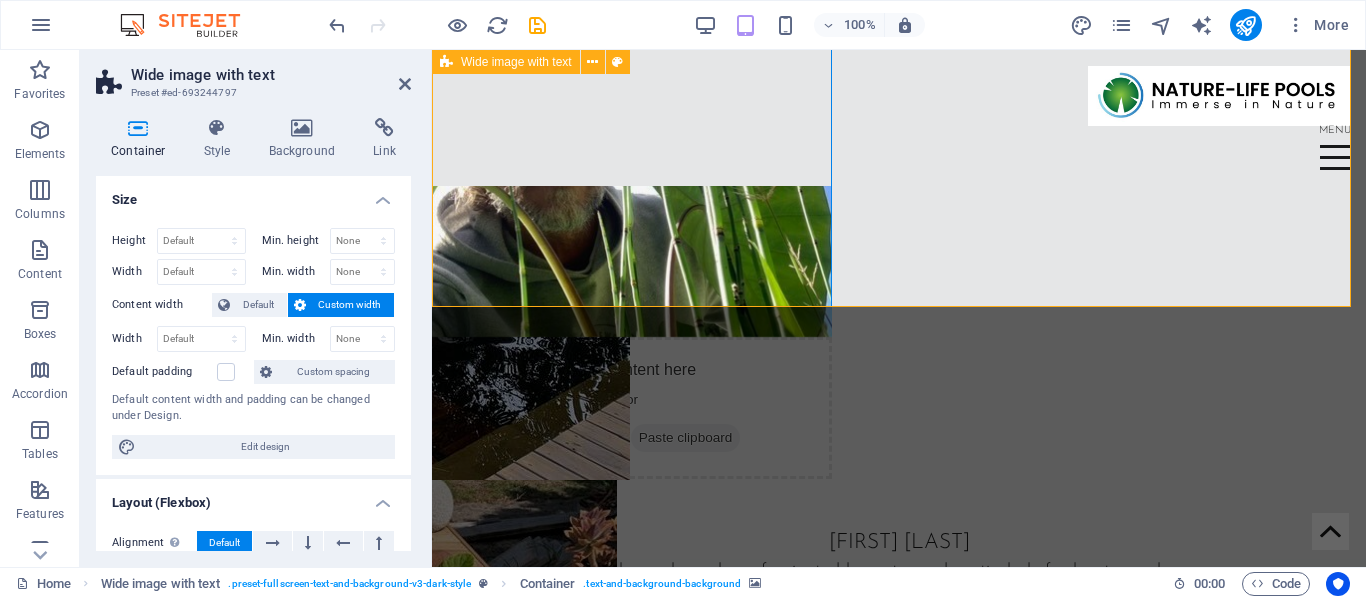 click on "Drop content here or  Add elements  Paste clipboard HEINE DU TOIT I have always been fascinated by water and particularly freshwater ecology. My further studies and work in the field of life sciences enabled me a deeper understanding of the cycles of life in biological filtration. I am deeply passionate about making a positive change towards bringing people closer to the natural world." at bounding box center [899, 321] 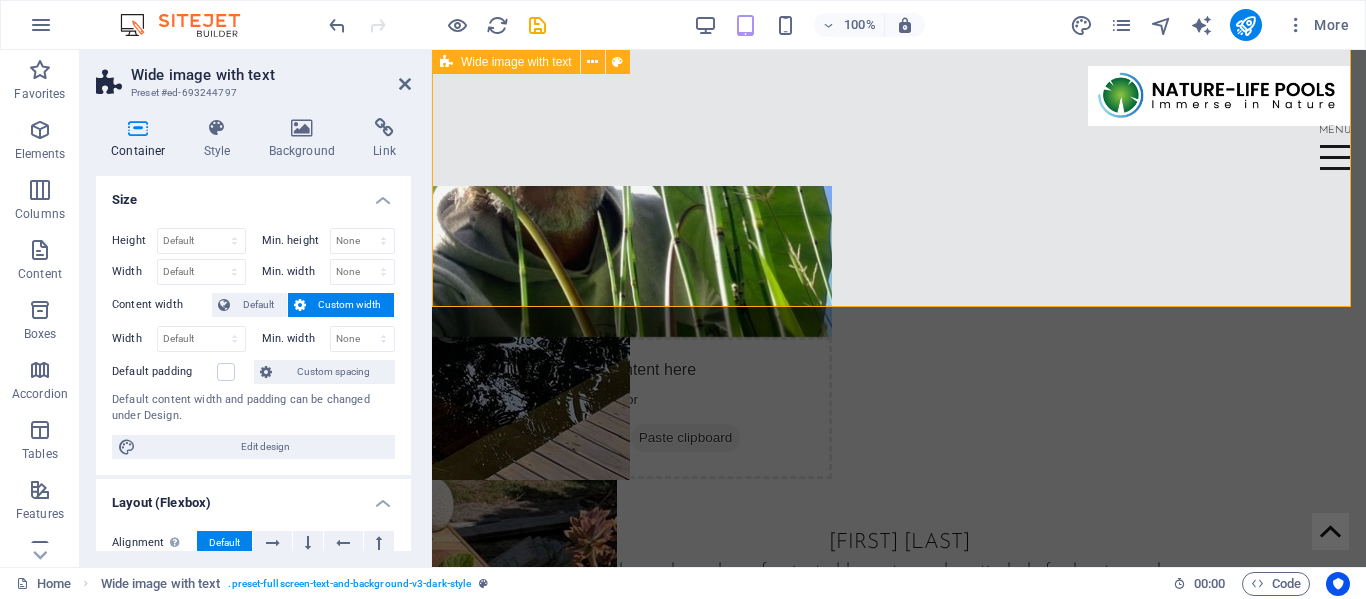 click on "Drop content here or  Add elements  Paste clipboard HEINE DU TOIT I have always been fascinated by water and particularly freshwater ecology. My further studies and work in the field of life sciences enabled me a deeper understanding of the cycles of life in biological filtration. I am deeply passionate about making a positive change towards bringing people closer to the natural world." at bounding box center [899, 321] 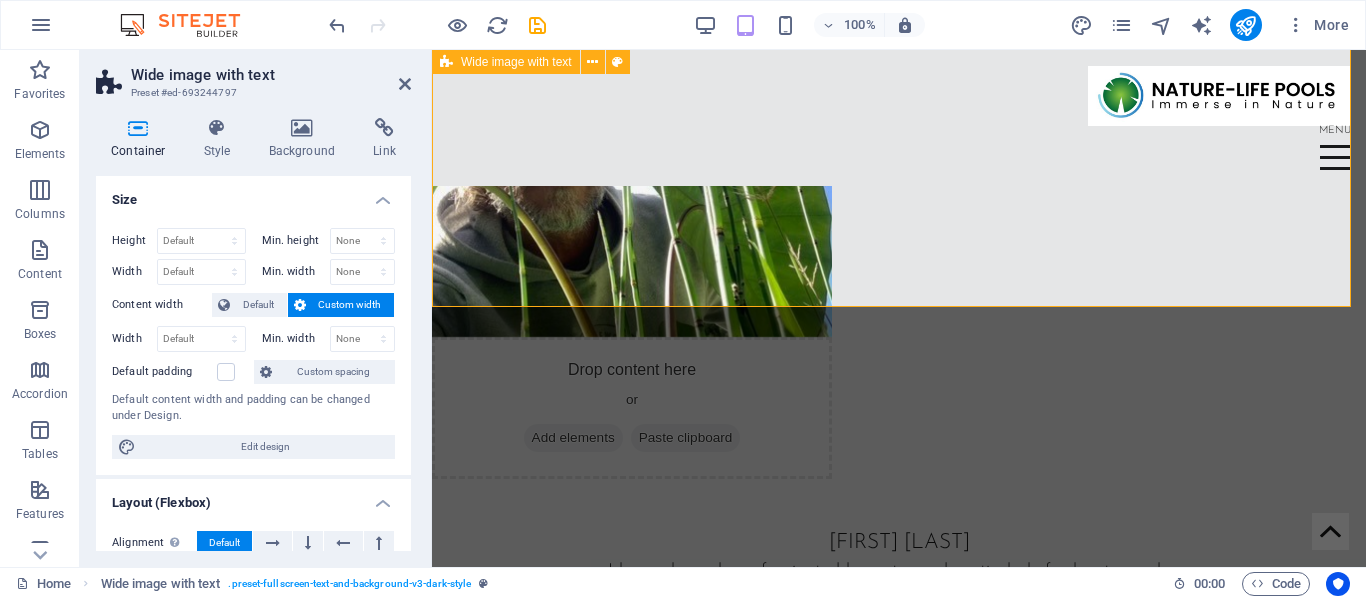 click on "Drop content here or  Add elements  Paste clipboard HEINE DU TOIT I have always been fascinated by water and particularly freshwater ecology. My further studies and work in the field of life sciences enabled me a deeper understanding of the cycles of life in biological filtration. I am deeply passionate about making a positive change towards bringing people closer to the natural world." at bounding box center (899, 321) 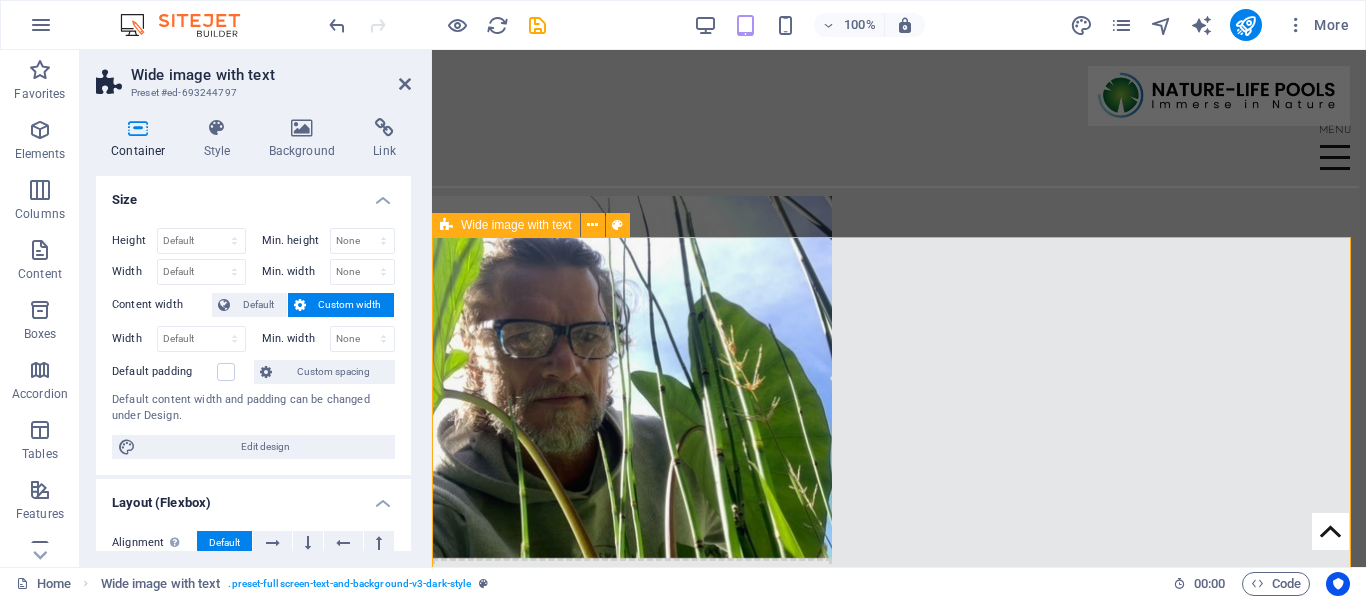 scroll, scrollTop: 2783, scrollLeft: 0, axis: vertical 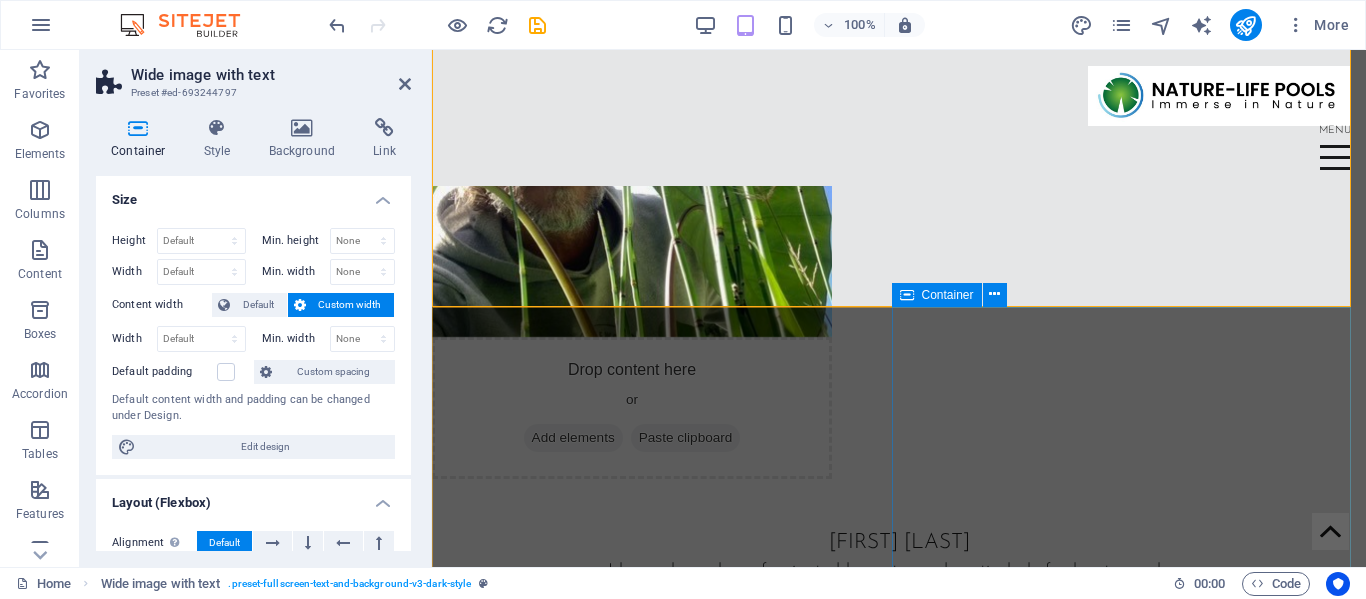 click on "neil major With a background in architecture and years in the environmental sector, I bring a deep passion for natural systems to Nature-Life Pools. My time at the Two Oceans Aquarium honed my expertise in biofiltration and water reticulation, but it’s my love for crafting mini-wetlands using native plants that truly drives me. By selecting native species that thrive in their local environment, I design natural swimming pools that are sustainable, harmonious, and beautifully integrated with the landscape." at bounding box center [899, 1521] 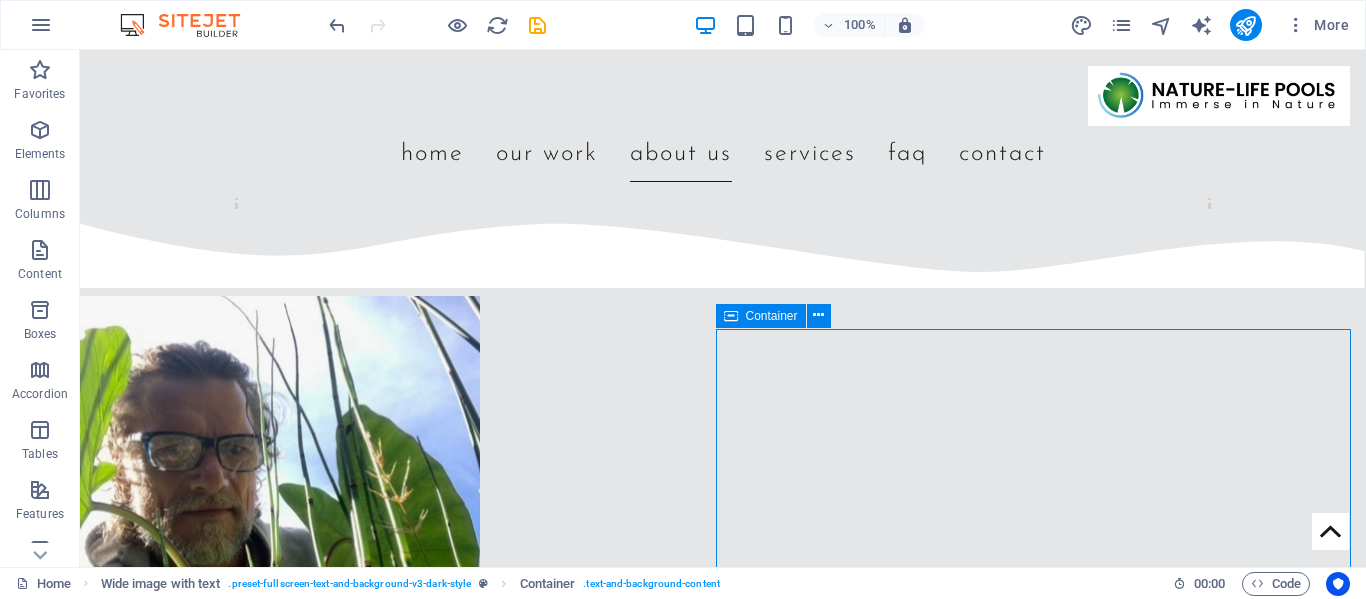 scroll, scrollTop: 3489, scrollLeft: 0, axis: vertical 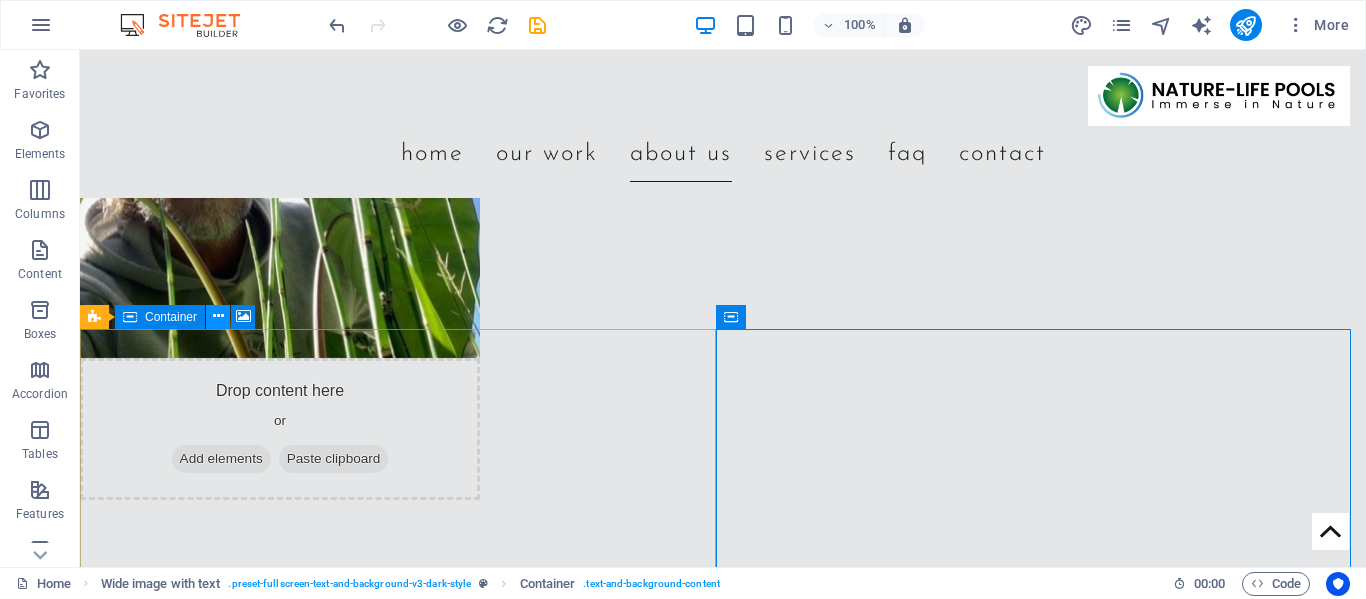click at bounding box center [218, 316] 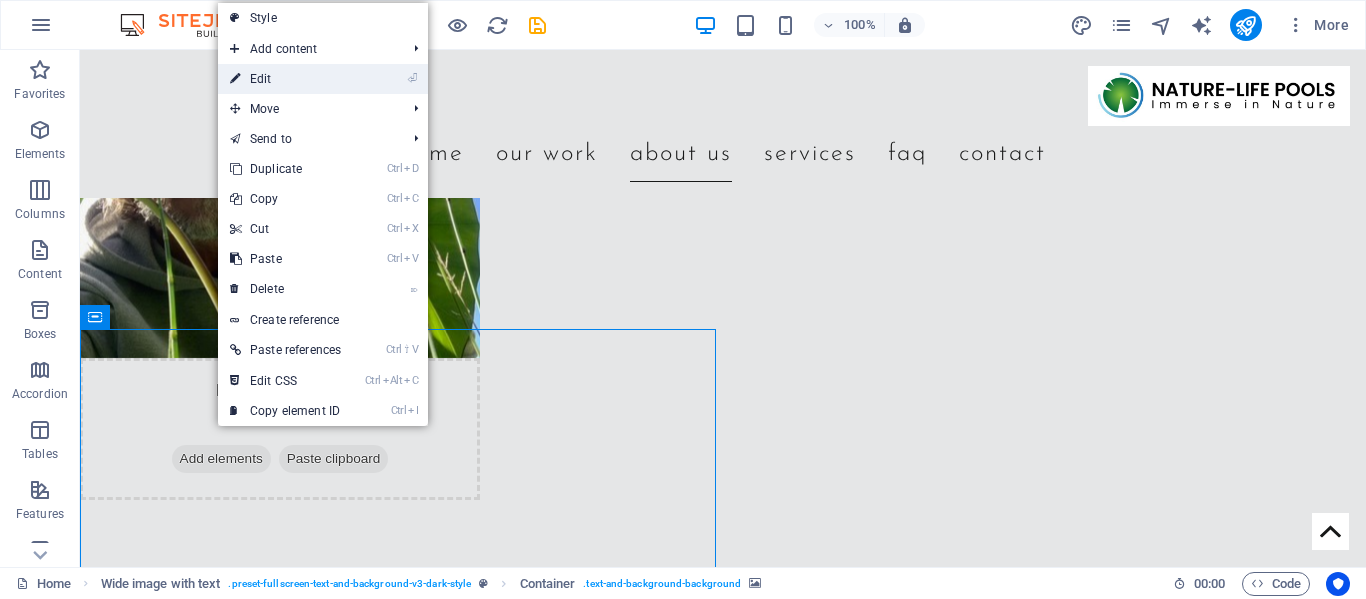 click on "⏎  Edit" at bounding box center [285, 79] 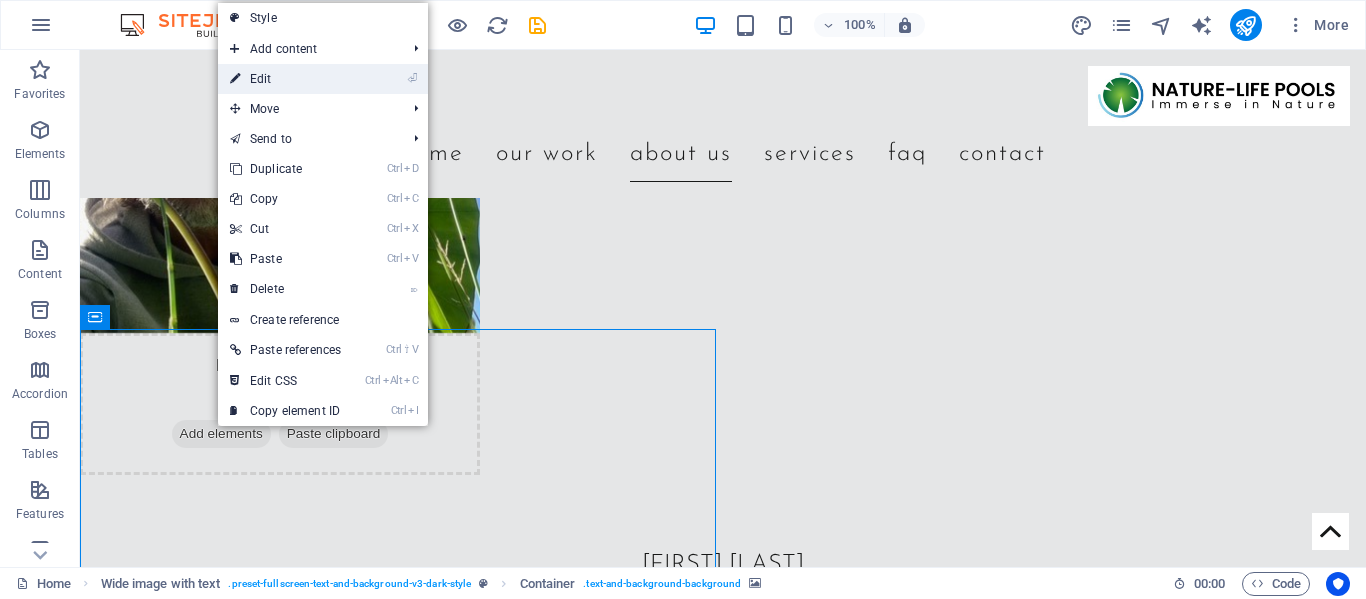 select on "px" 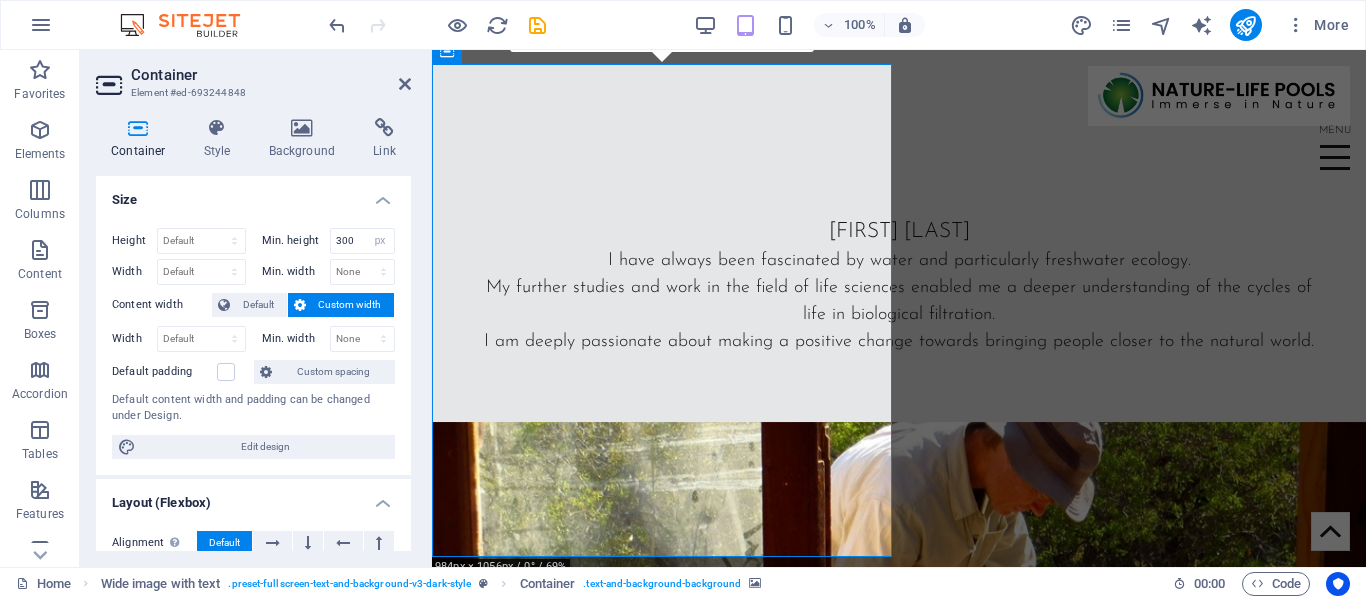 scroll, scrollTop: 3483, scrollLeft: 0, axis: vertical 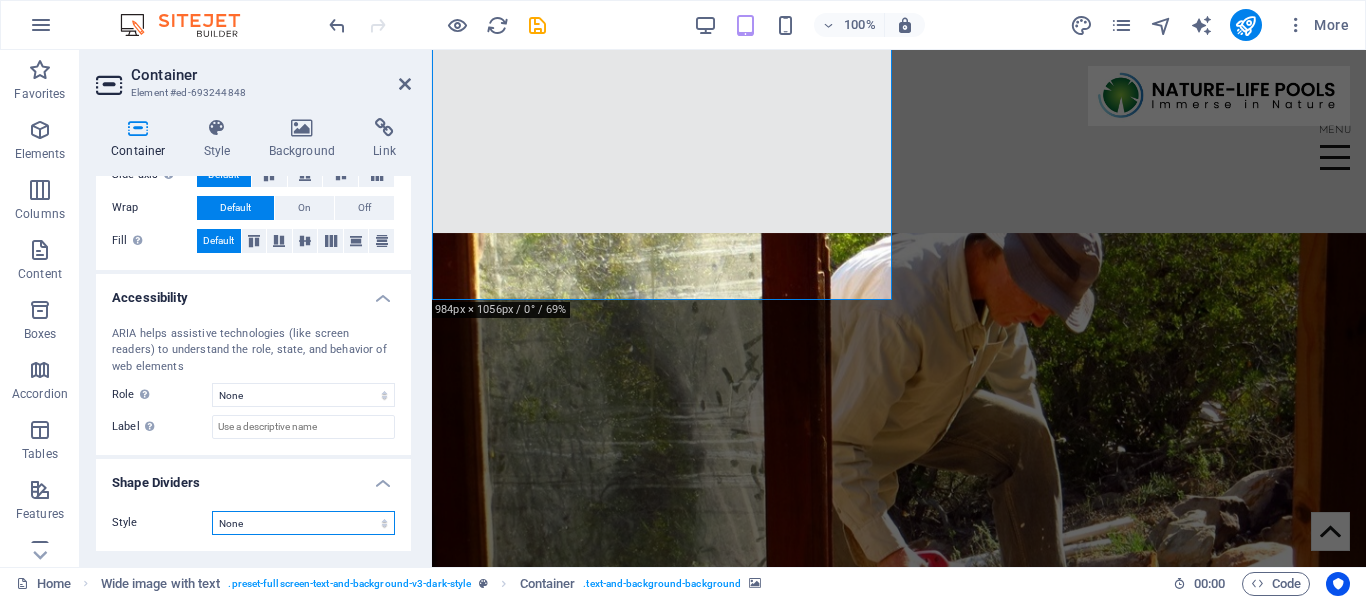 click on "None Triangle Square Diagonal Polygon 1 Polygon 2 Zigzag Multiple Zigzags Waves Multiple Waves Half Circle Circle Circle Shadow Blocks Hexagons Clouds Multiple Clouds Fan Pyramids Book Paint Drip Fire Shredded Paper Arrow" at bounding box center [303, 523] 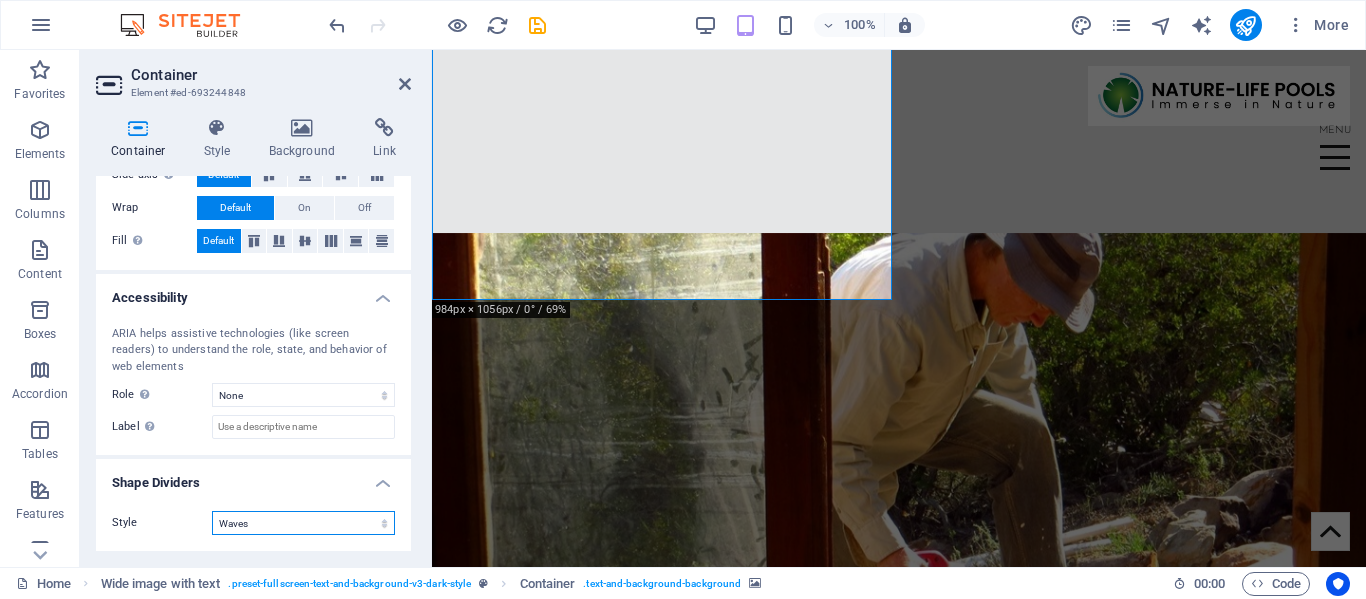 click on "None Triangle Square Diagonal Polygon 1 Polygon 2 Zigzag Multiple Zigzags Waves Multiple Waves Half Circle Circle Circle Shadow Blocks Hexagons Clouds Multiple Clouds Fan Pyramids Book Paint Drip Fire Shredded Paper Arrow" at bounding box center (303, 523) 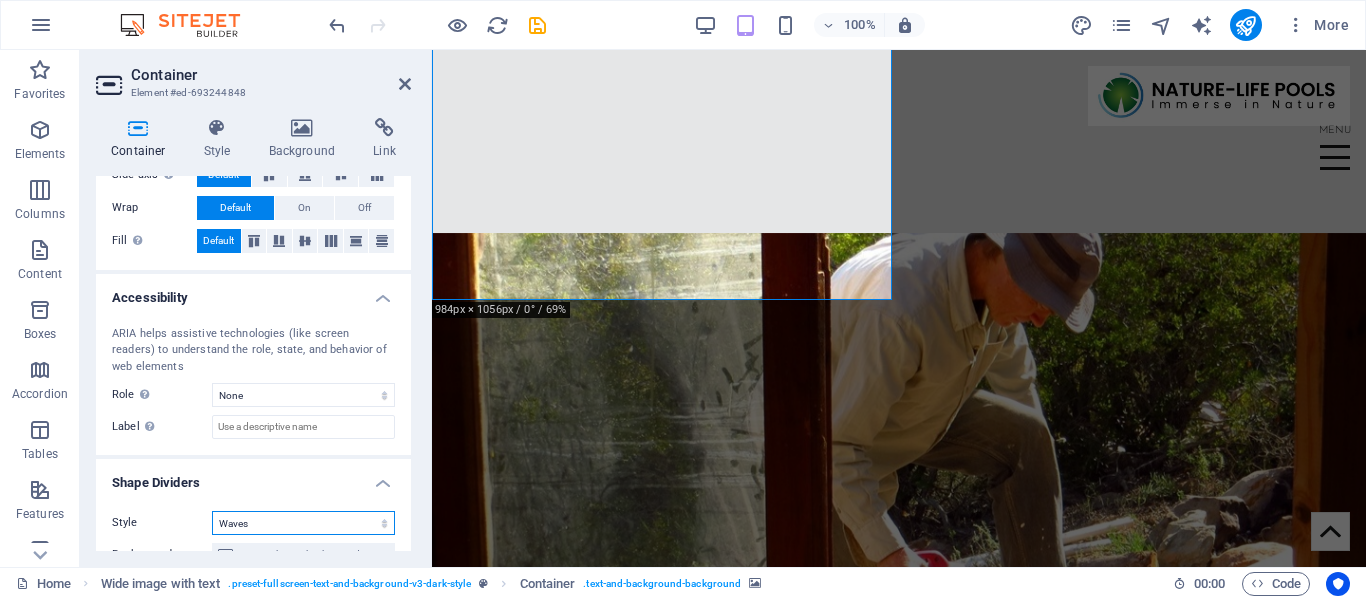 click on "None Triangle Square Diagonal Polygon 1 Polygon 2 Zigzag Multiple Zigzags Waves Multiple Waves Half Circle Circle Circle Shadow Blocks Hexagons Clouds Multiple Clouds Fan Pyramids Book Paint Drip Fire Shredded Paper Arrow" at bounding box center [303, 523] 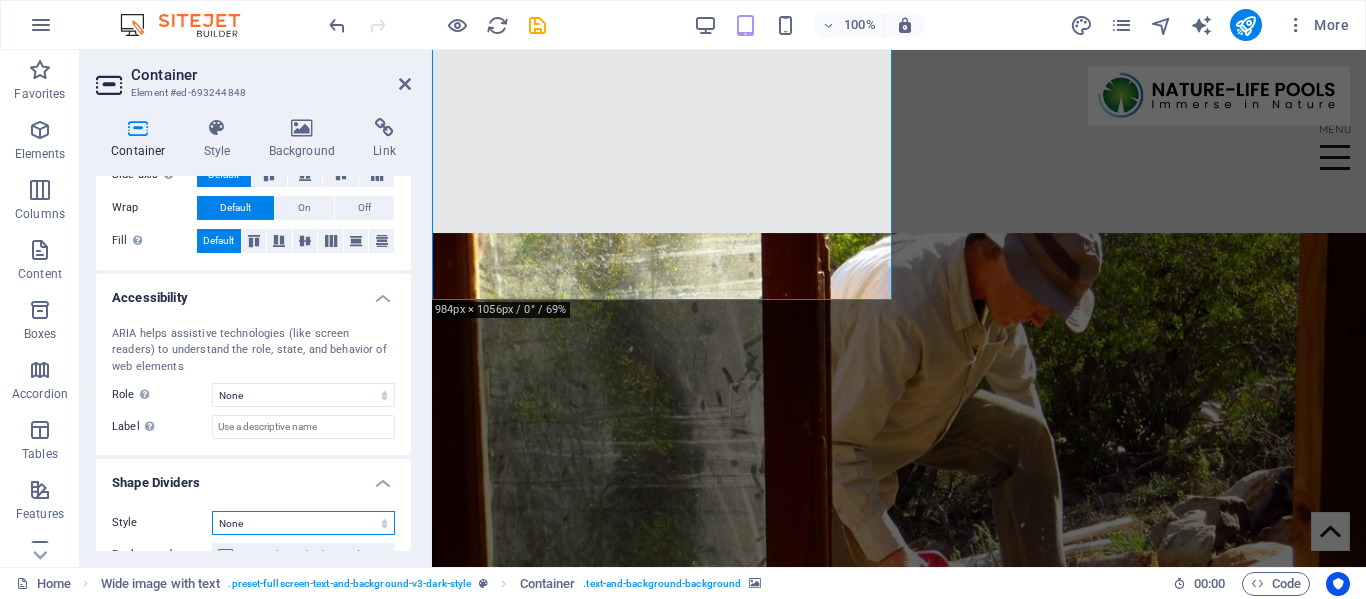 click on "None Triangle Square Diagonal Polygon 1 Polygon 2 Zigzag Multiple Zigzags Waves Multiple Waves Half Circle Circle Circle Shadow Blocks Hexagons Clouds Multiple Clouds Fan Pyramids Book Paint Drip Fire Shredded Paper Arrow" at bounding box center [303, 523] 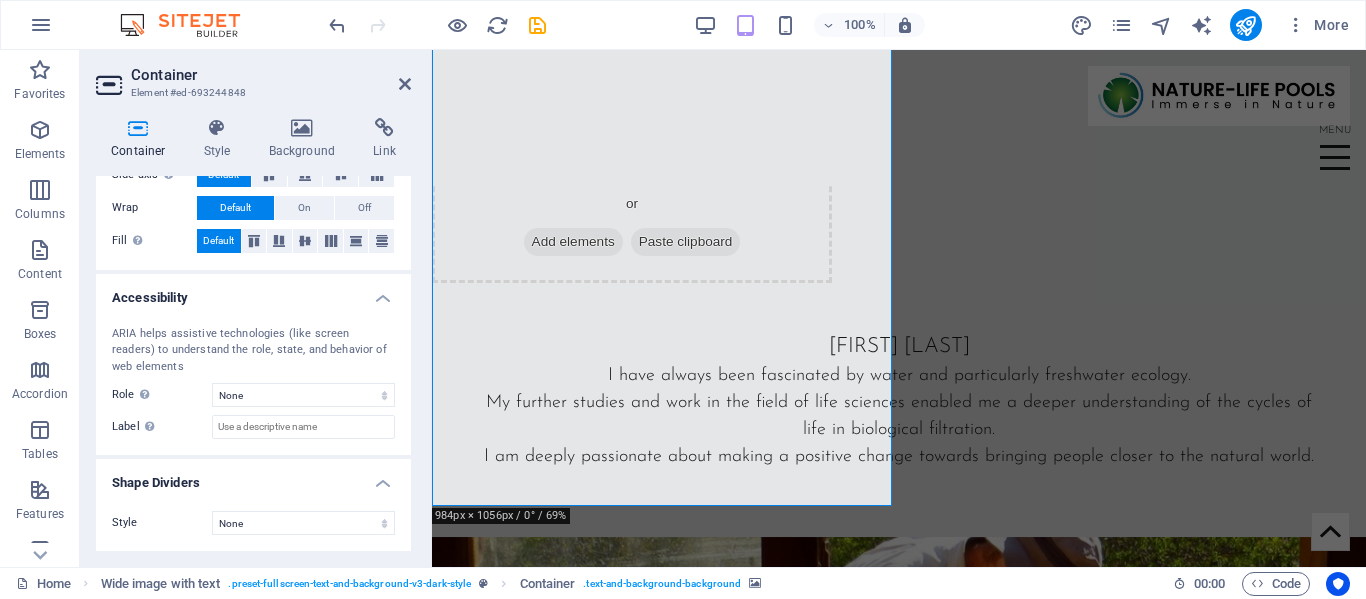 scroll, scrollTop: 3083, scrollLeft: 0, axis: vertical 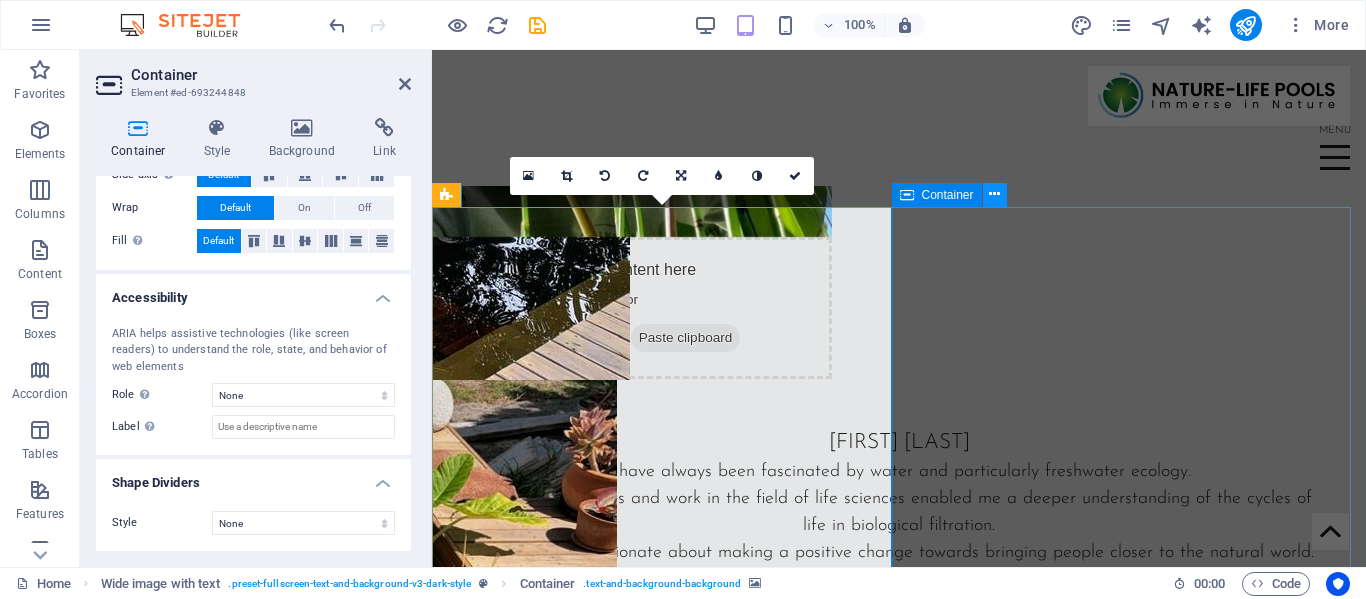 click at bounding box center [994, 194] 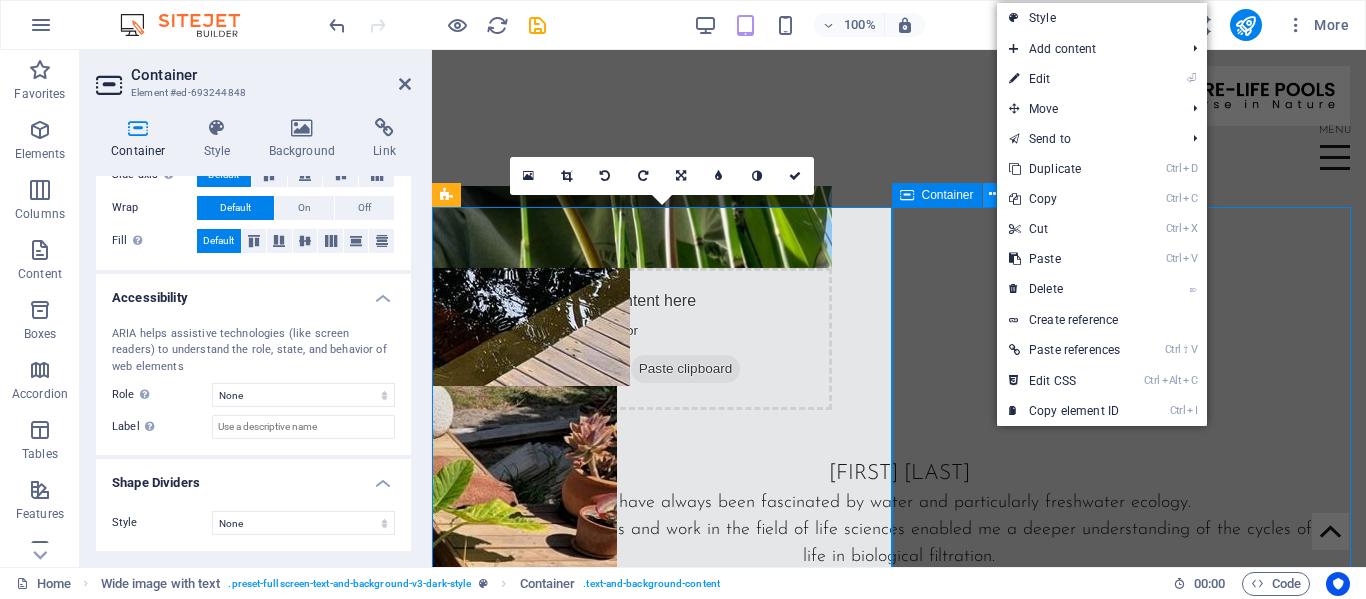 scroll, scrollTop: 3589, scrollLeft: 0, axis: vertical 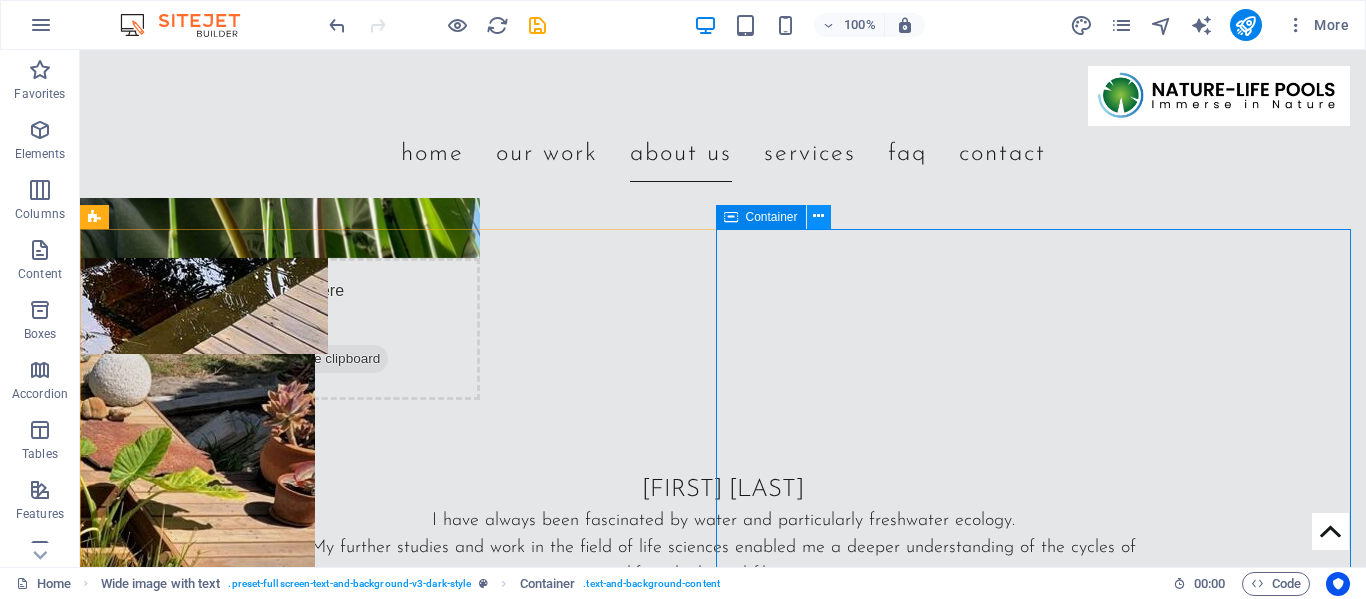 click at bounding box center [818, 216] 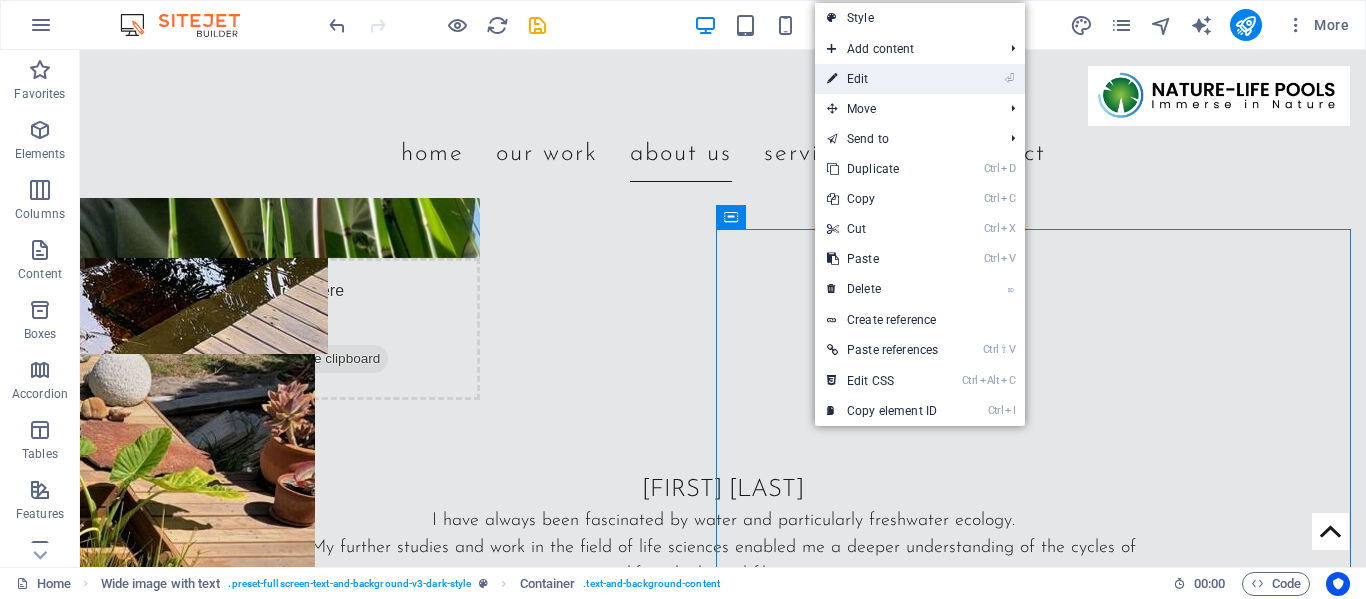 drag, startPoint x: 864, startPoint y: 70, endPoint x: 434, endPoint y: 52, distance: 430.3766 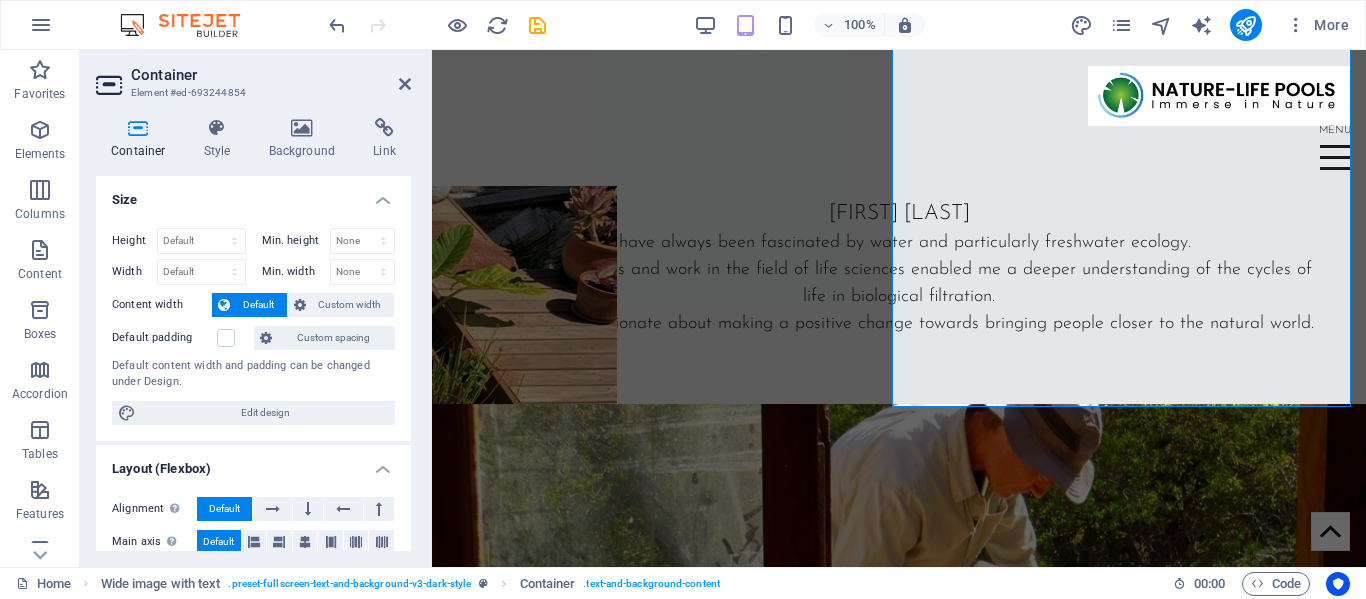 scroll, scrollTop: 3483, scrollLeft: 0, axis: vertical 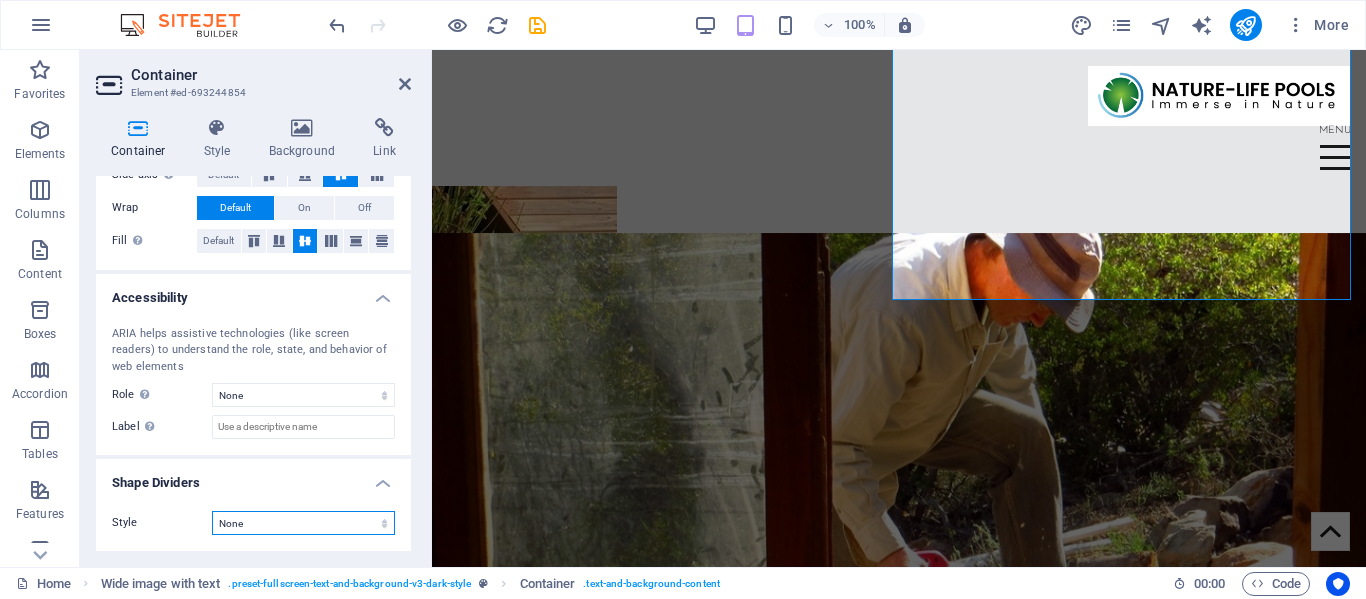click on "None Triangle Square Diagonal Polygon 1 Polygon 2 Zigzag Multiple Zigzags Waves Multiple Waves Half Circle Circle Circle Shadow Blocks Hexagons Clouds Multiple Clouds Fan Pyramids Book Paint Drip Fire Shredded Paper Arrow" at bounding box center (303, 523) 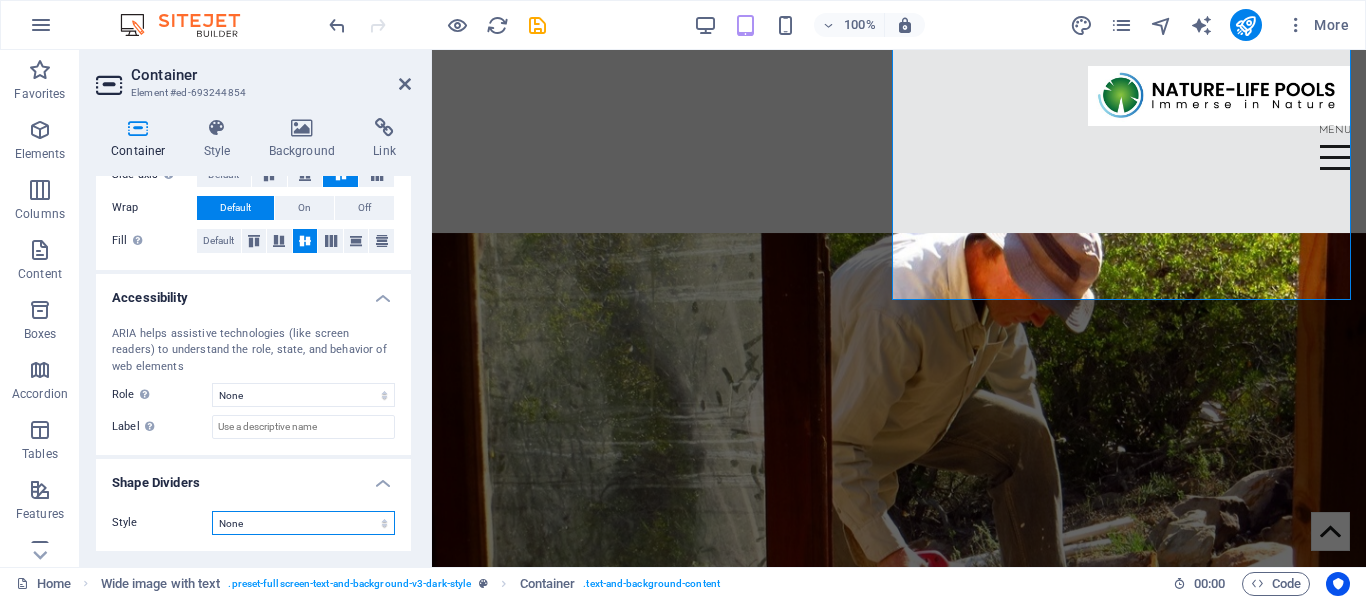 select on "waves" 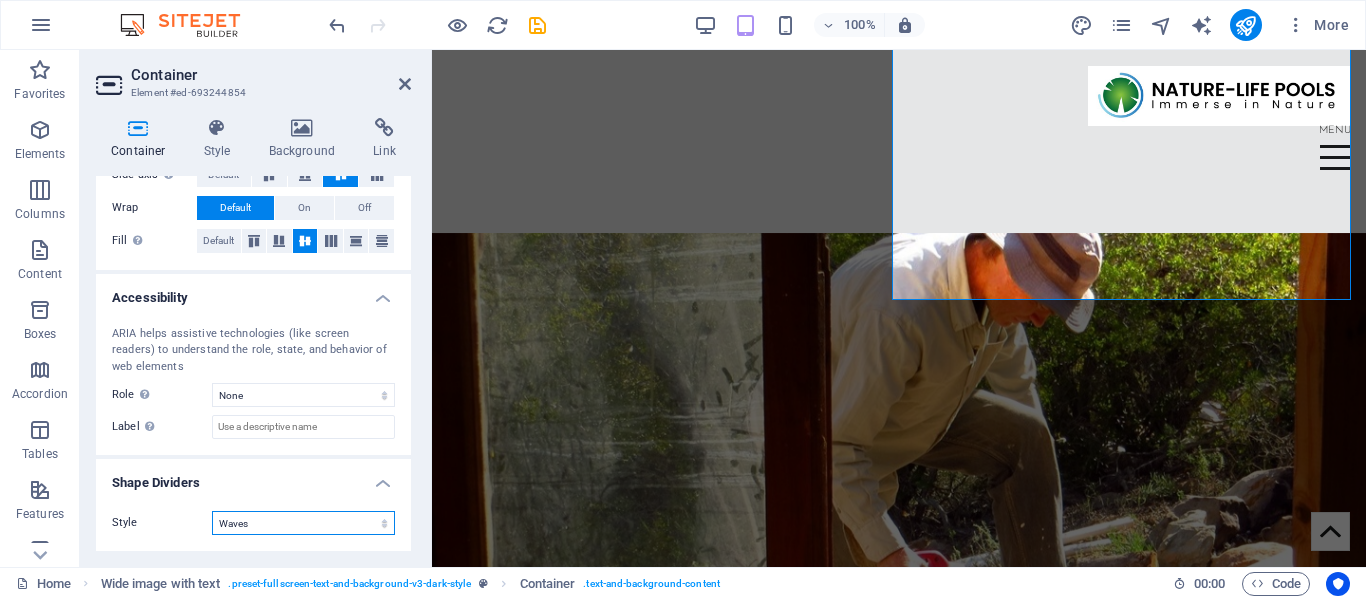 click on "None Triangle Square Diagonal Polygon 1 Polygon 2 Zigzag Multiple Zigzags Waves Multiple Waves Half Circle Circle Circle Shadow Blocks Hexagons Clouds Multiple Clouds Fan Pyramids Book Paint Drip Fire Shredded Paper Arrow" at bounding box center [303, 523] 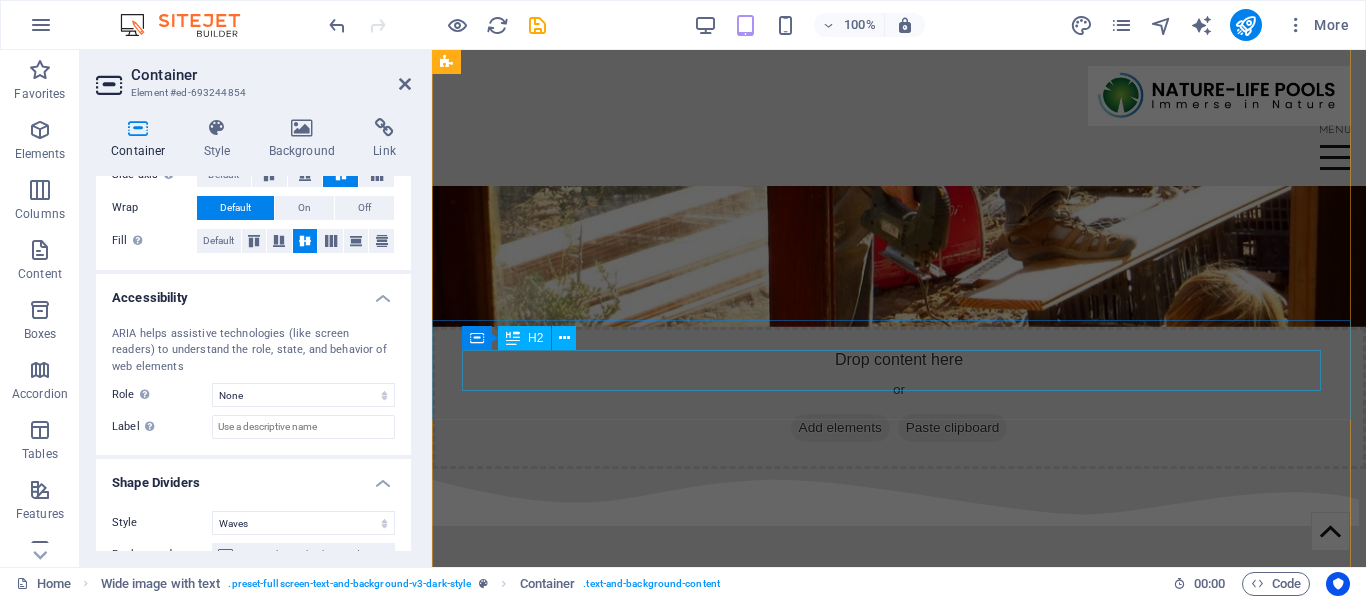 scroll, scrollTop: 3683, scrollLeft: 0, axis: vertical 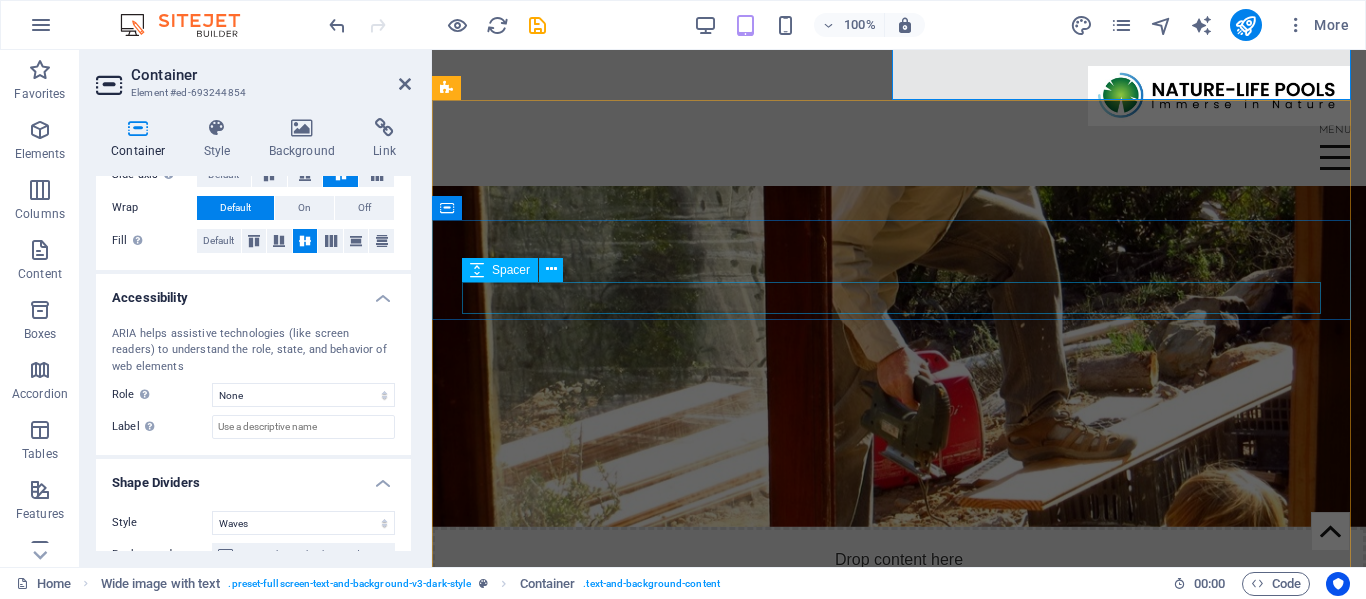 click at bounding box center (899, 1236) 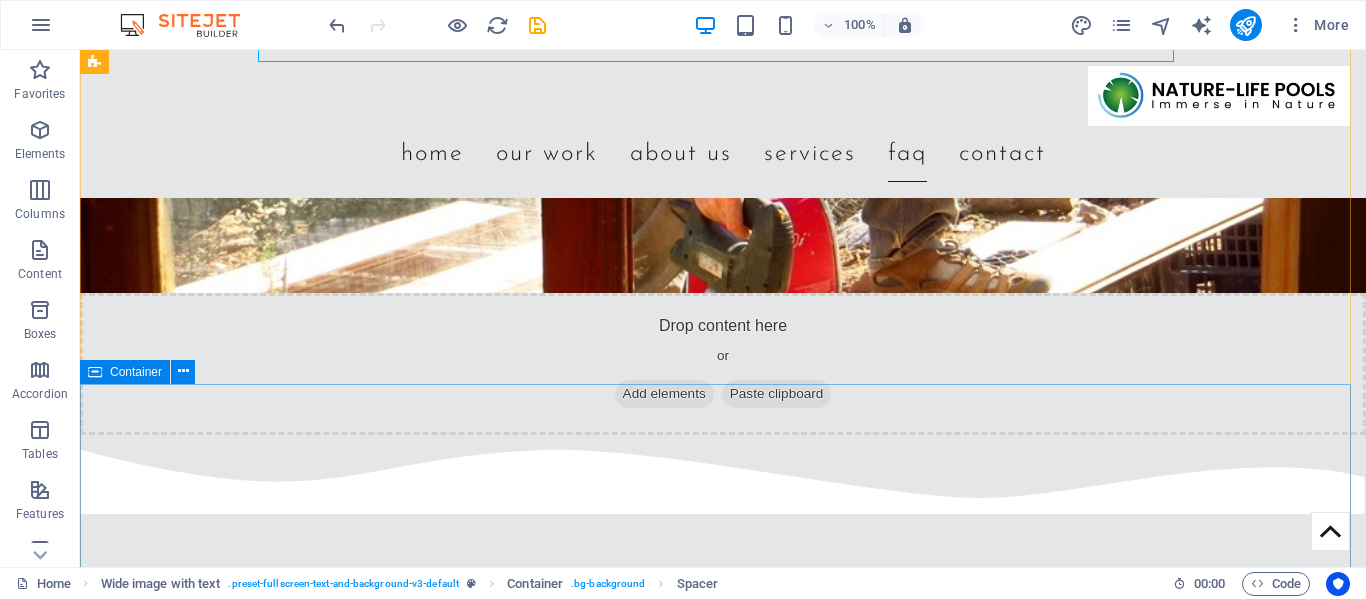 scroll, scrollTop: 4515, scrollLeft: 0, axis: vertical 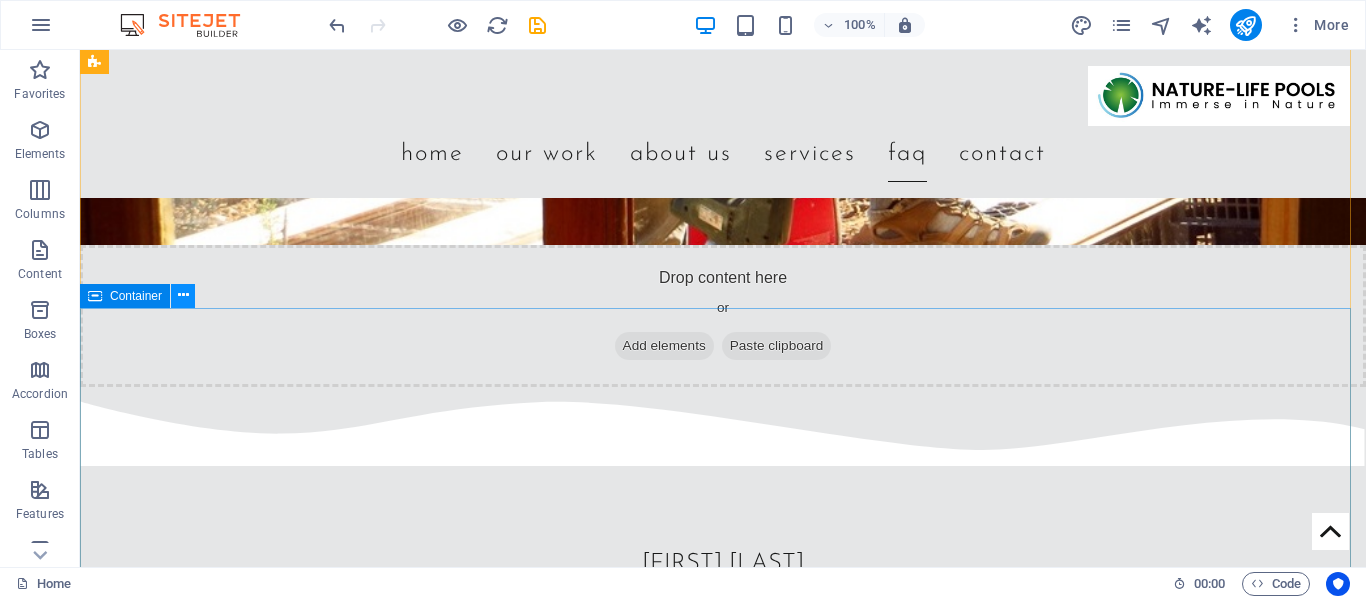 click at bounding box center (183, 295) 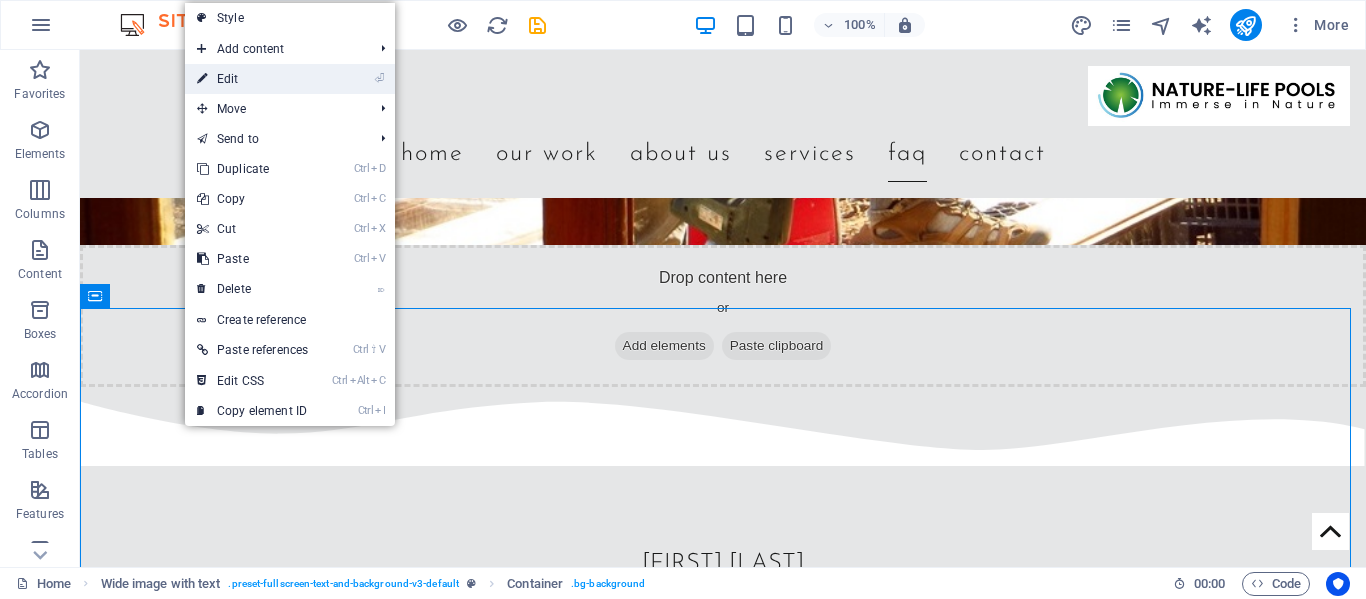 click on "⏎  Edit" at bounding box center (252, 79) 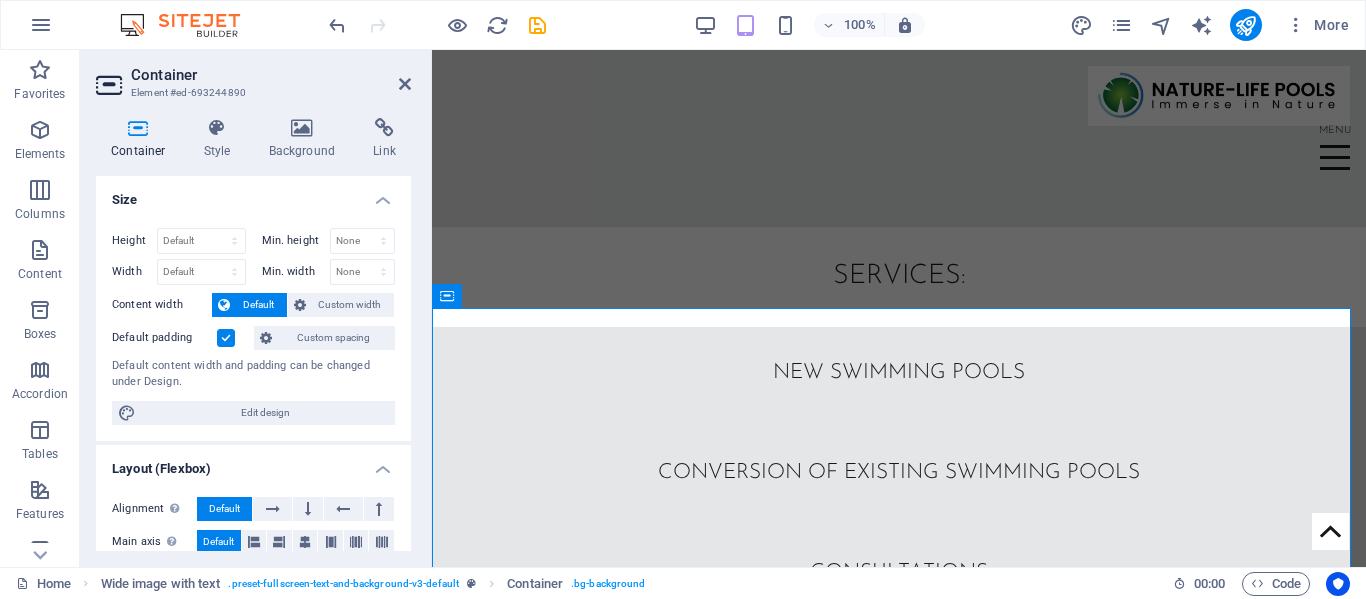 scroll, scrollTop: 4015, scrollLeft: 0, axis: vertical 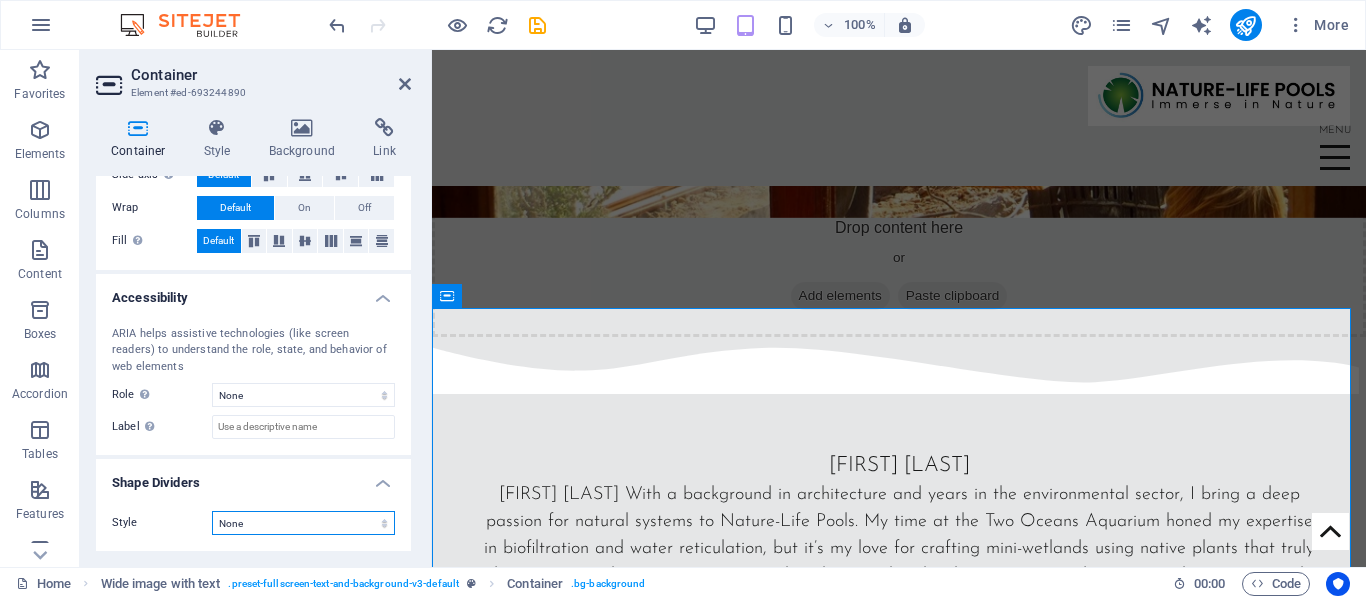 click on "None Triangle Square Diagonal Polygon 1 Polygon 2 Zigzag Multiple Zigzags Waves Multiple Waves Half Circle Circle Circle Shadow Blocks Hexagons Clouds Multiple Clouds Fan Pyramids Book Paint Drip Fire Shredded Paper Arrow" at bounding box center (303, 523) 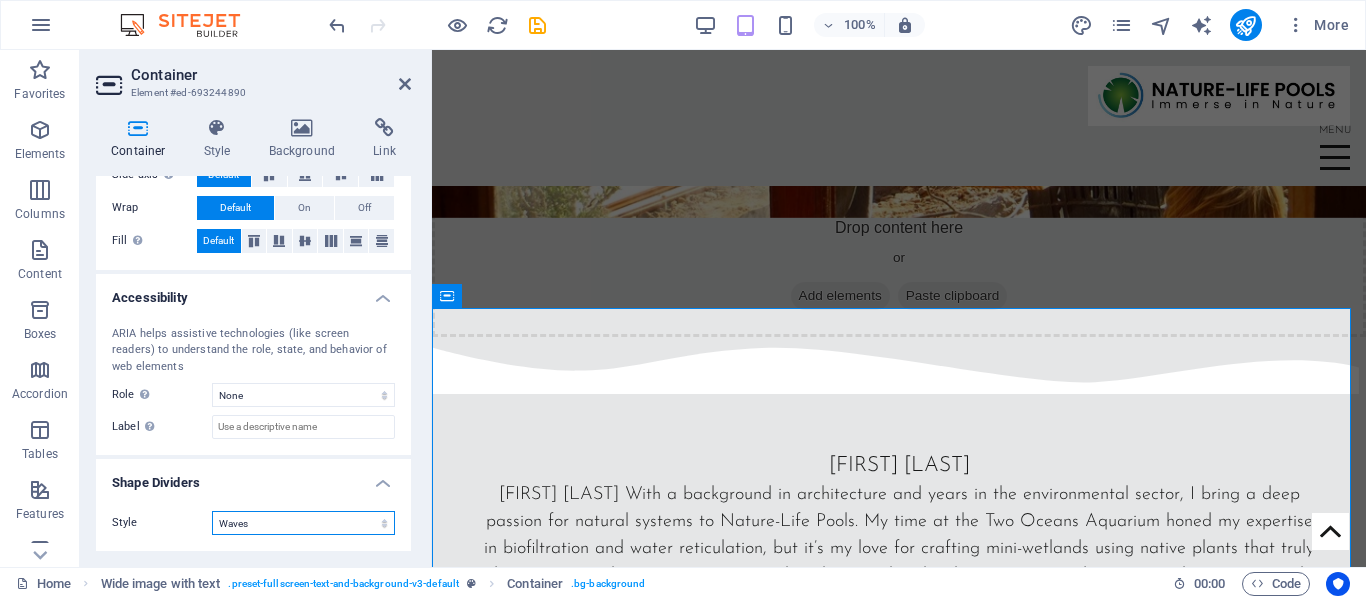 click on "None Triangle Square Diagonal Polygon 1 Polygon 2 Zigzag Multiple Zigzags Waves Multiple Waves Half Circle Circle Circle Shadow Blocks Hexagons Clouds Multiple Clouds Fan Pyramids Book Paint Drip Fire Shredded Paper Arrow" at bounding box center [303, 523] 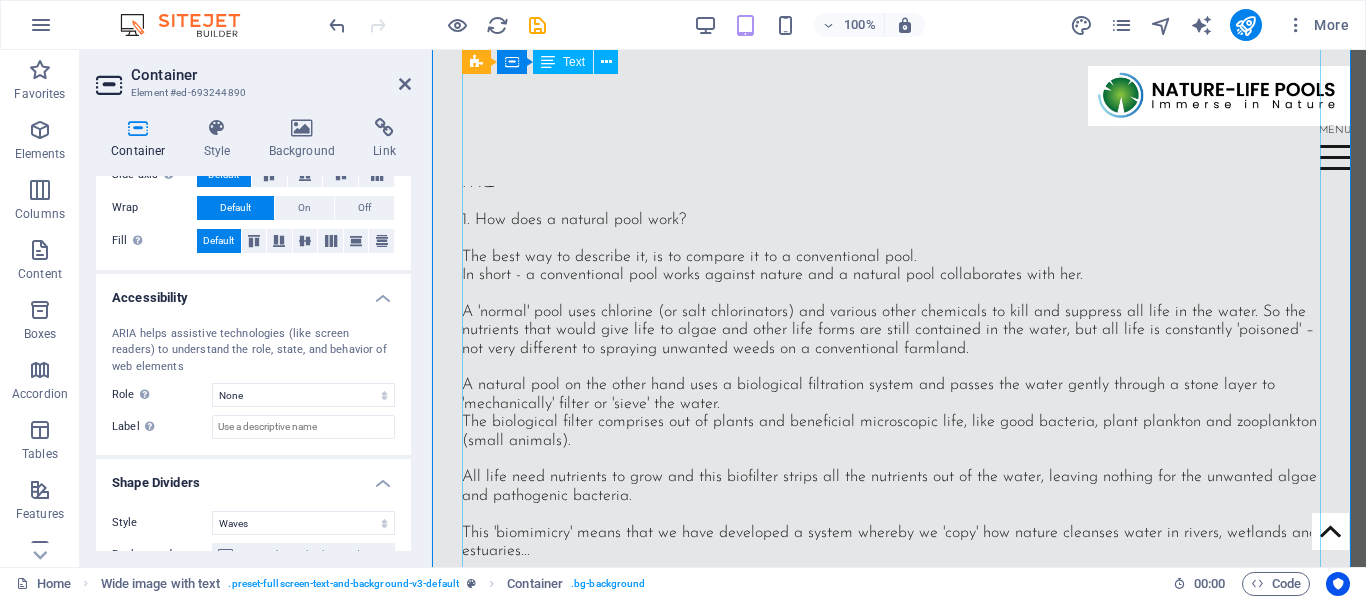 scroll, scrollTop: 5315, scrollLeft: 0, axis: vertical 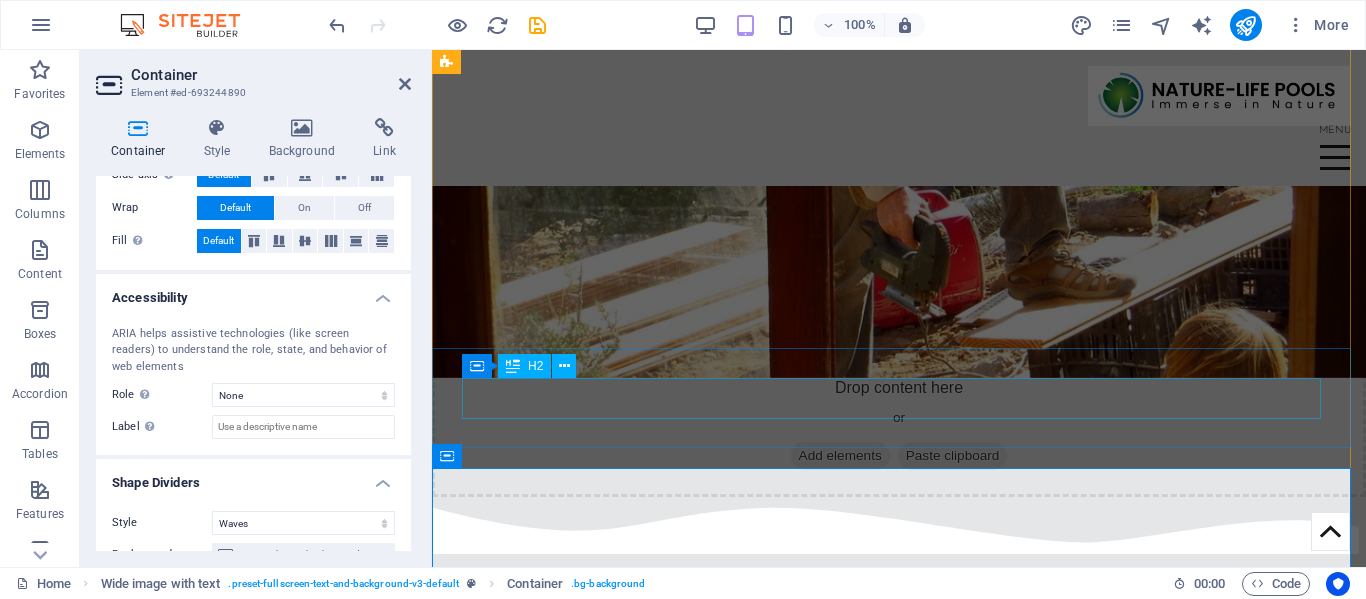 click on "FAQ" at bounding box center (899, 1337) 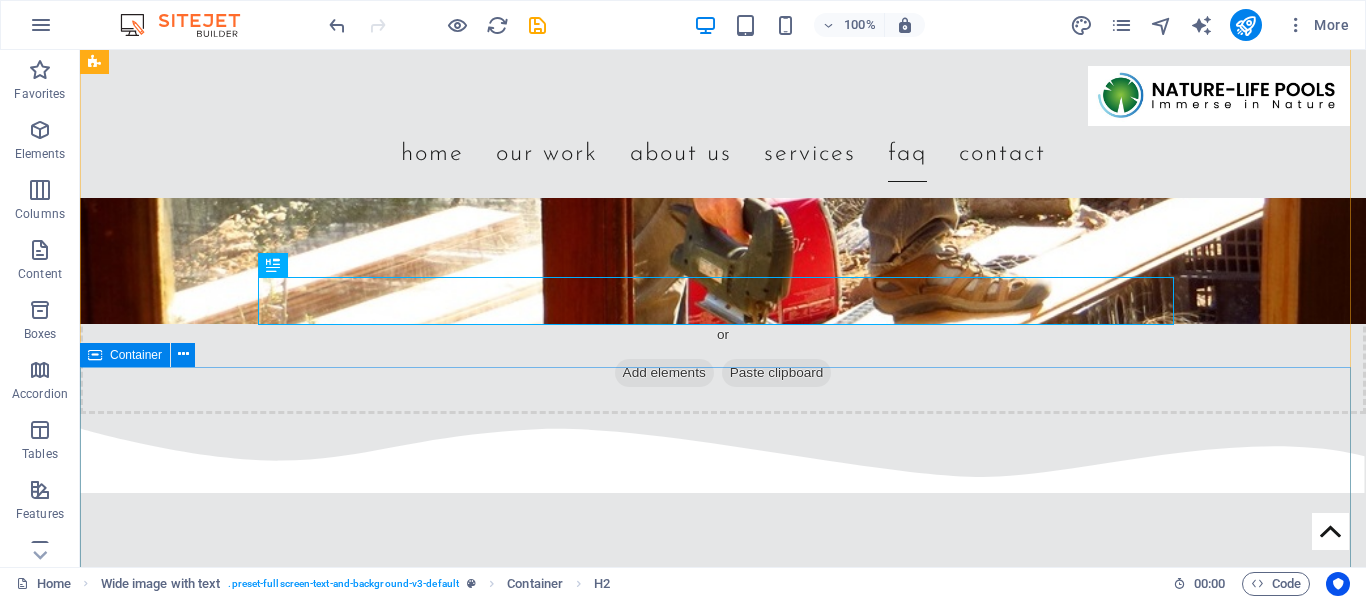 scroll, scrollTop: 4455, scrollLeft: 0, axis: vertical 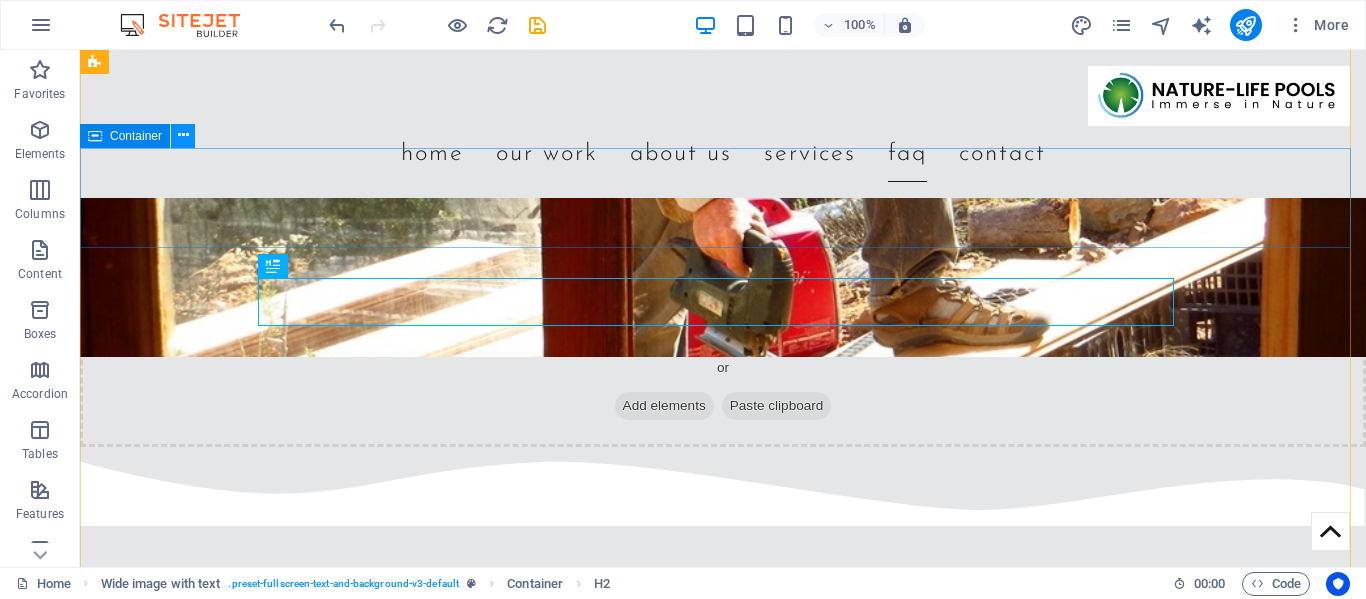 click at bounding box center (183, 135) 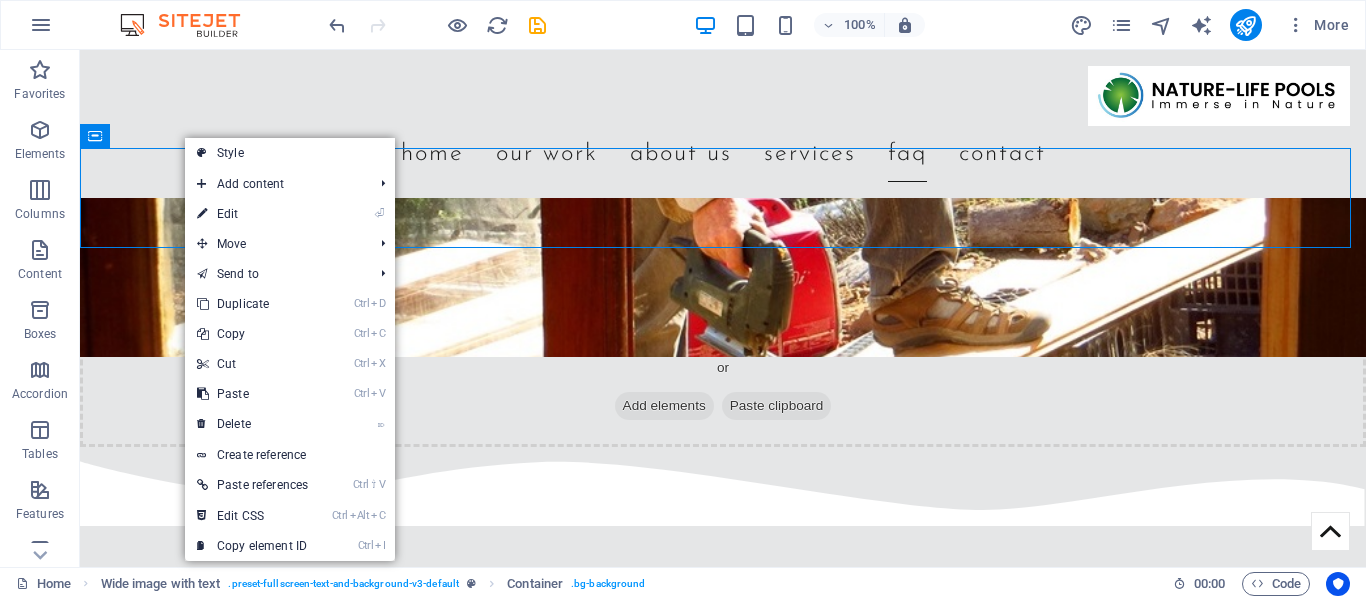 click on "⏎  Edit" at bounding box center (252, 214) 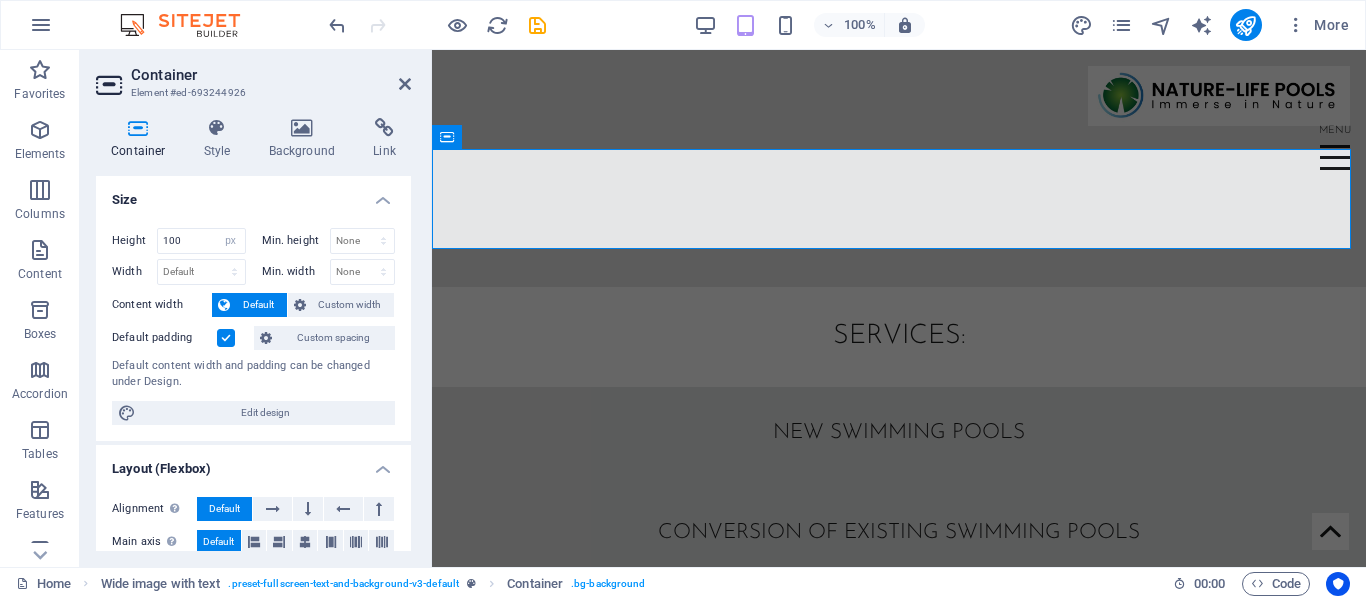 scroll, scrollTop: 3954, scrollLeft: 0, axis: vertical 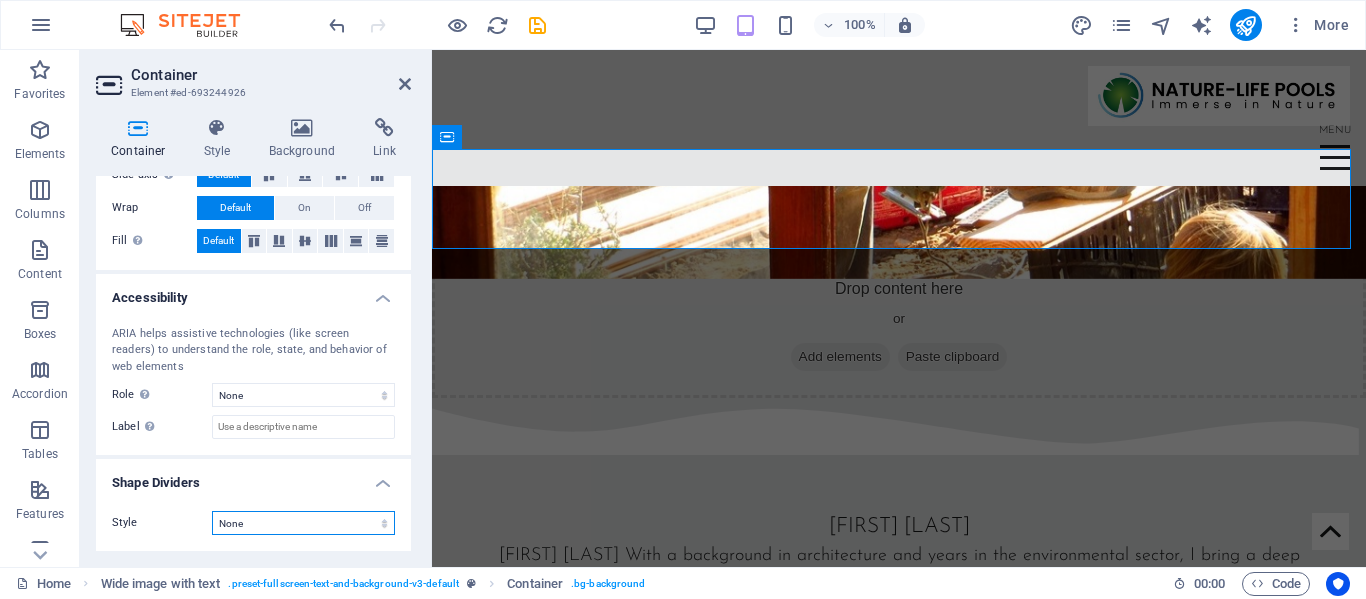 click on "None Triangle Square Diagonal Polygon 1 Polygon 2 Zigzag Multiple Zigzags Waves Multiple Waves Half Circle Circle Circle Shadow Blocks Hexagons Clouds Multiple Clouds Fan Pyramids Book Paint Drip Fire Shredded Paper Arrow" at bounding box center (303, 523) 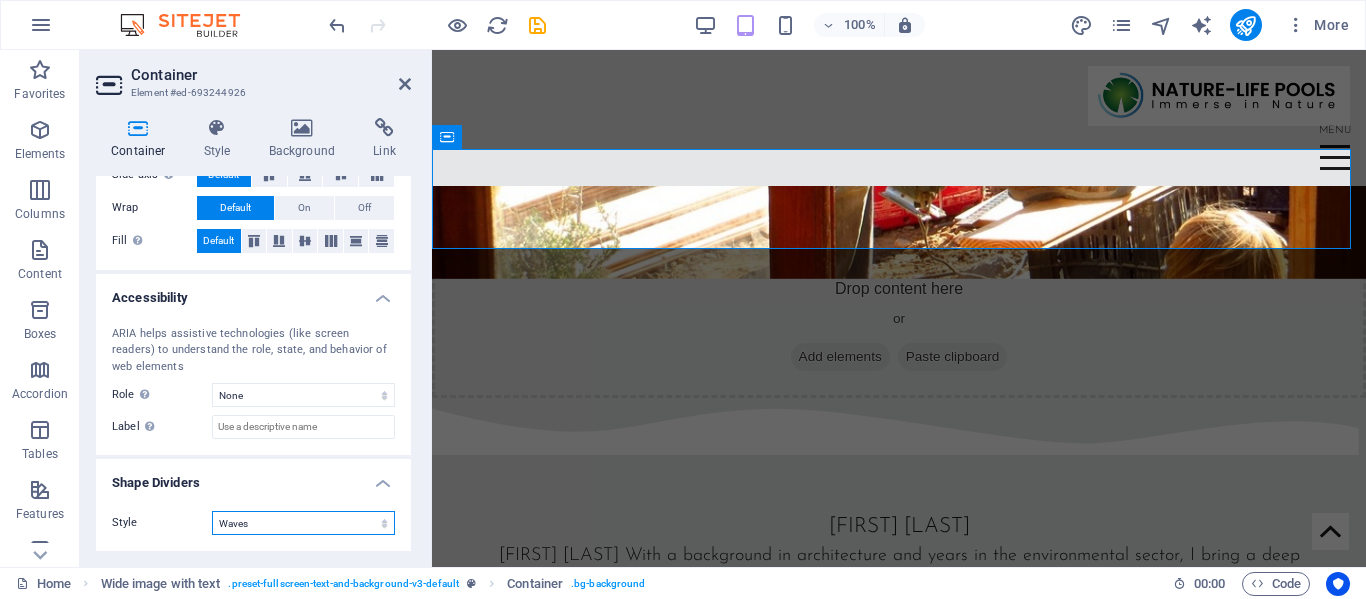 click on "None Triangle Square Diagonal Polygon 1 Polygon 2 Zigzag Multiple Zigzags Waves Multiple Waves Half Circle Circle Circle Shadow Blocks Hexagons Clouds Multiple Clouds Fan Pyramids Book Paint Drip Fire Shredded Paper Arrow" at bounding box center [303, 523] 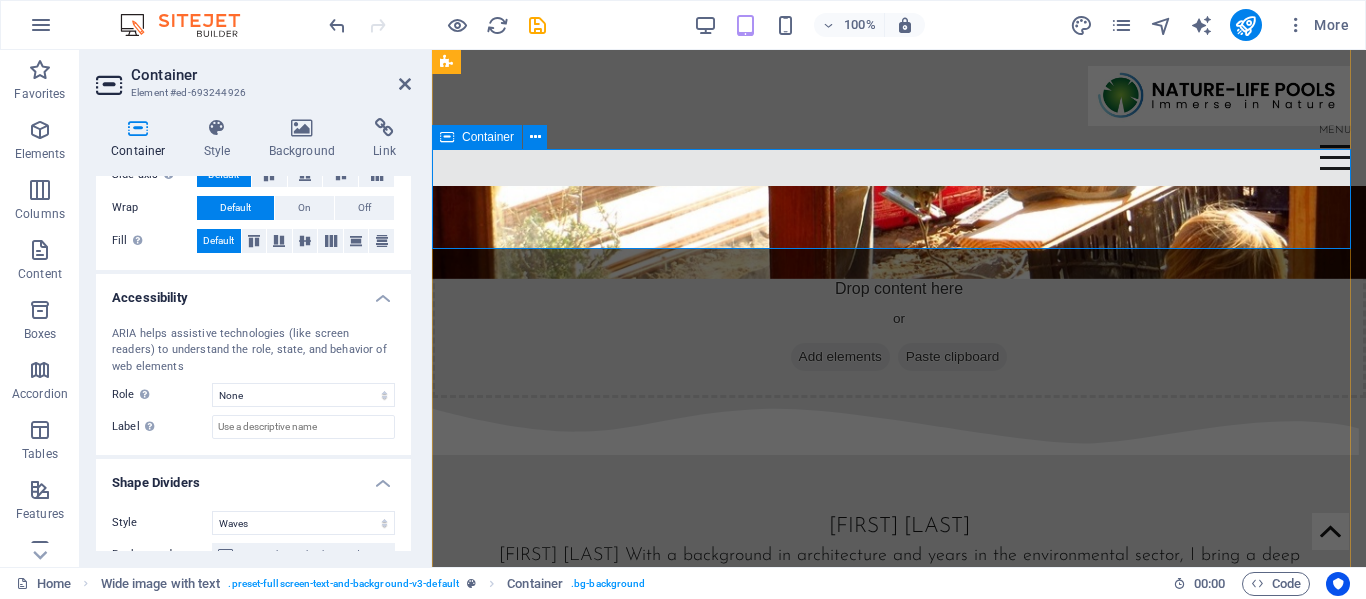 click on "consultations" at bounding box center (899, 1138) 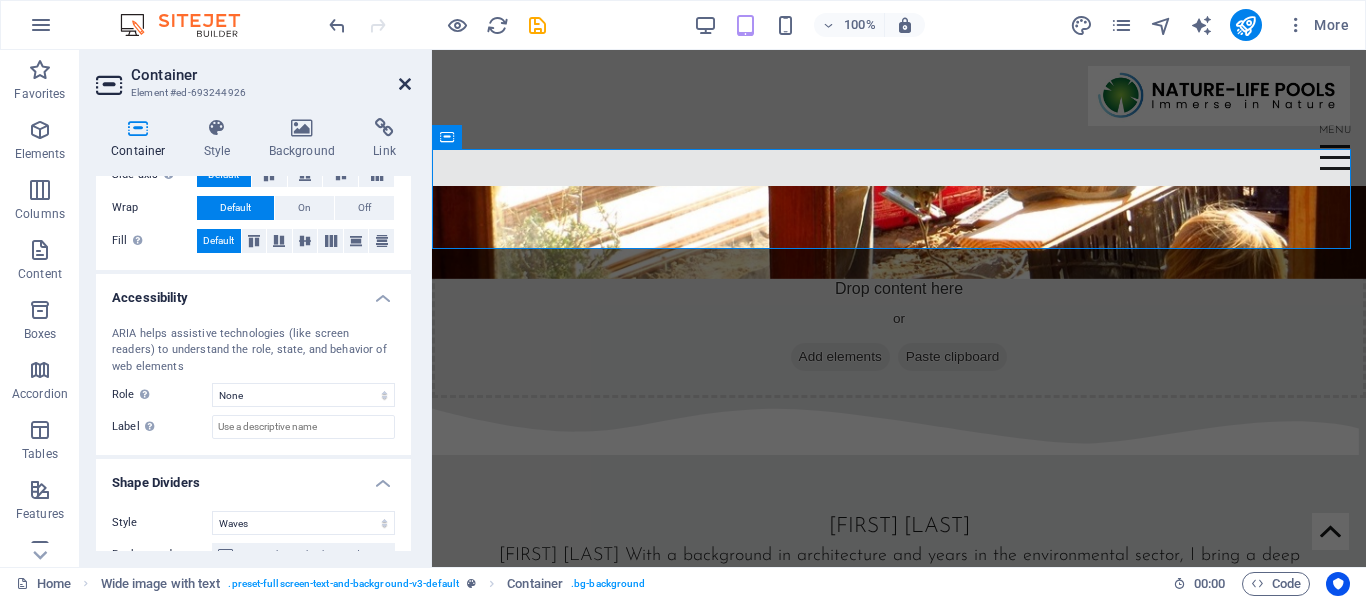 click at bounding box center [405, 84] 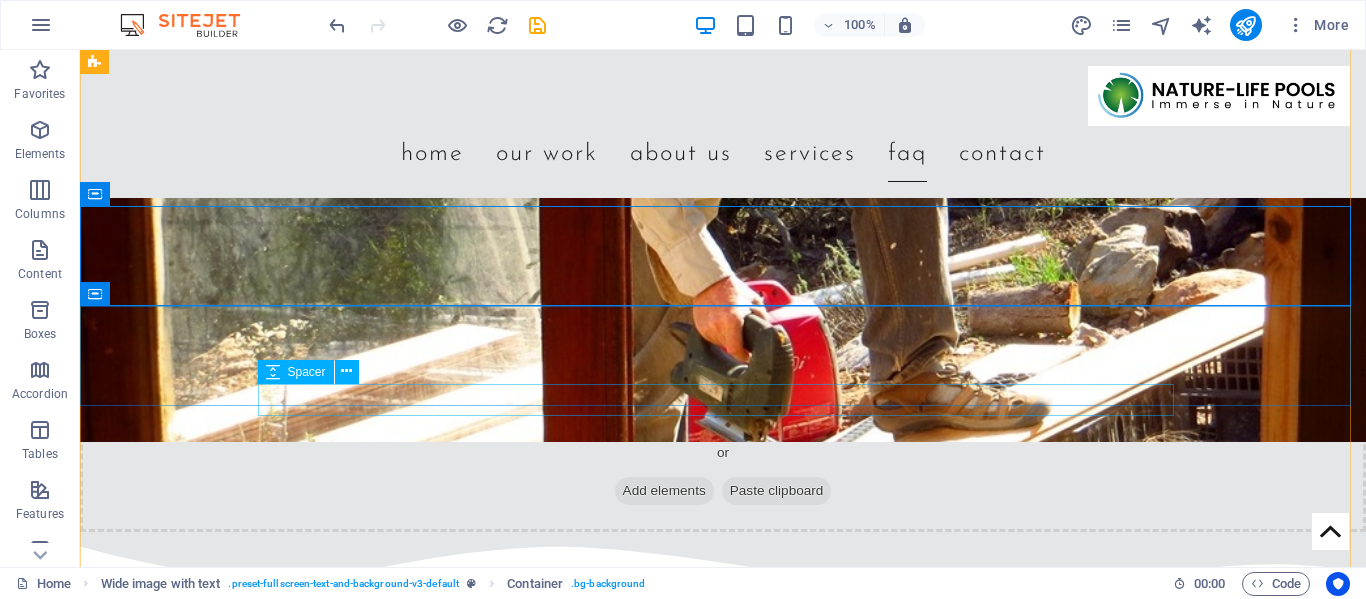 scroll, scrollTop: 4355, scrollLeft: 0, axis: vertical 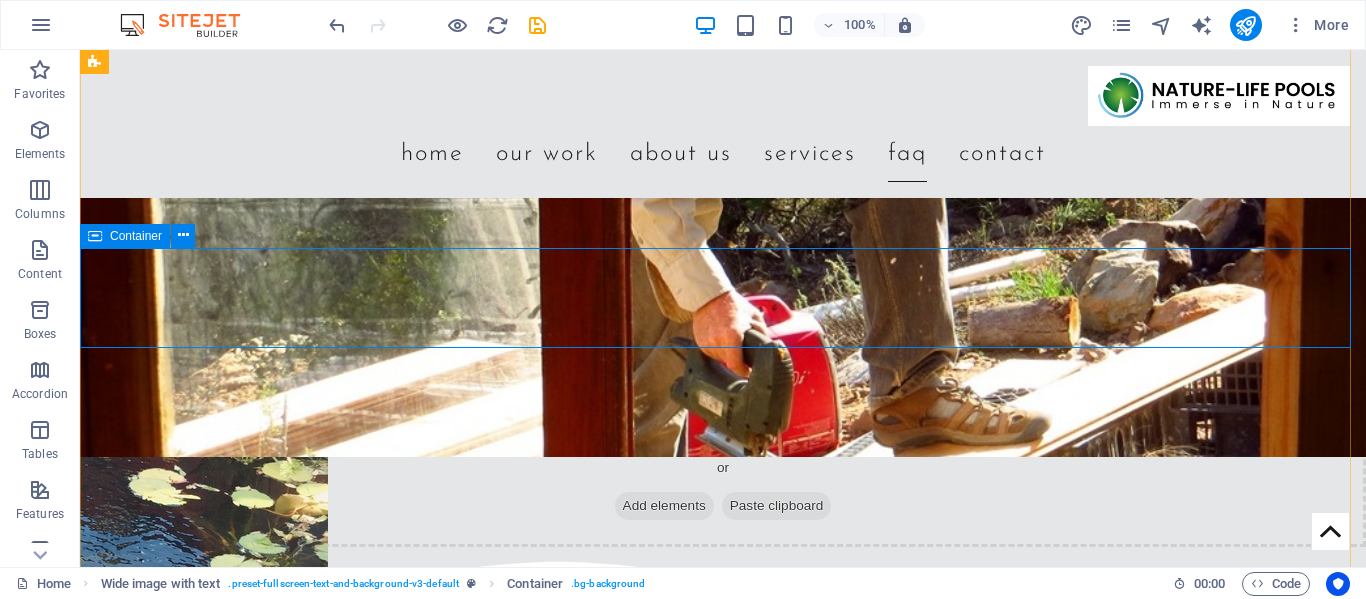 click on "consultations" at bounding box center [723, 1361] 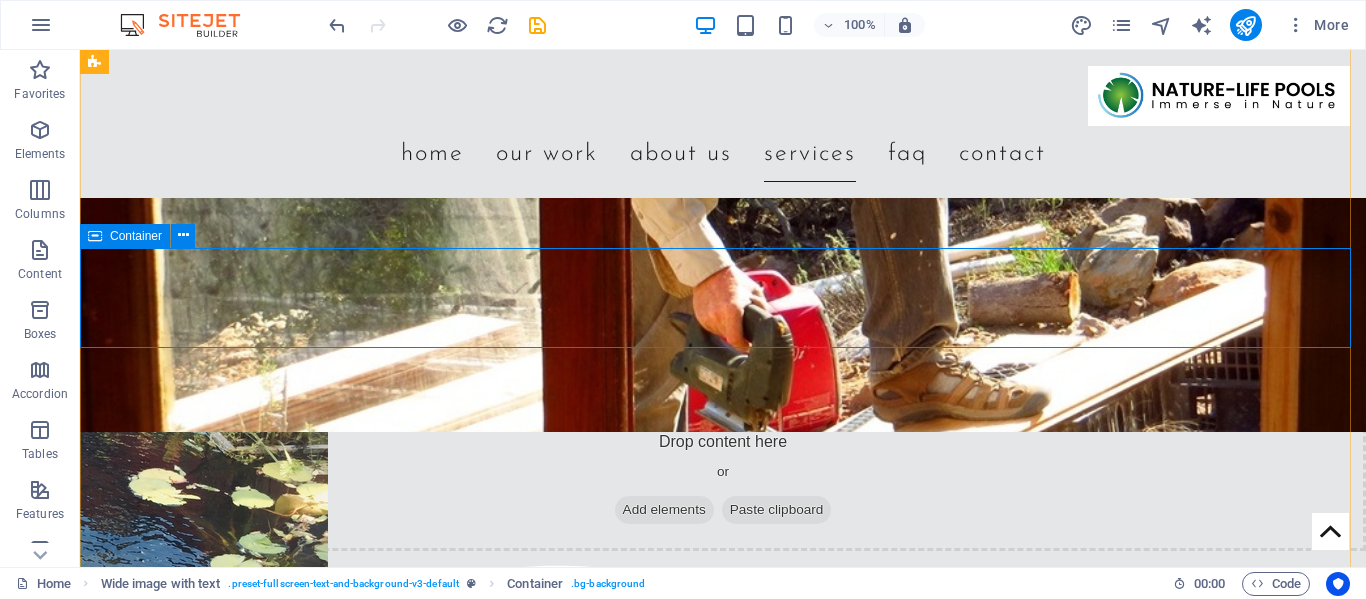 scroll, scrollTop: 3854, scrollLeft: 0, axis: vertical 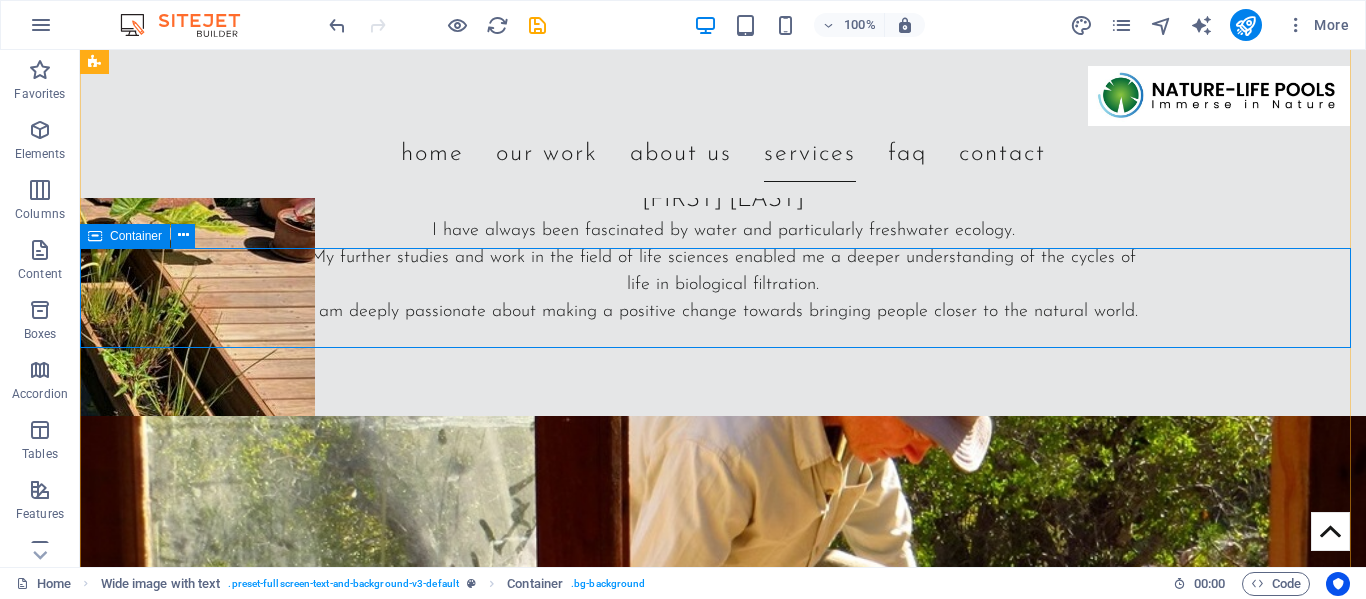 select on "px" 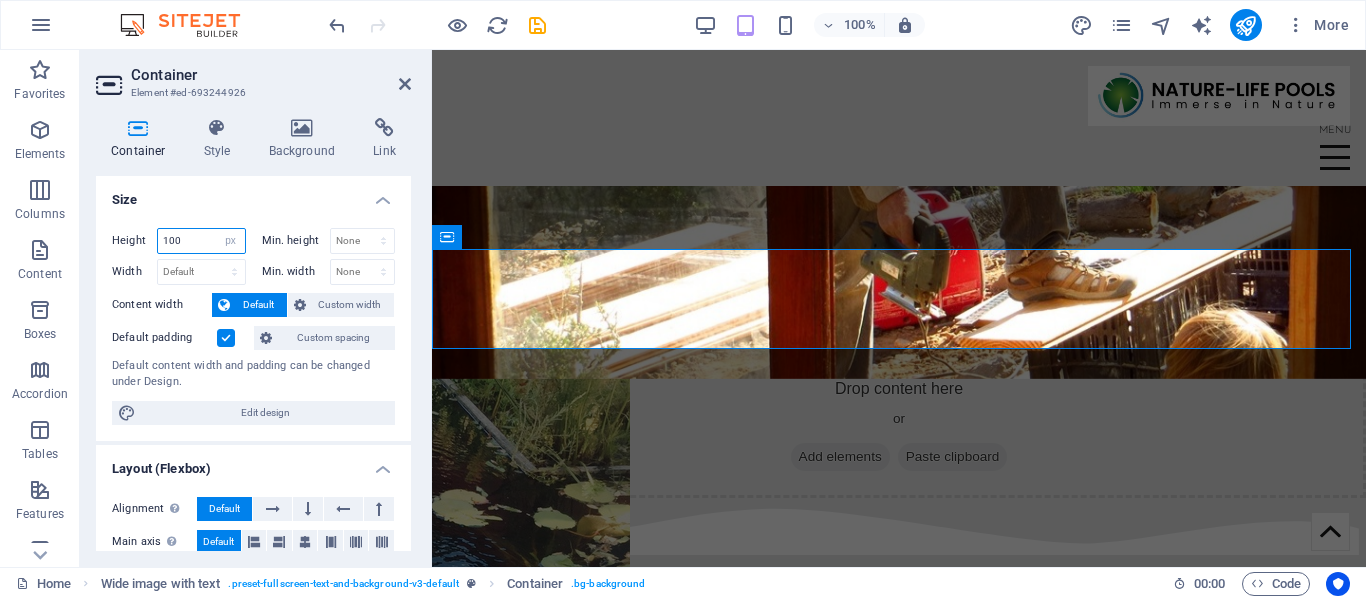 click on "100" at bounding box center [201, 241] 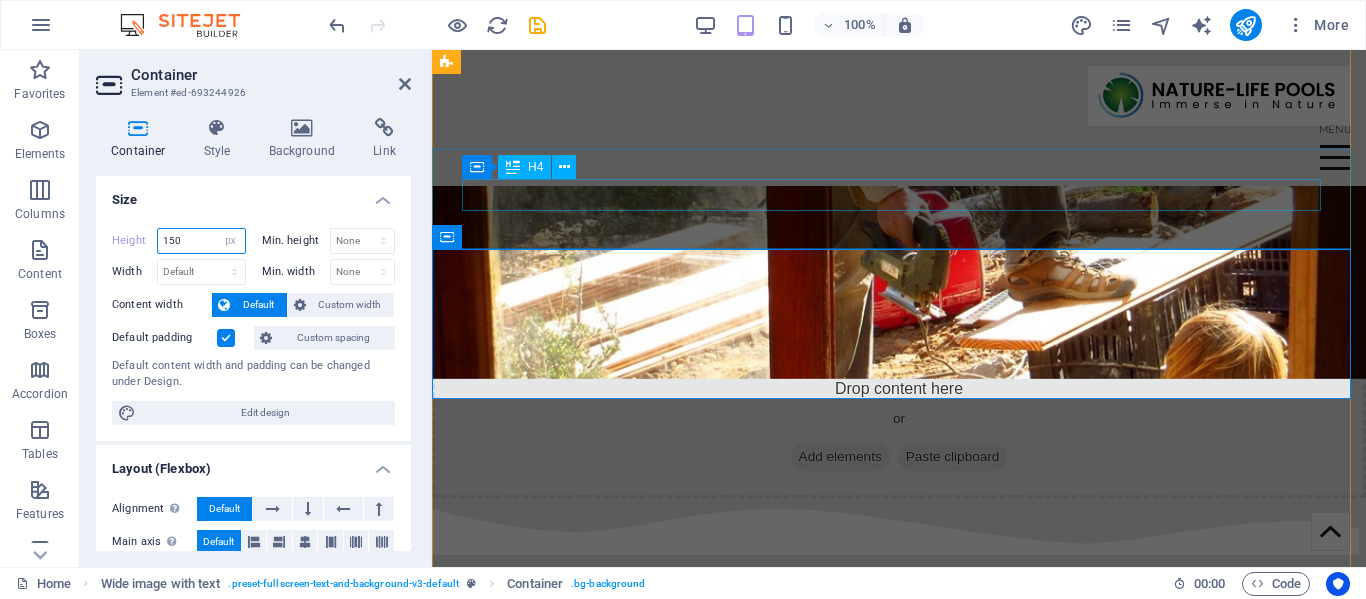 type on "150" 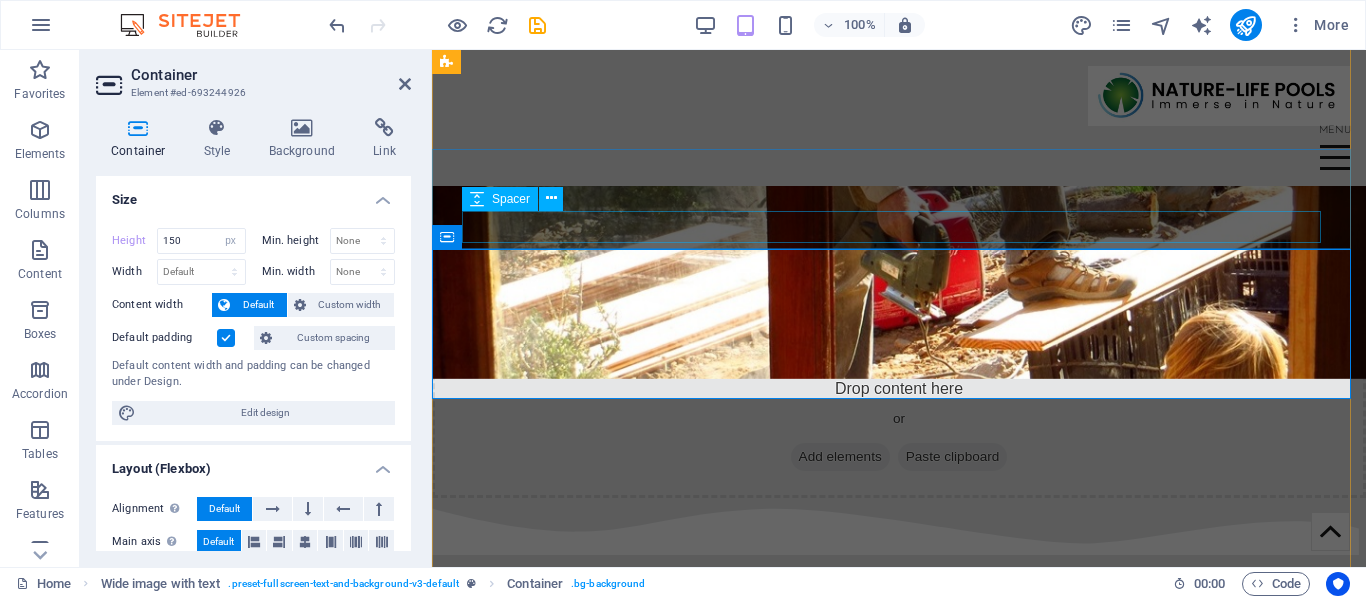 click at bounding box center (899, 1165) 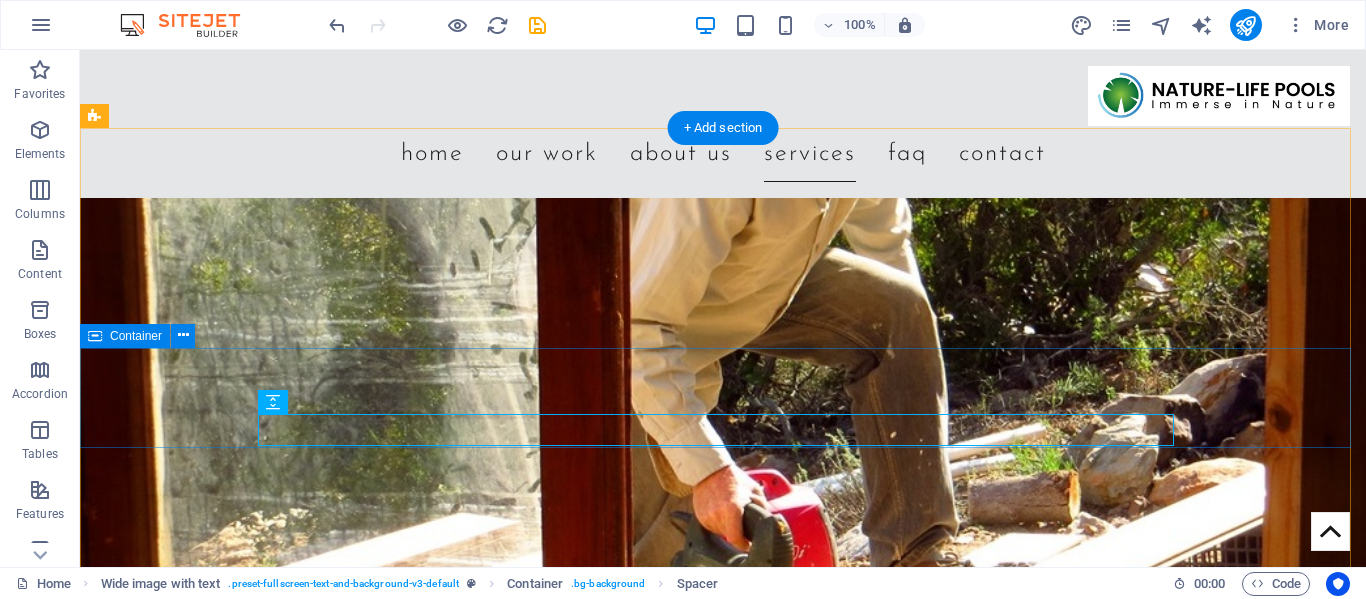 scroll, scrollTop: 4355, scrollLeft: 0, axis: vertical 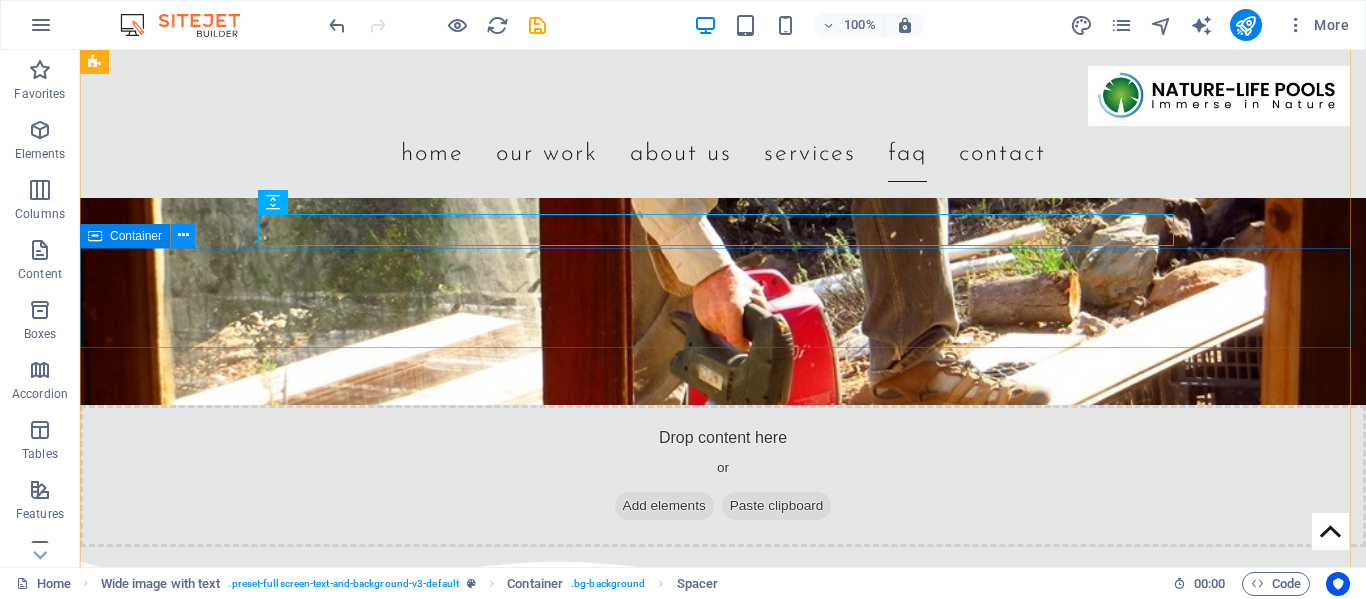 click at bounding box center (183, 235) 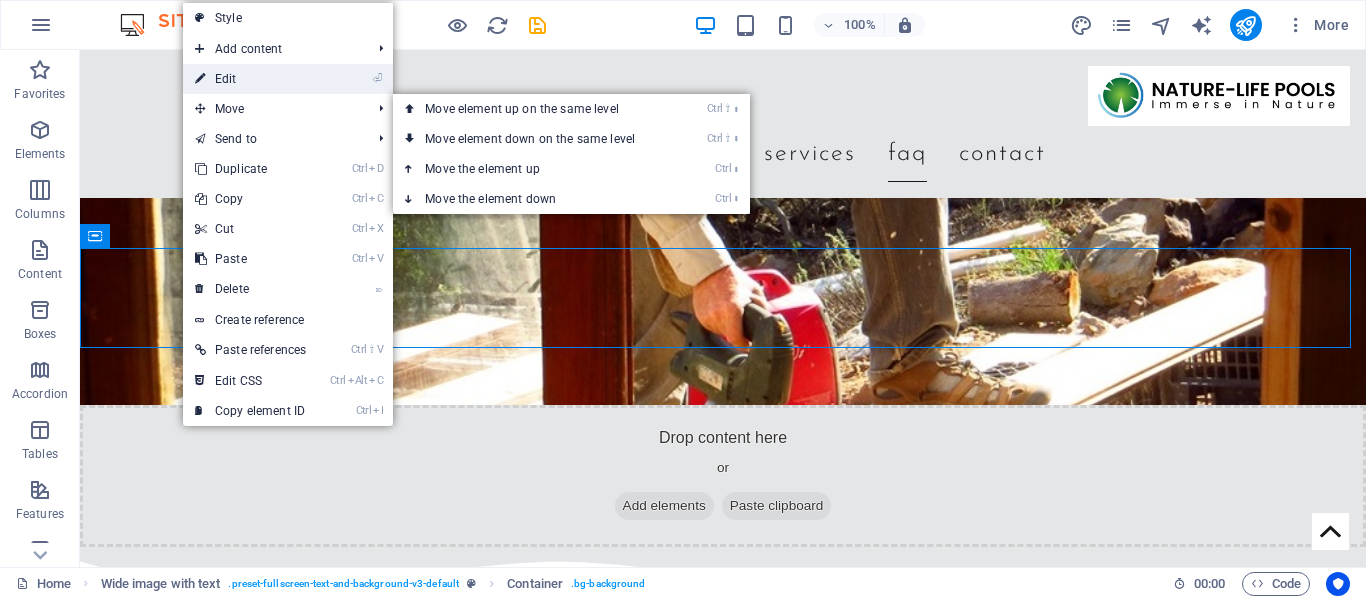 click on "⏎  Edit" at bounding box center (250, 79) 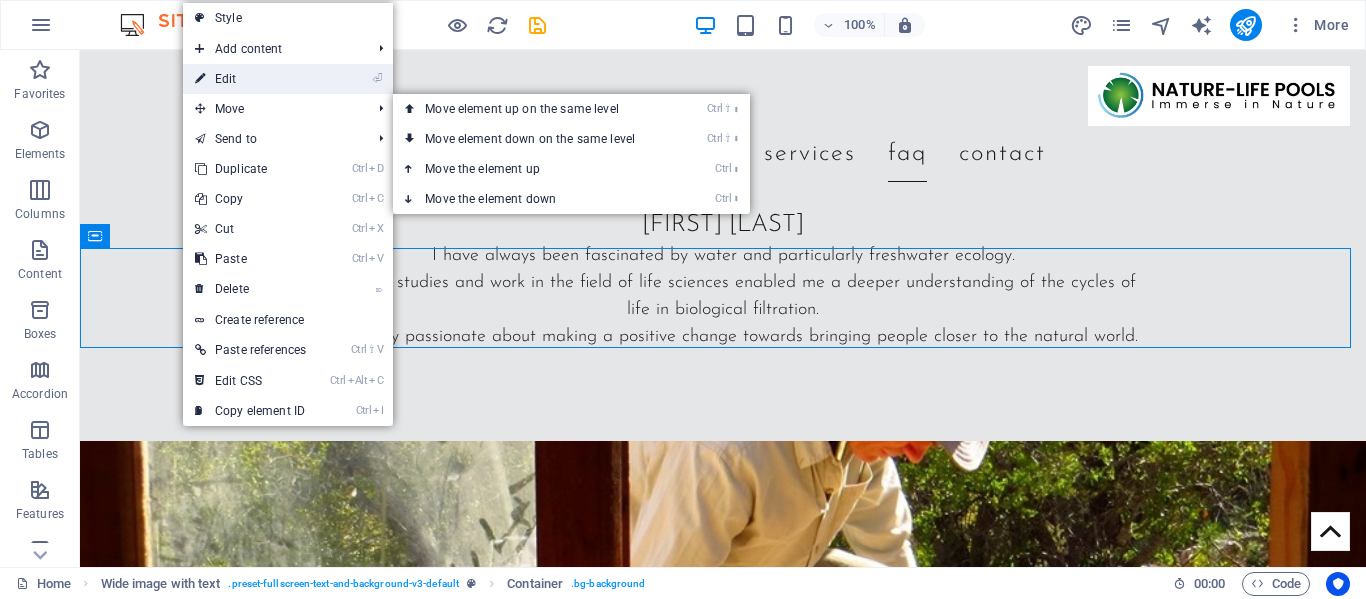 select on "px" 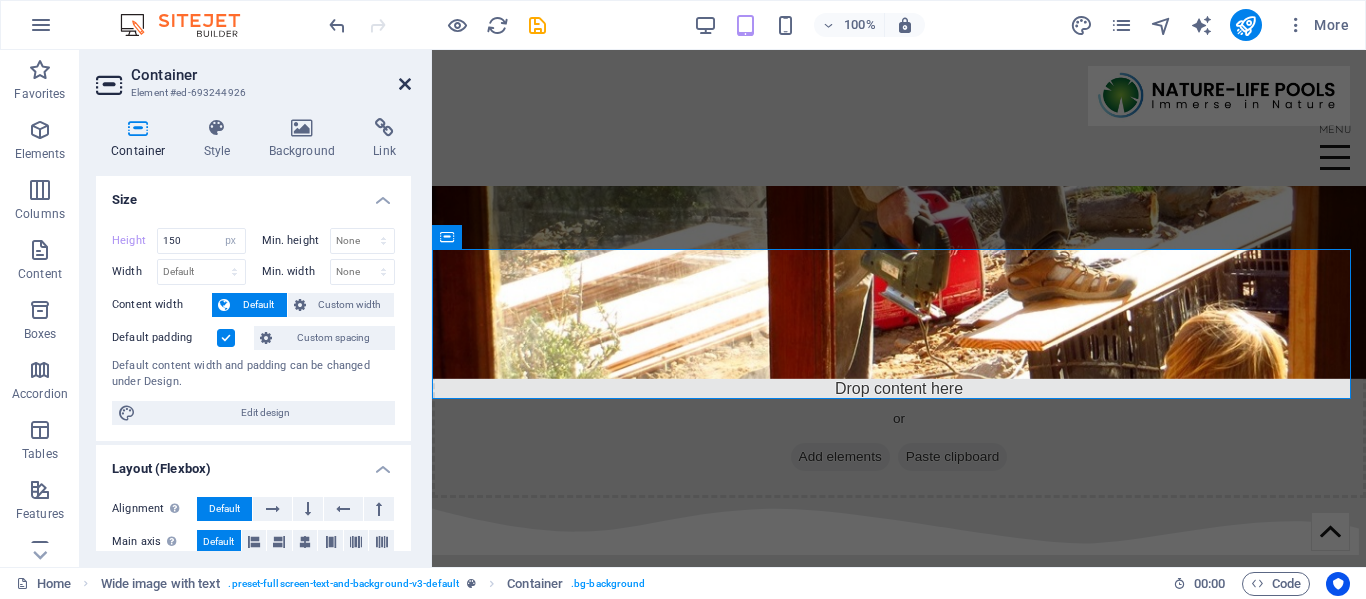 click at bounding box center (405, 84) 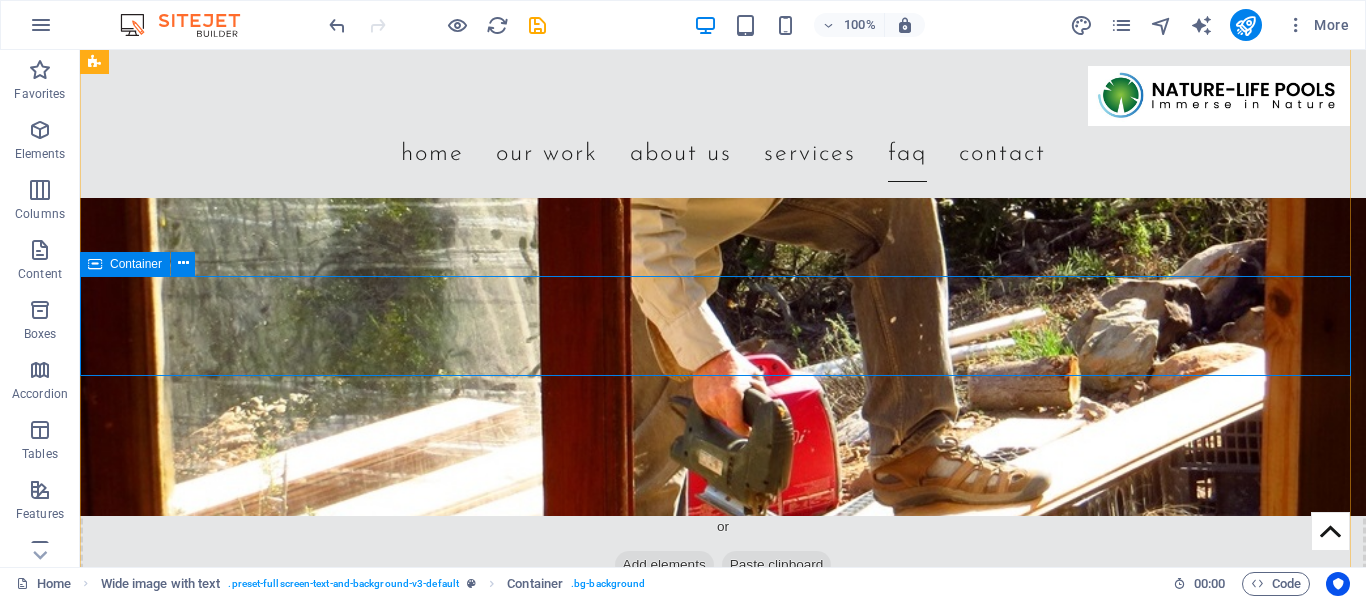 scroll, scrollTop: 4255, scrollLeft: 0, axis: vertical 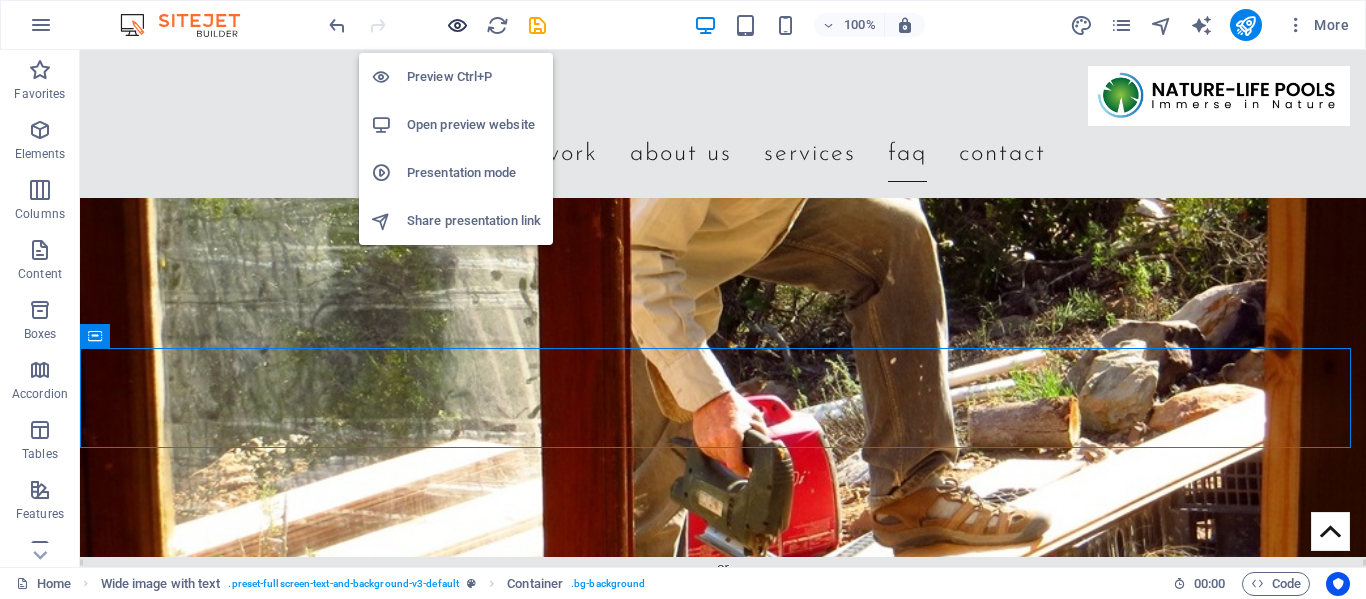 click at bounding box center (457, 25) 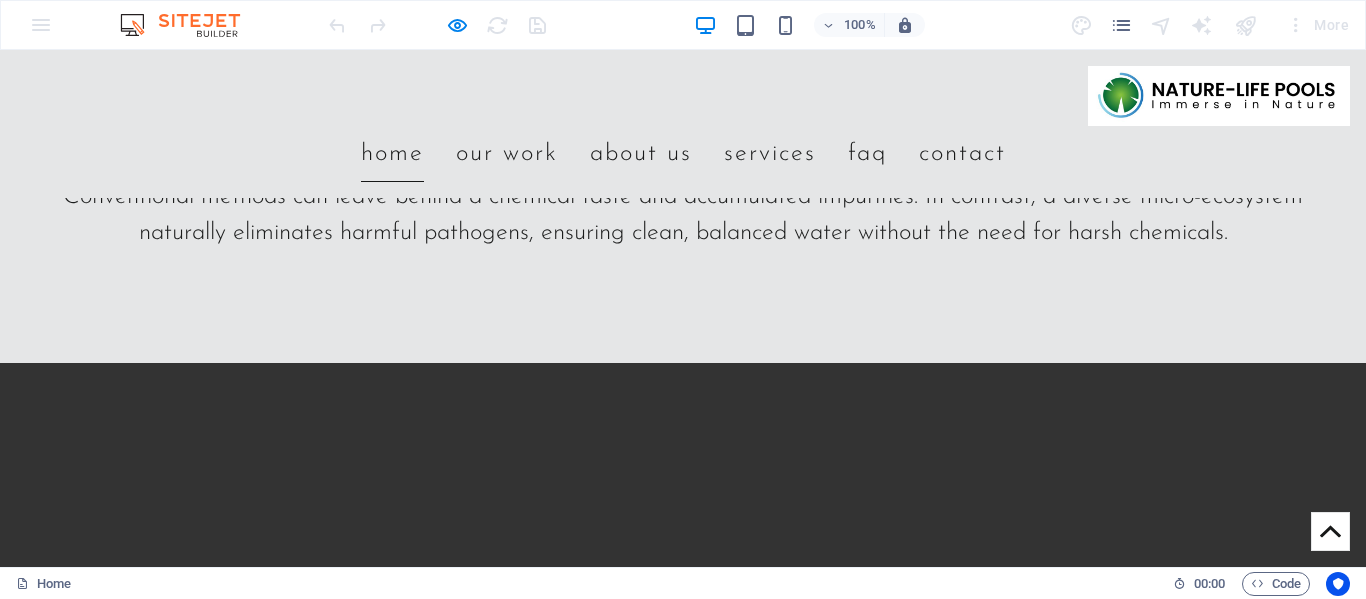 scroll, scrollTop: 1551, scrollLeft: 0, axis: vertical 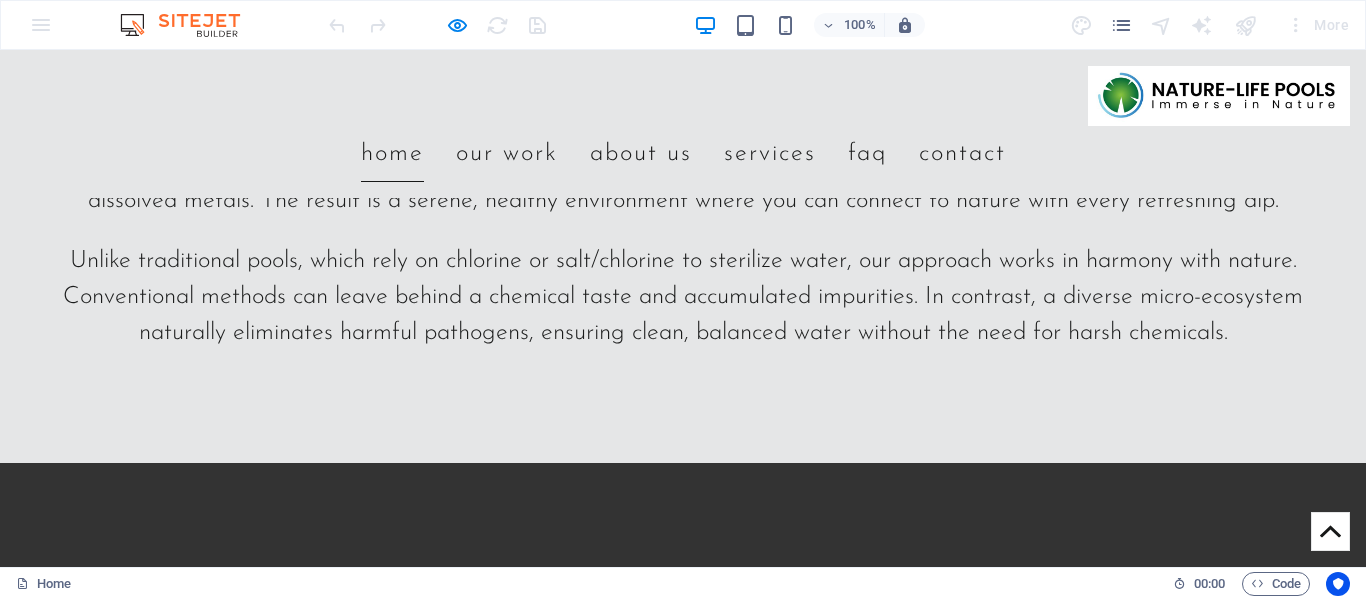 click at bounding box center [683, 387] 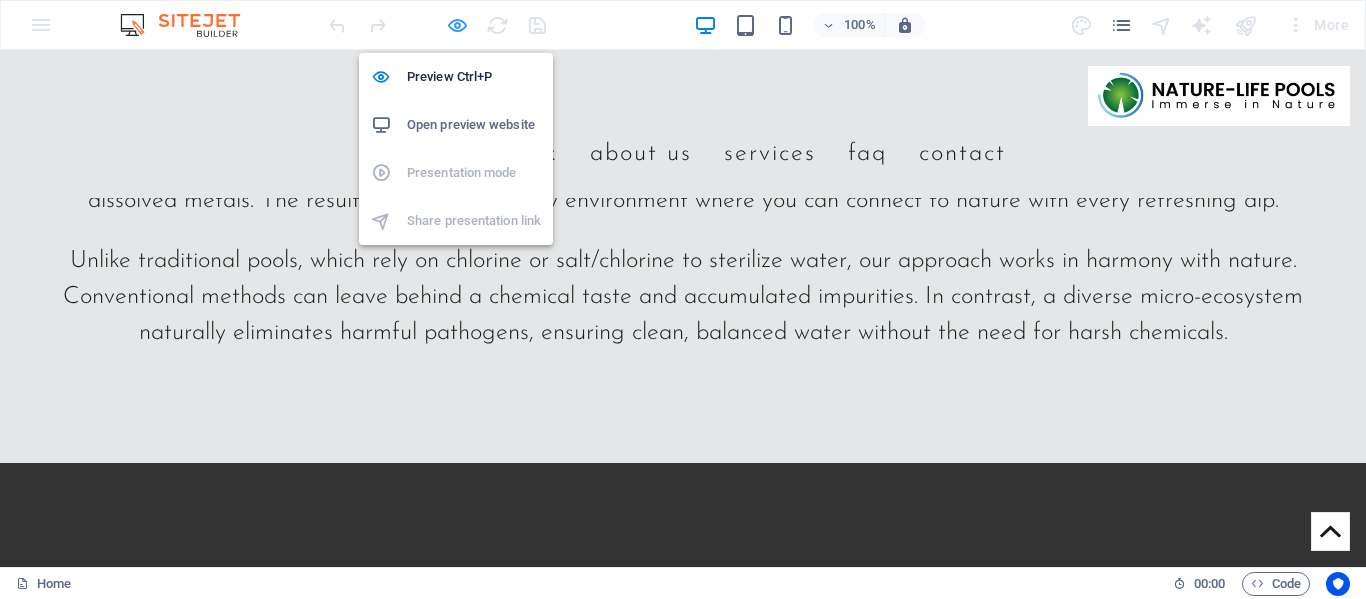 click at bounding box center (457, 25) 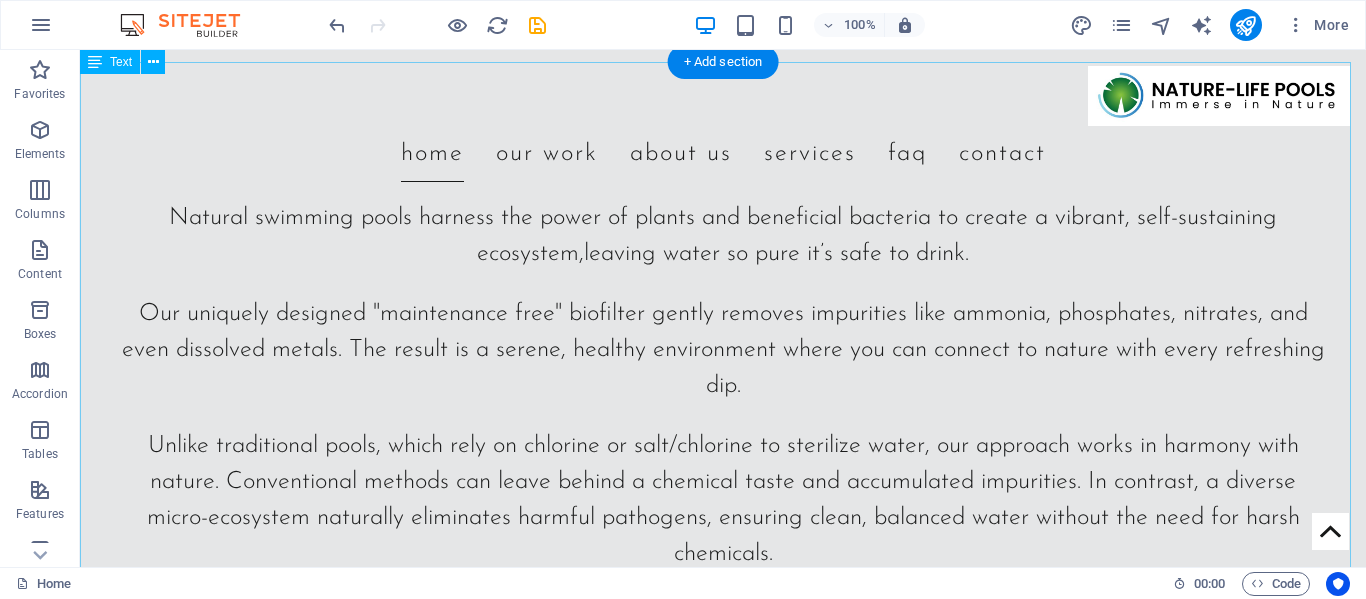 scroll, scrollTop: 1274, scrollLeft: 0, axis: vertical 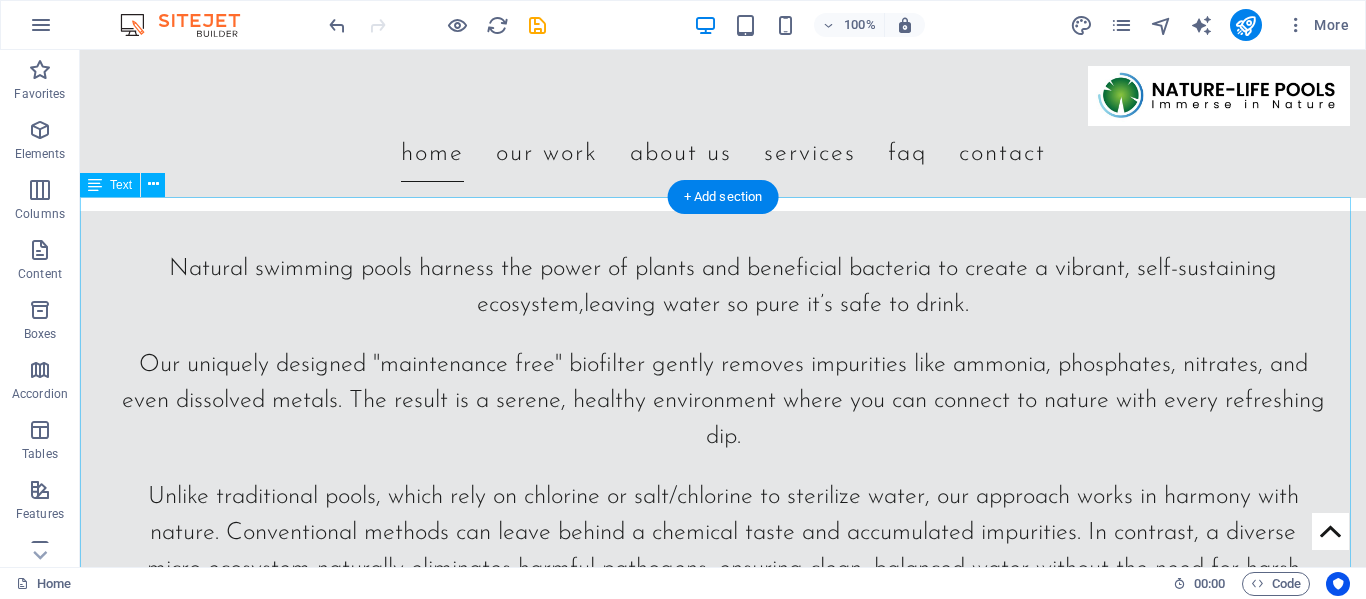 click on "Natural swimming pools harness the power of plants and beneficial bacteria to create a vibrant, self-sustaining ecosystem, leaving water so pure it’s safe to drink. Our uniquely designed "maintenance free" biofilter gently removes impurities like ammonia, phosphates, nitrates, and even dissolved metals. The result is a serene, healthy environment where you can connect to nature with every refreshing dip. Unlike traditional pools, which rely on chlorine or salt/chlorine to sterilize water, our approach works in harmony with nature. Conventional methods can leave behind a chemical taste and accumulated impurities. In contrast, a diverse micro-ecosystem naturally eliminates harmful pathogens, ensuring clean, balanced water without the need for harsh chemicals." at bounding box center (723, 473) 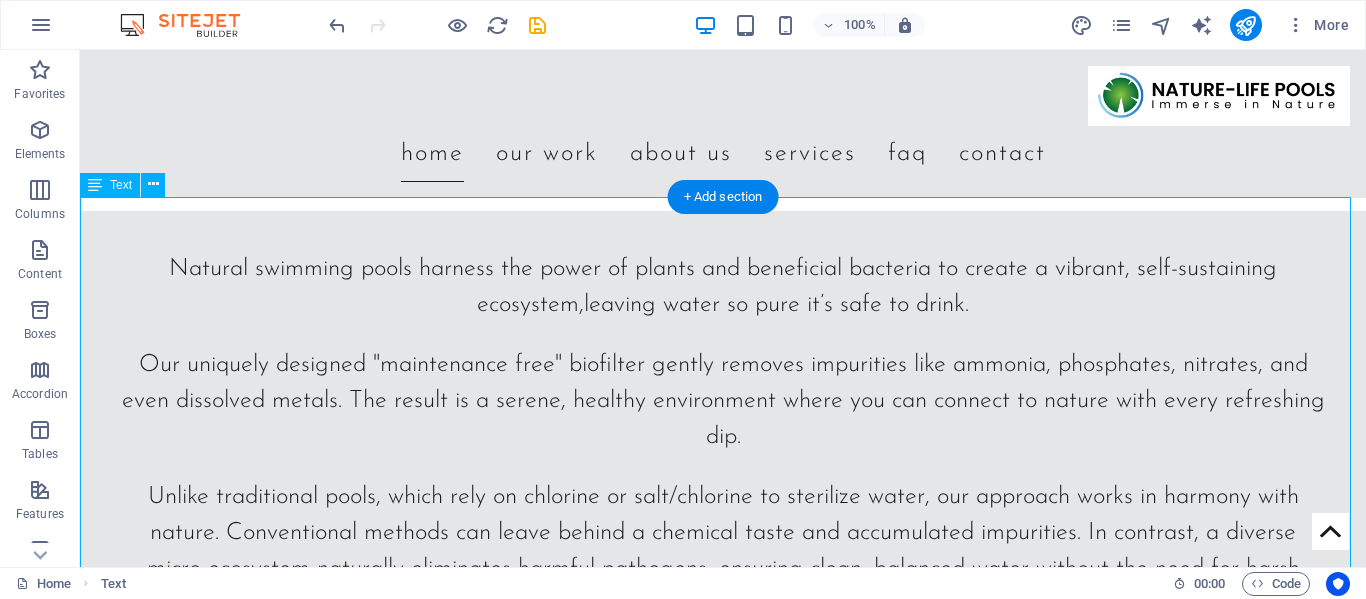 click on "Natural swimming pools harness the power of plants and beneficial bacteria to create a vibrant, self-sustaining ecosystem, leaving water so pure it’s safe to drink. Our uniquely designed "maintenance free" biofilter gently removes impurities like ammonia, phosphates, nitrates, and even dissolved metals. The result is a serene, healthy environment where you can connect to nature with every refreshing dip. Unlike traditional pools, which rely on chlorine or salt/chlorine to sterilize water, our approach works in harmony with nature. Conventional methods can leave behind a chemical taste and accumulated impurities. In contrast, a diverse micro-ecosystem naturally eliminates harmful pathogens, ensuring clean, balanced water without the need for harsh chemicals." at bounding box center (723, 473) 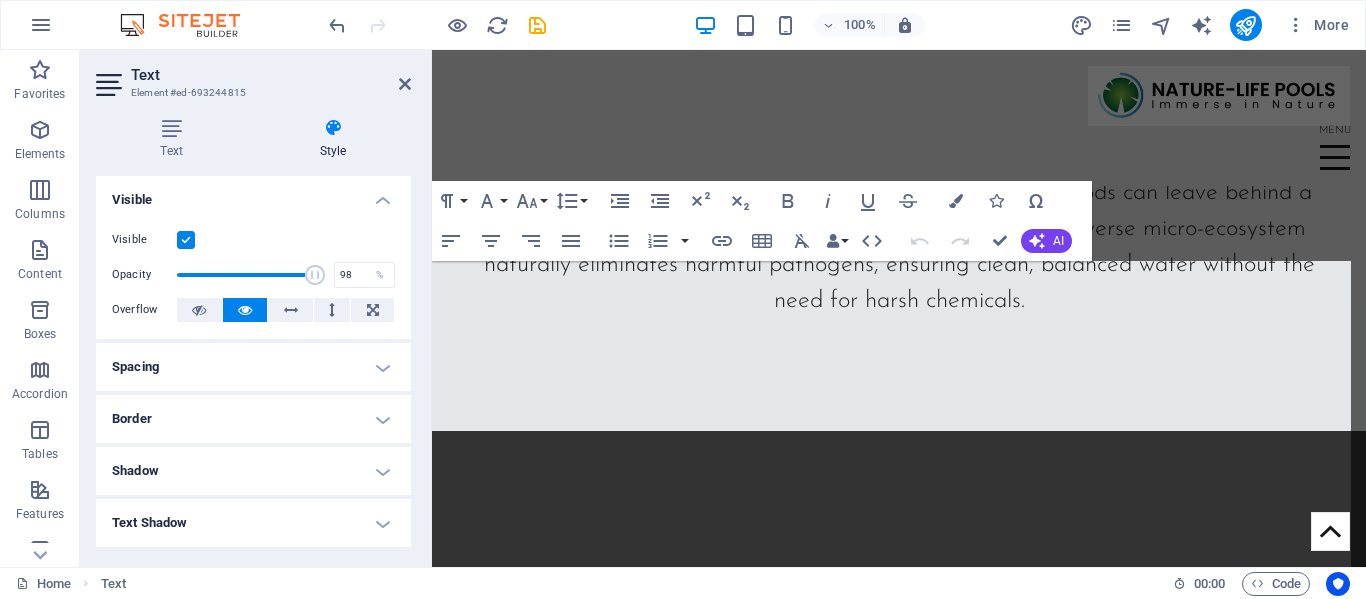 scroll, scrollTop: 869, scrollLeft: 0, axis: vertical 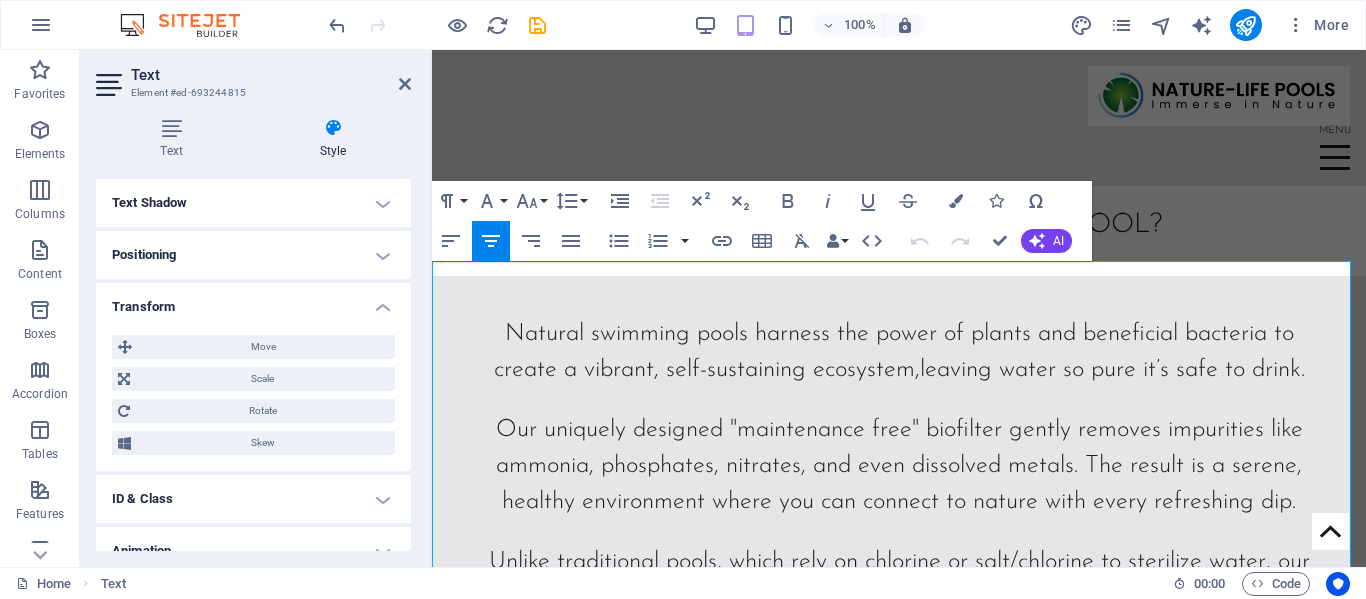click on "Natural swimming pools harness the power of plants and beneficial bacteria to create a vibrant, self-sustaining ecosystem,  leaving water so pure it’s safe to drink." at bounding box center (899, 352) 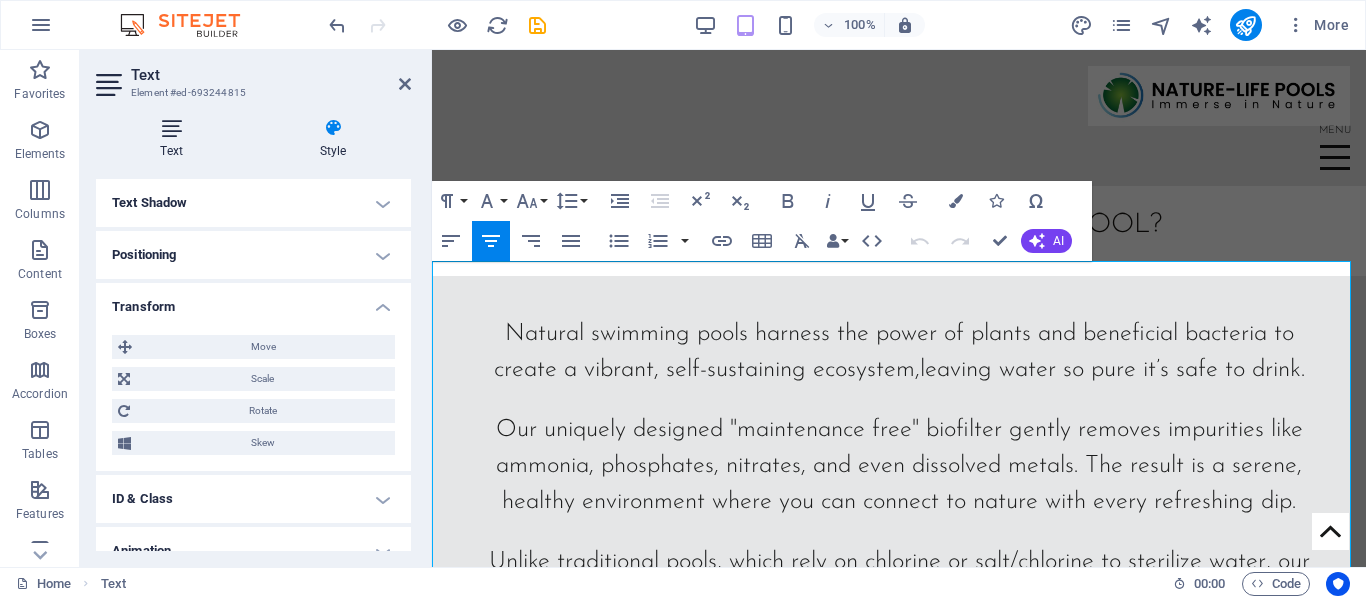 click at bounding box center [171, 128] 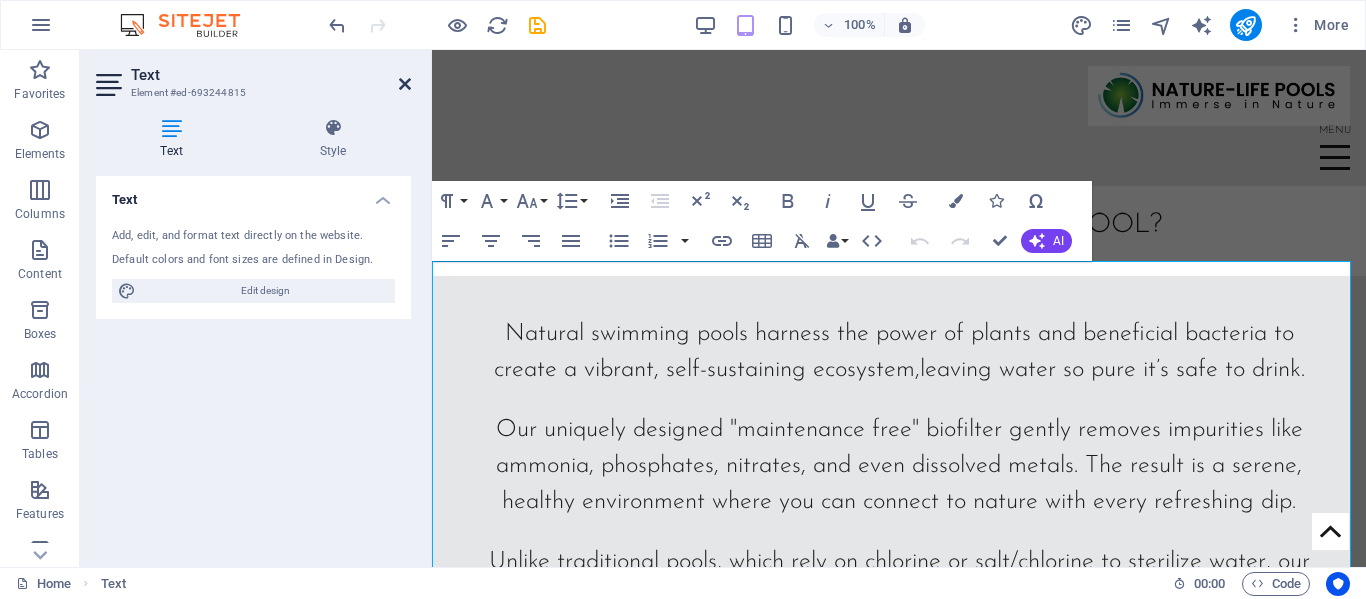 click at bounding box center [405, 84] 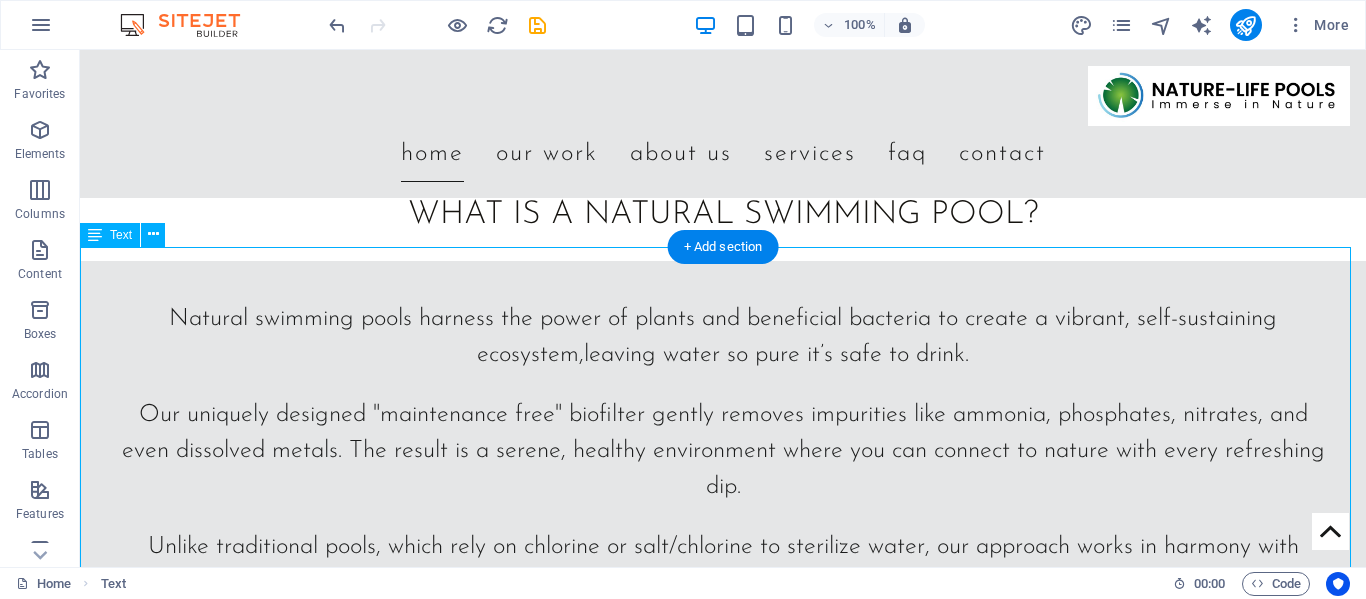 scroll, scrollTop: 1024, scrollLeft: 0, axis: vertical 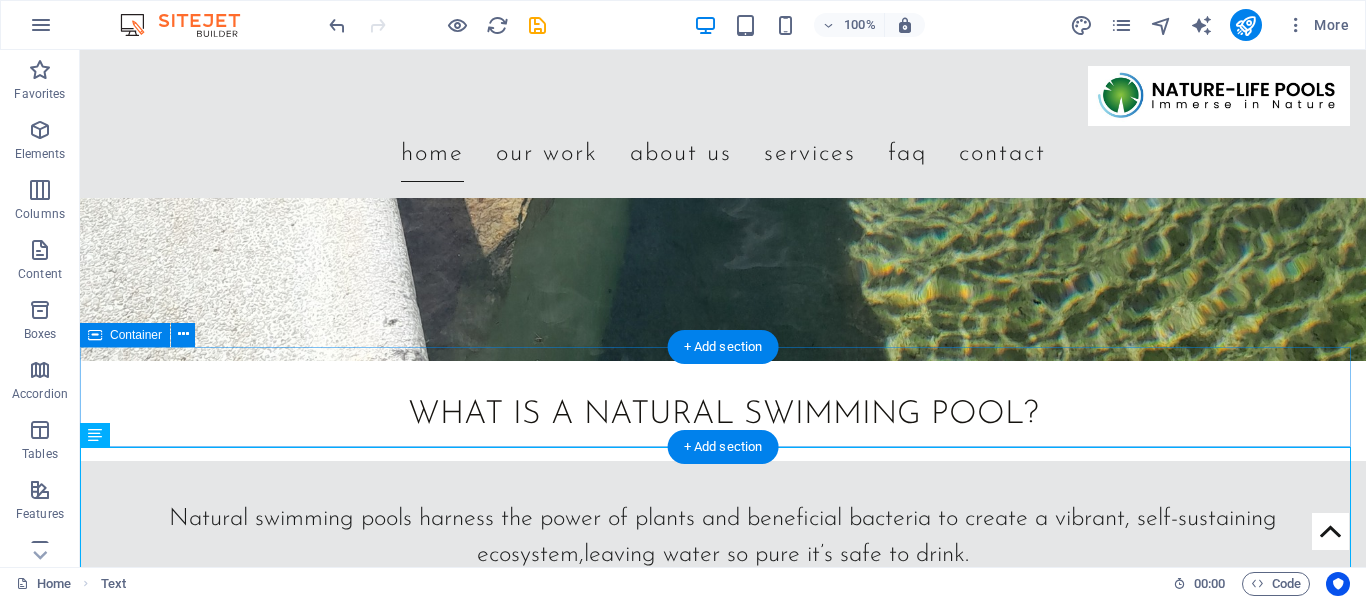 click on "WHAT IS A NATURAL SWIMMING POOL?" at bounding box center (723, 411) 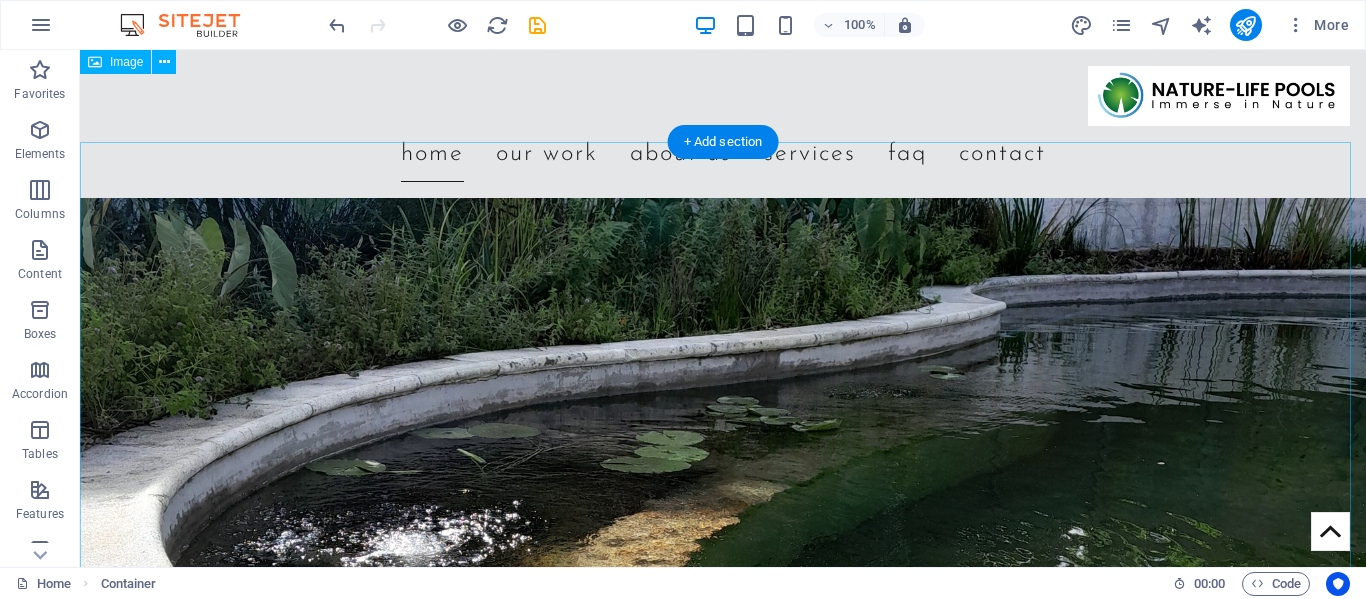 scroll, scrollTop: 0, scrollLeft: 0, axis: both 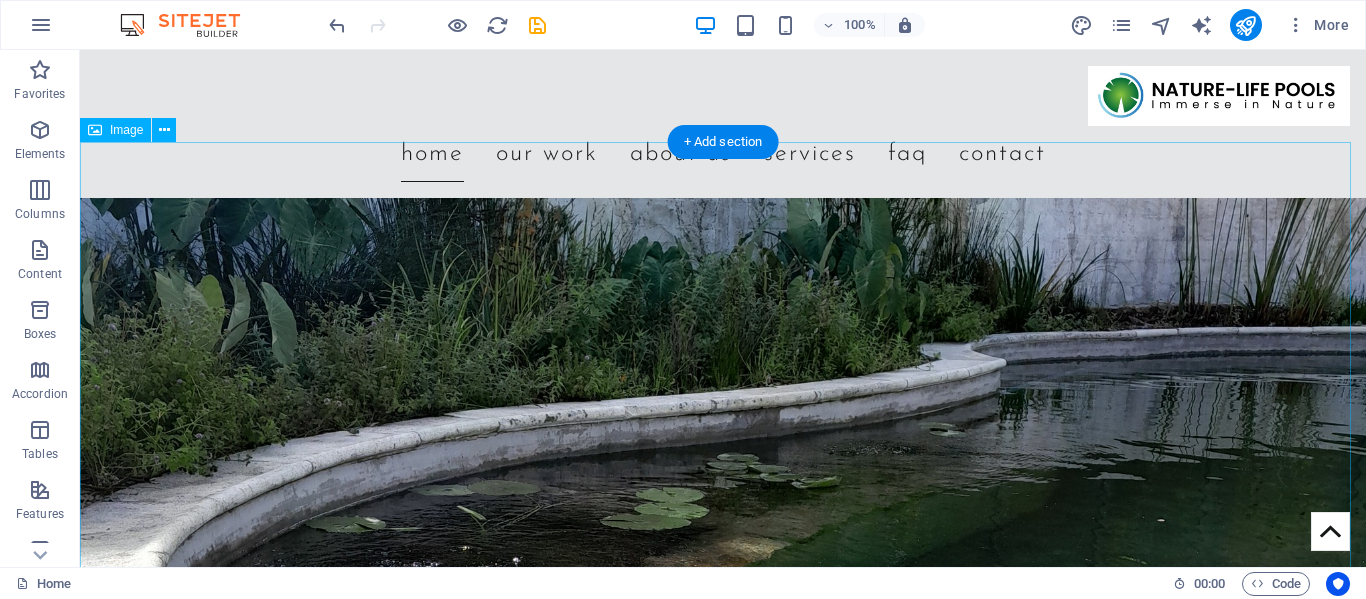 click at bounding box center [723, 819] 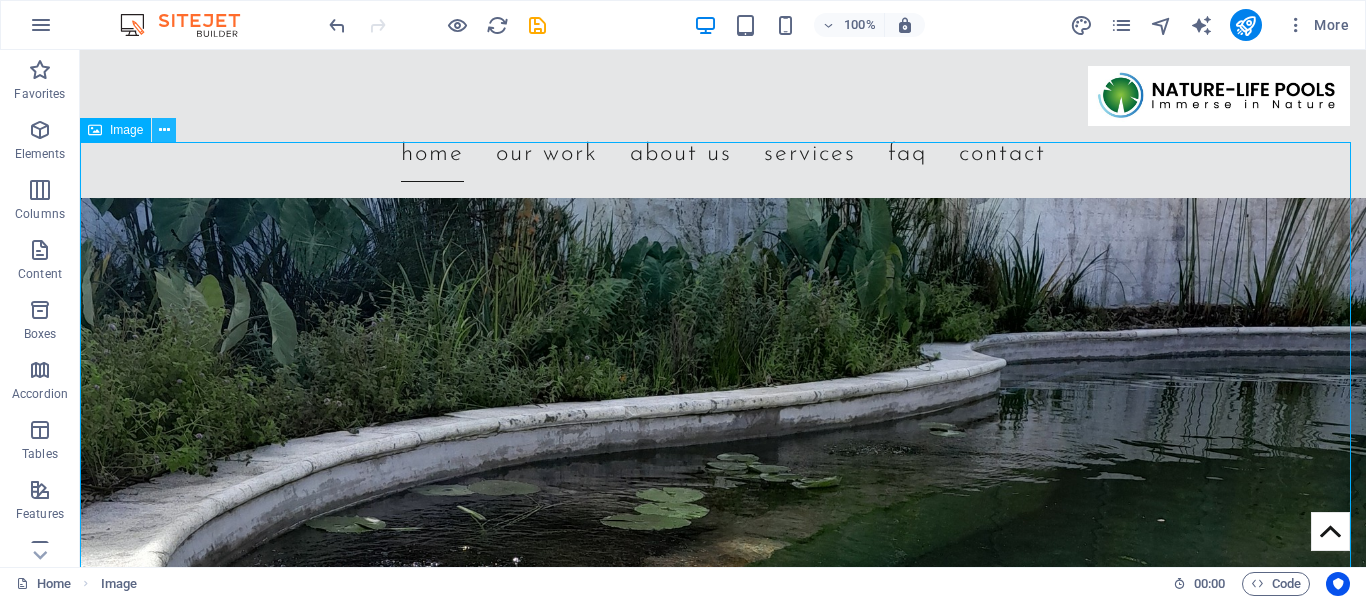click at bounding box center (164, 130) 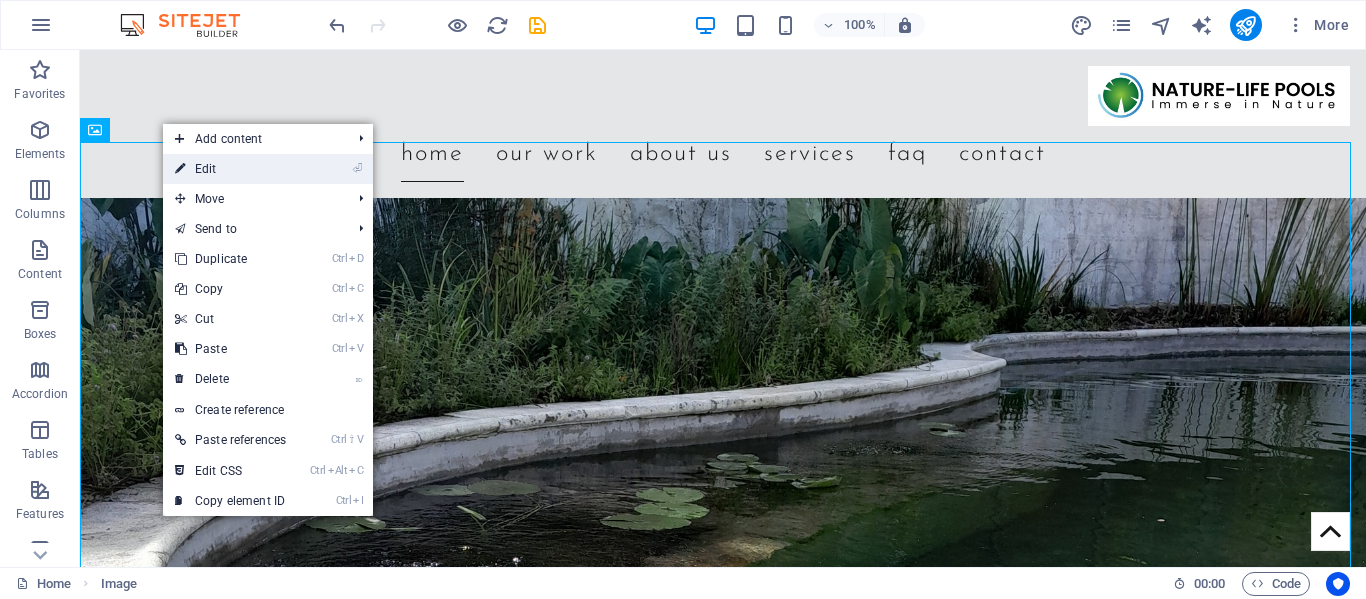 click on "⏎  Edit" at bounding box center [230, 169] 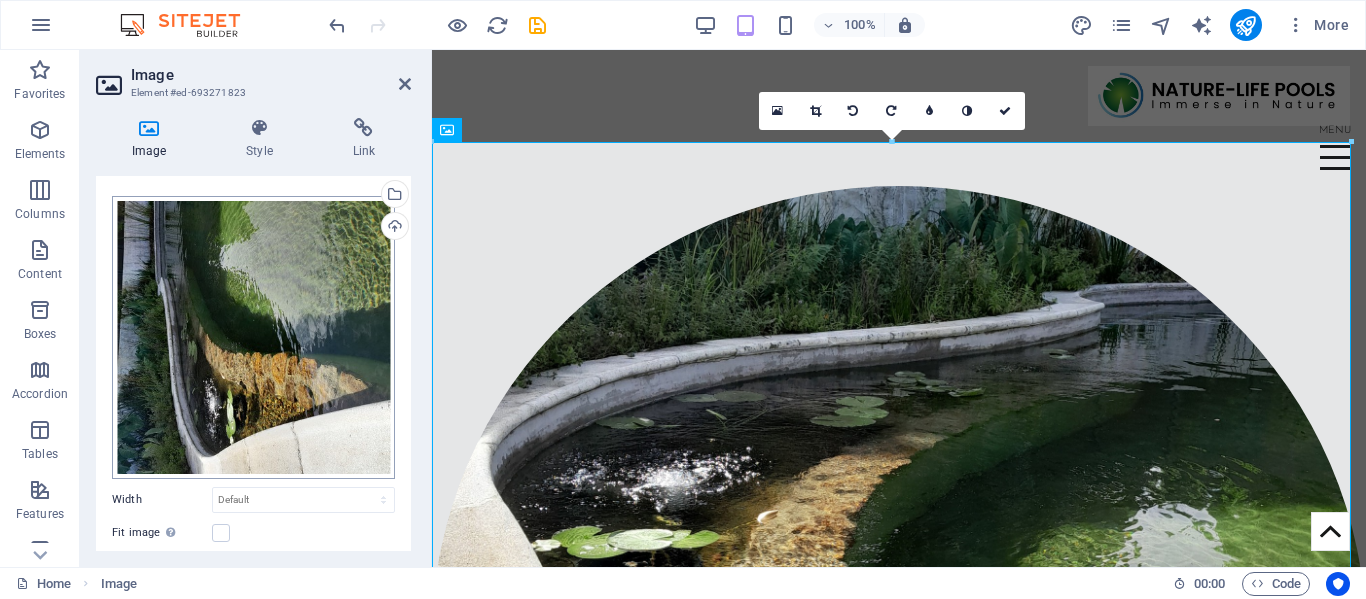 scroll, scrollTop: 0, scrollLeft: 0, axis: both 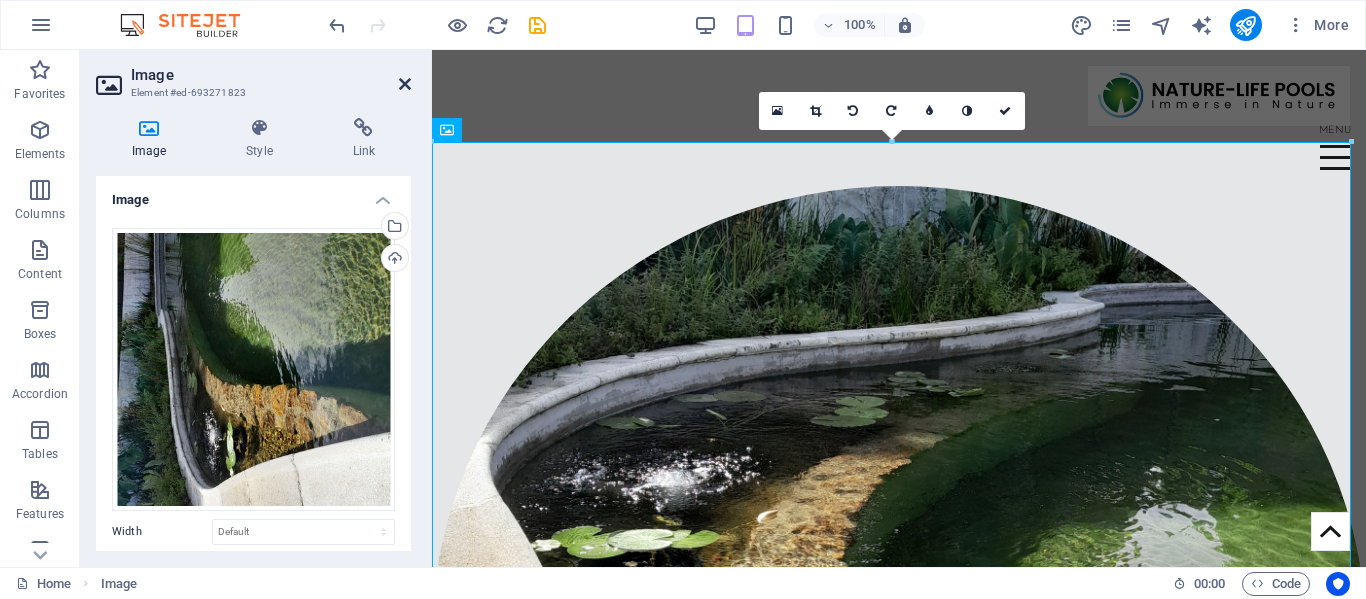 click at bounding box center [405, 84] 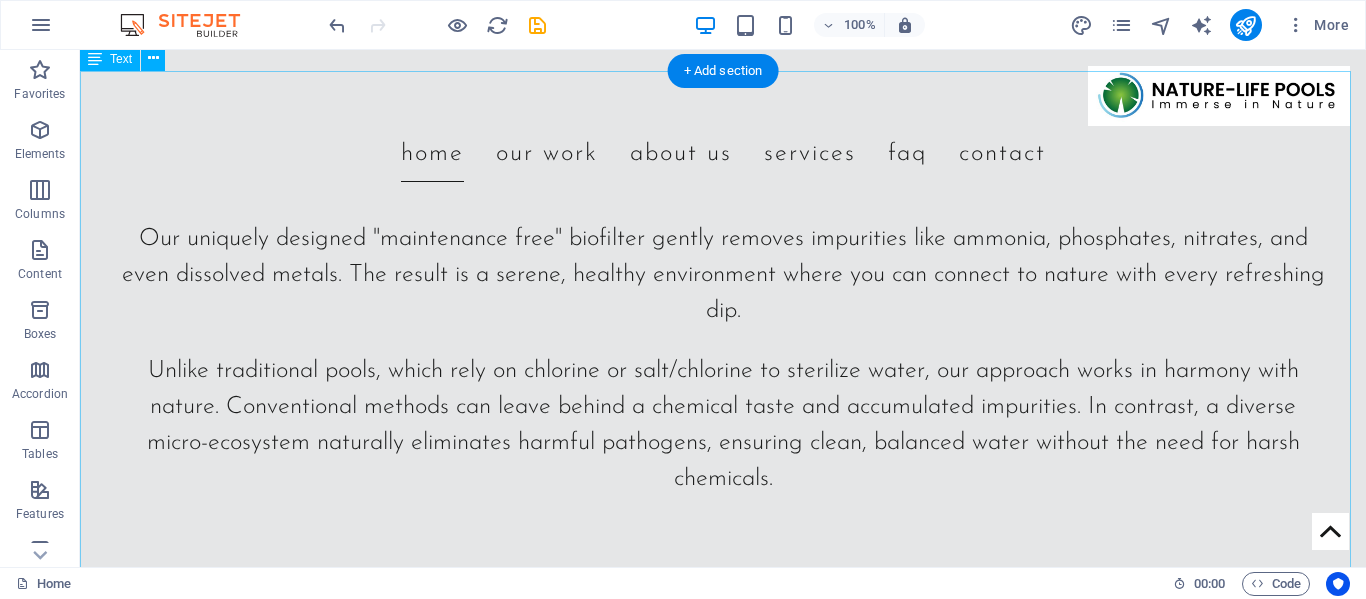 scroll, scrollTop: 1600, scrollLeft: 0, axis: vertical 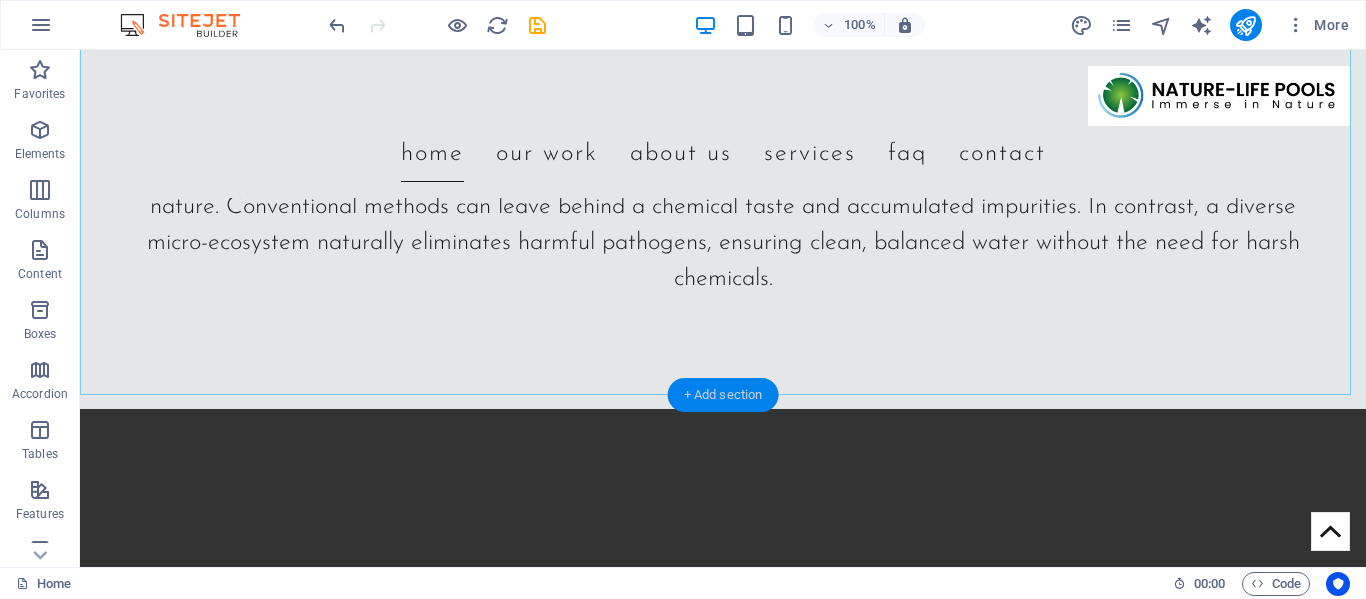 click on "+ Add section" at bounding box center (723, 395) 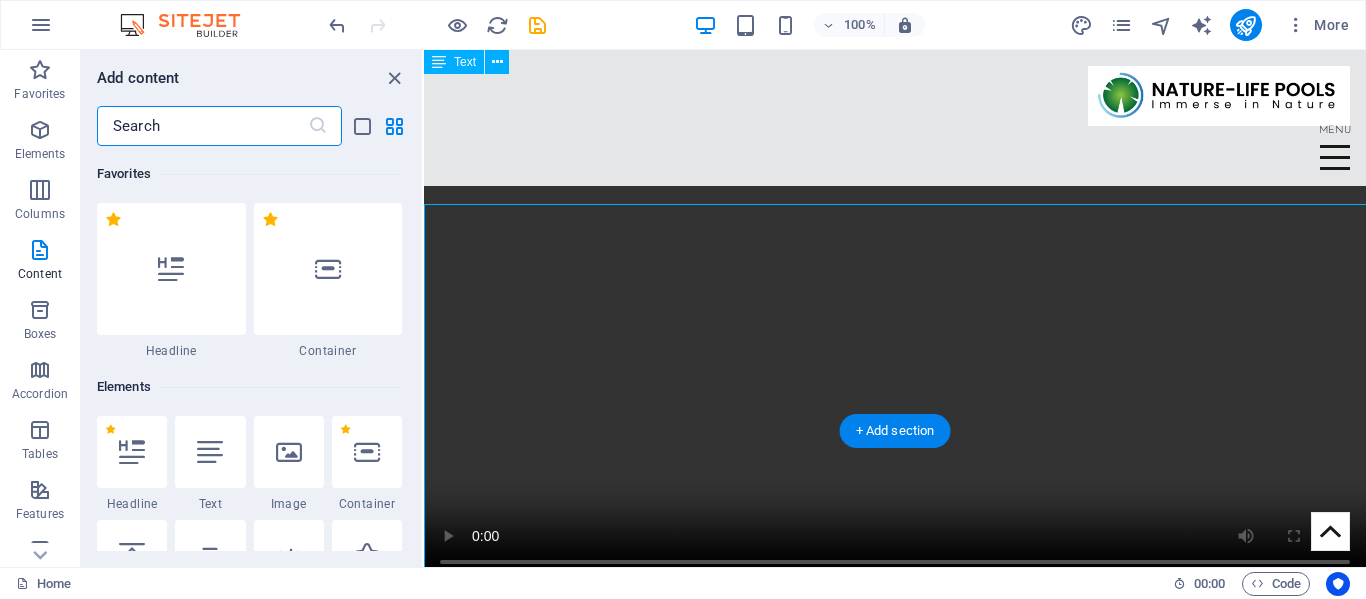 scroll, scrollTop: 1267, scrollLeft: 0, axis: vertical 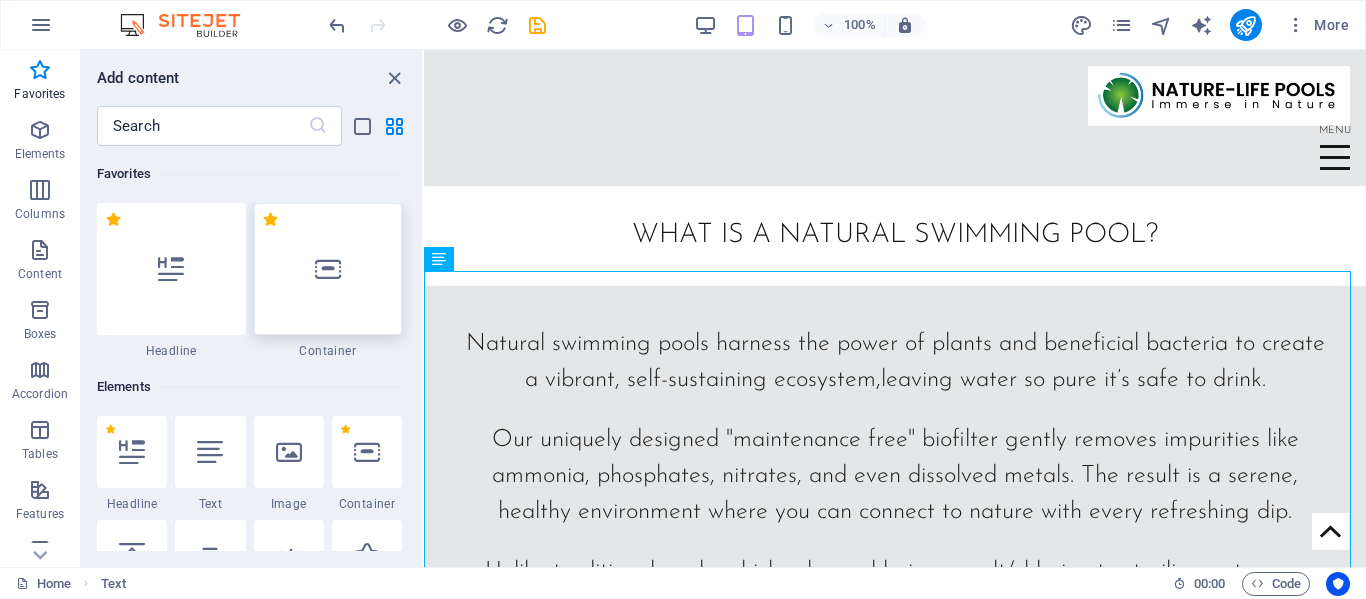 click at bounding box center [328, 269] 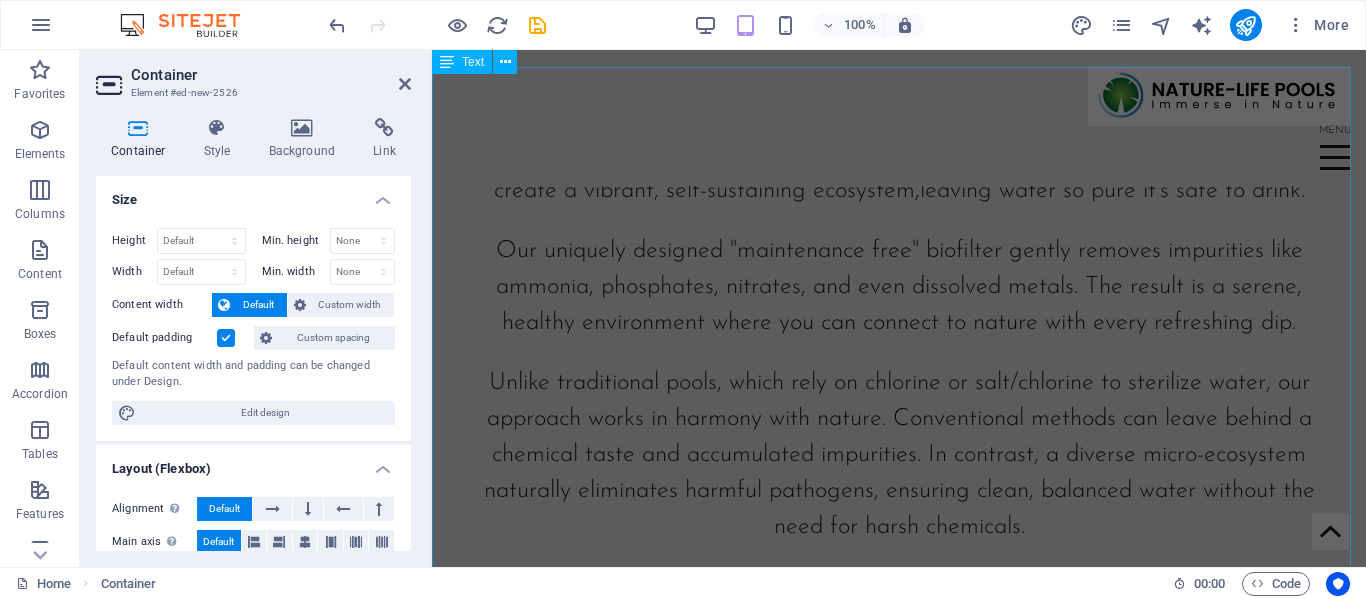 scroll, scrollTop: 988, scrollLeft: 0, axis: vertical 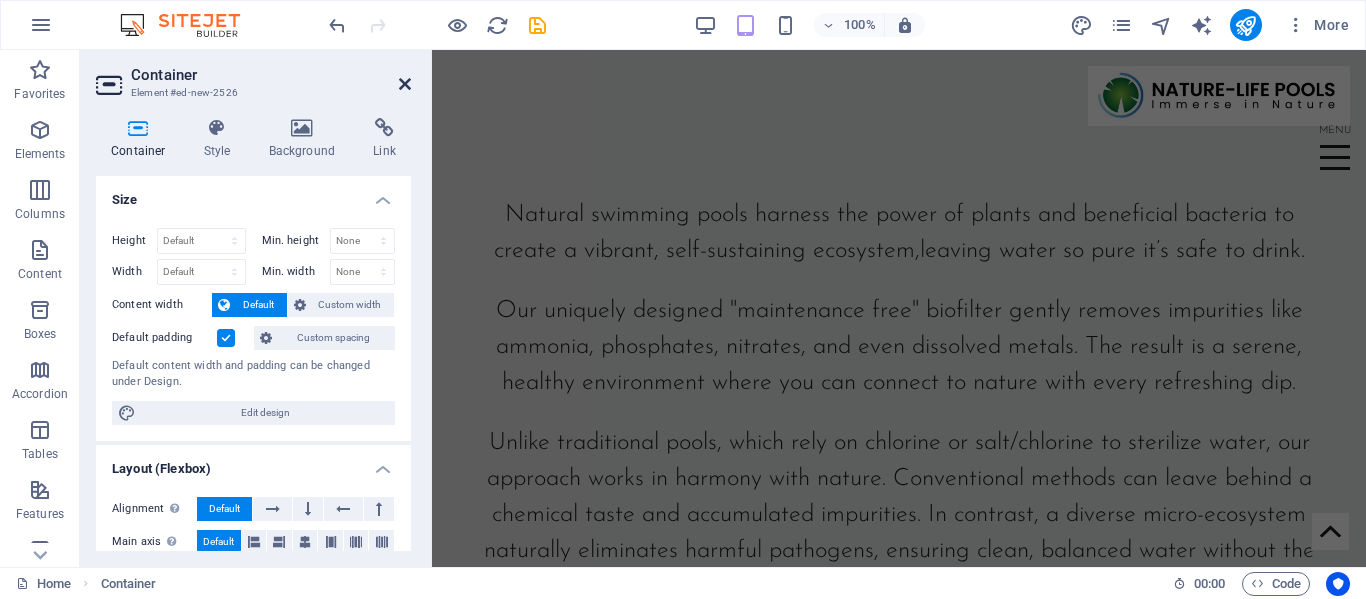 click at bounding box center (405, 84) 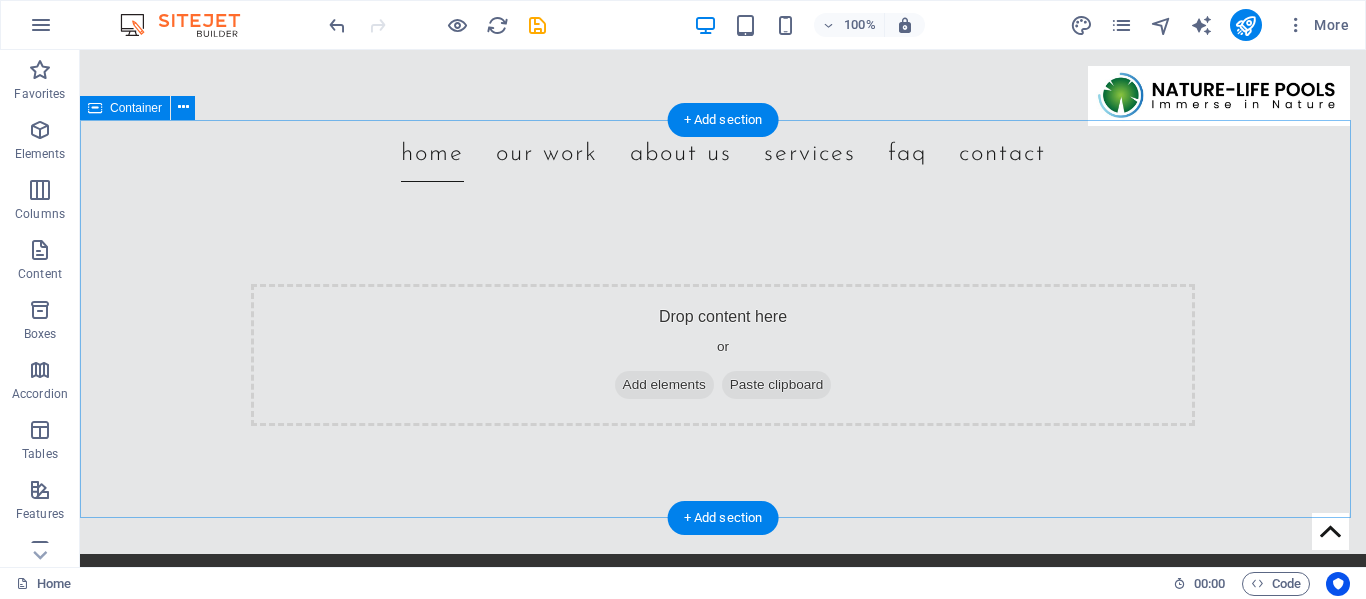 scroll, scrollTop: 1885, scrollLeft: 0, axis: vertical 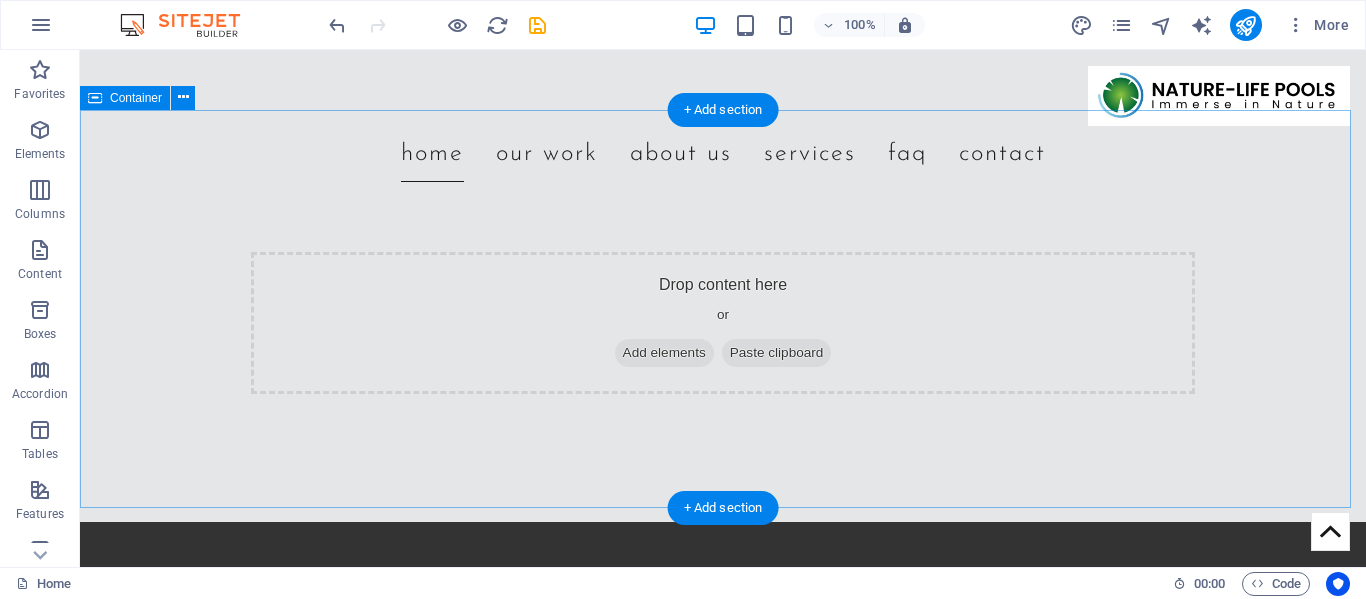 click on "Drop content here or  Add elements  Paste clipboard" at bounding box center (723, 323) 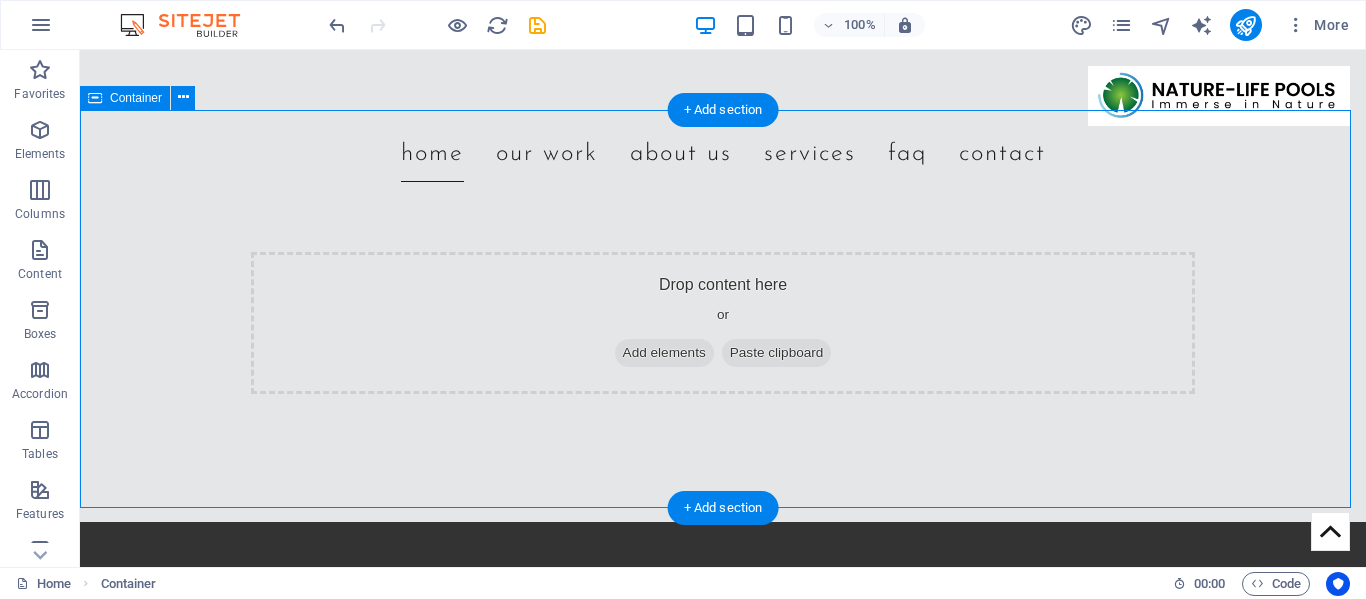 click on "Drop content here or  Add elements  Paste clipboard" at bounding box center [723, 323] 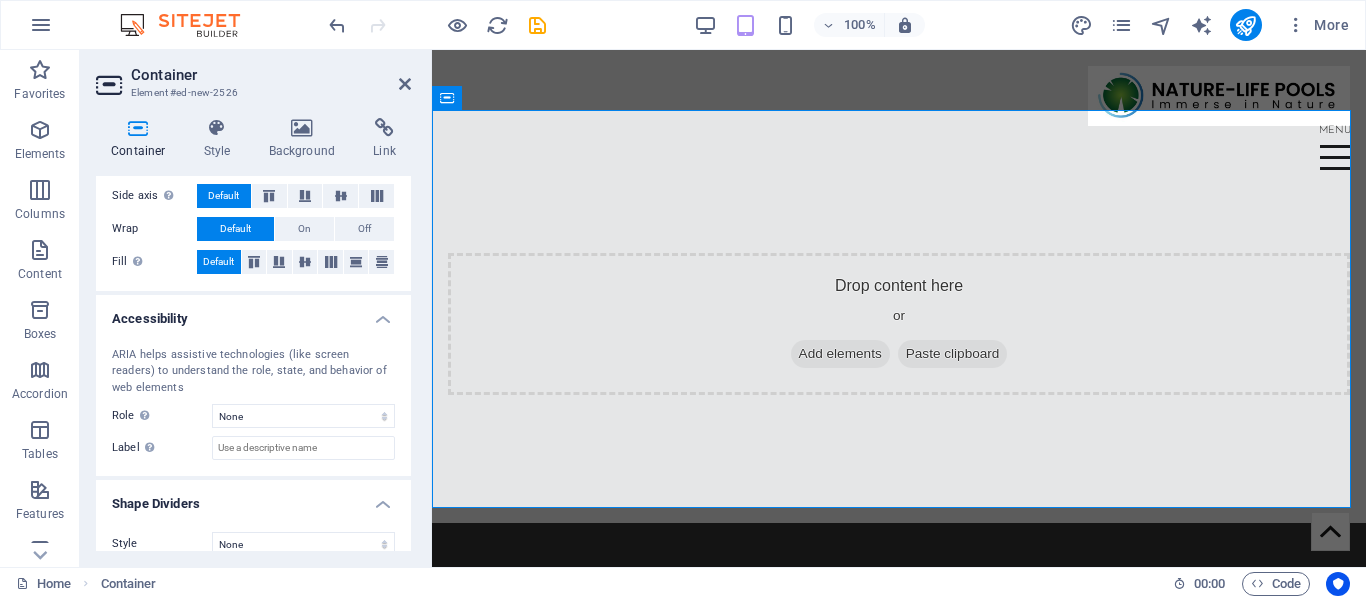 scroll, scrollTop: 400, scrollLeft: 0, axis: vertical 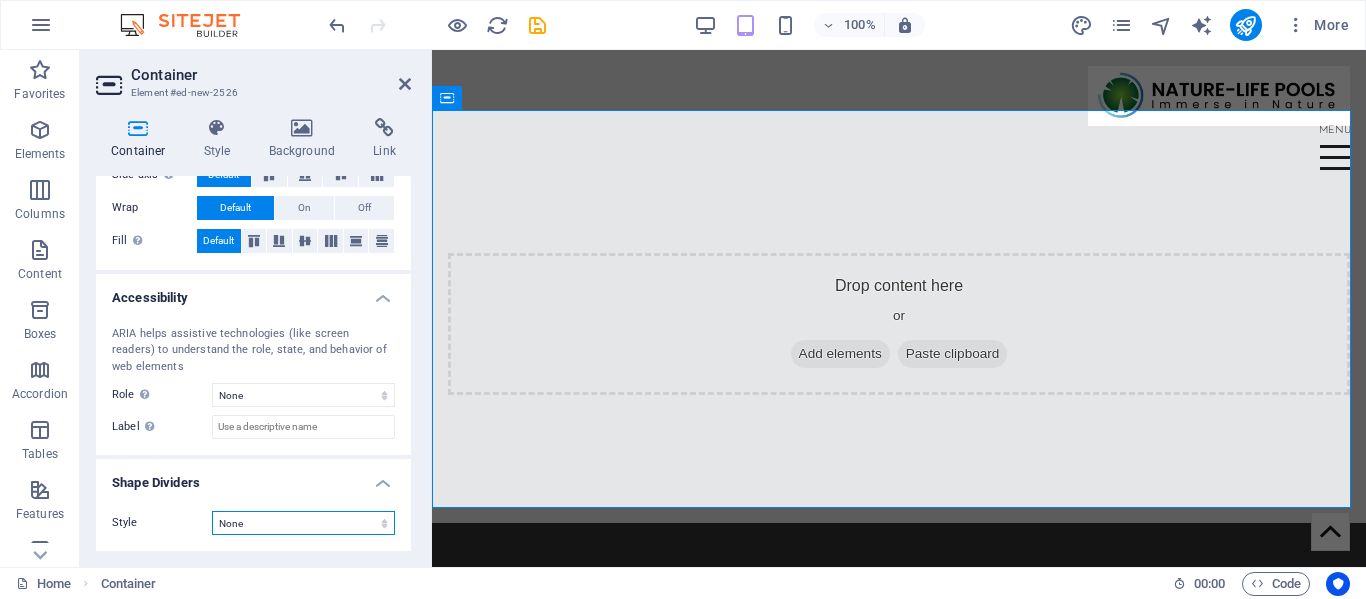 click on "None Triangle Square Diagonal Polygon 1 Polygon 2 Zigzag Multiple Zigzags Waves Multiple Waves Half Circle Circle Circle Shadow Blocks Hexagons Clouds Multiple Clouds Fan Pyramids Book Paint Drip Fire Shredded Paper Arrow" at bounding box center (303, 523) 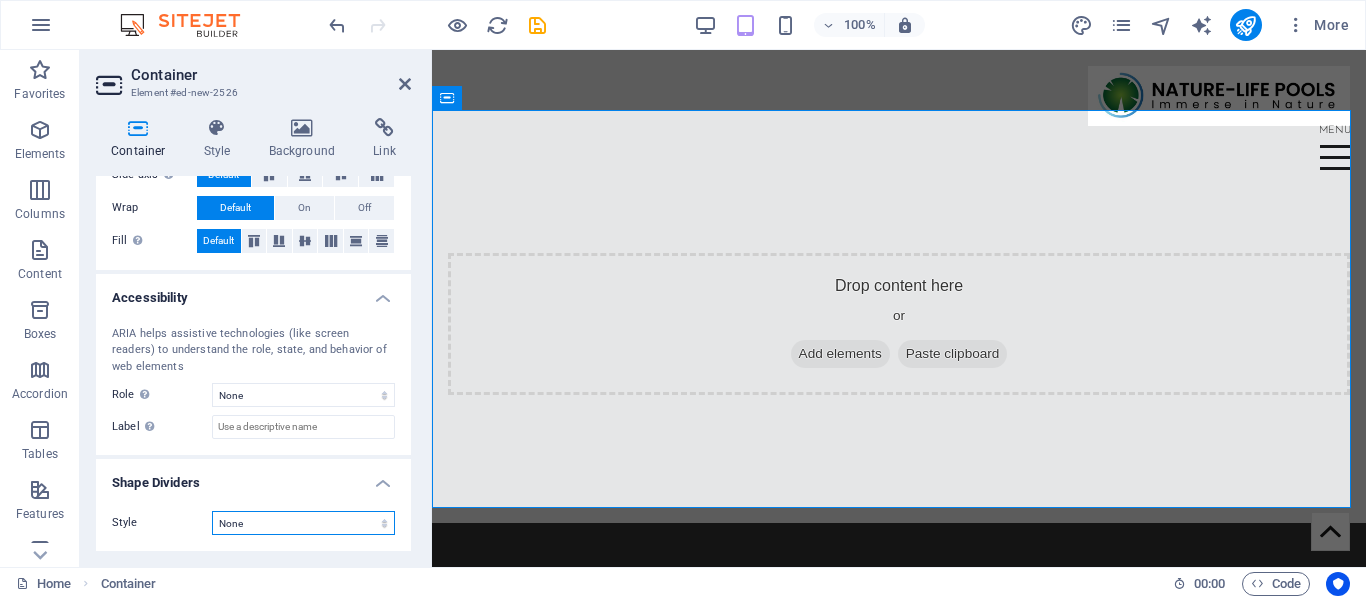 select on "waves" 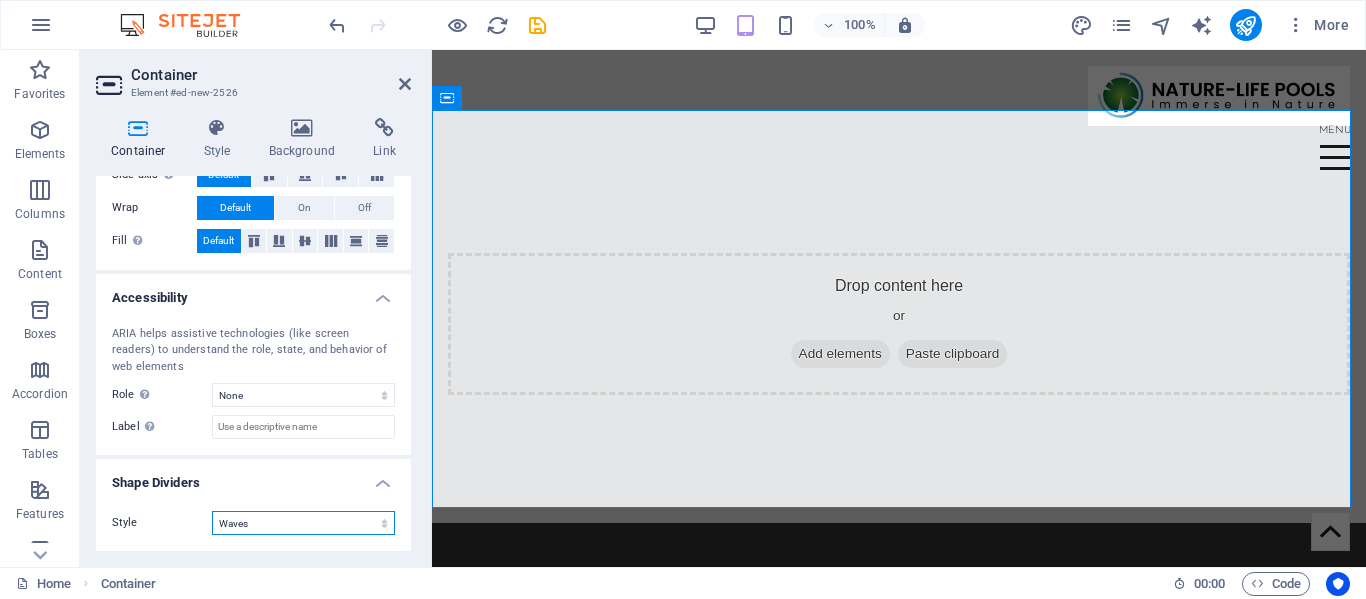 click on "None Triangle Square Diagonal Polygon 1 Polygon 2 Zigzag Multiple Zigzags Waves Multiple Waves Half Circle Circle Circle Shadow Blocks Hexagons Clouds Multiple Clouds Fan Pyramids Book Paint Drip Fire Shredded Paper Arrow" at bounding box center (303, 523) 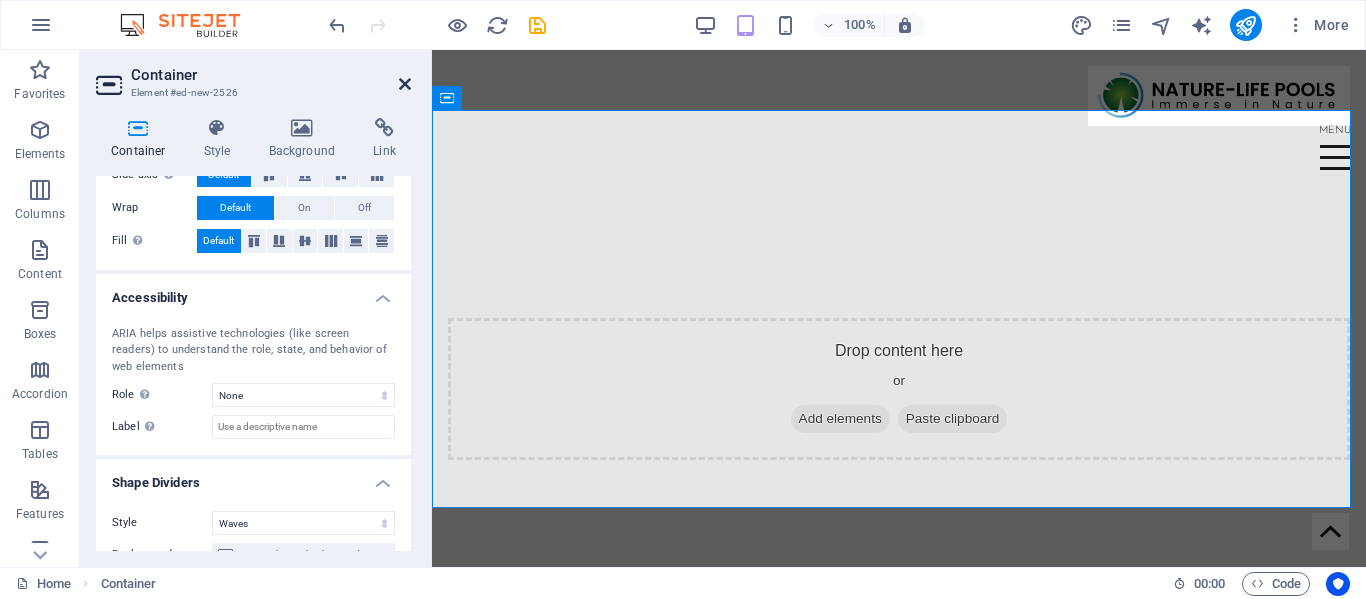 click at bounding box center (405, 84) 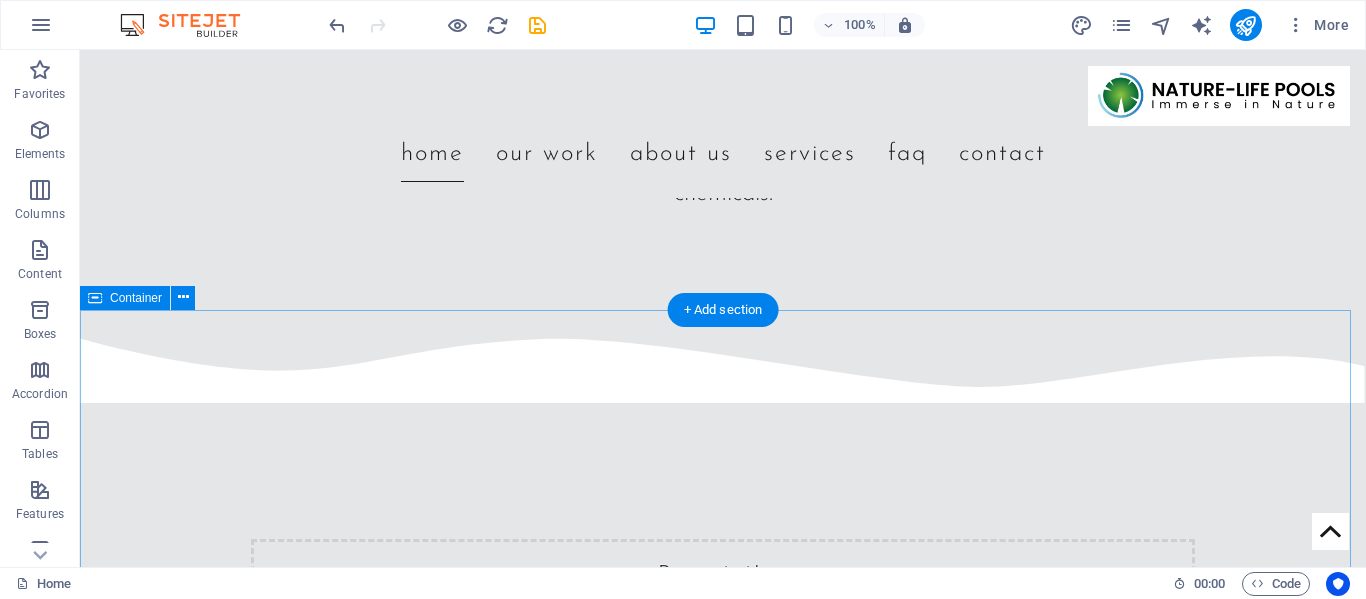 scroll, scrollTop: 1885, scrollLeft: 0, axis: vertical 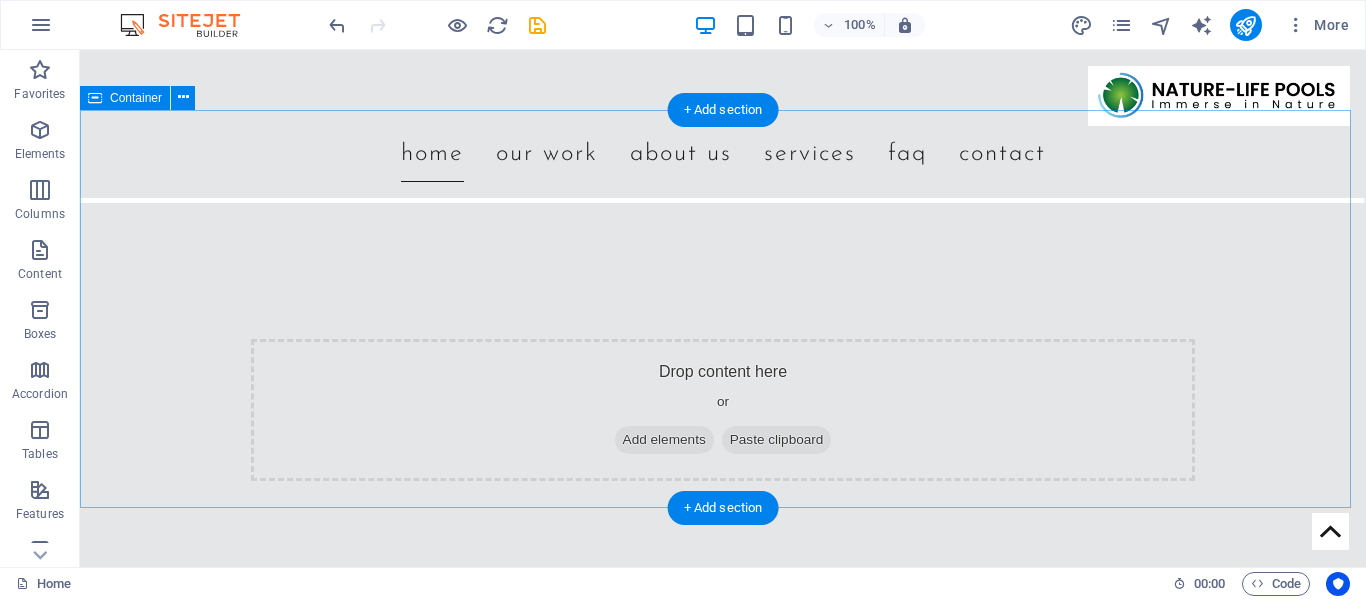 click on "Drop content here or  Add elements  Paste clipboard" at bounding box center [723, 366] 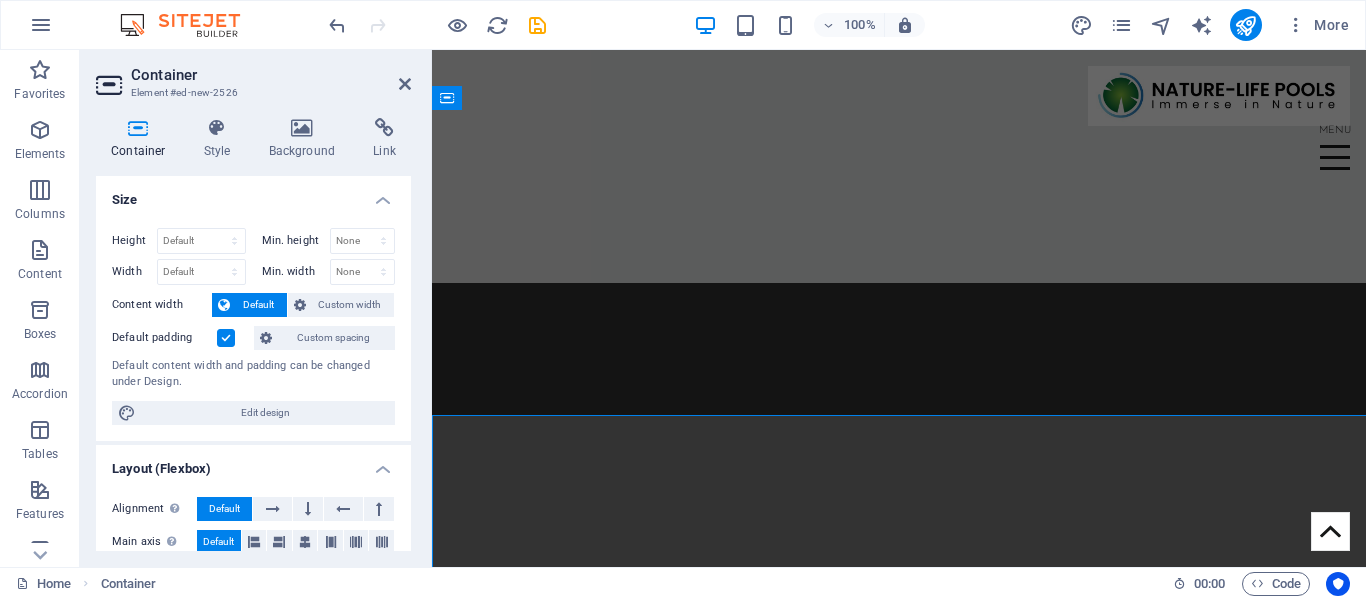 scroll, scrollTop: 1580, scrollLeft: 0, axis: vertical 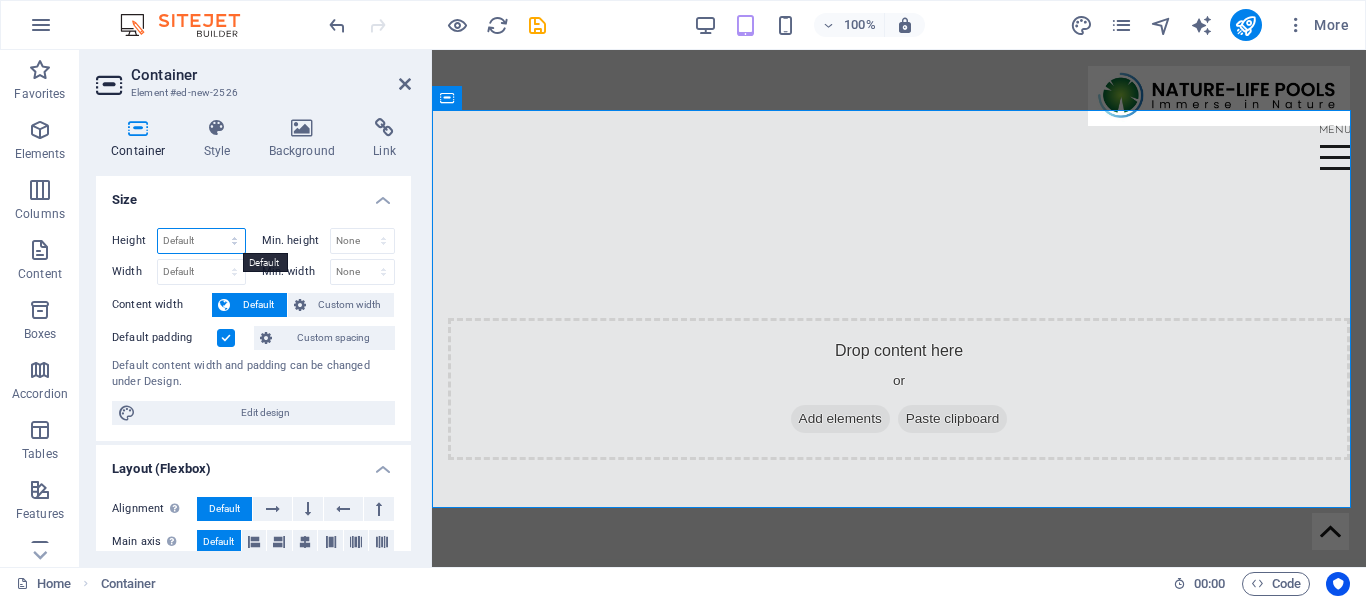click on "Default px rem % vh vw" at bounding box center (201, 241) 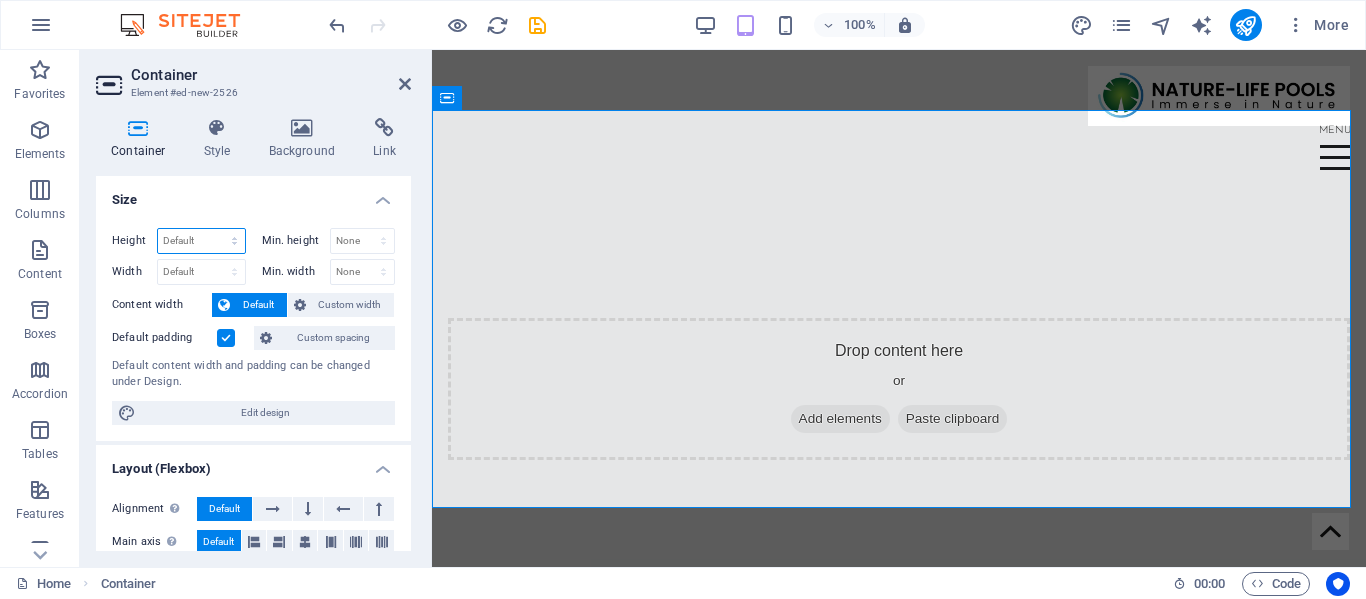 select on "px" 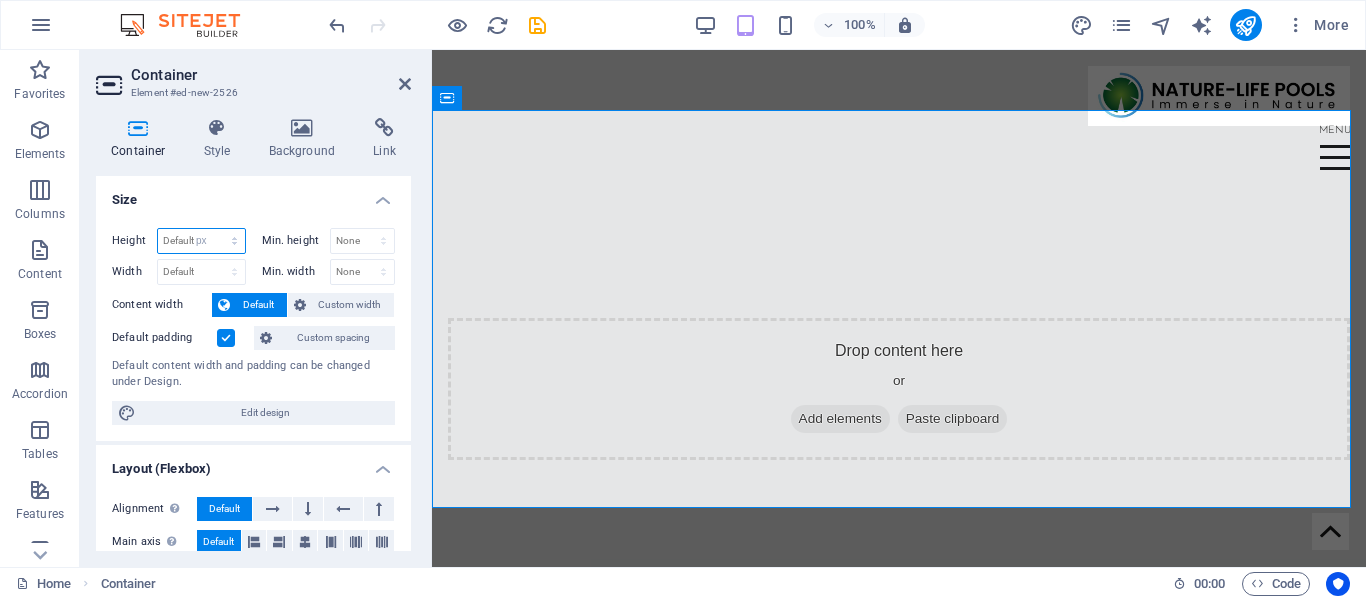 click on "Default px rem % vh vw" at bounding box center [201, 241] 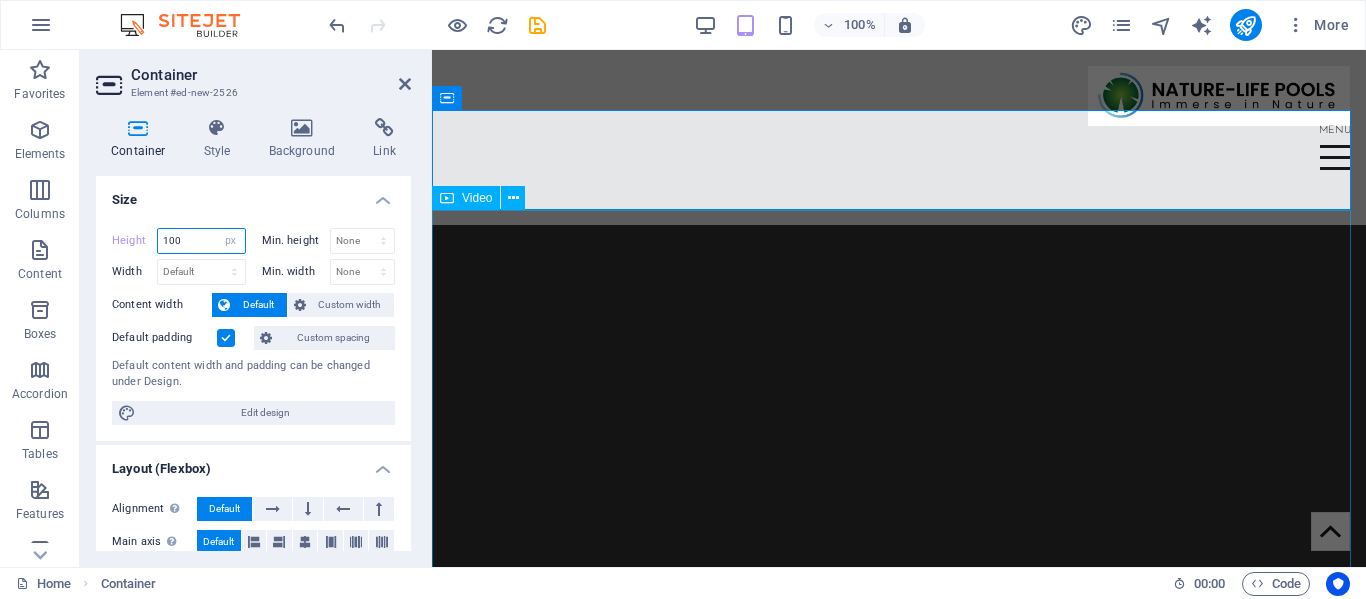 type on "100" 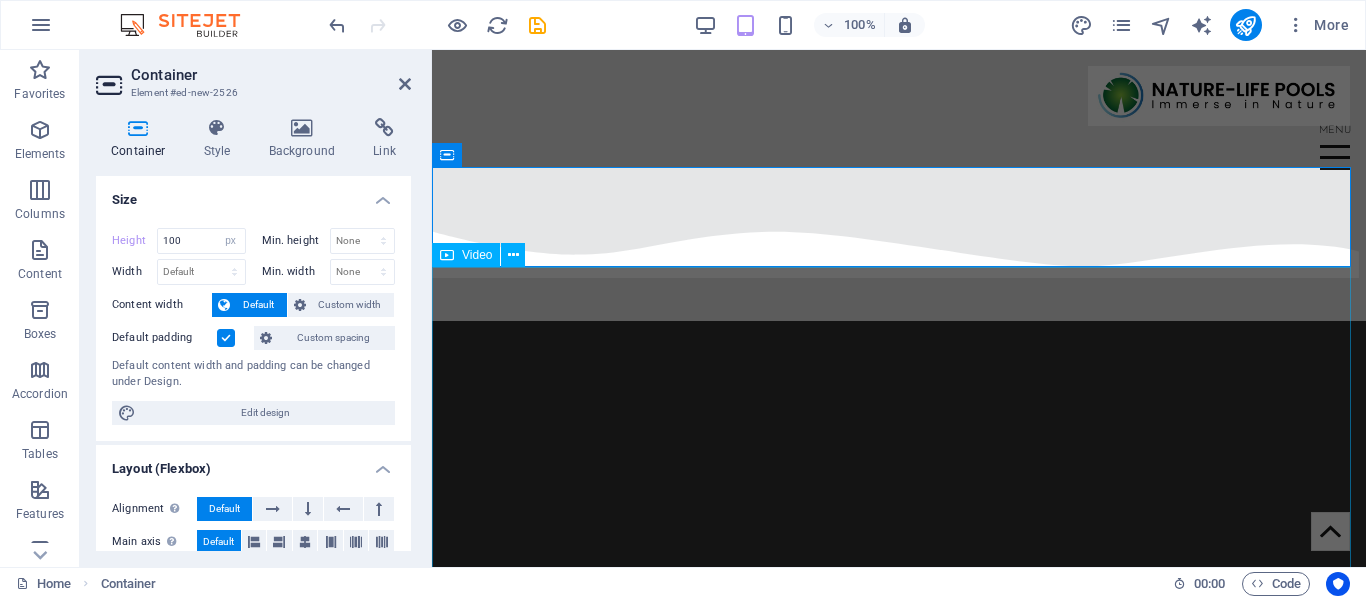 scroll, scrollTop: 1480, scrollLeft: 0, axis: vertical 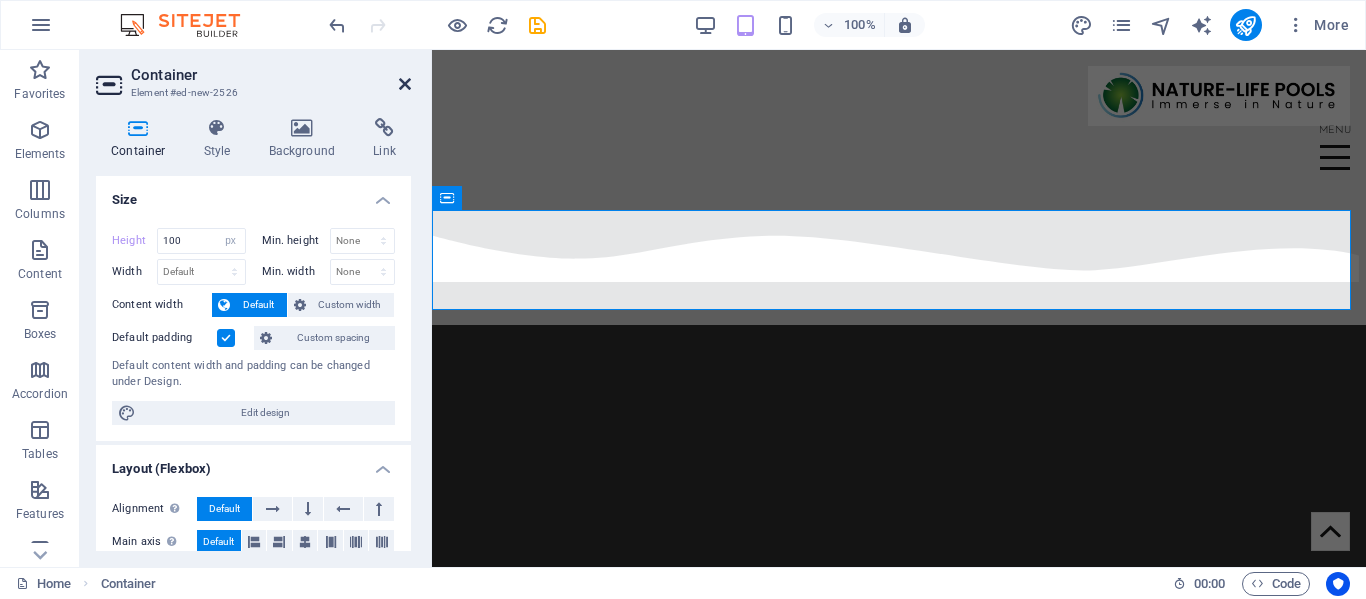 click at bounding box center (405, 84) 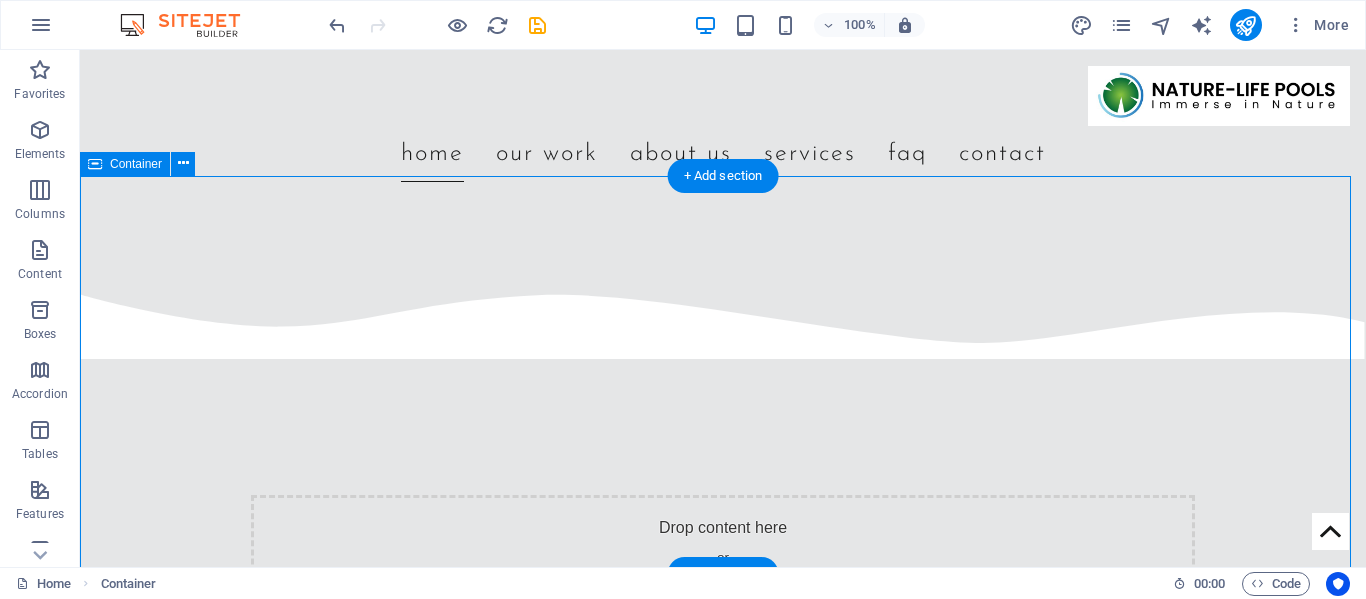 scroll, scrollTop: 1621, scrollLeft: 0, axis: vertical 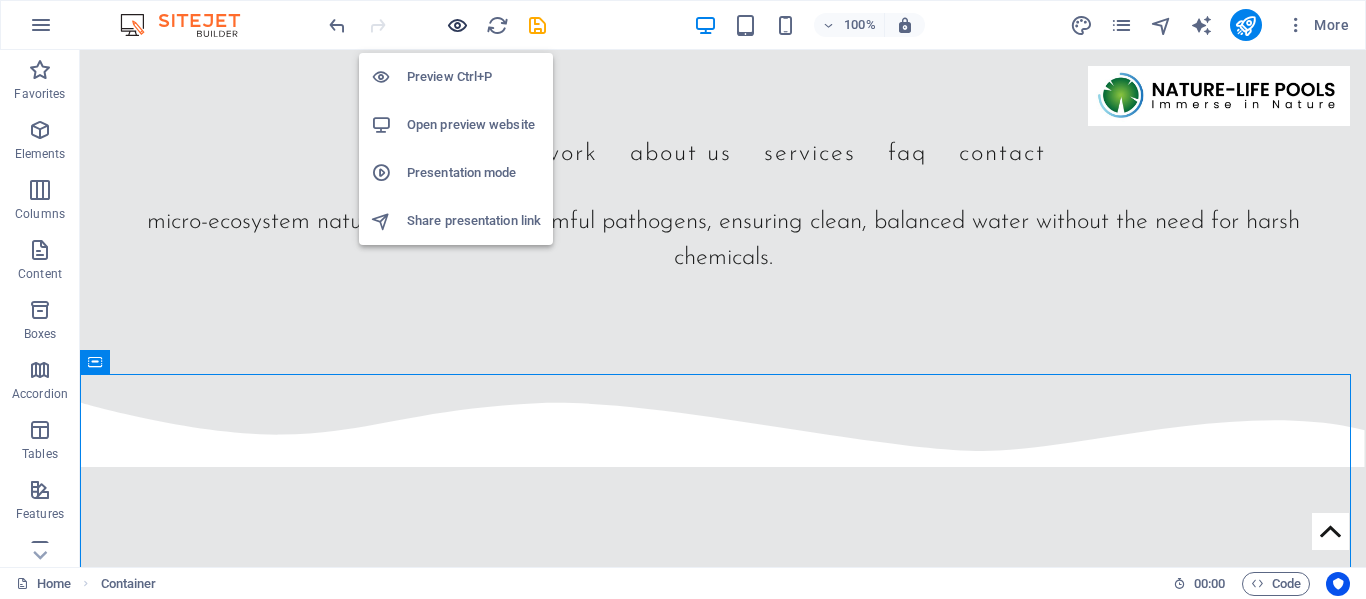 click at bounding box center [457, 25] 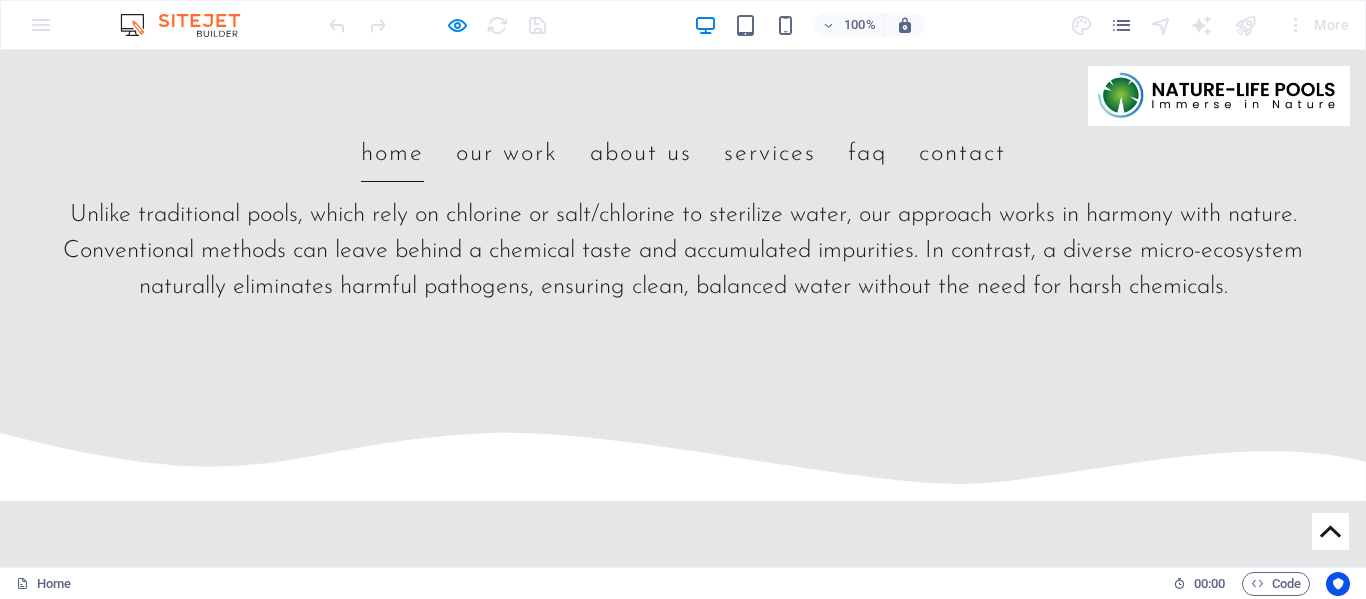 scroll, scrollTop: 1798, scrollLeft: 0, axis: vertical 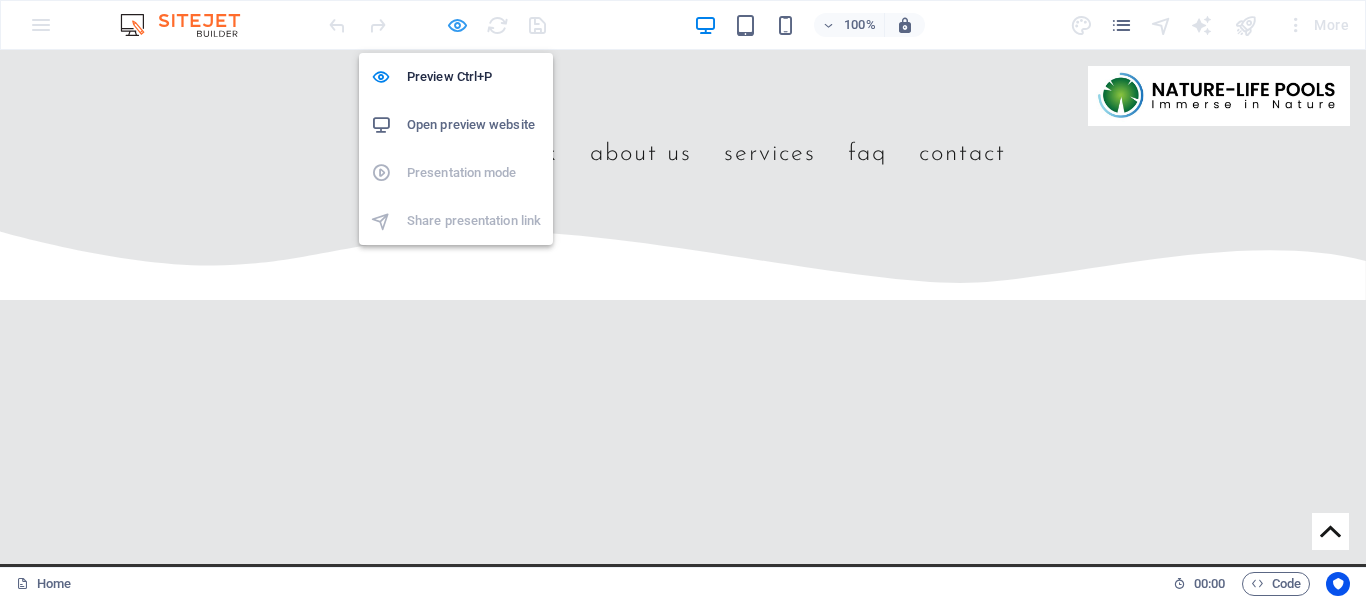 click at bounding box center [457, 25] 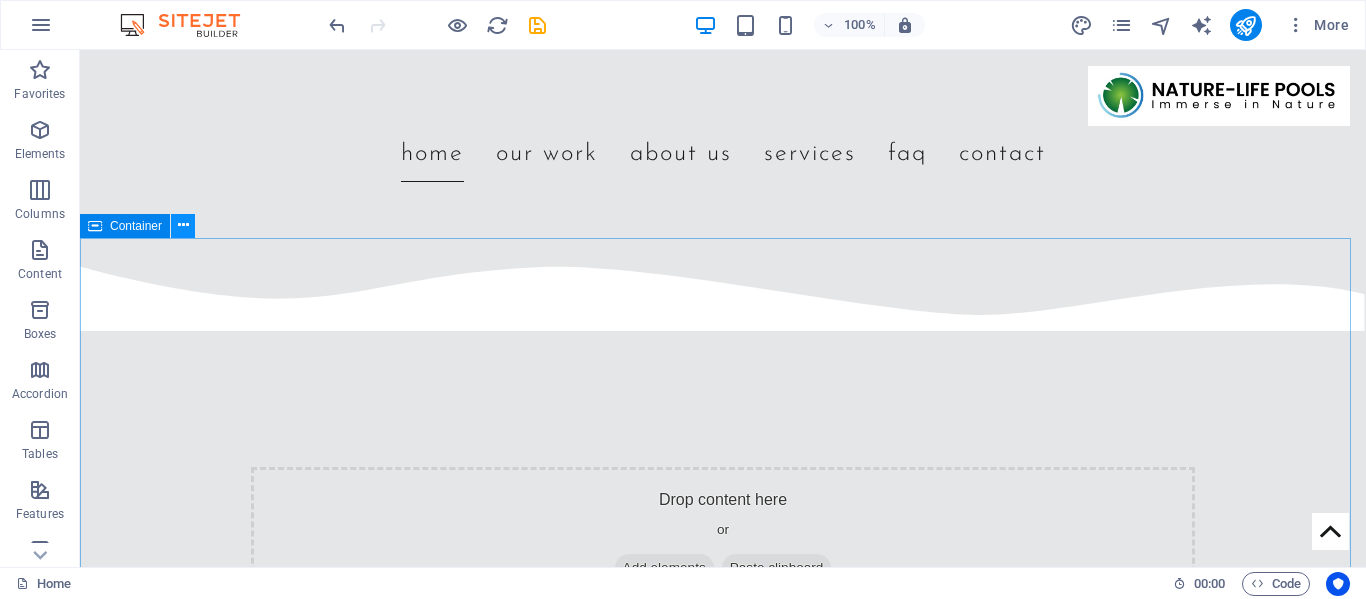 click at bounding box center [183, 225] 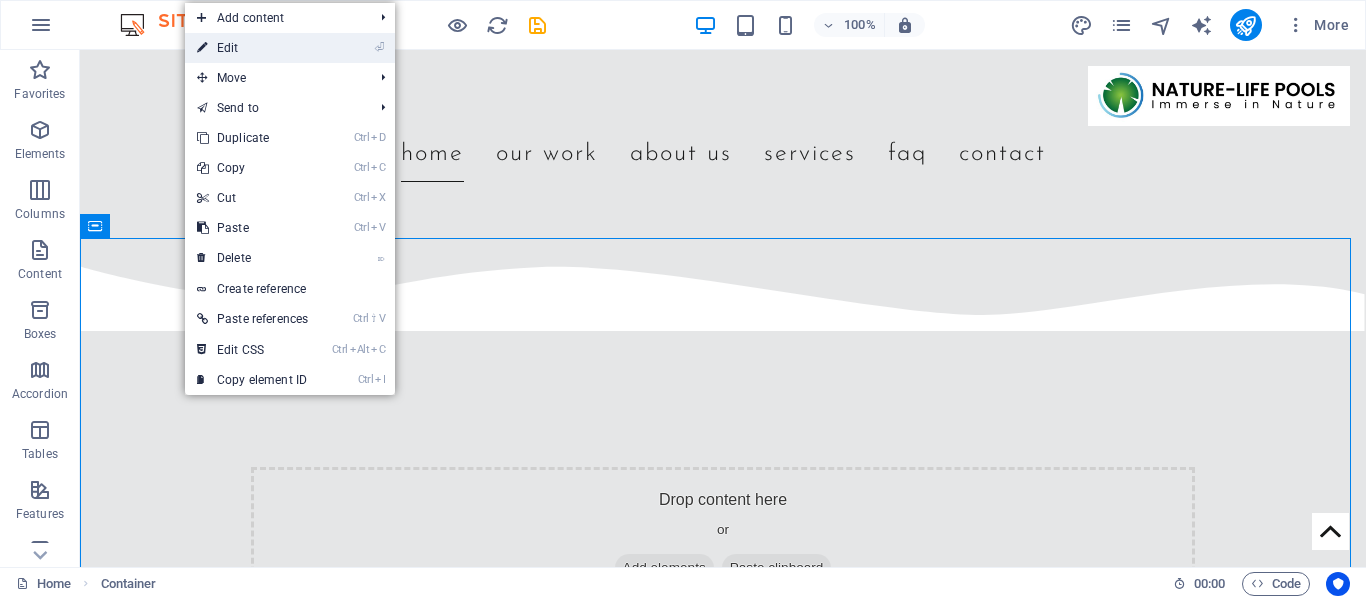 click on "⏎  Edit" at bounding box center (252, 48) 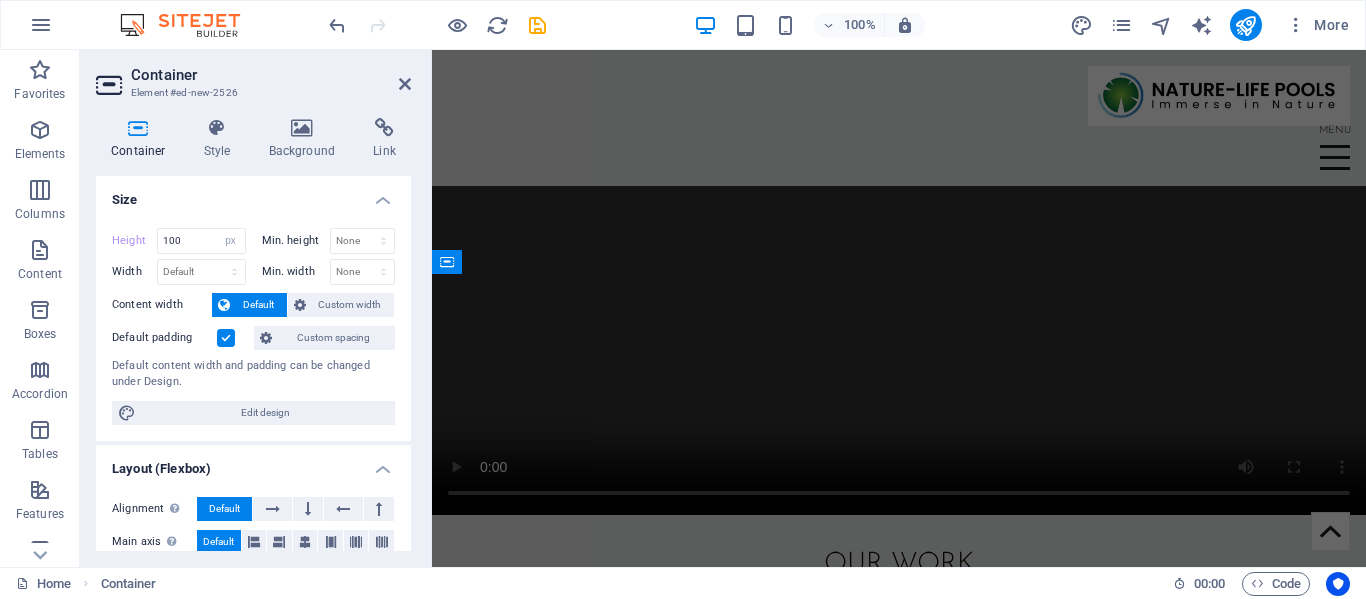 scroll, scrollTop: 1416, scrollLeft: 0, axis: vertical 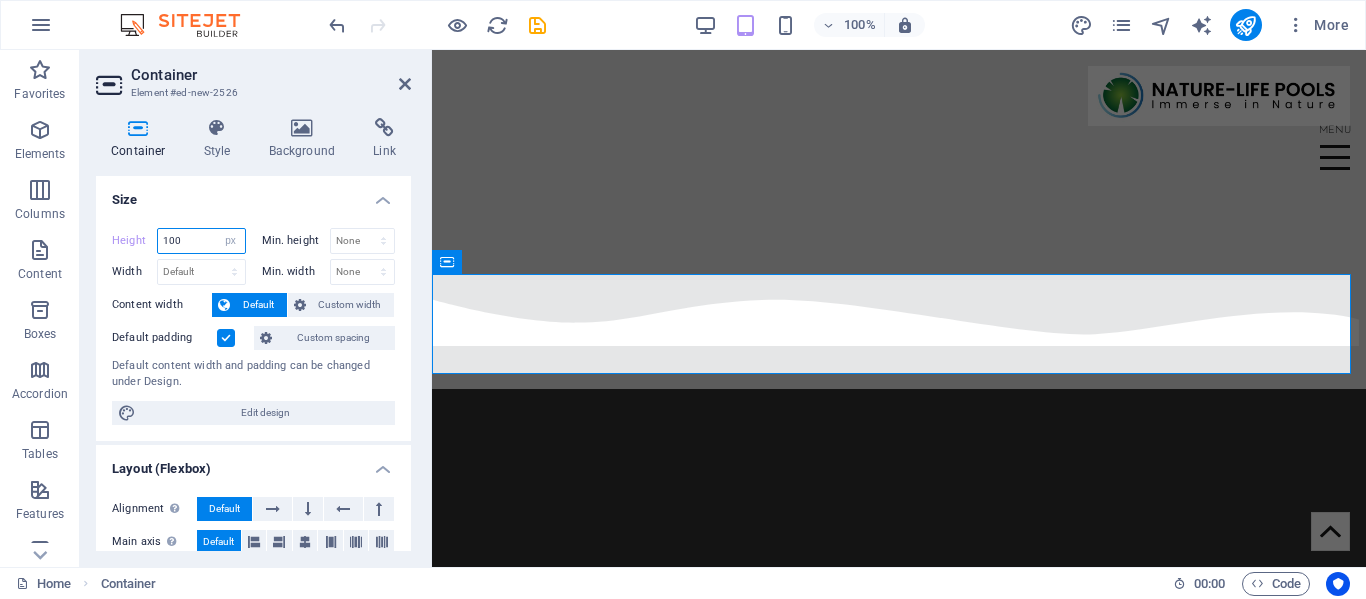 click on "100" at bounding box center (201, 241) 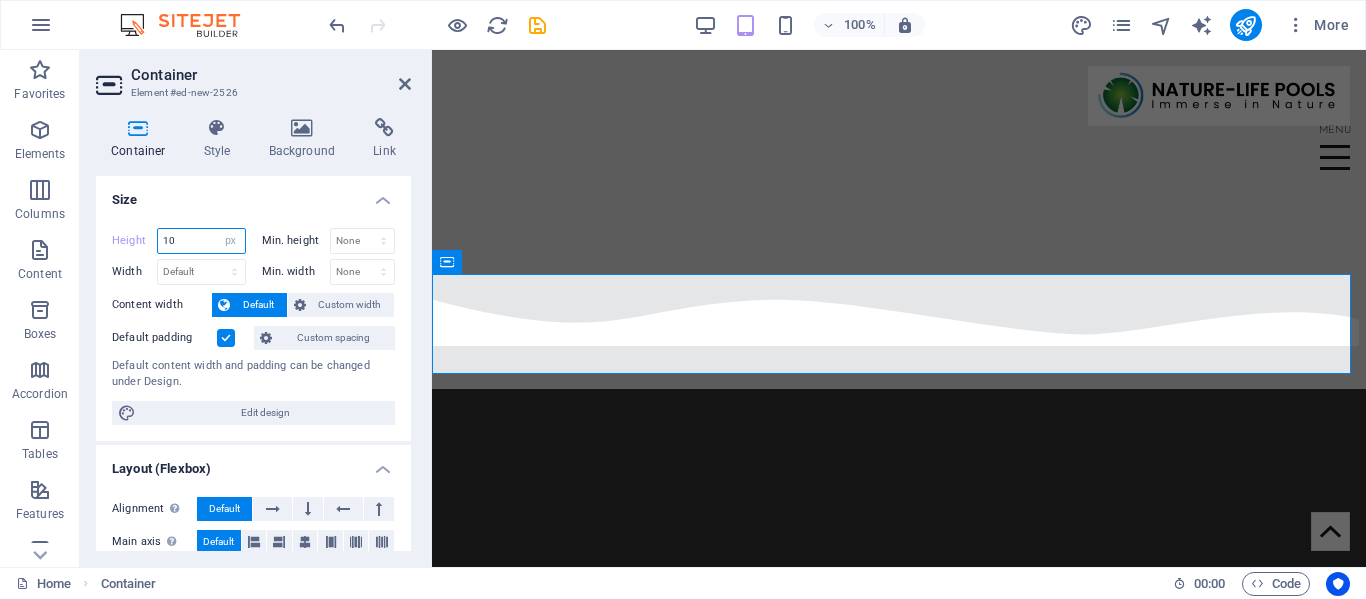 type on "1" 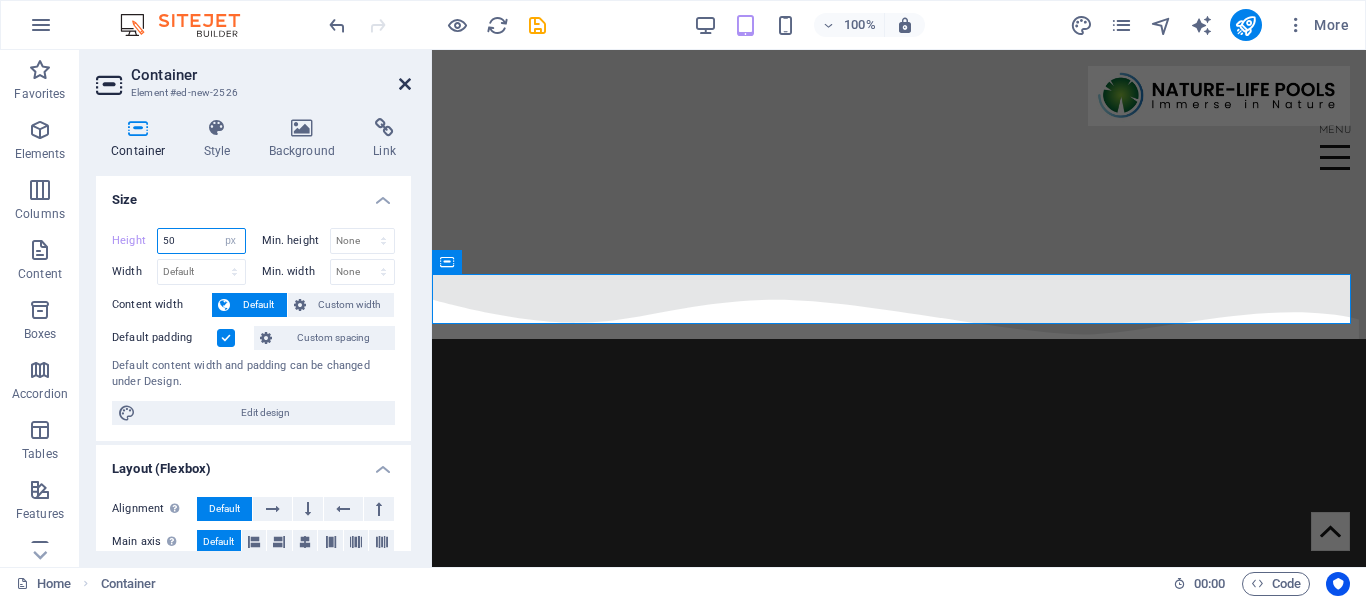 type on "50" 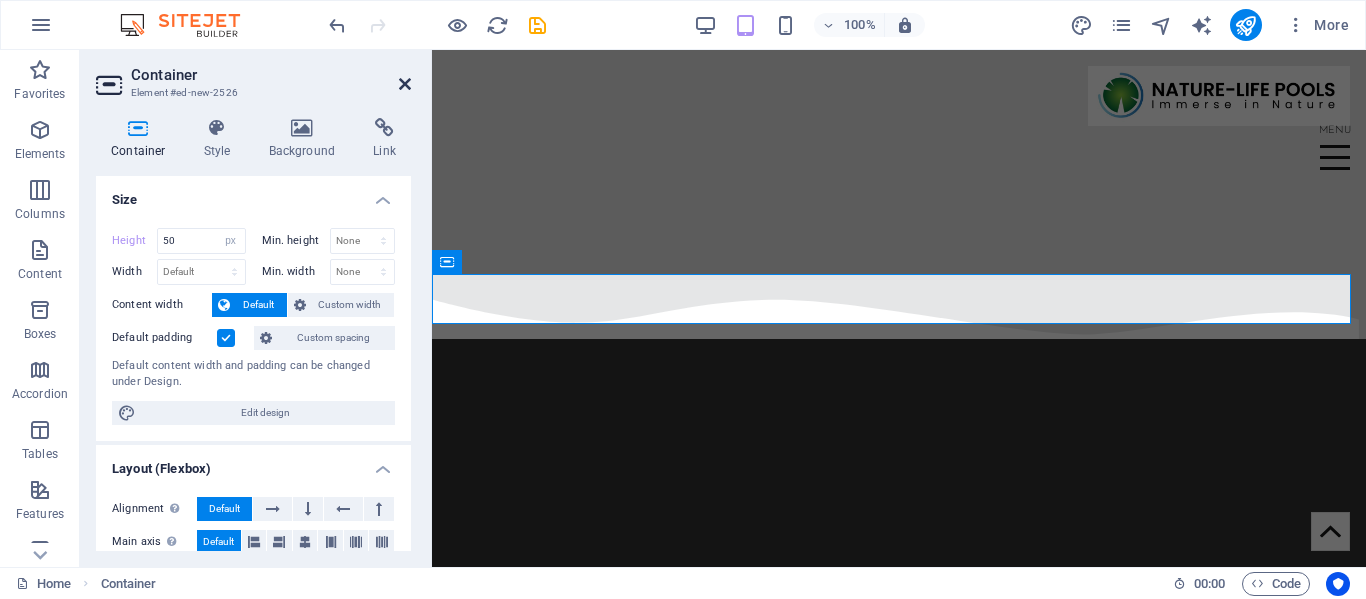 click at bounding box center [405, 84] 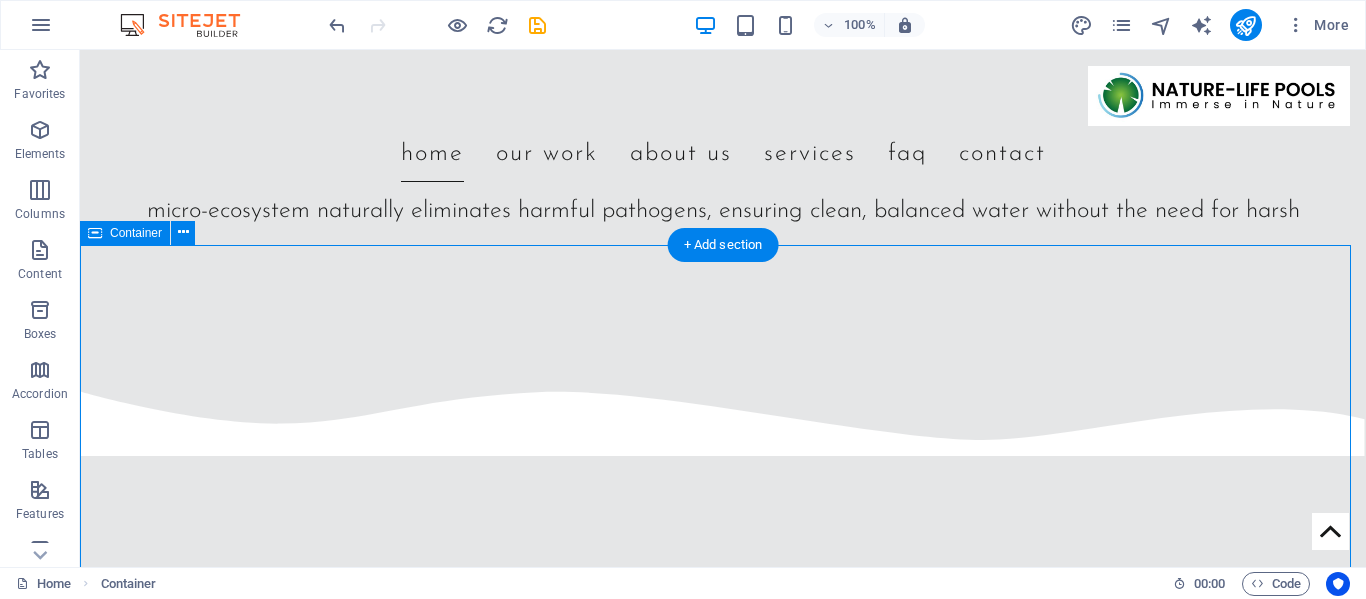 scroll, scrollTop: 1457, scrollLeft: 0, axis: vertical 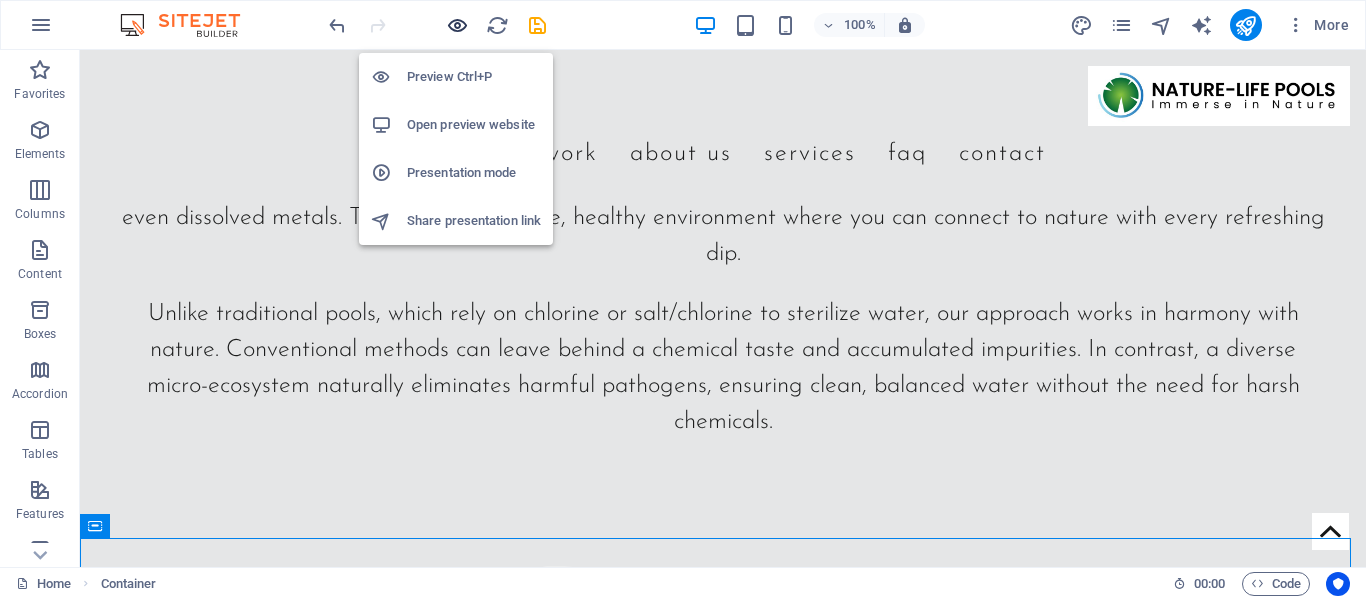 click at bounding box center (457, 25) 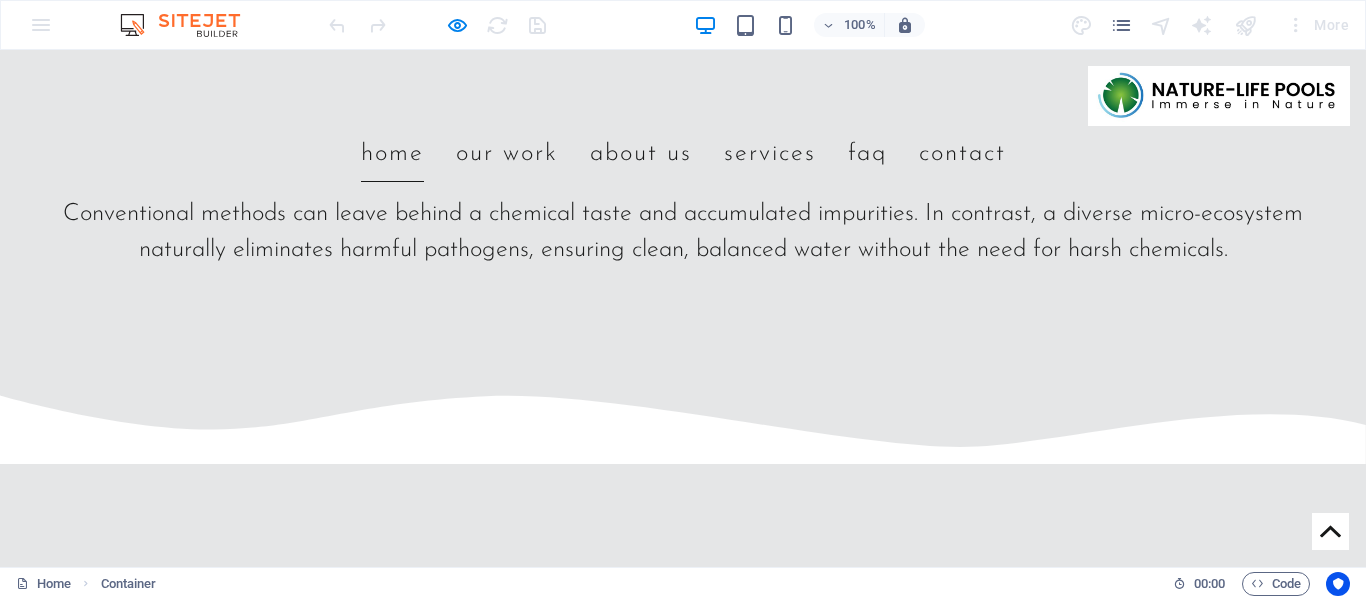 scroll, scrollTop: 1834, scrollLeft: 0, axis: vertical 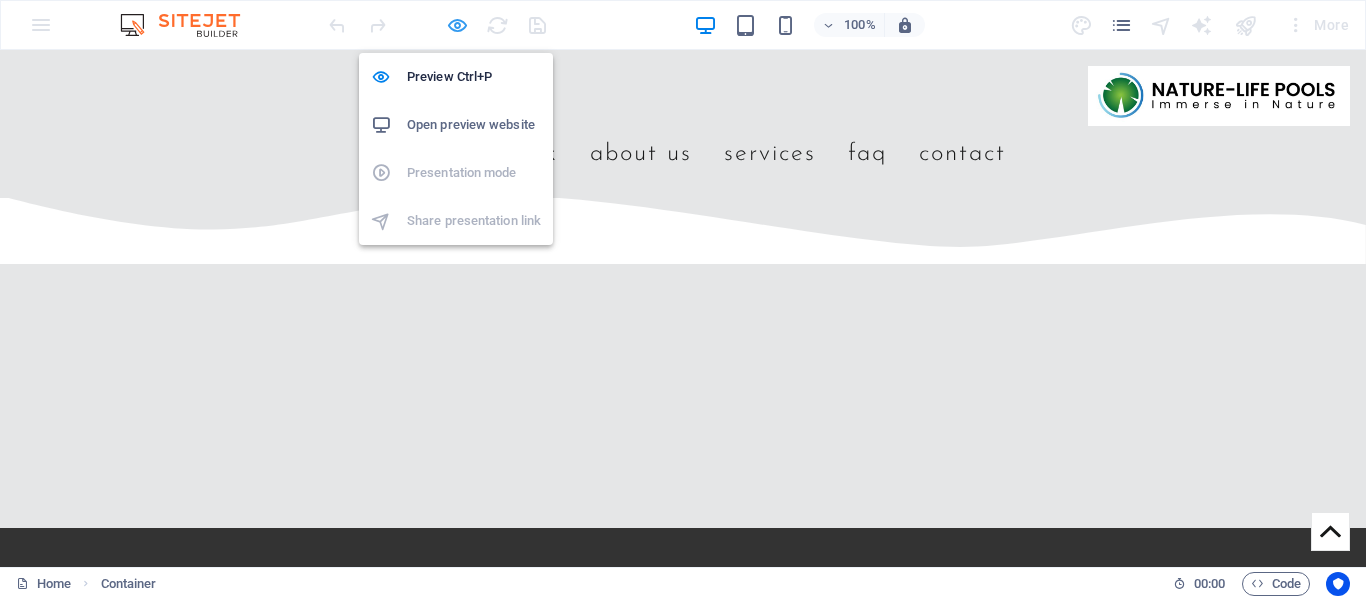 click at bounding box center [457, 25] 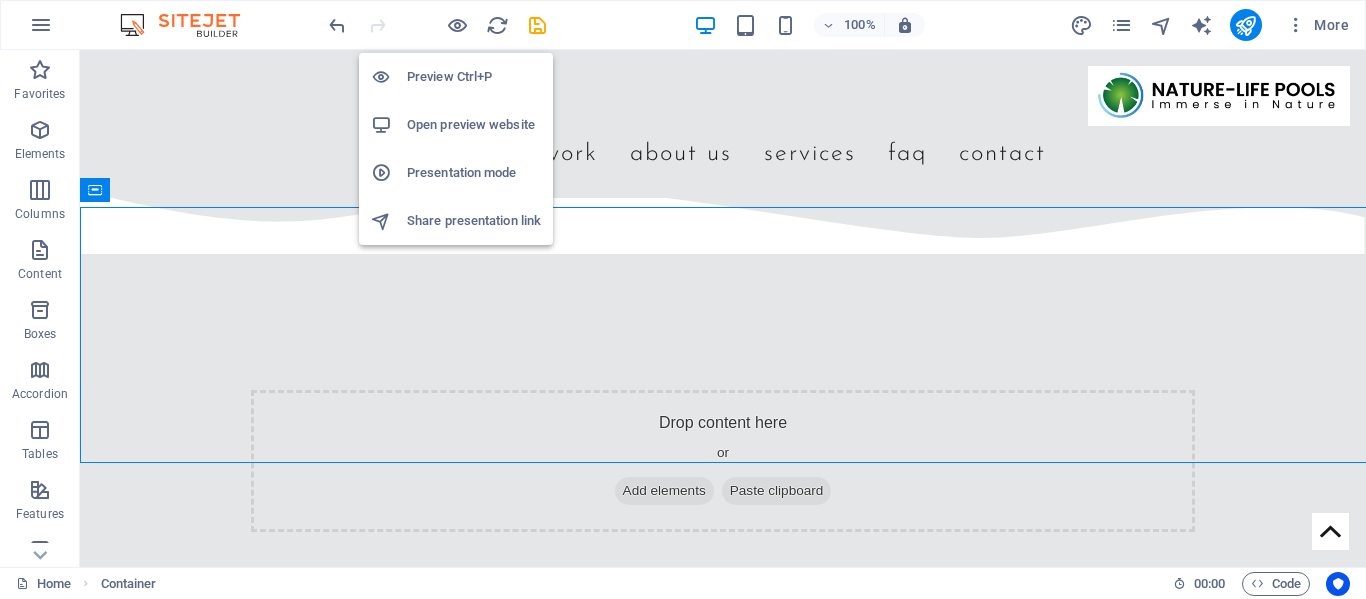 scroll, scrollTop: 1793, scrollLeft: 0, axis: vertical 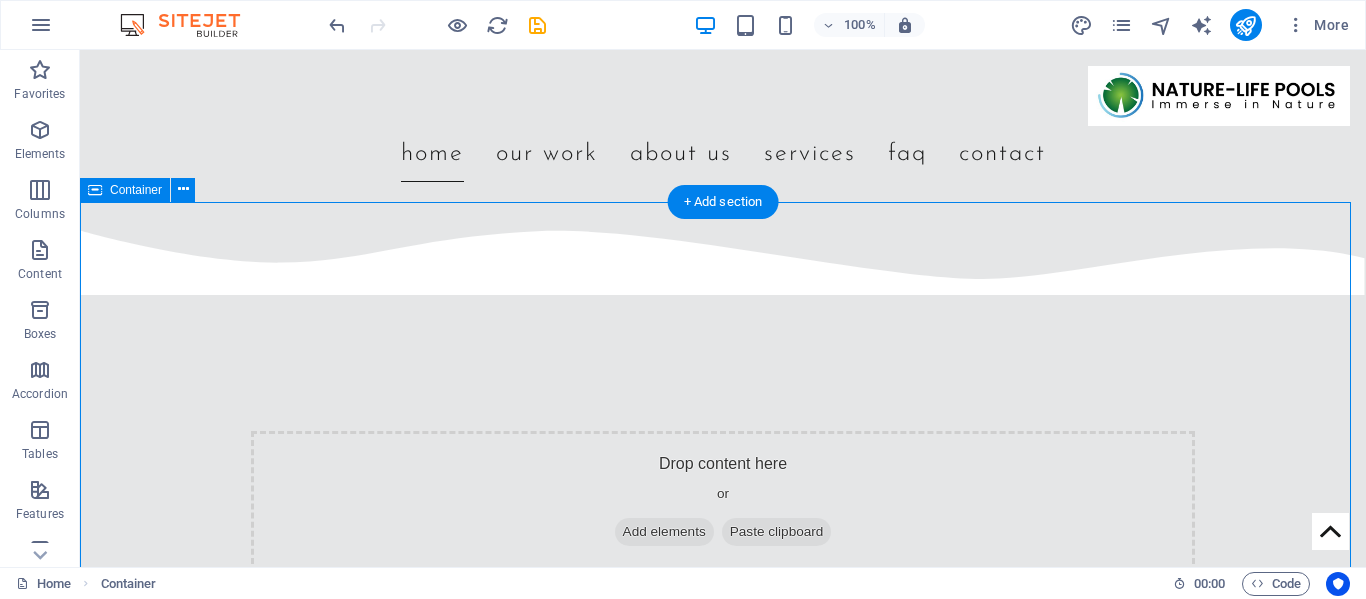 click on "Drop content here or  Add elements  Paste clipboard" at bounding box center [723, 458] 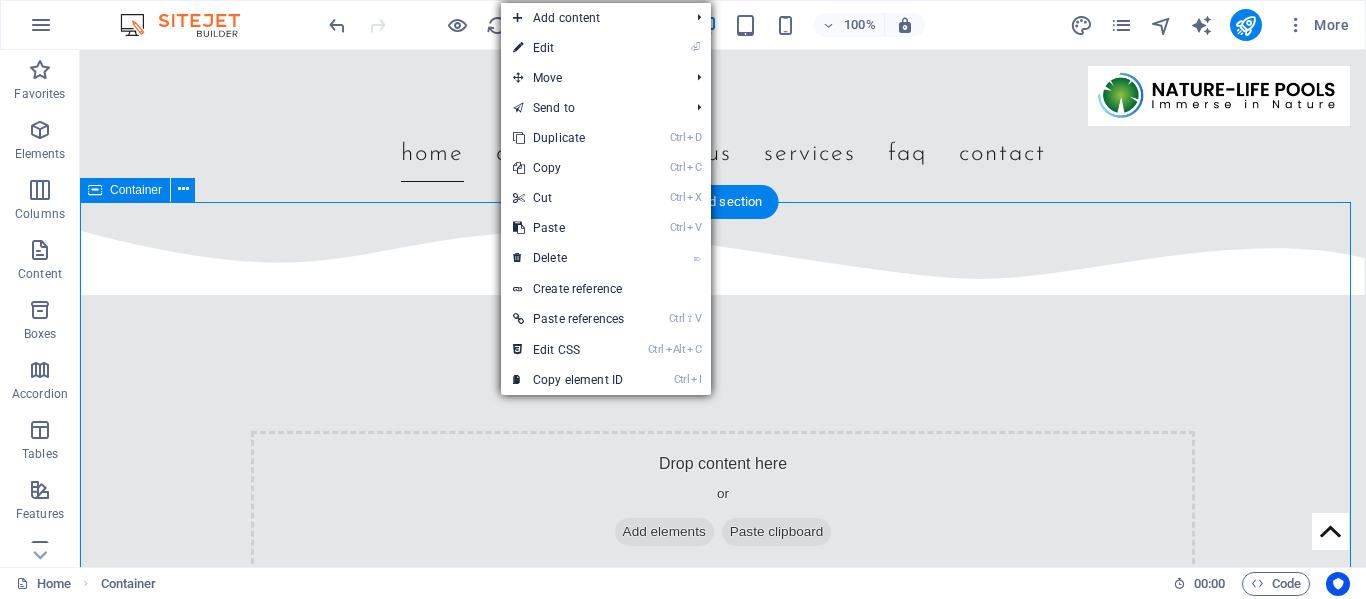 click on "Drop content here or  Add elements  Paste clipboard" at bounding box center [723, 502] 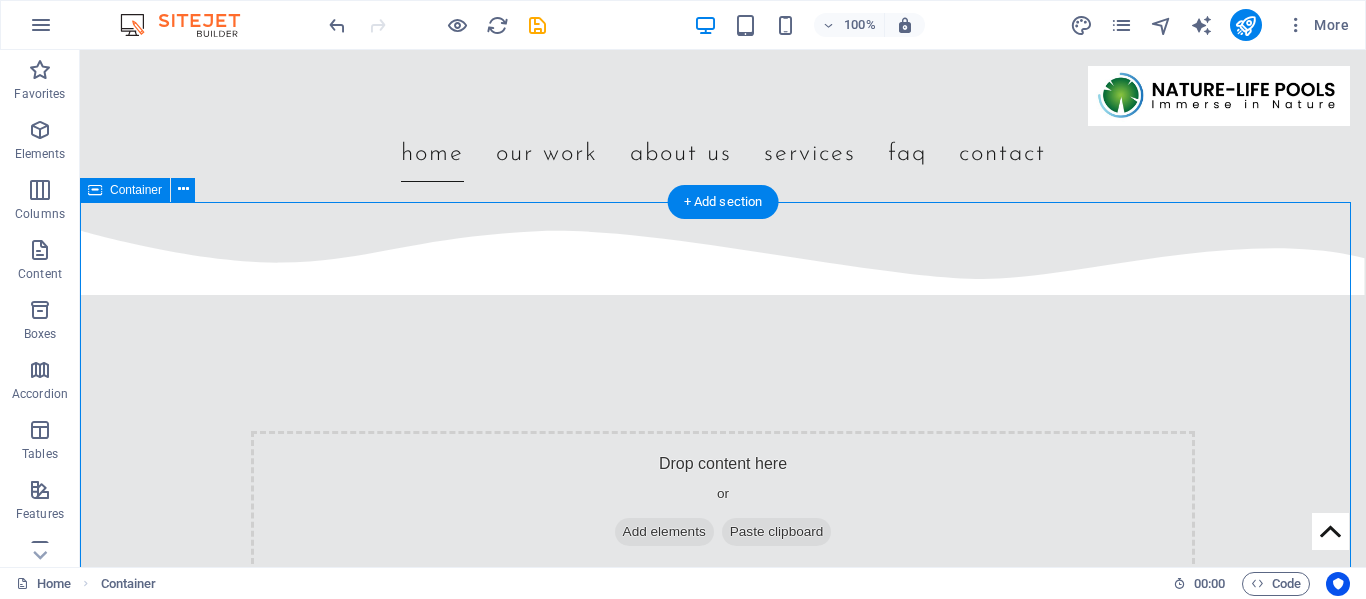 click on "Drop content here or  Add elements  Paste clipboard" at bounding box center [723, 502] 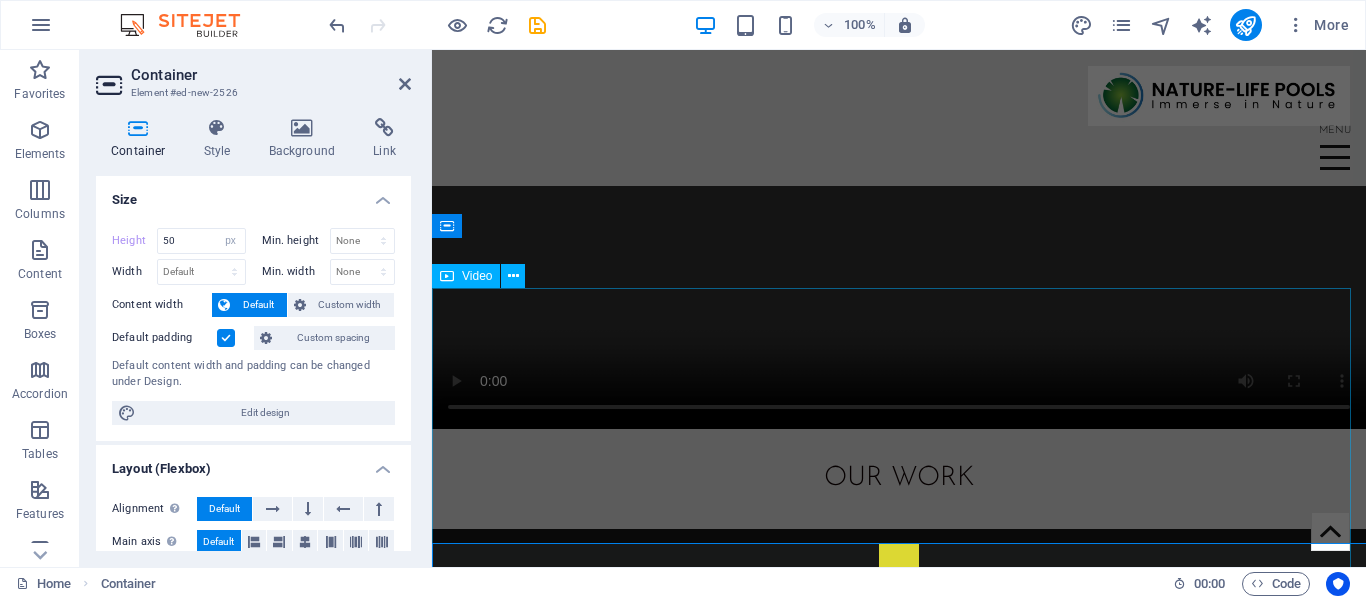 scroll, scrollTop: 1452, scrollLeft: 0, axis: vertical 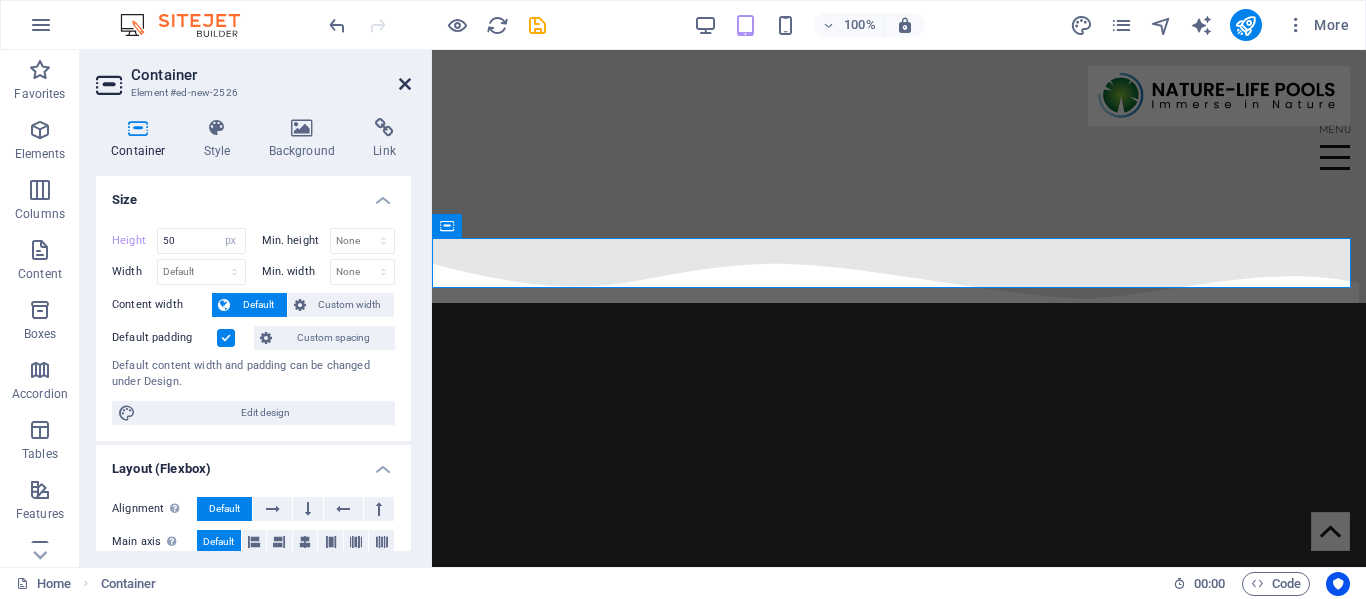 click at bounding box center [405, 84] 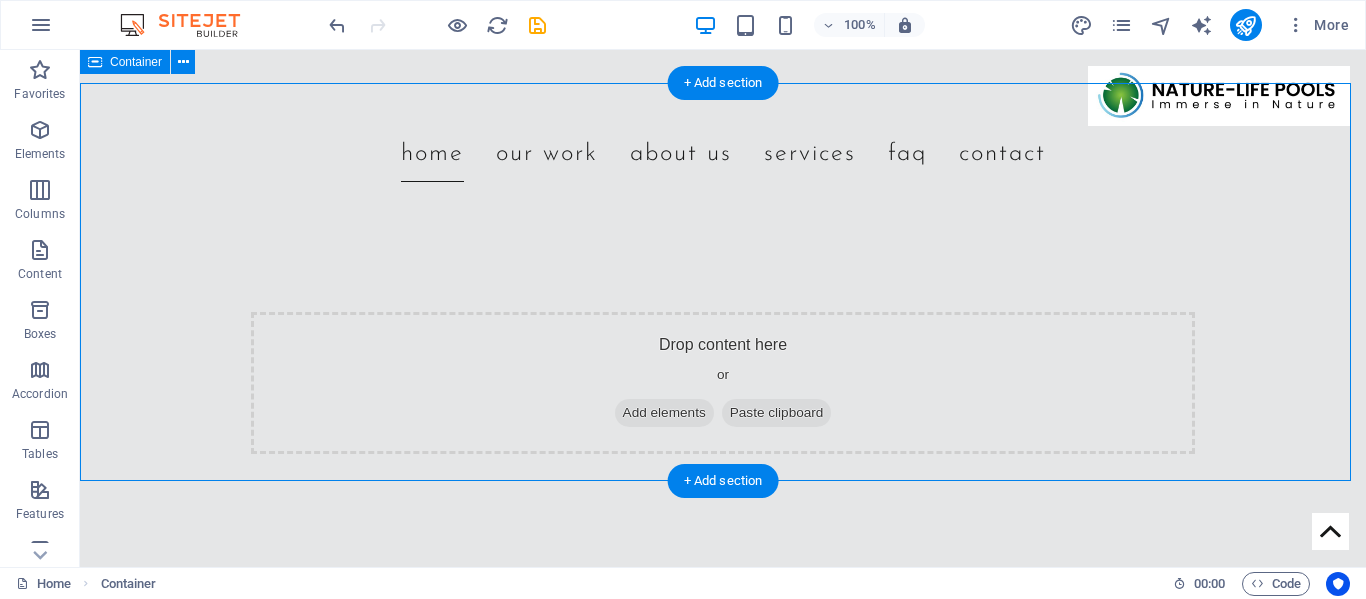 scroll, scrollTop: 1793, scrollLeft: 0, axis: vertical 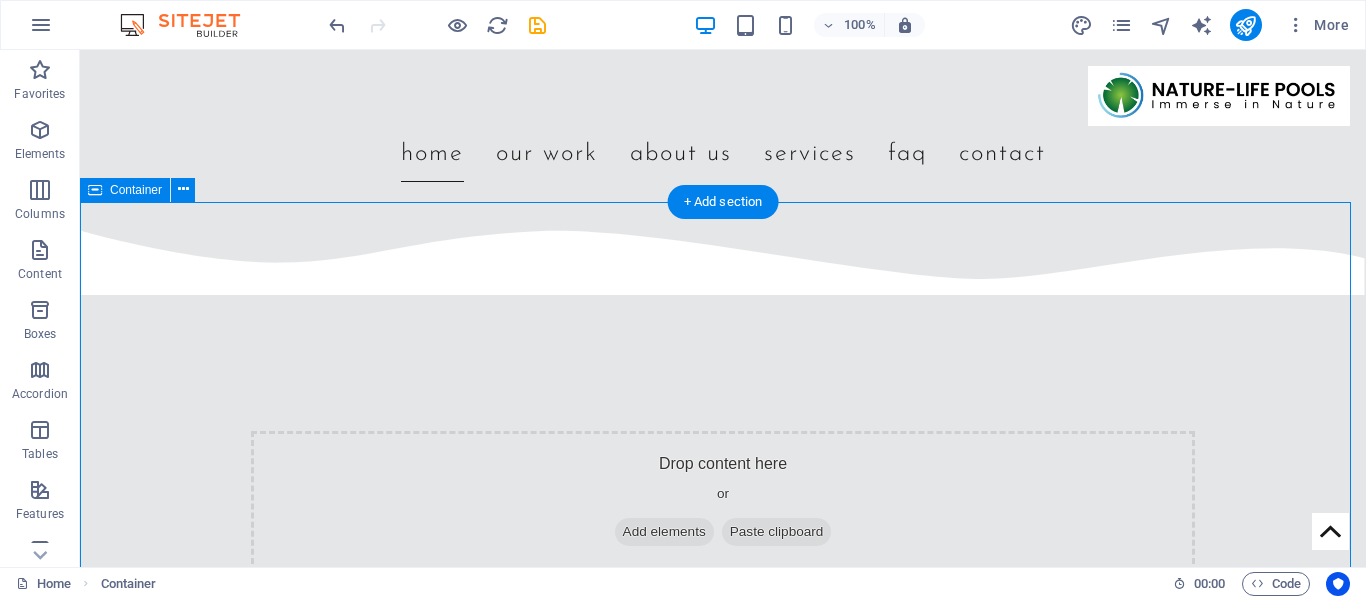 click on "Drop content here or  Add elements  Paste clipboard" at bounding box center [723, 458] 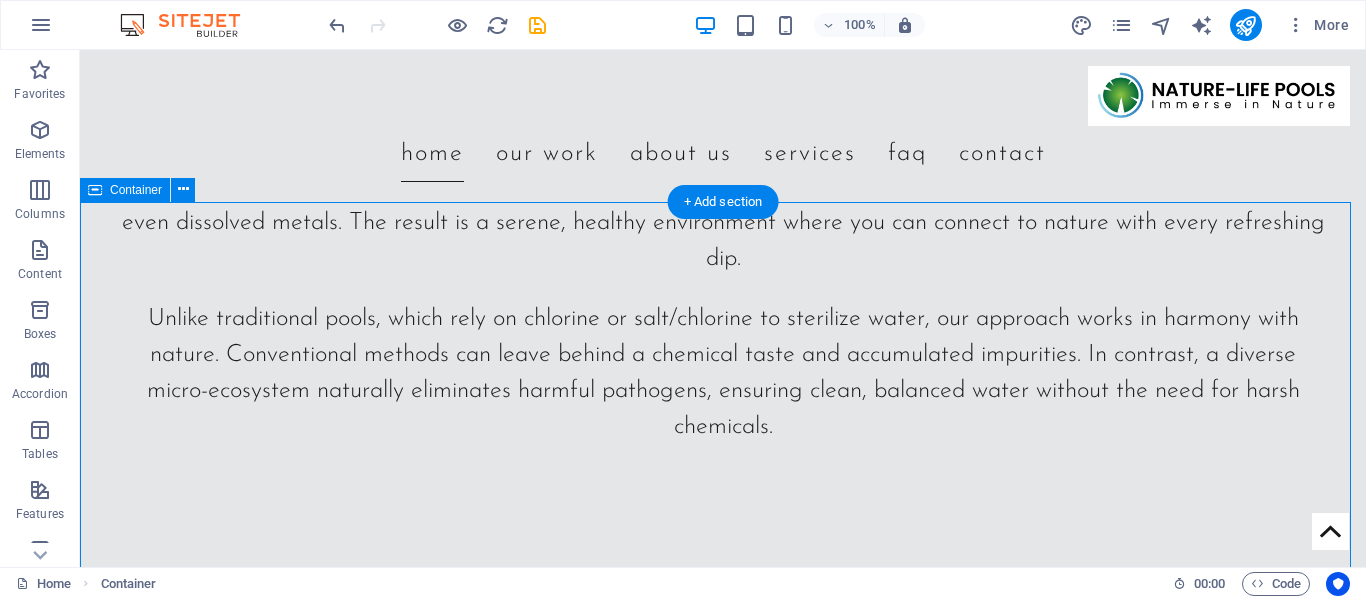 select on "px" 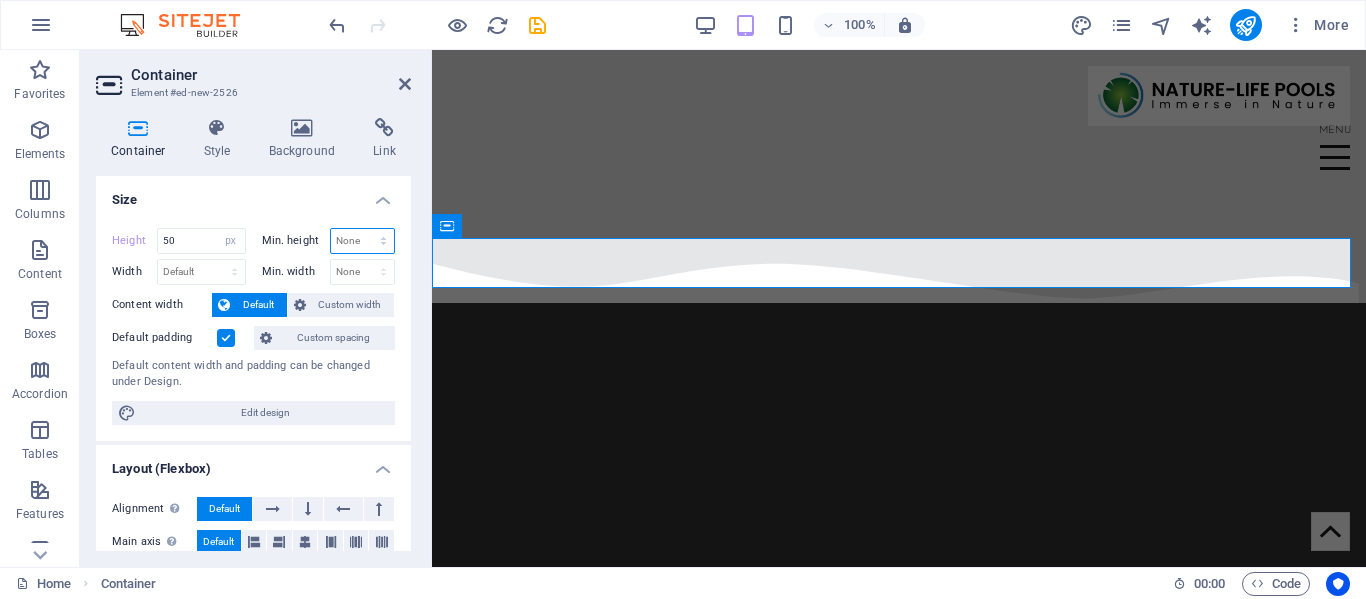 click on "None px rem % vh vw" at bounding box center (363, 241) 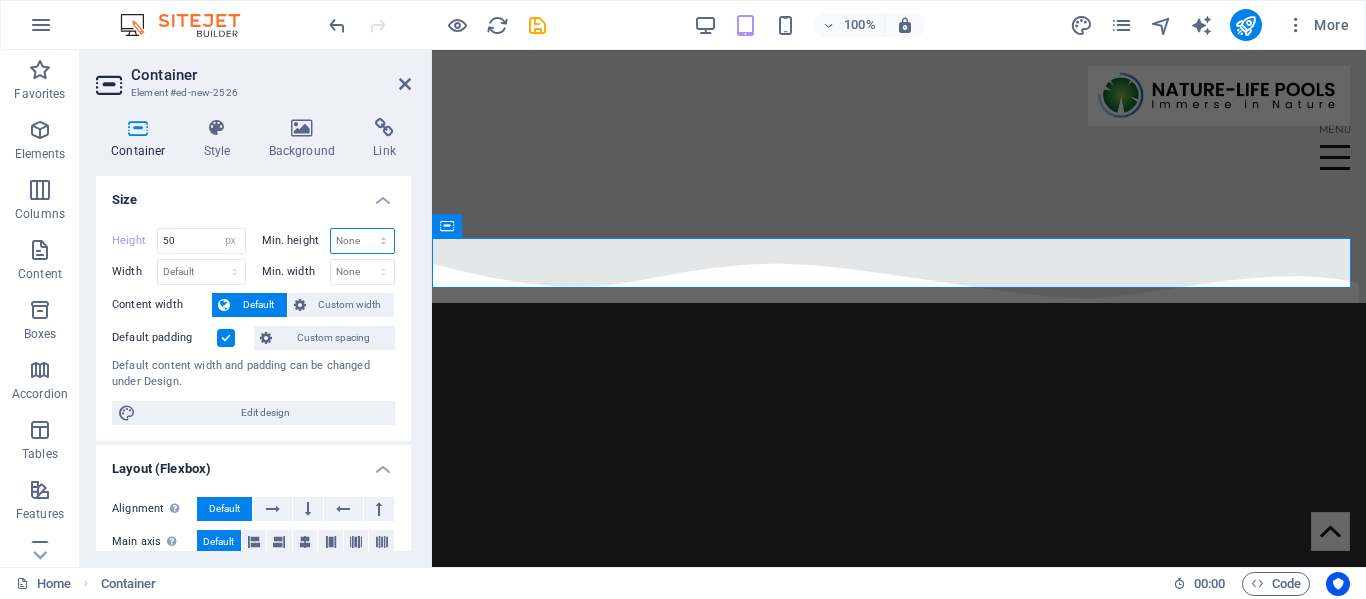 select on "px" 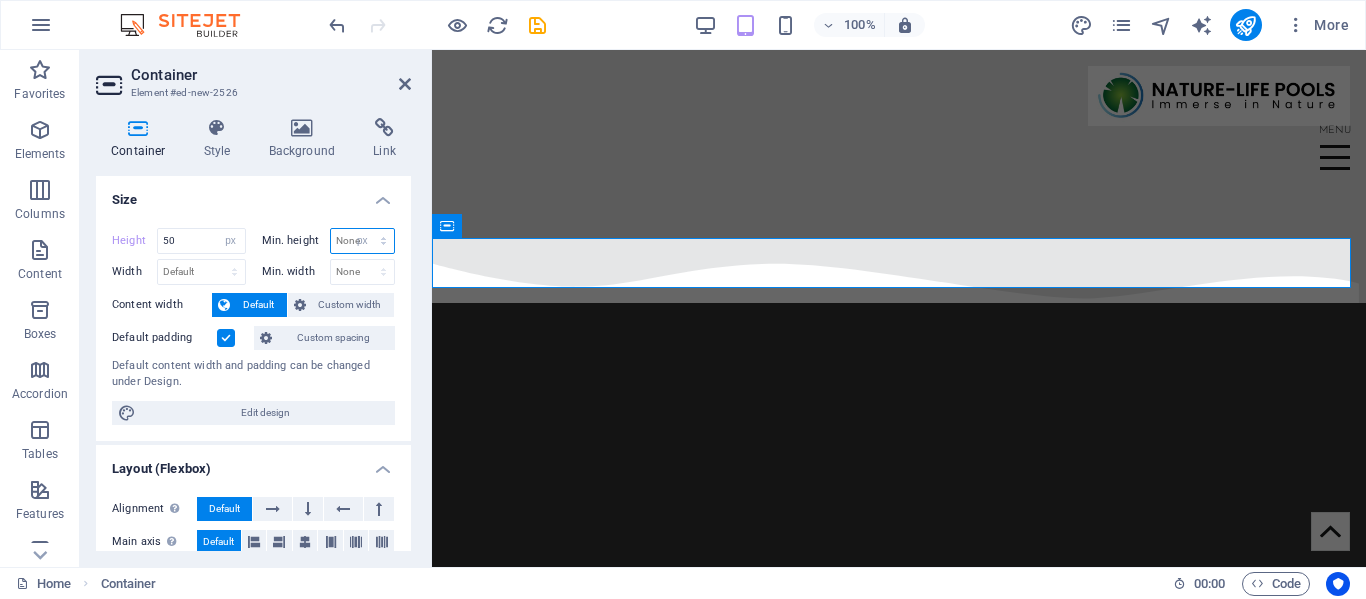 click on "None px rem % vh vw" at bounding box center [363, 241] 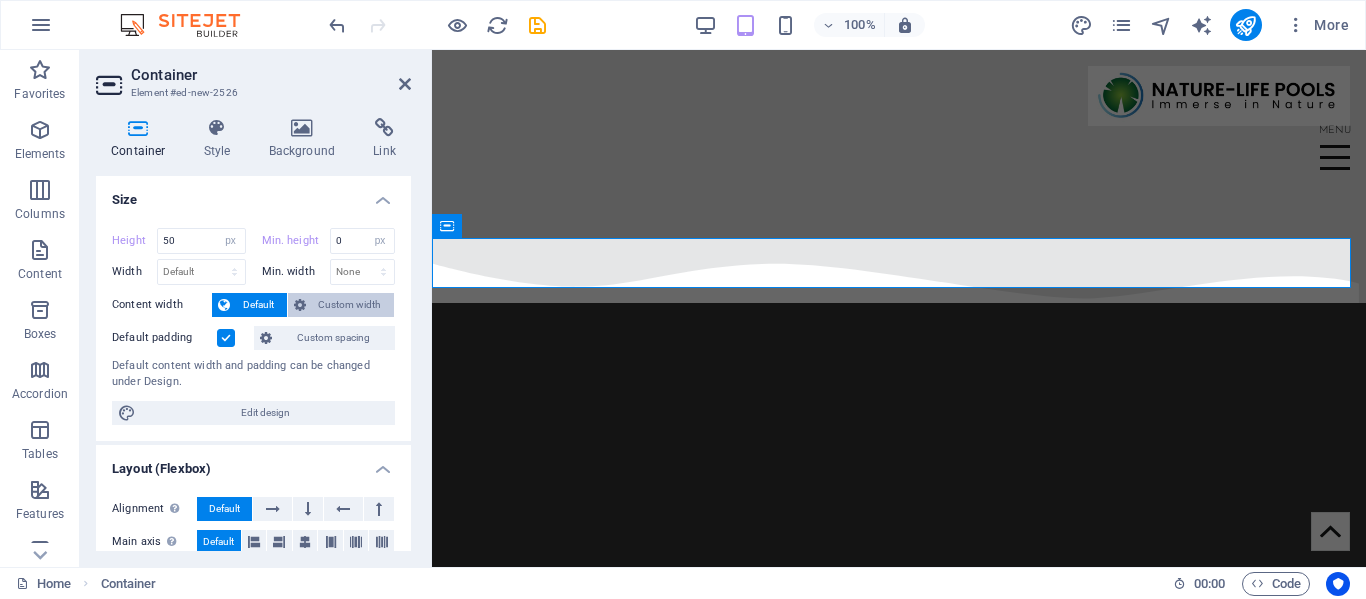 click on "Custom width" at bounding box center [350, 305] 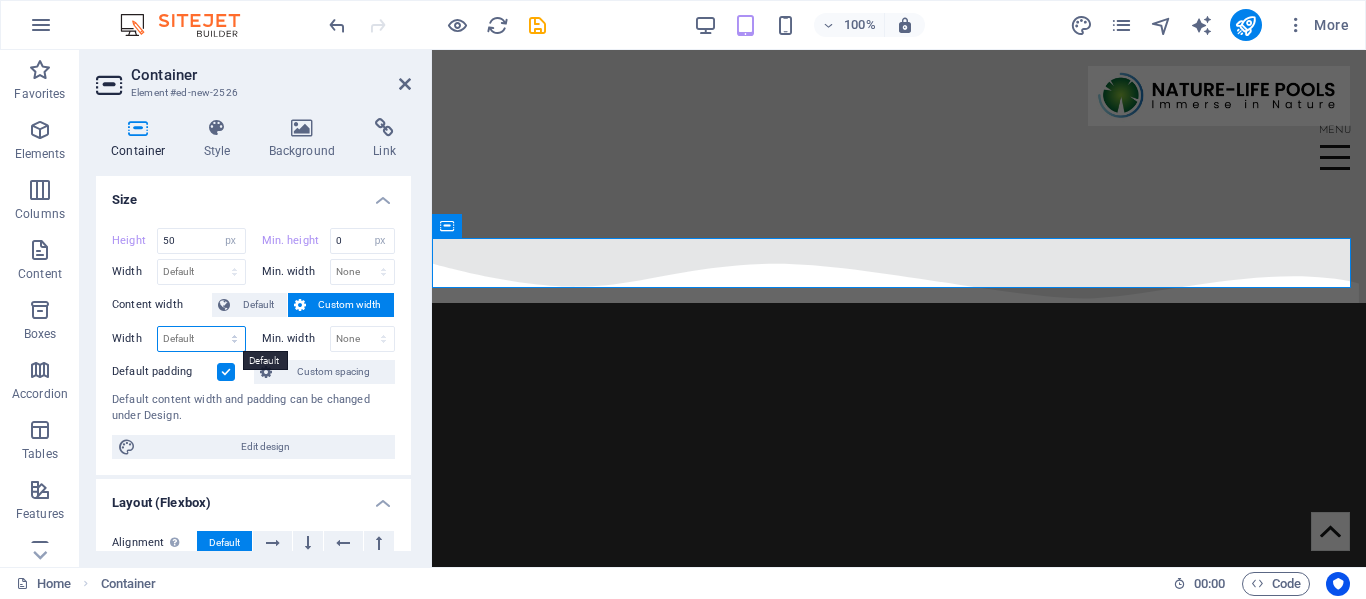 click on "Default px rem % em vh vw" at bounding box center (201, 339) 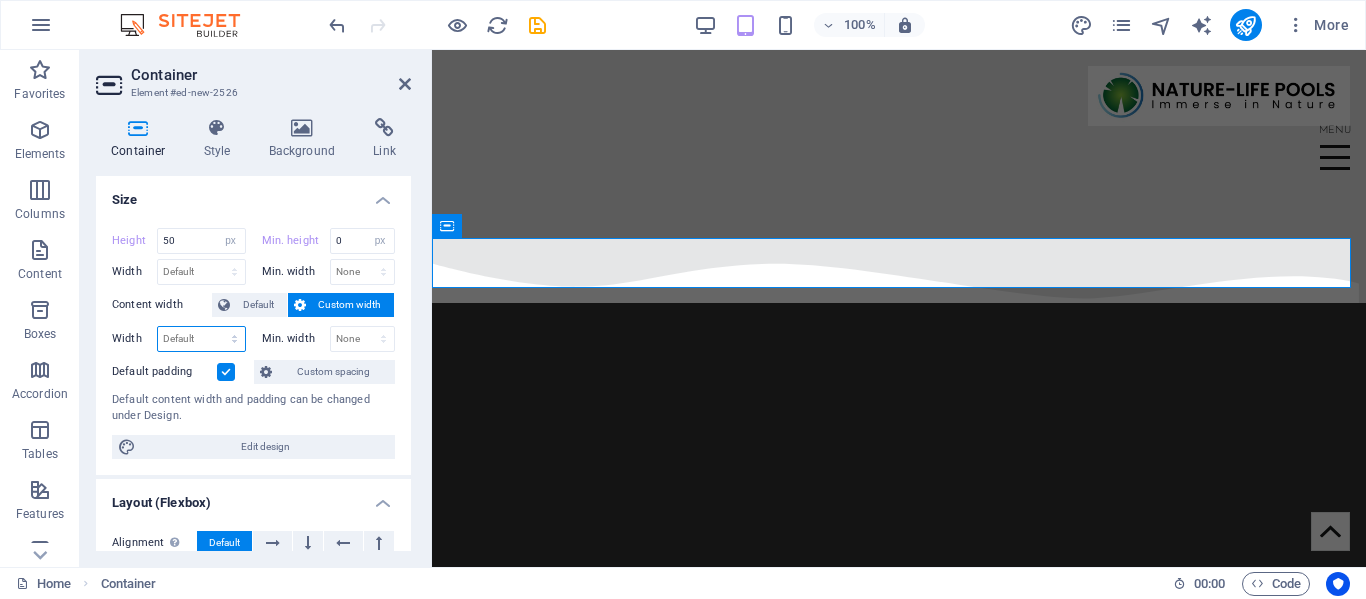 select on "px" 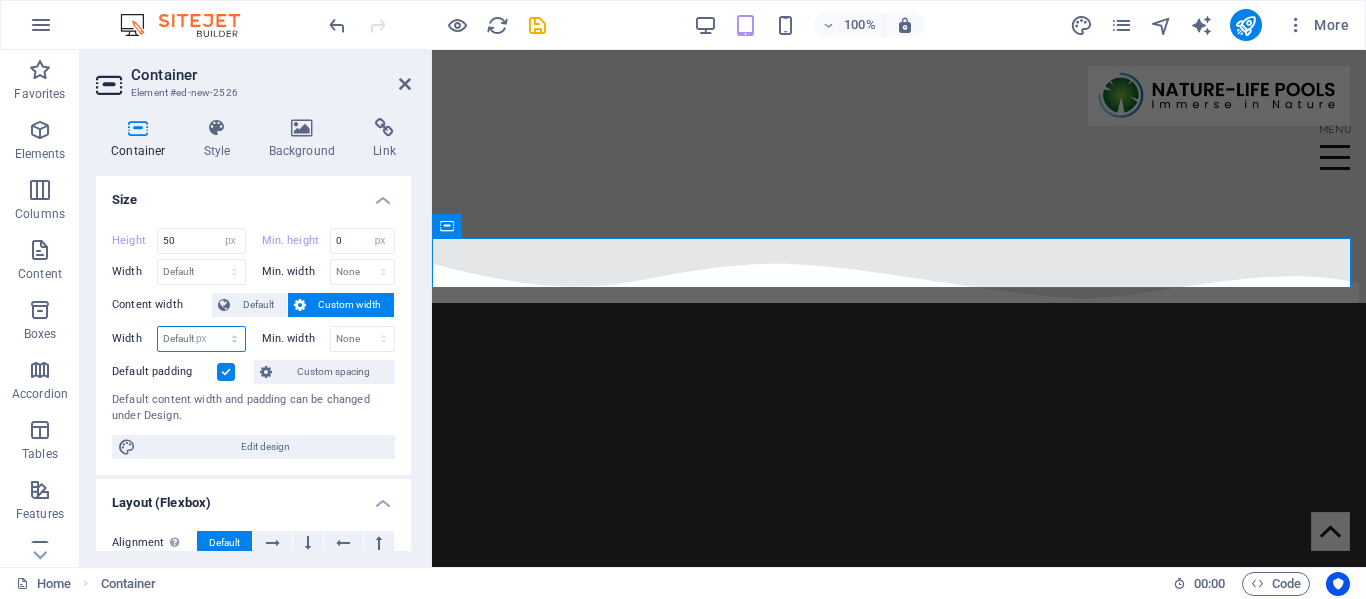 click on "Default px rem % em vh vw" at bounding box center (201, 339) 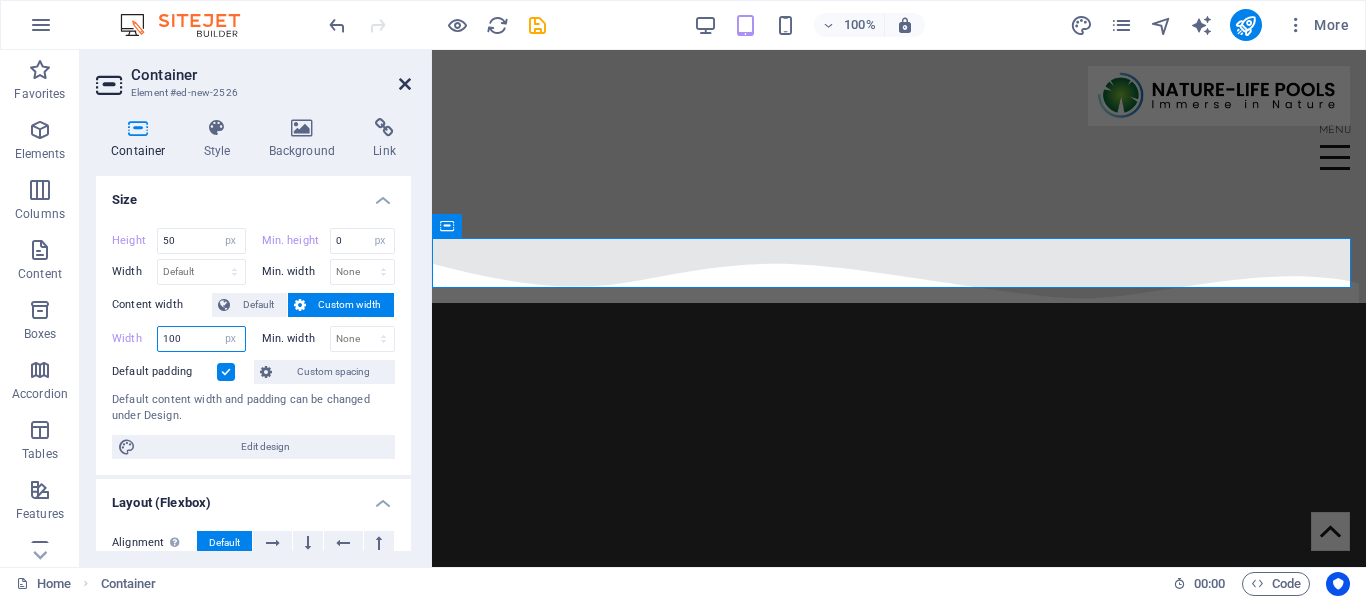 type on "100" 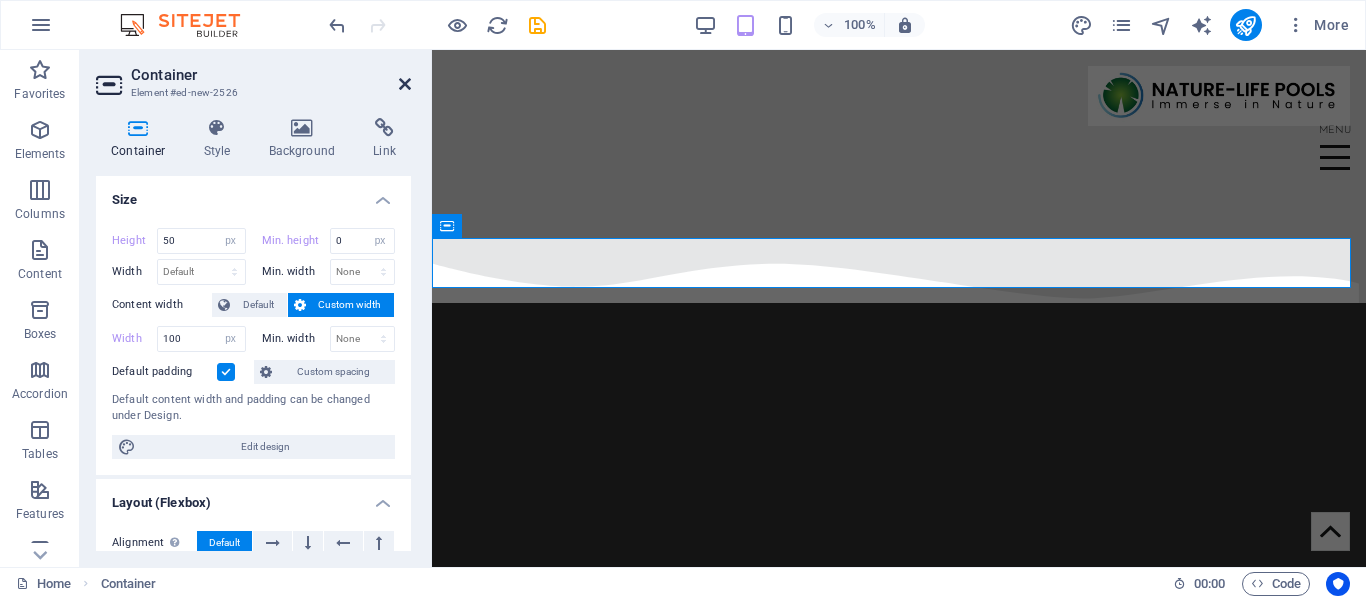 click at bounding box center [405, 84] 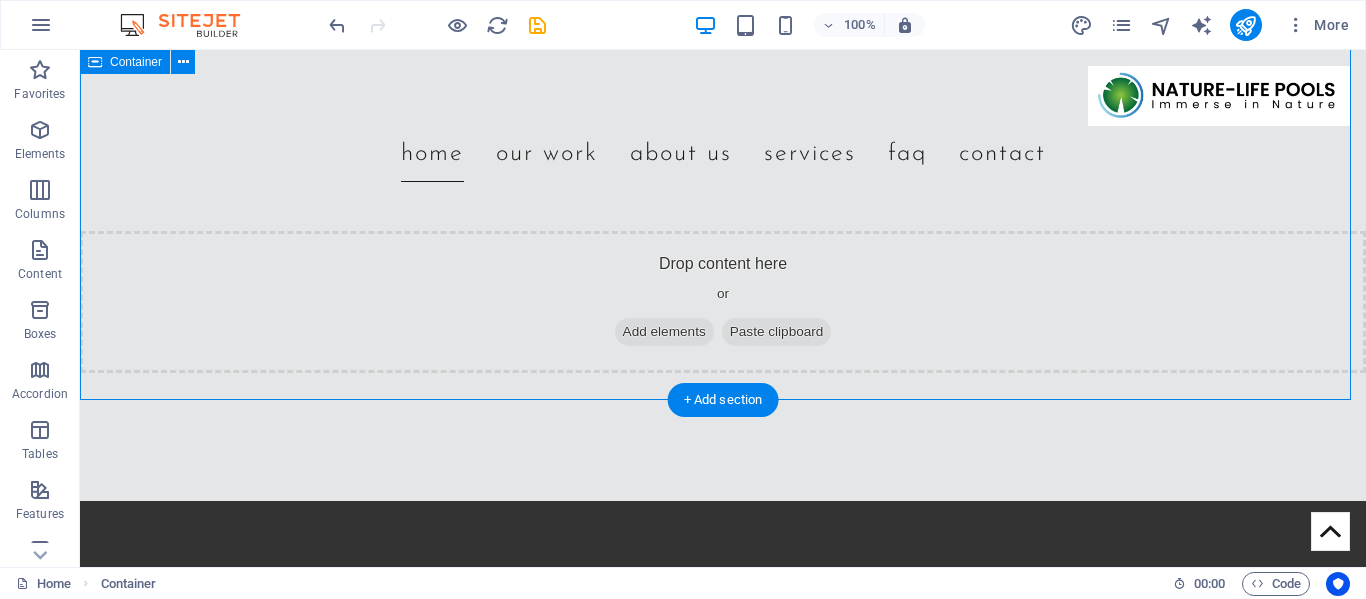 scroll, scrollTop: 1793, scrollLeft: 0, axis: vertical 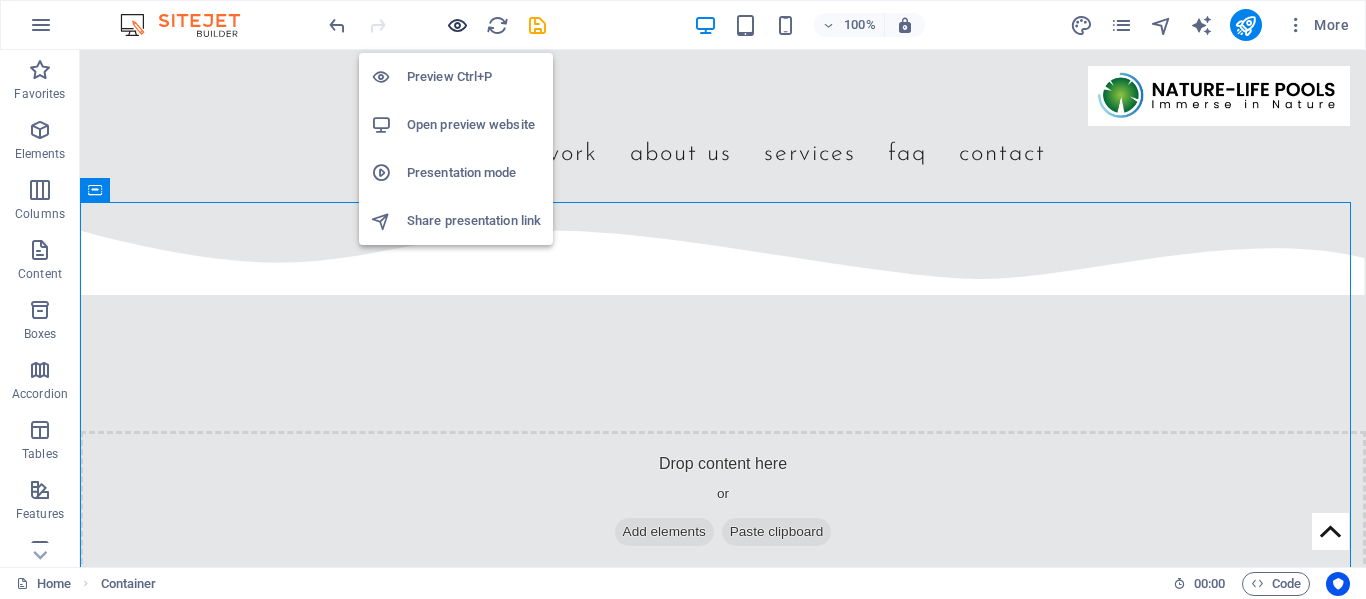 click at bounding box center [457, 25] 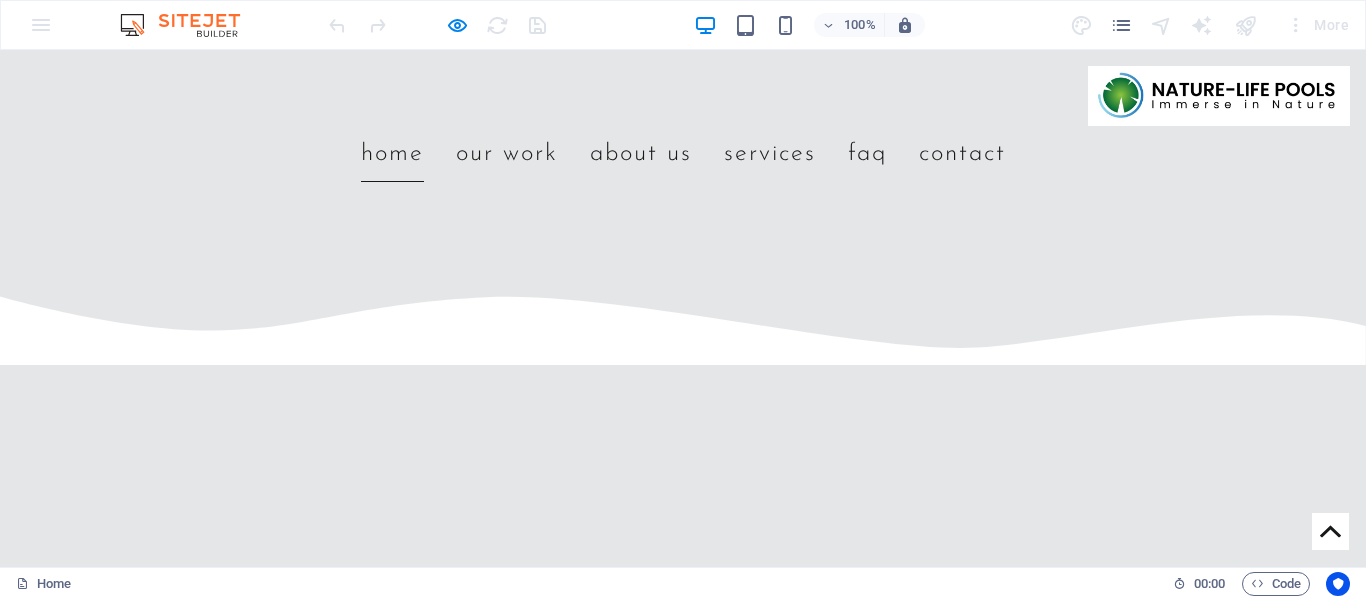 scroll, scrollTop: 1734, scrollLeft: 0, axis: vertical 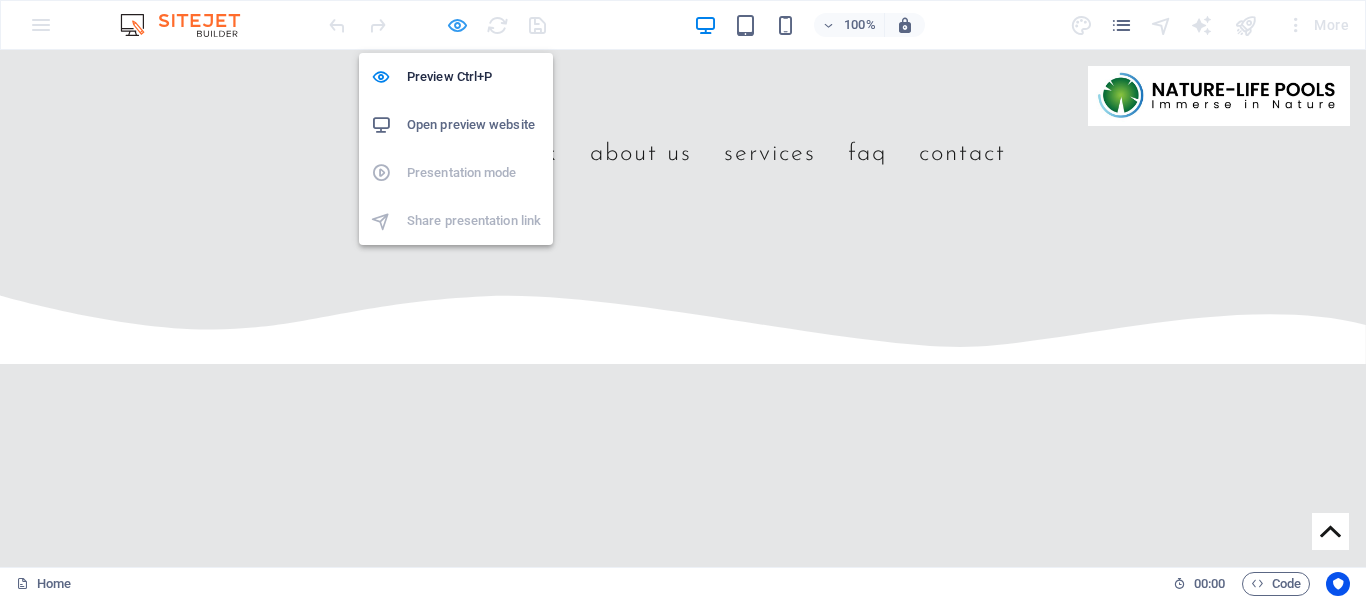 click at bounding box center (457, 25) 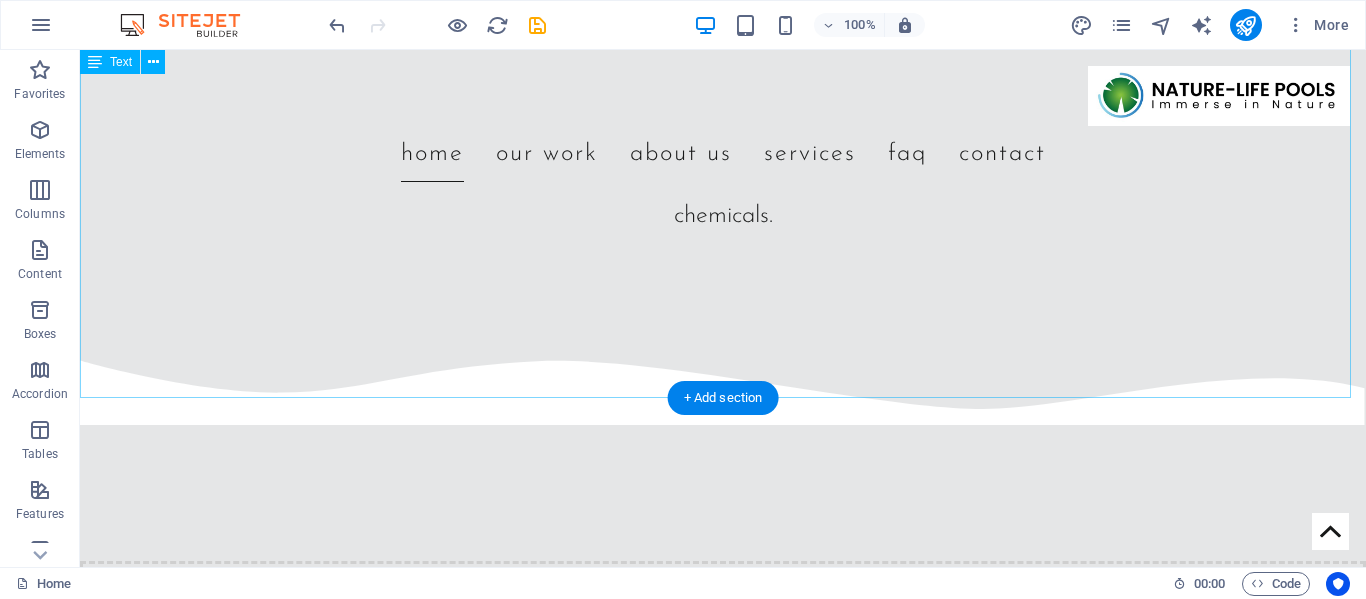 scroll, scrollTop: 1593, scrollLeft: 0, axis: vertical 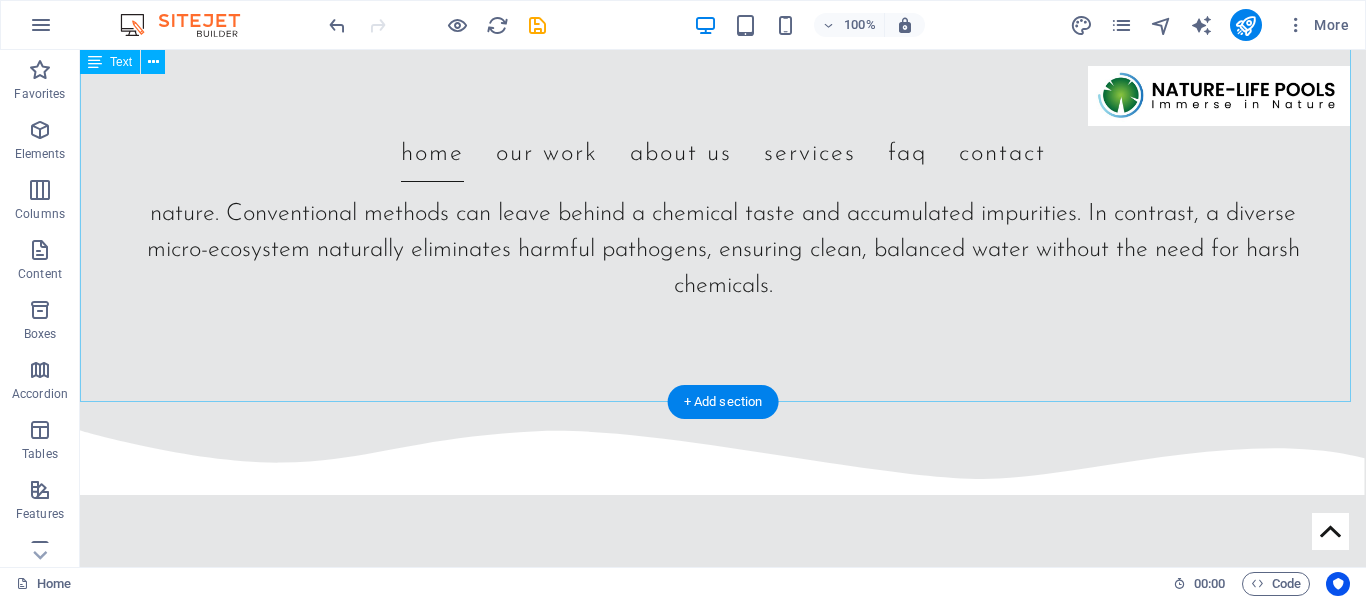 click on "Natural swimming pools harness the power of plants and beneficial bacteria to create a vibrant, self-sustaining ecosystem, leaving water so pure it’s safe to drink. Our uniquely designed "maintenance free" biofilter gently removes impurities like ammonia, phosphates, nitrates, and even dissolved metals. The result is a serene, healthy environment where you can connect to nature with every refreshing dip. Unlike traditional pools, which rely on chlorine or salt/chlorine to sterilize water, our approach works in harmony with nature. Conventional methods can leave behind a chemical taste and accumulated impurities. In contrast, a diverse micro-ecosystem naturally eliminates harmful pathogens, ensuring clean, balanced water without the need for harsh chemicals." at bounding box center (723, 154) 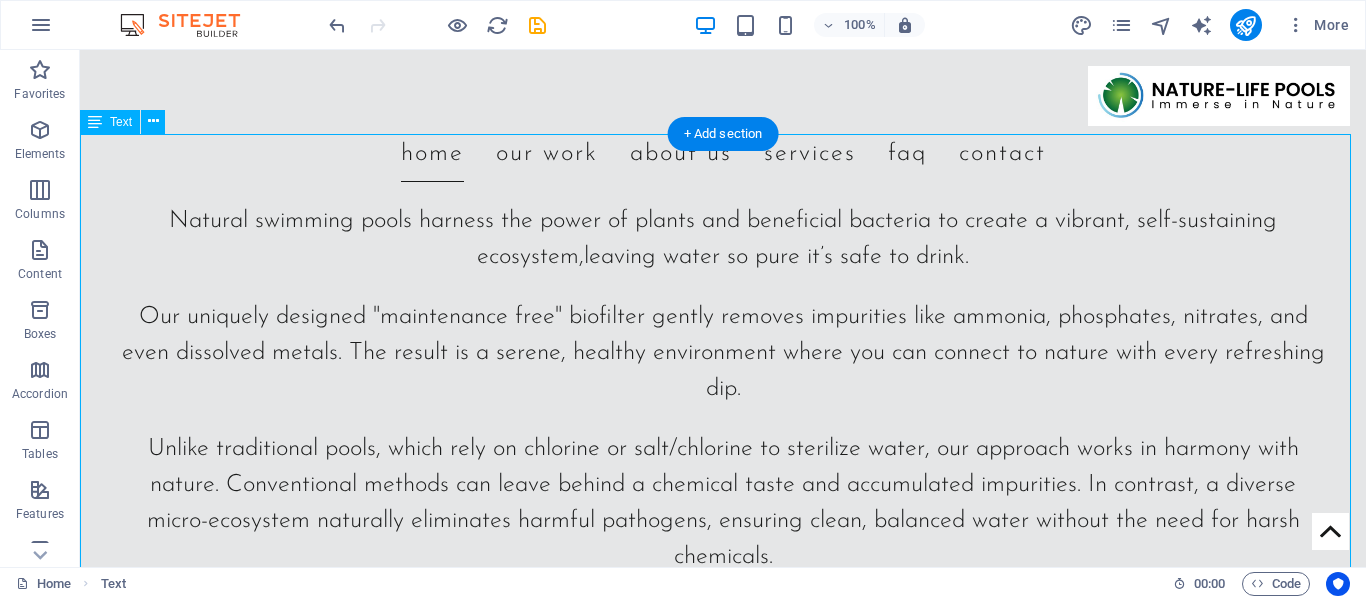 scroll, scrollTop: 1293, scrollLeft: 0, axis: vertical 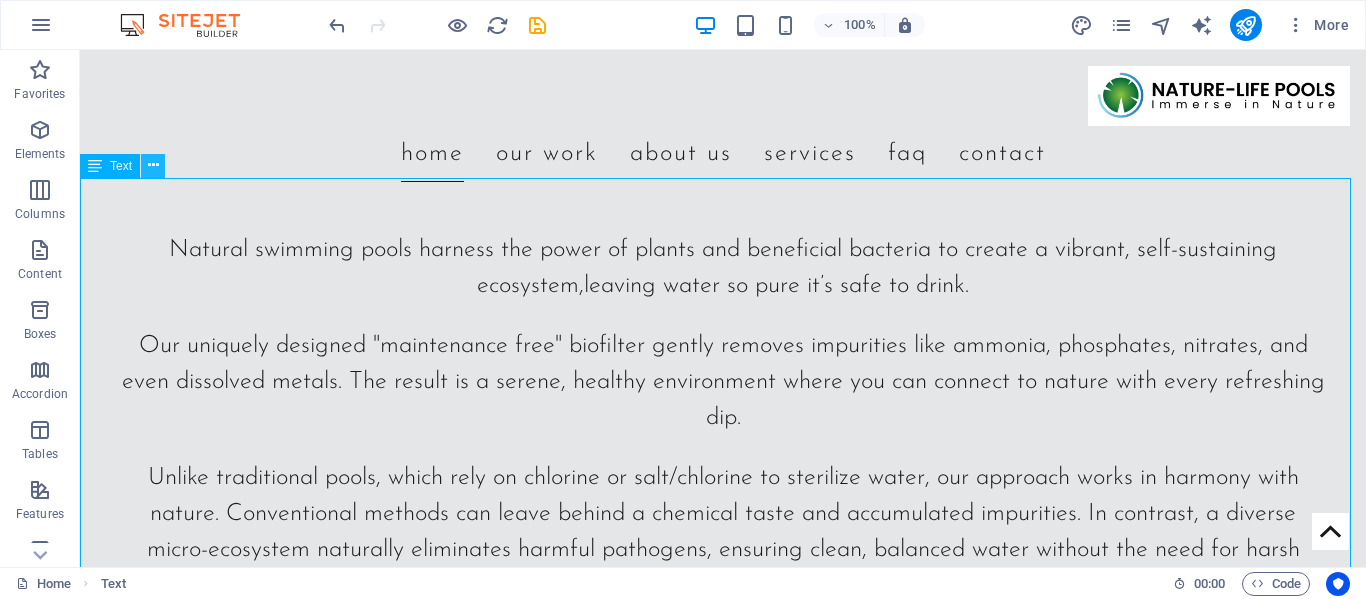 click at bounding box center [153, 165] 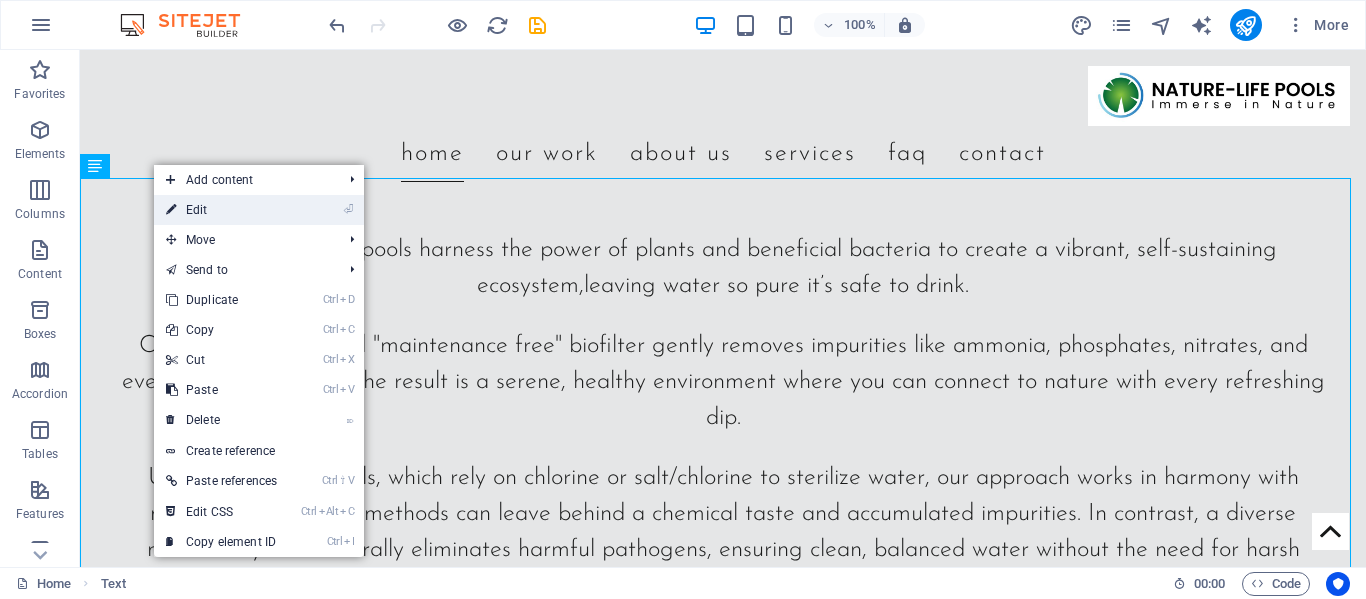 click on "⏎  Edit" at bounding box center [221, 210] 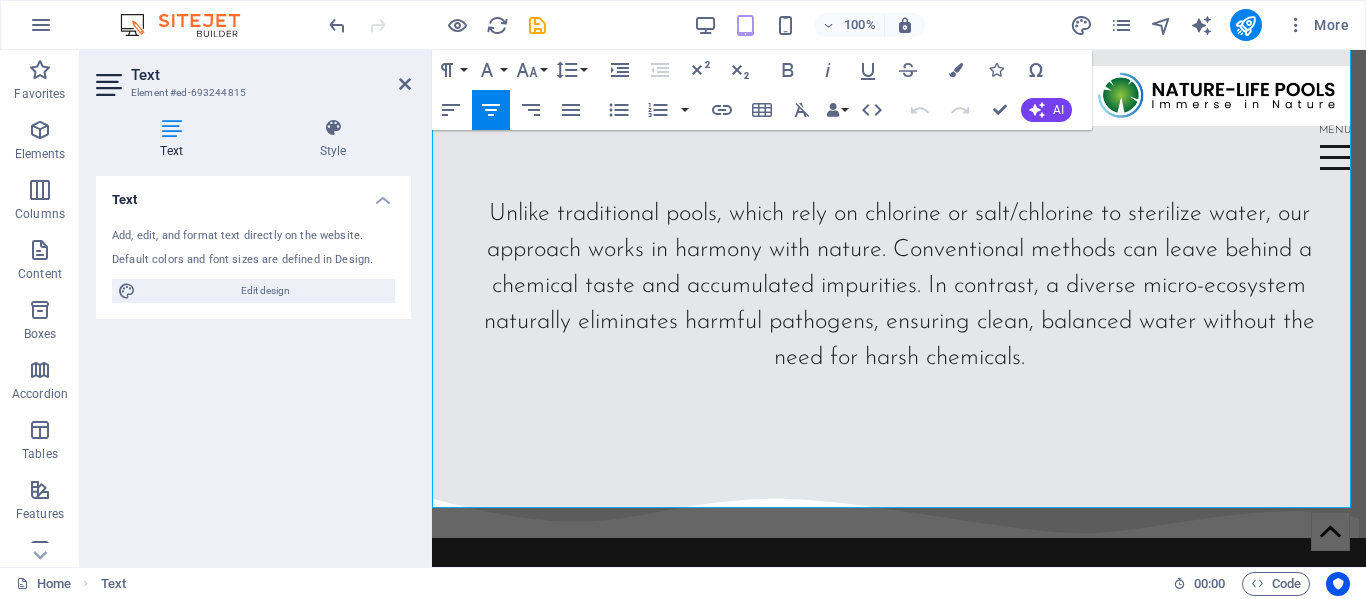 scroll, scrollTop: 1269, scrollLeft: 0, axis: vertical 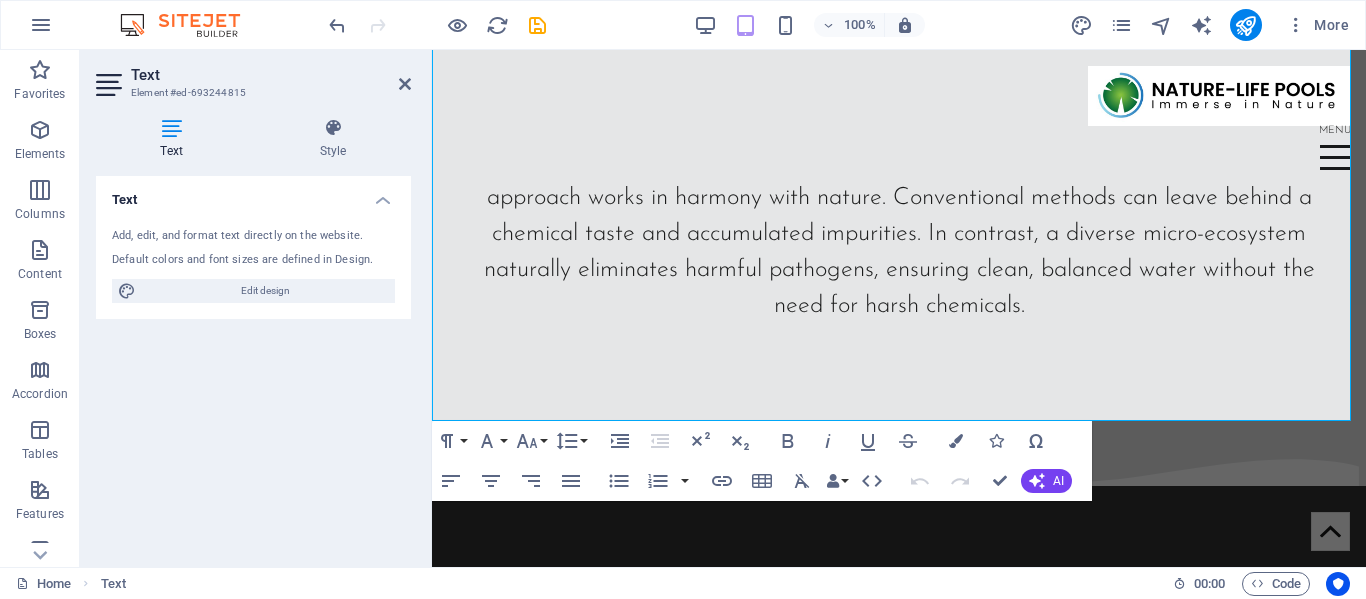click on "Text" at bounding box center (271, 75) 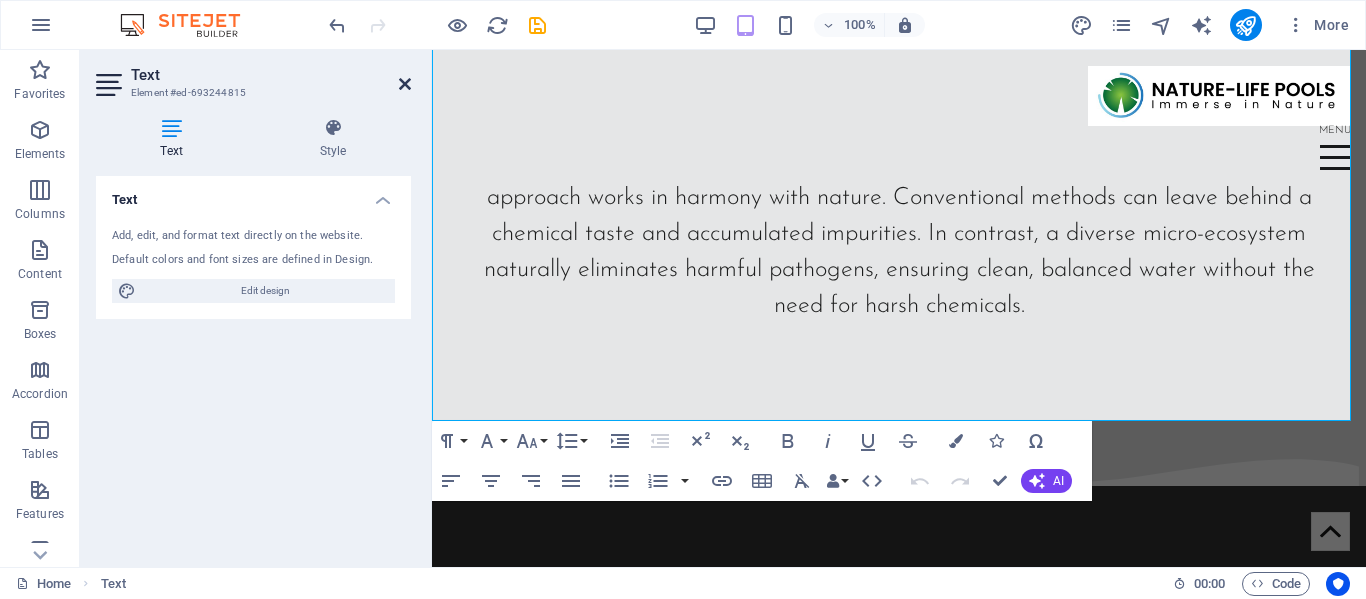 click at bounding box center (405, 84) 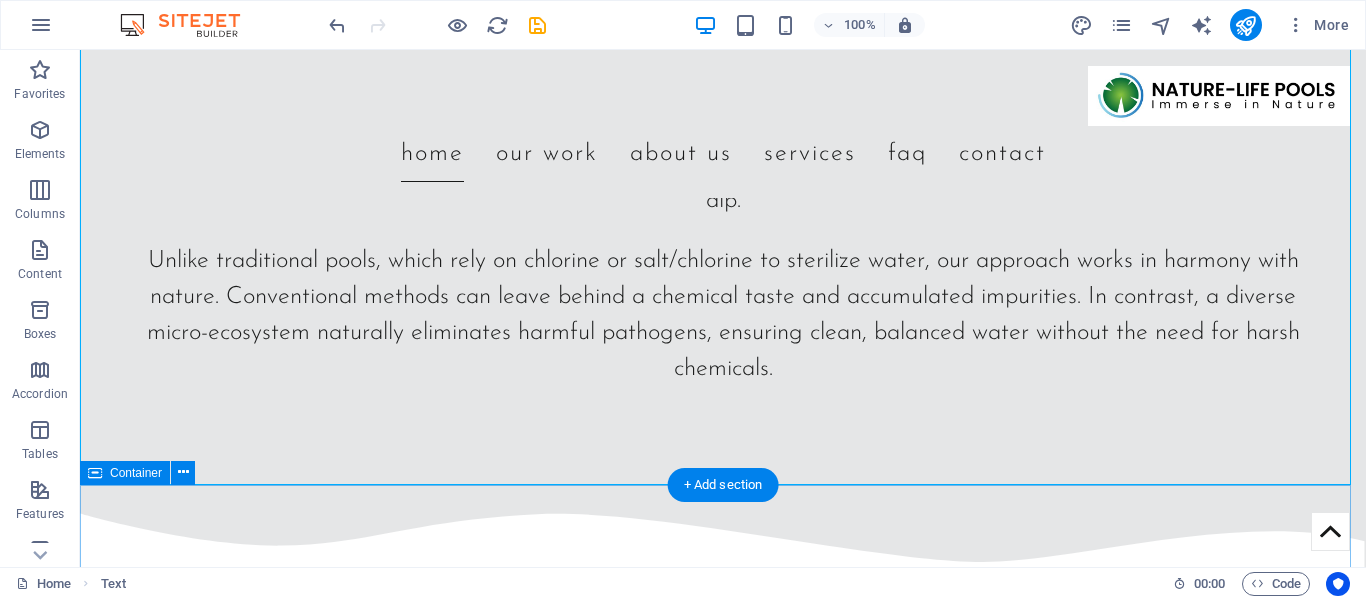 scroll, scrollTop: 1710, scrollLeft: 0, axis: vertical 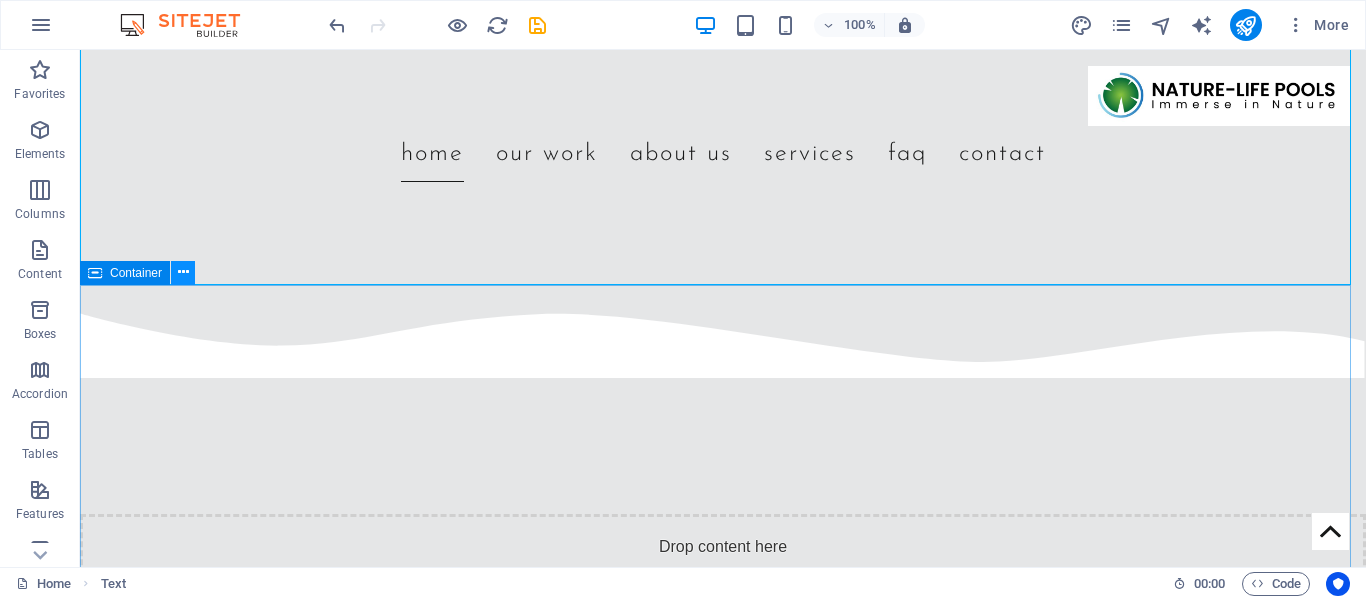 click at bounding box center [183, 272] 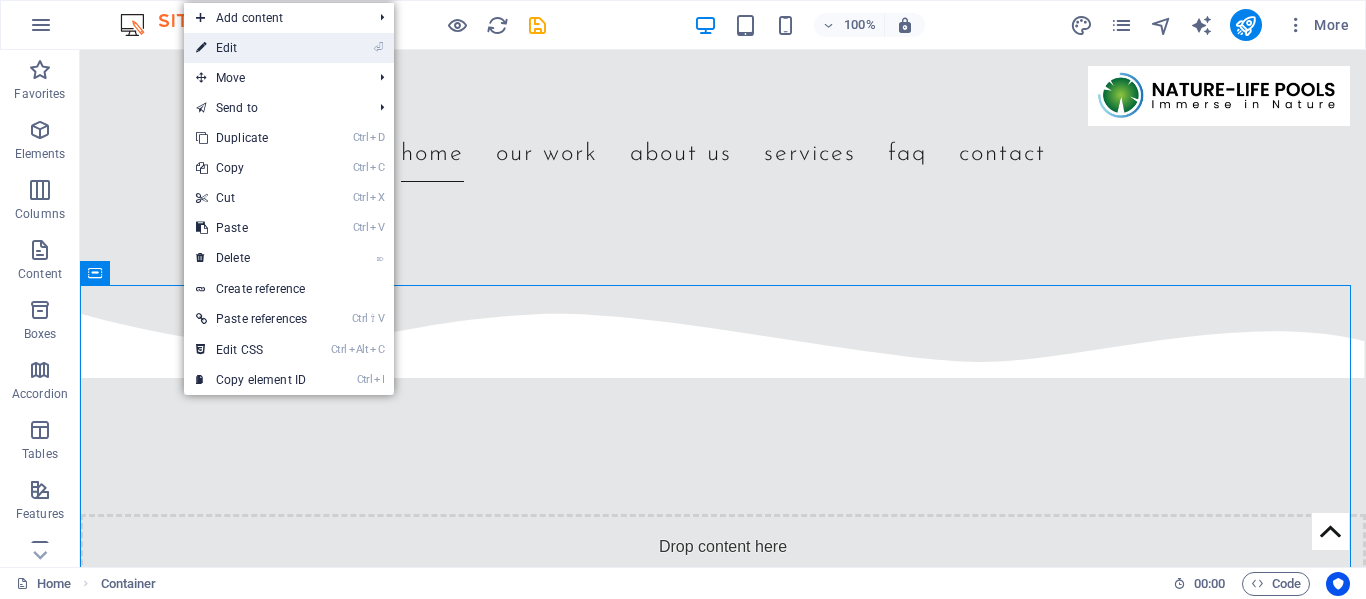 click on "⏎  Edit" at bounding box center (251, 48) 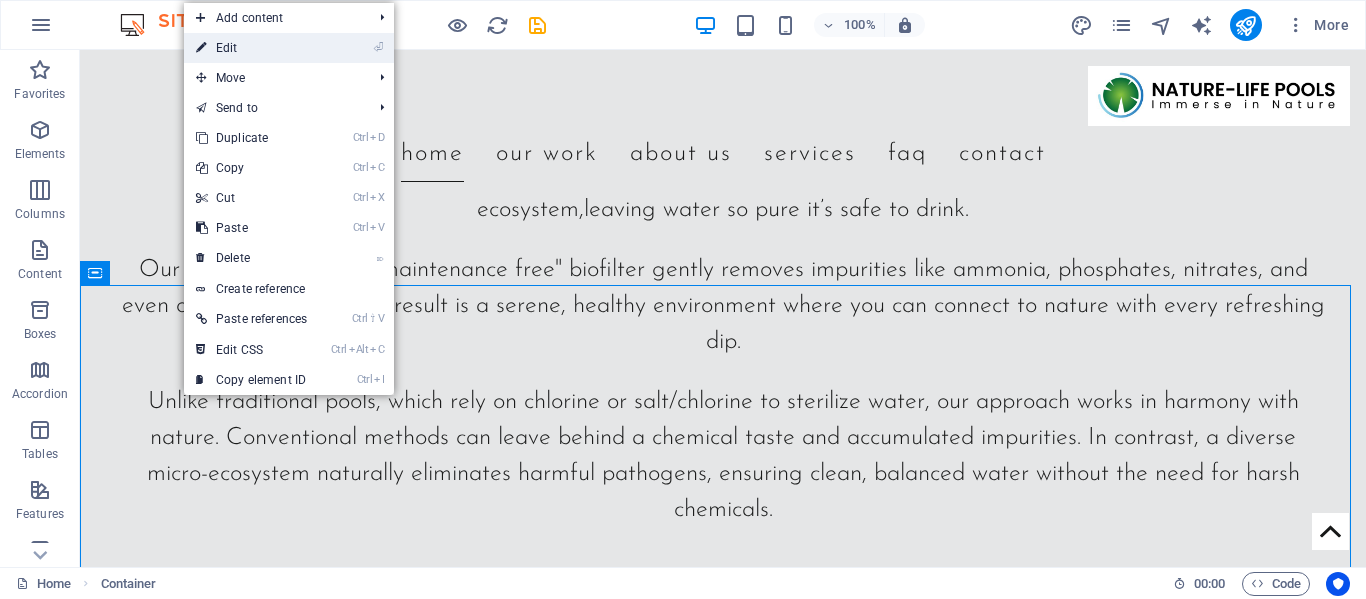 select on "px" 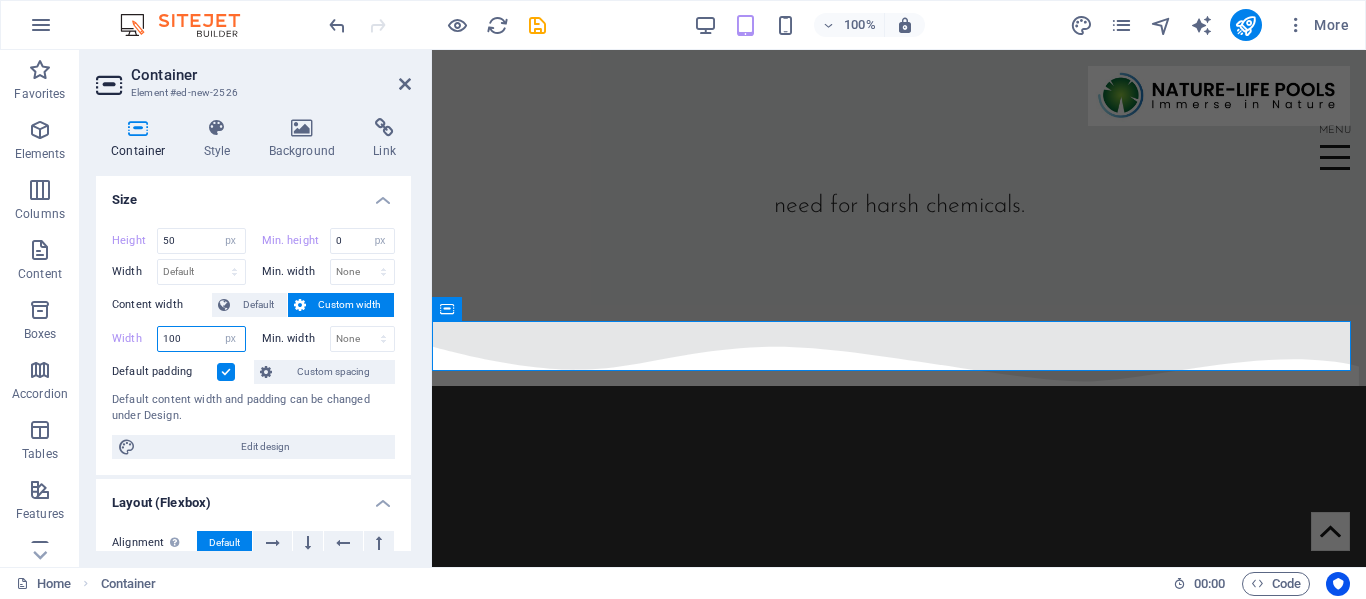 click on "100" at bounding box center [201, 339] 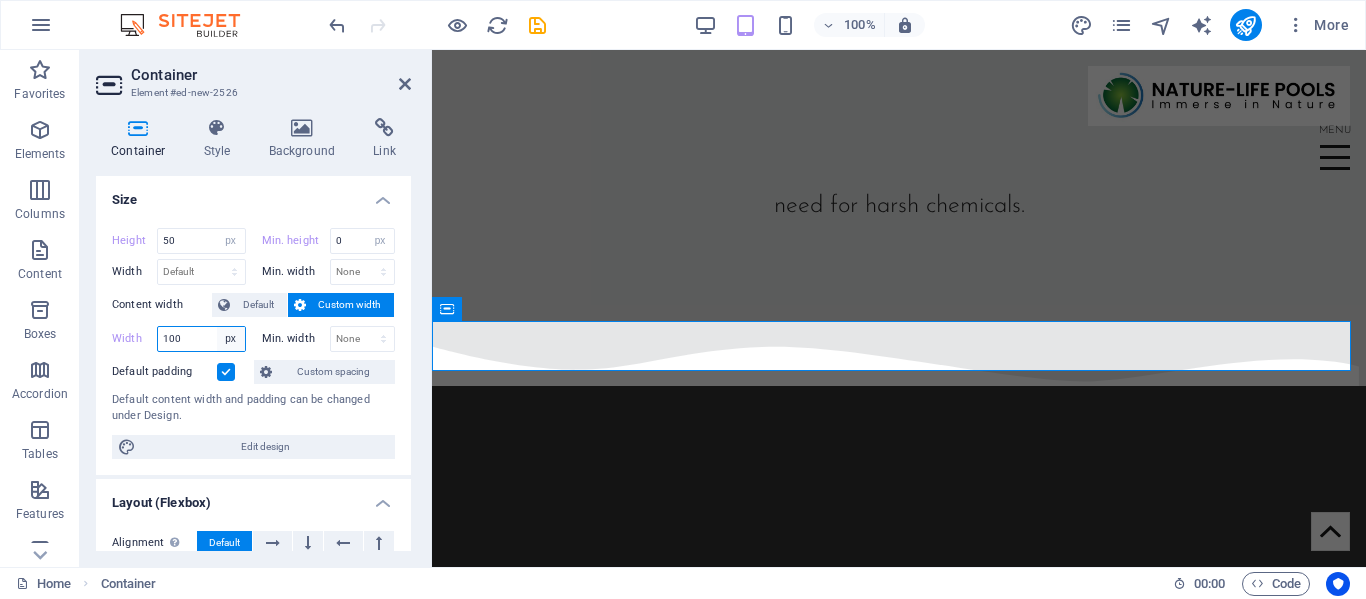 click on "Default px rem % em vh vw" at bounding box center [231, 339] 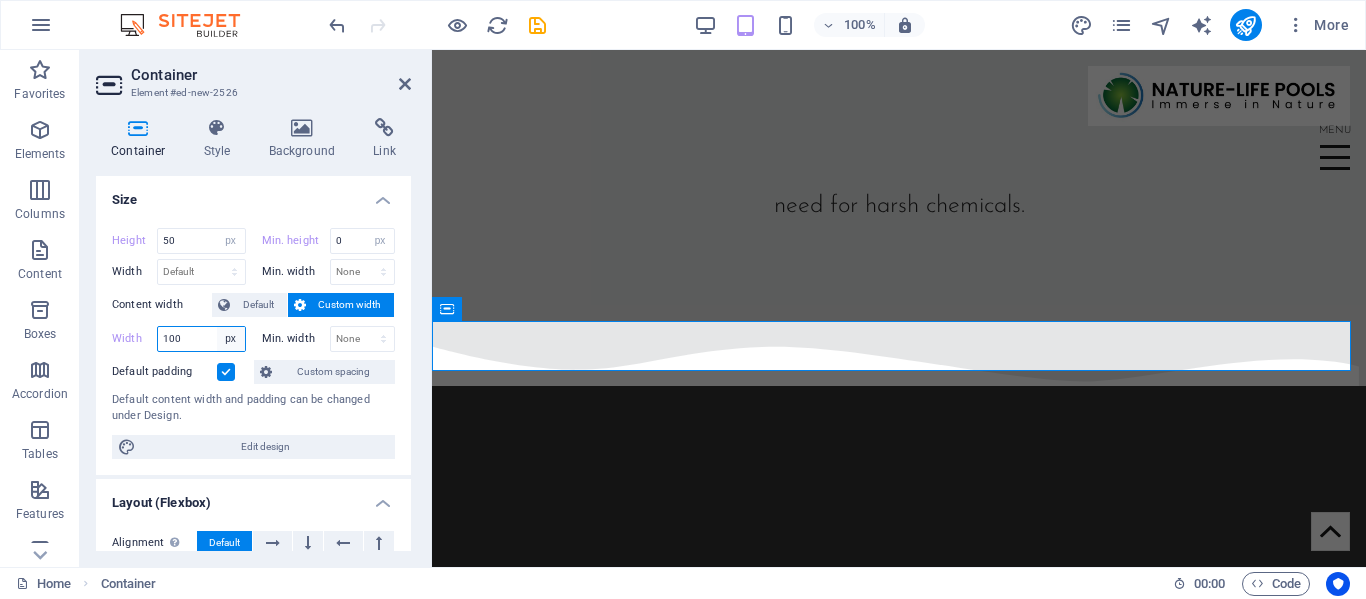 select on "k7h7o1fo2m" 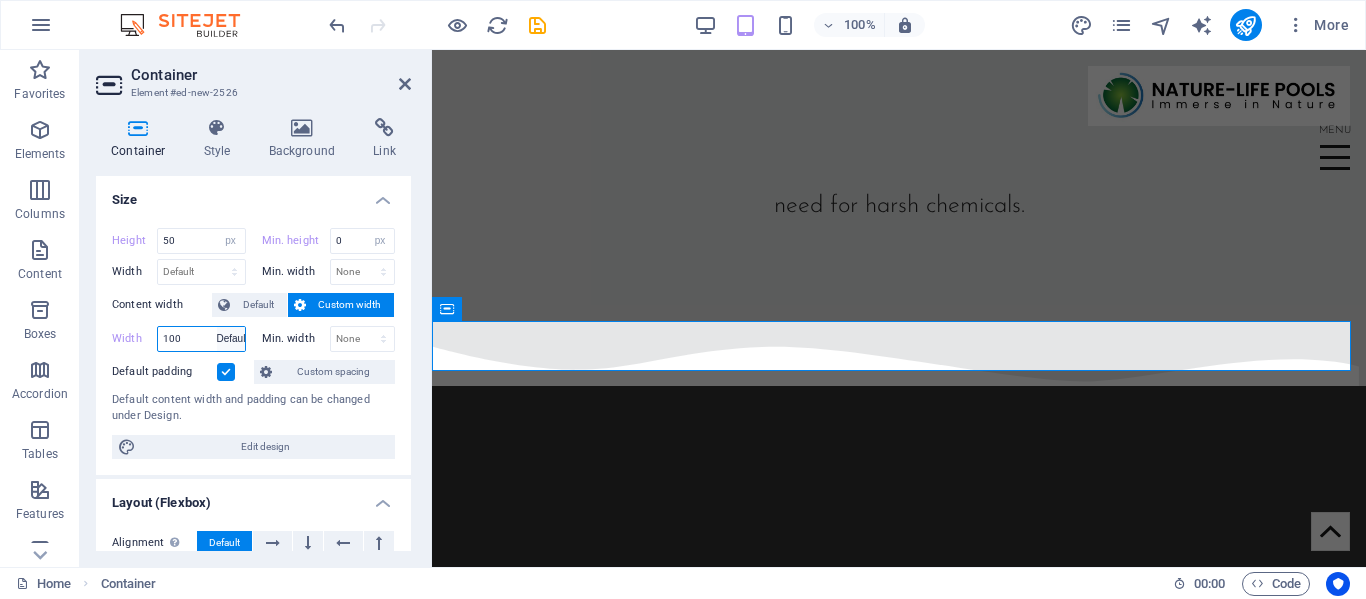 click on "Default px rem % em vh vw" at bounding box center [231, 339] 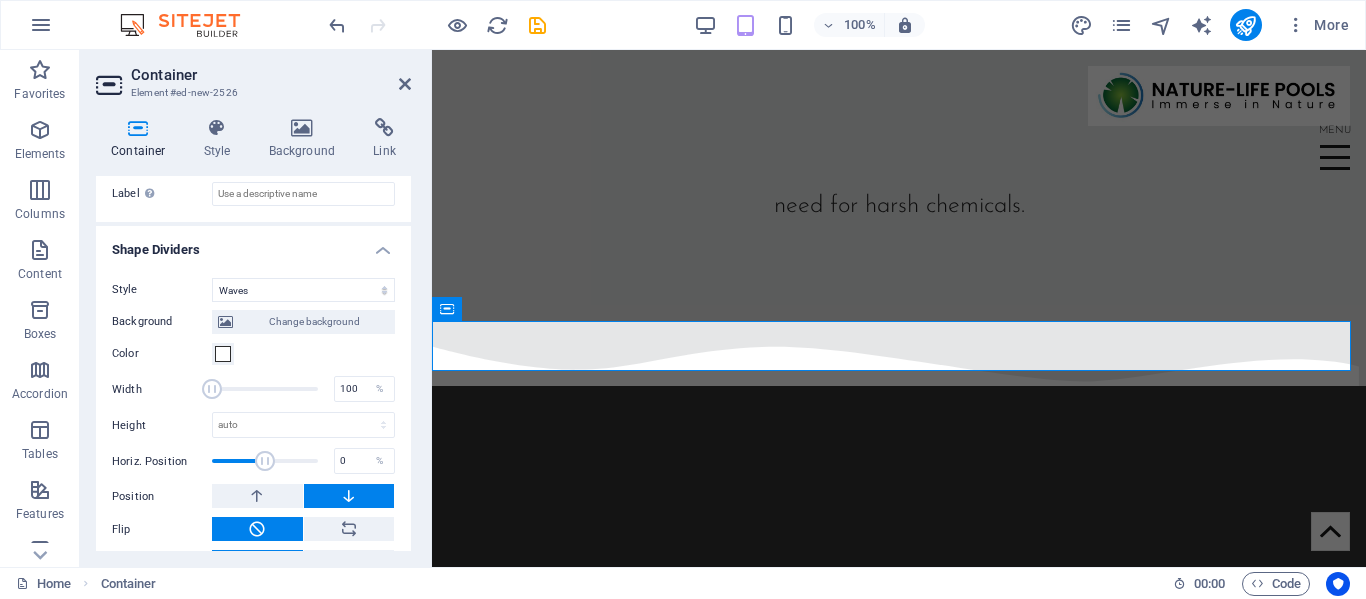 scroll, scrollTop: 700, scrollLeft: 0, axis: vertical 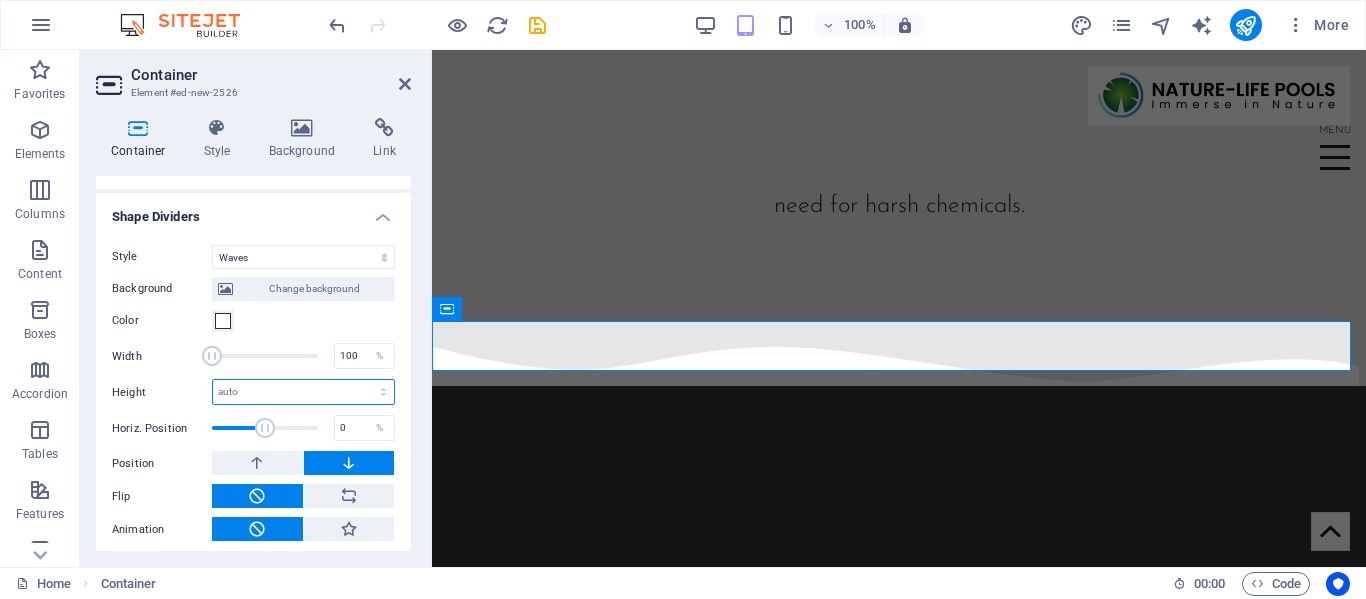 click on "auto px rem em vh vw" at bounding box center [303, 392] 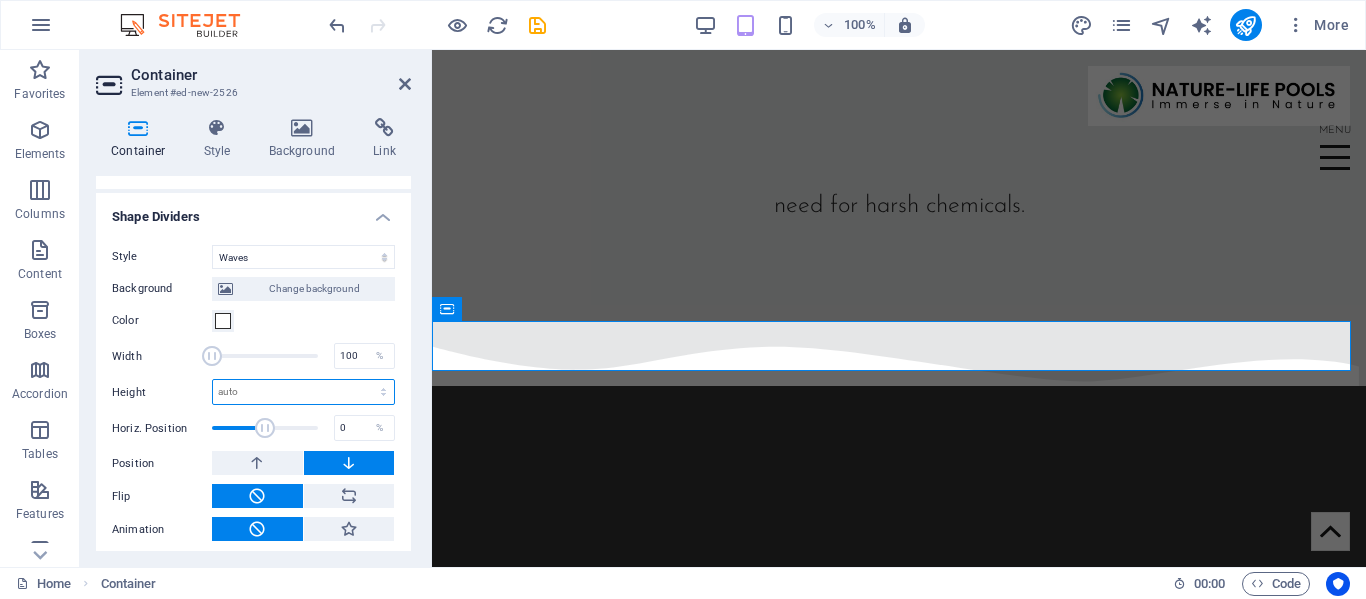 select on "px" 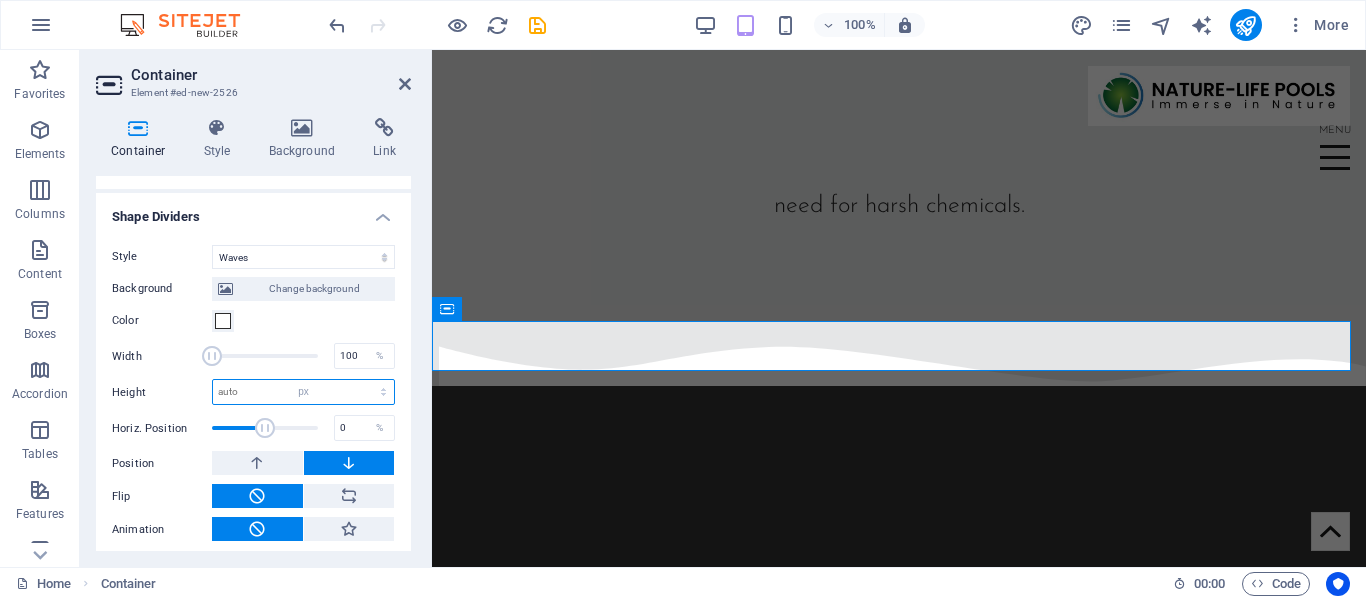 click on "auto px rem em vh vw" at bounding box center (303, 392) 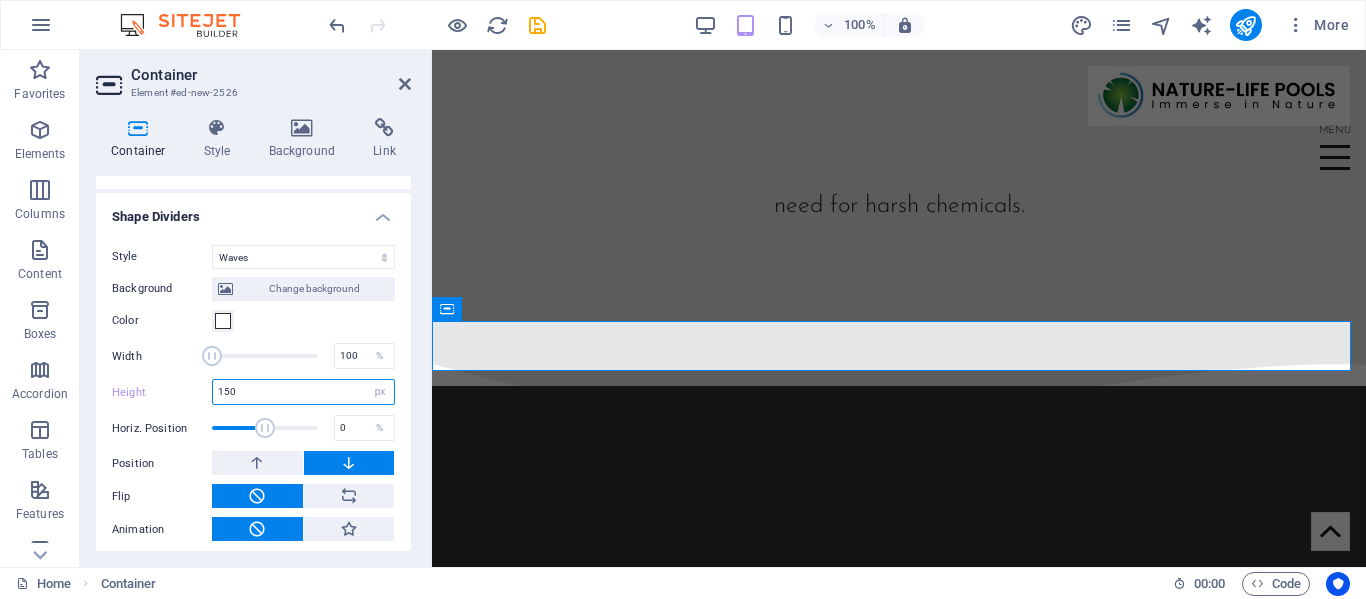 type on "150" 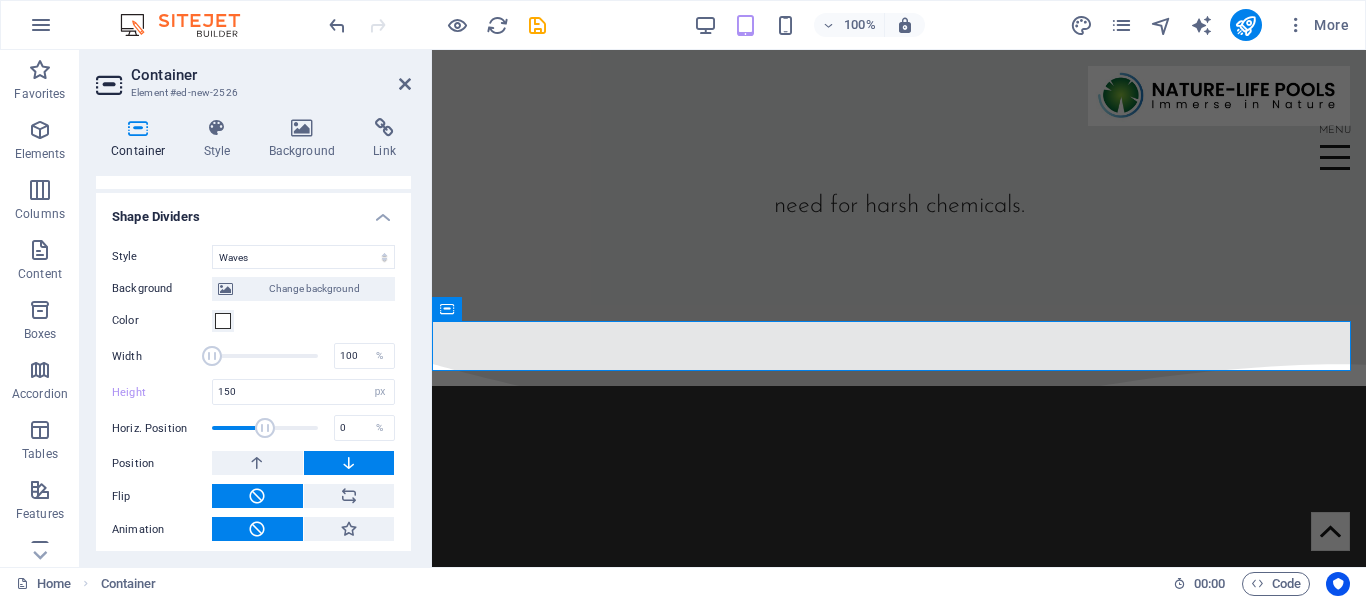 click on "Shape Dividers" at bounding box center [253, 211] 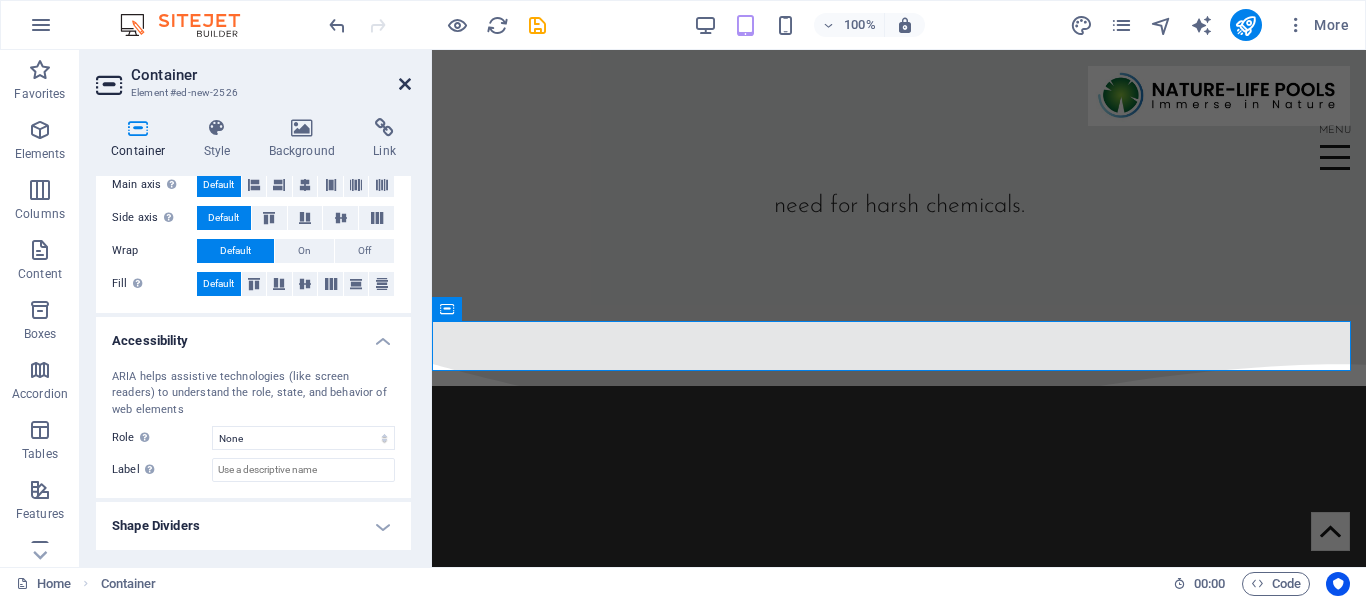click at bounding box center [405, 84] 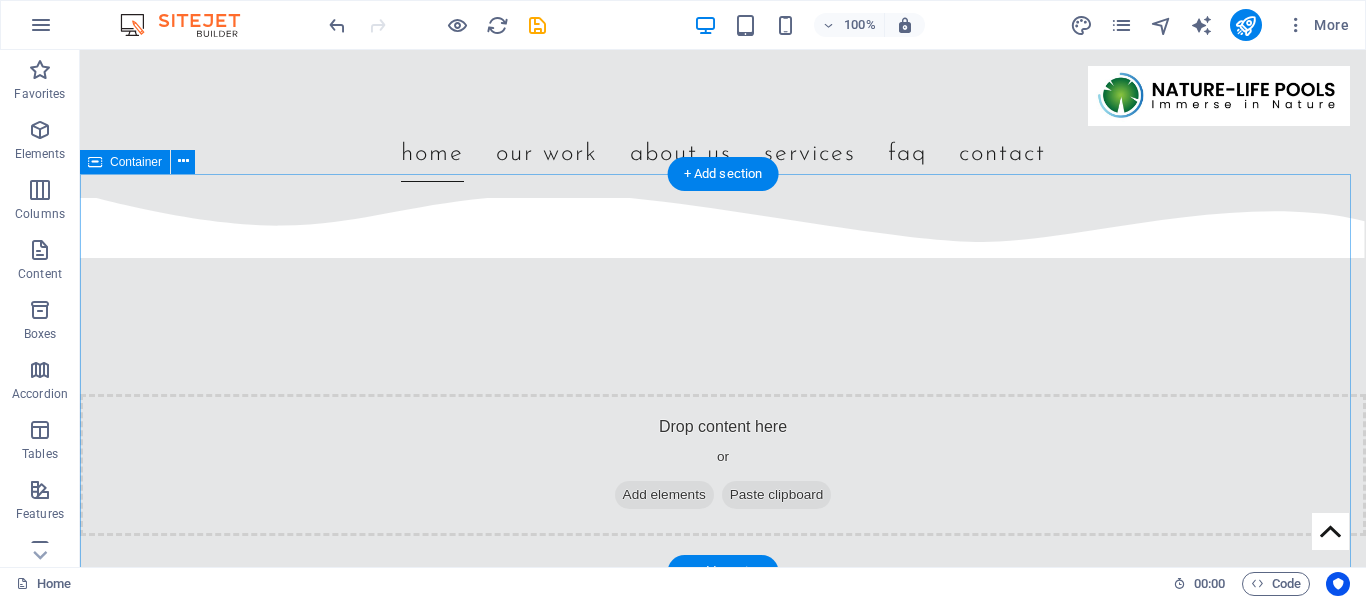 scroll, scrollTop: 1810, scrollLeft: 0, axis: vertical 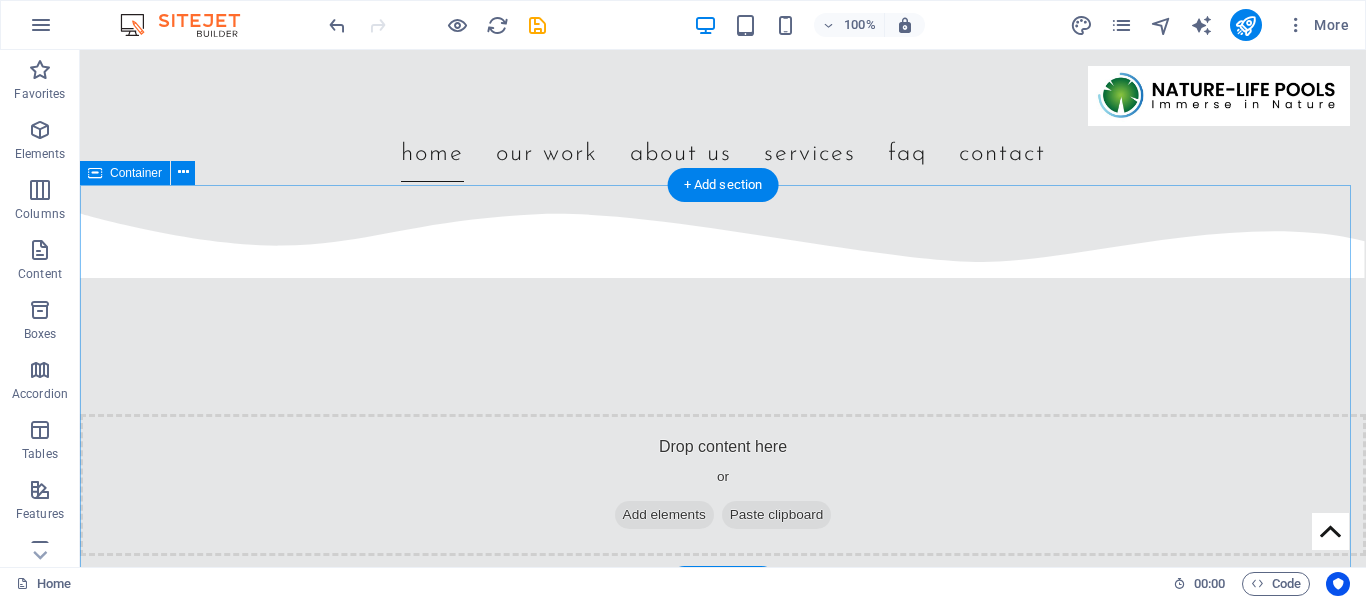 click on "Drop content here or  Add elements  Paste clipboard" at bounding box center (723, 441) 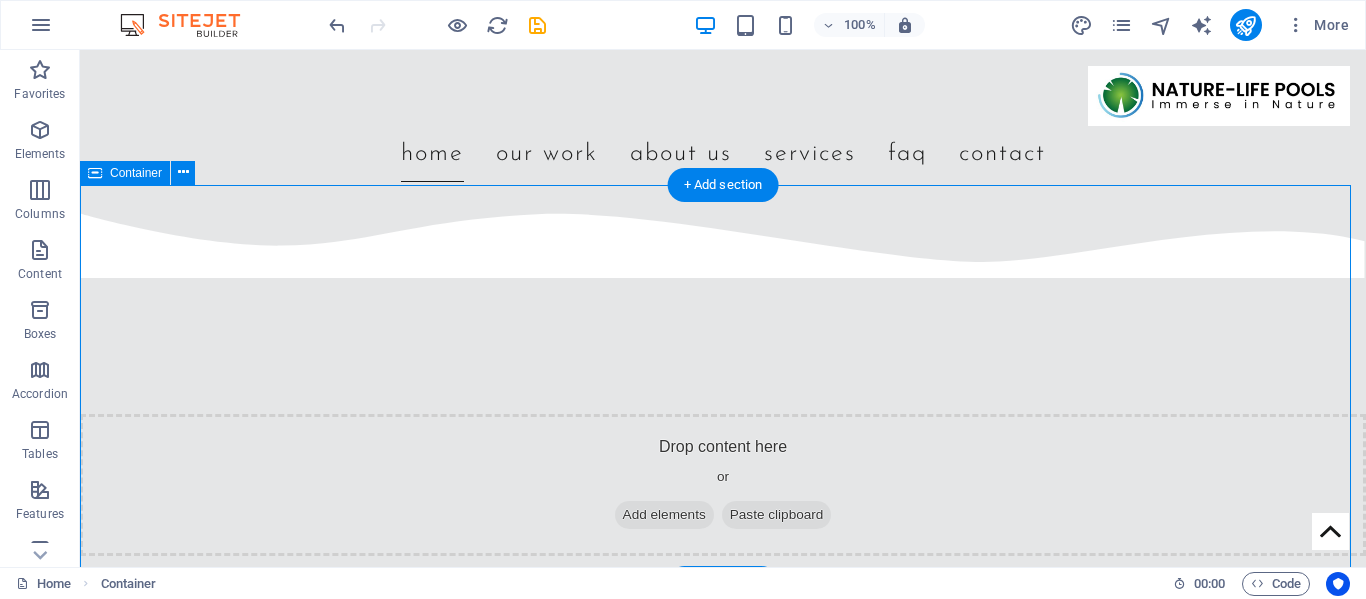 click on "Drop content here or  Add elements  Paste clipboard" at bounding box center [723, 441] 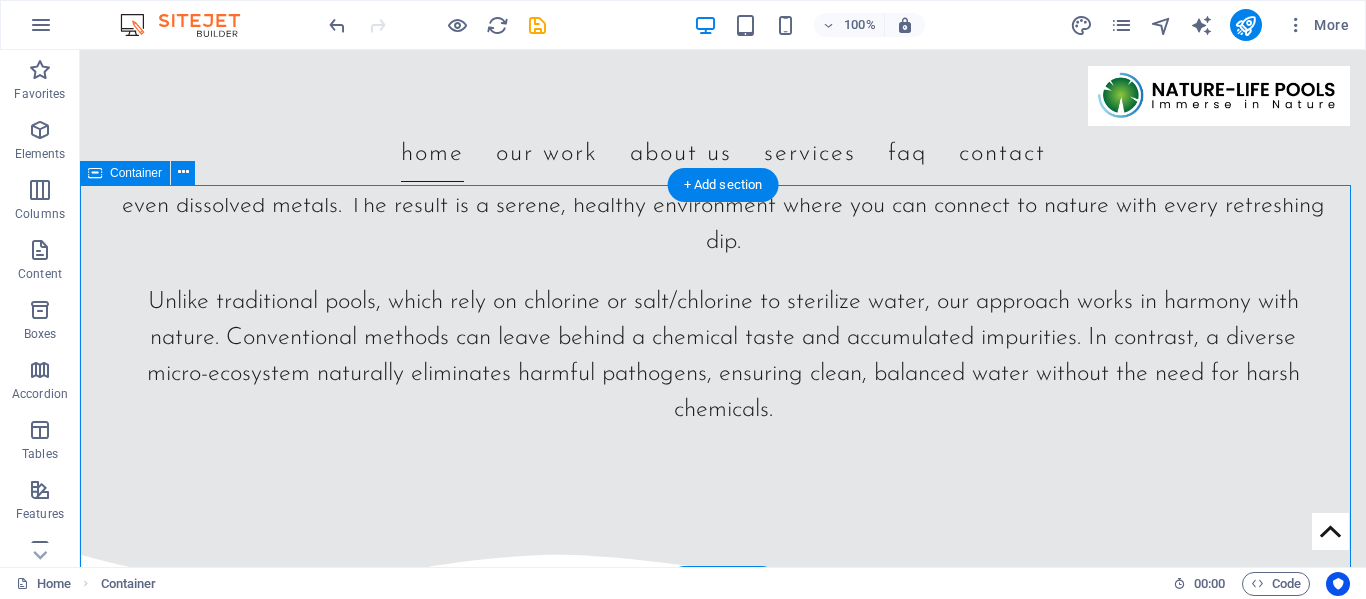 select on "px" 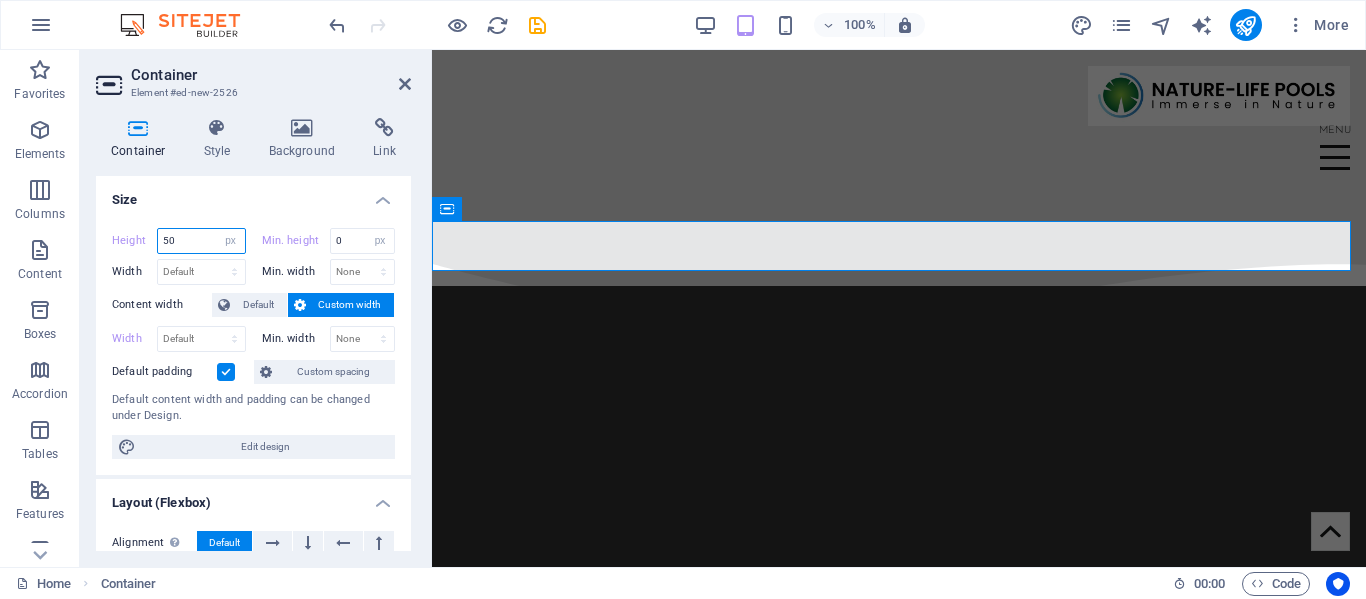 click on "50" at bounding box center [201, 241] 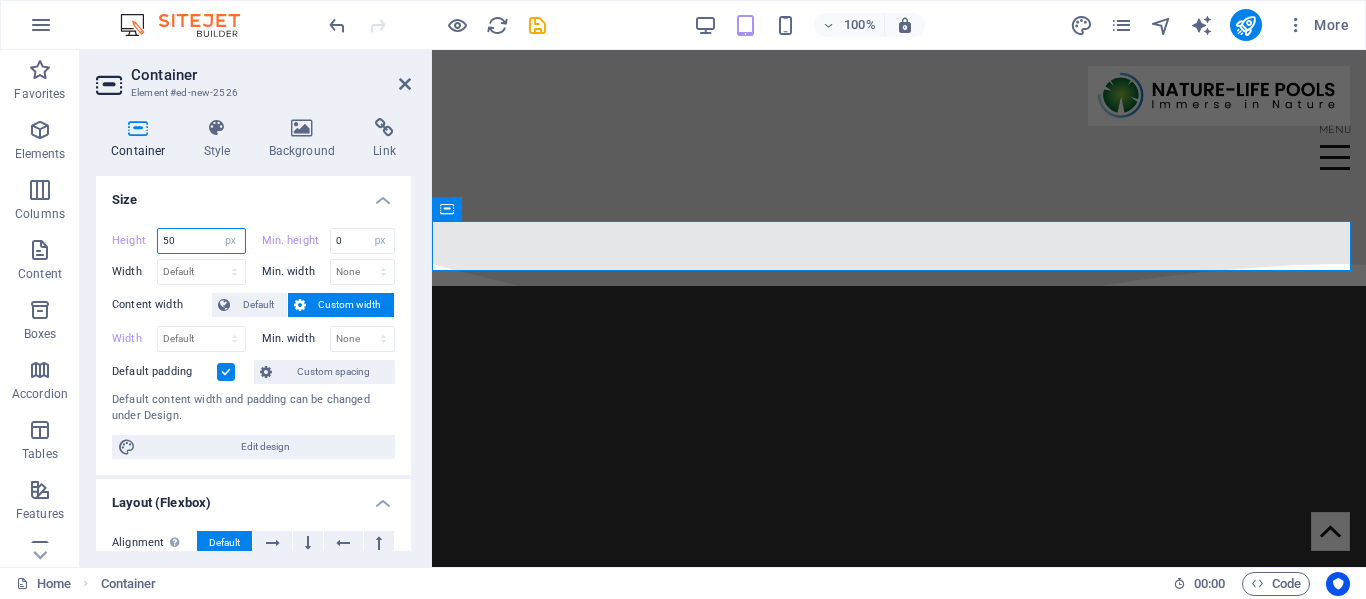 type on "5" 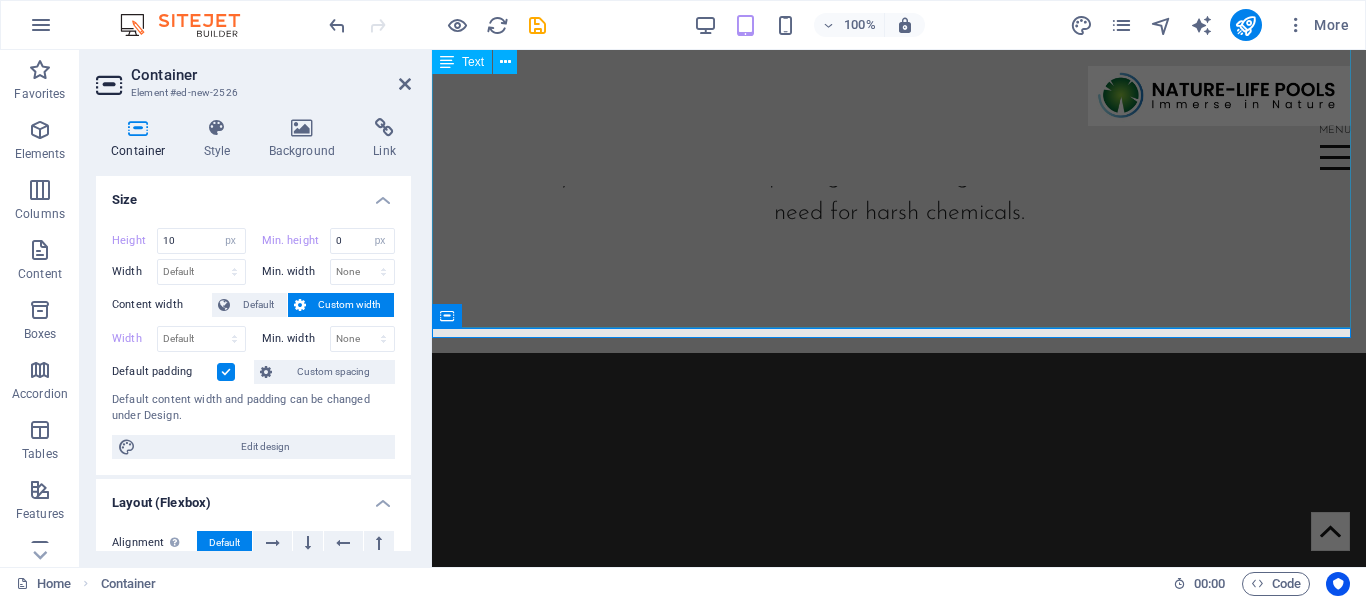 scroll, scrollTop: 1269, scrollLeft: 0, axis: vertical 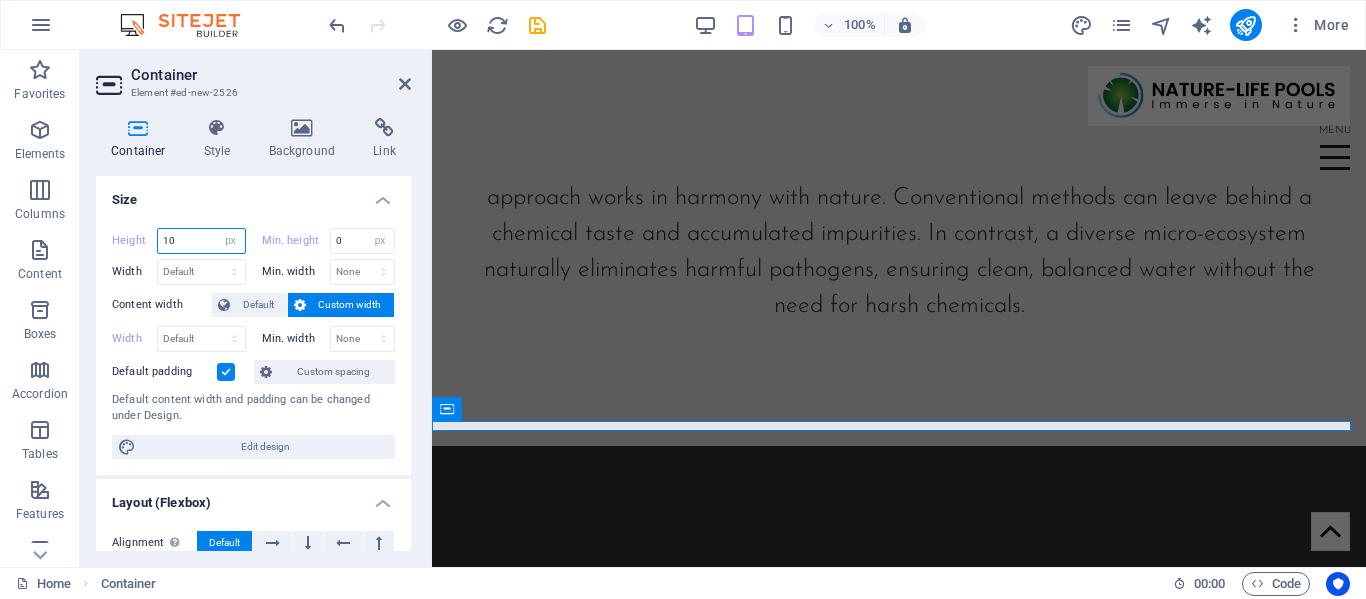 click on "10" at bounding box center [201, 241] 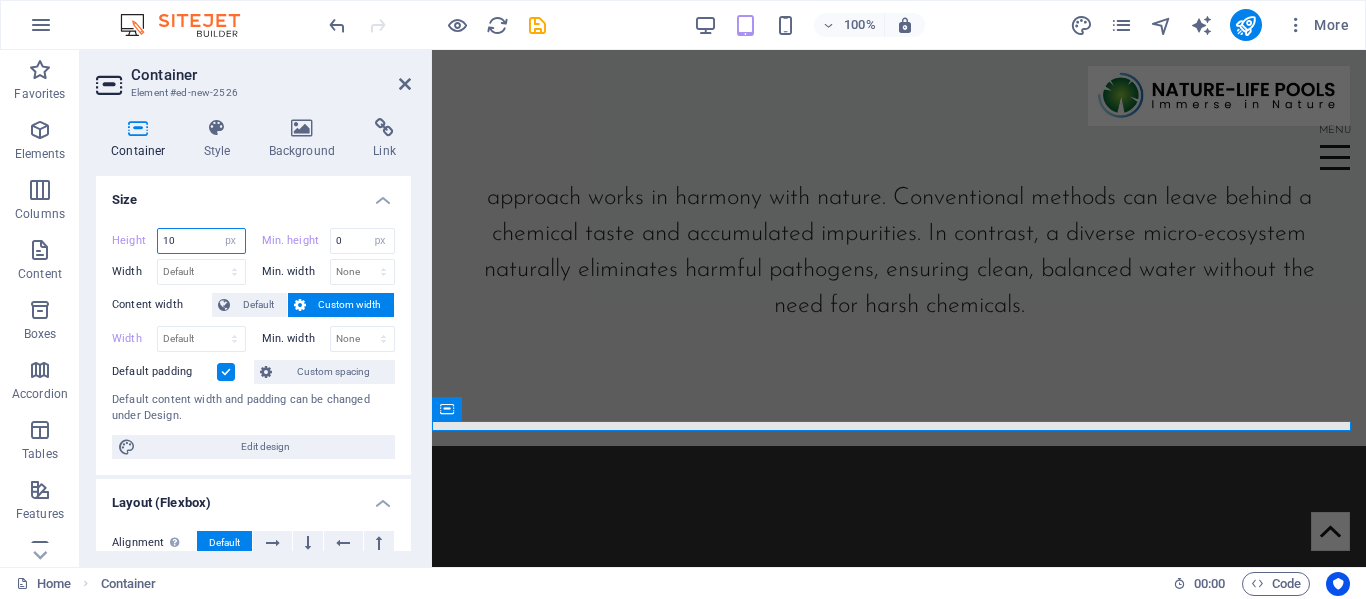 type on "1" 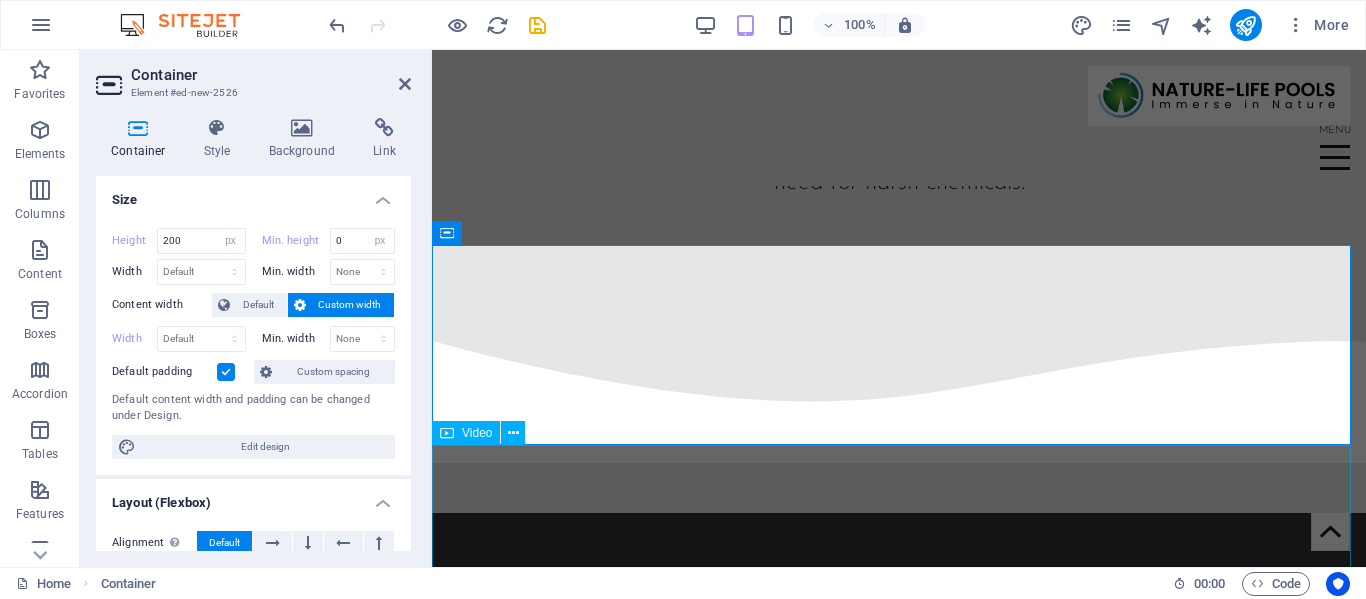 scroll, scrollTop: 1469, scrollLeft: 0, axis: vertical 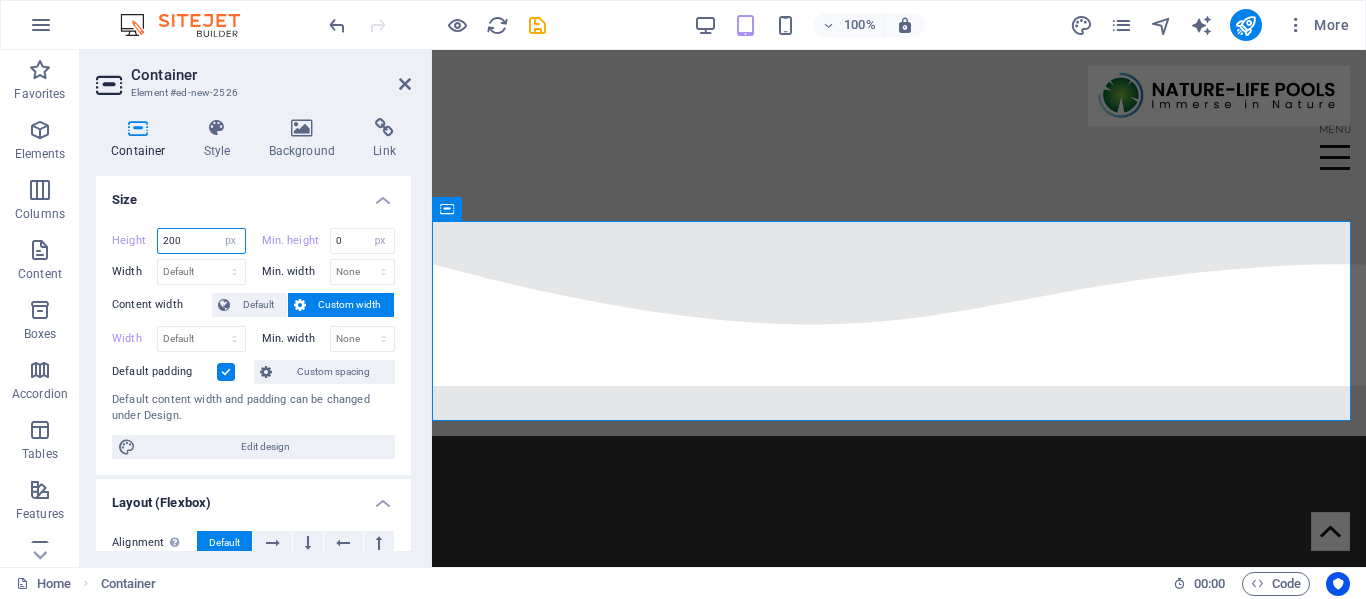 click on "200" at bounding box center [201, 241] 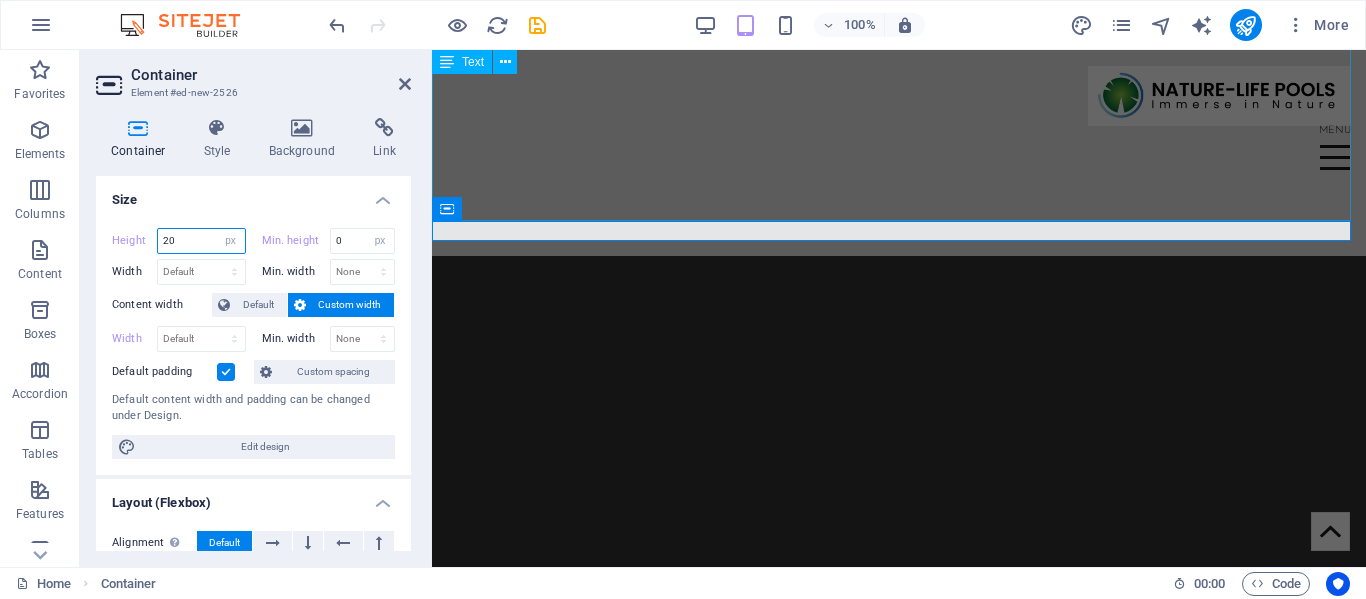 type on "20" 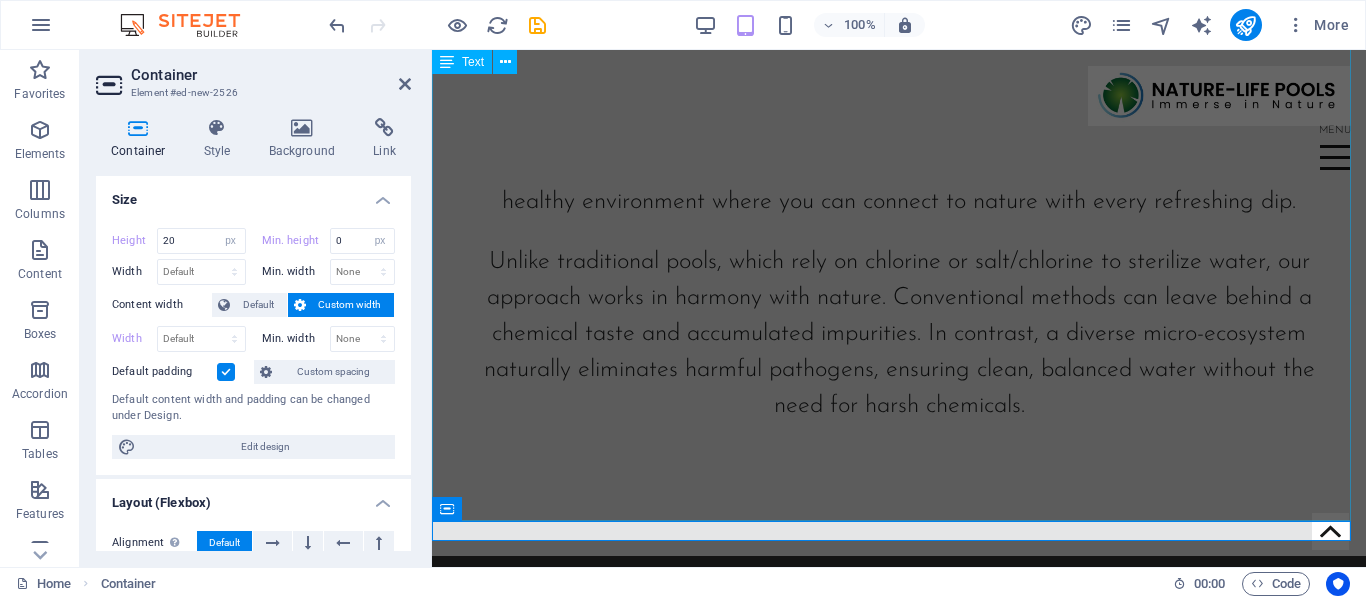 scroll, scrollTop: 1369, scrollLeft: 0, axis: vertical 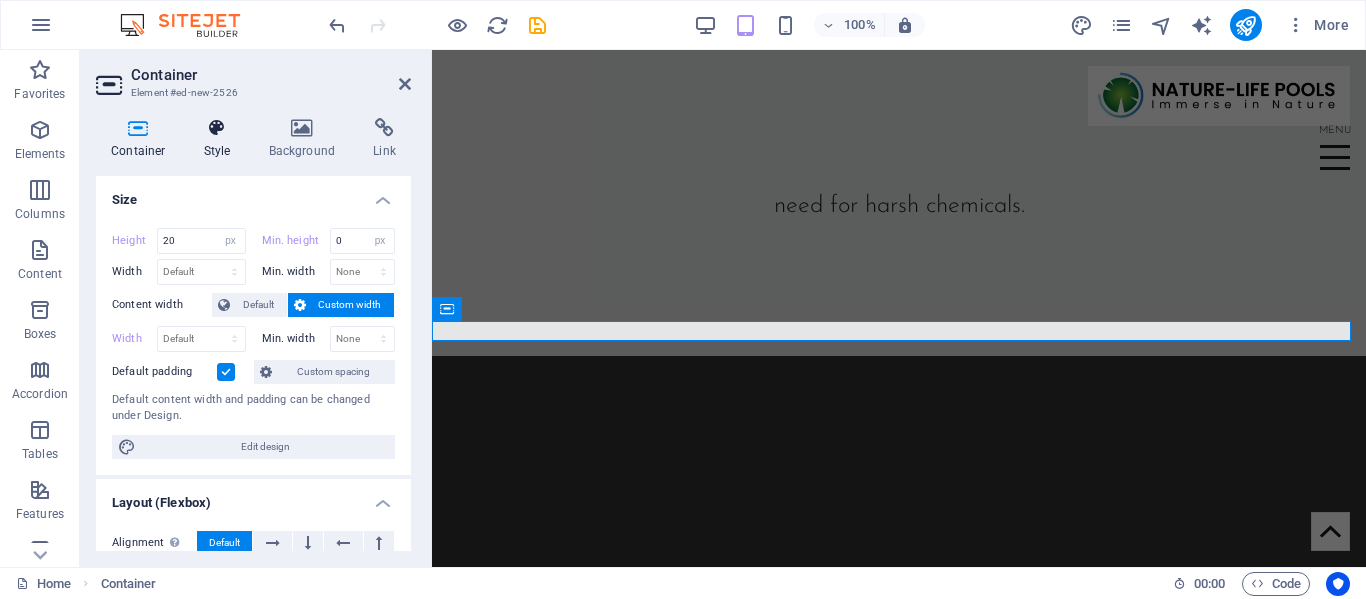 click at bounding box center (217, 128) 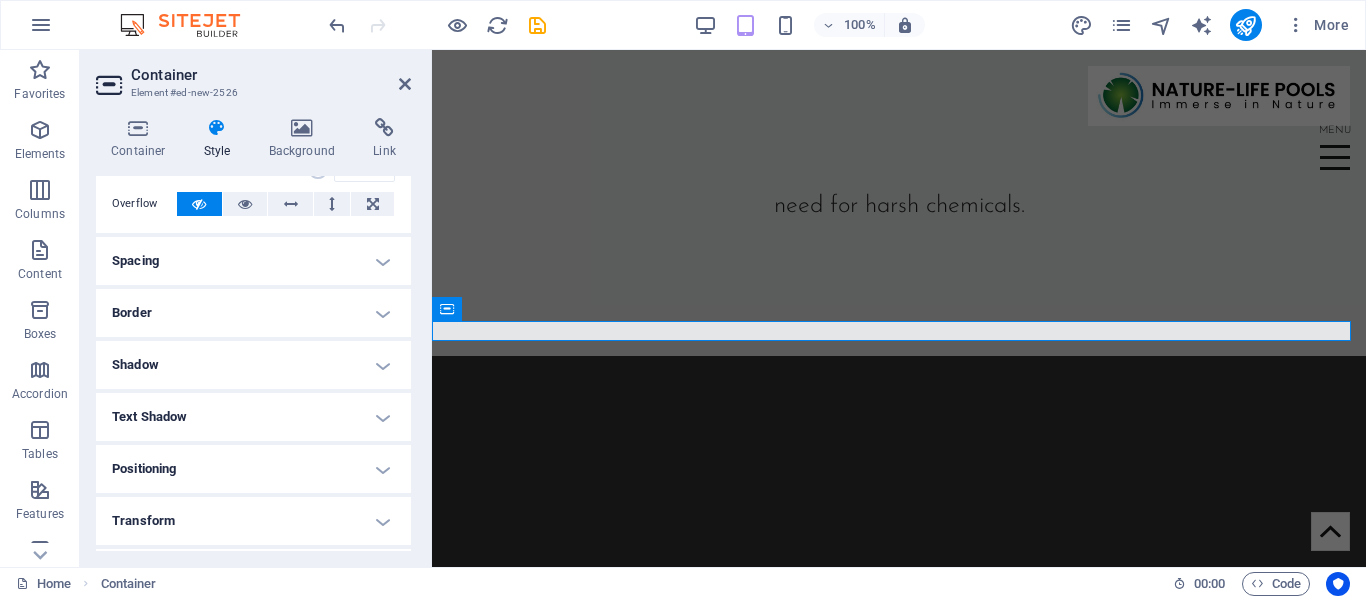scroll, scrollTop: 0, scrollLeft: 0, axis: both 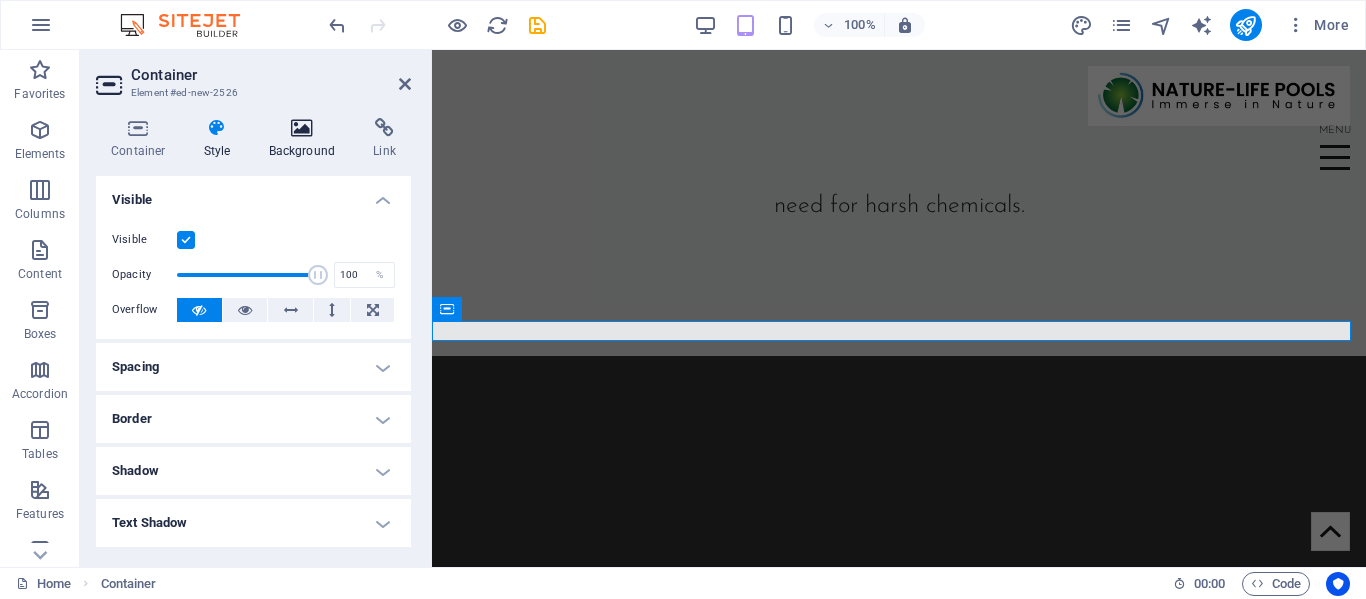 click at bounding box center [302, 128] 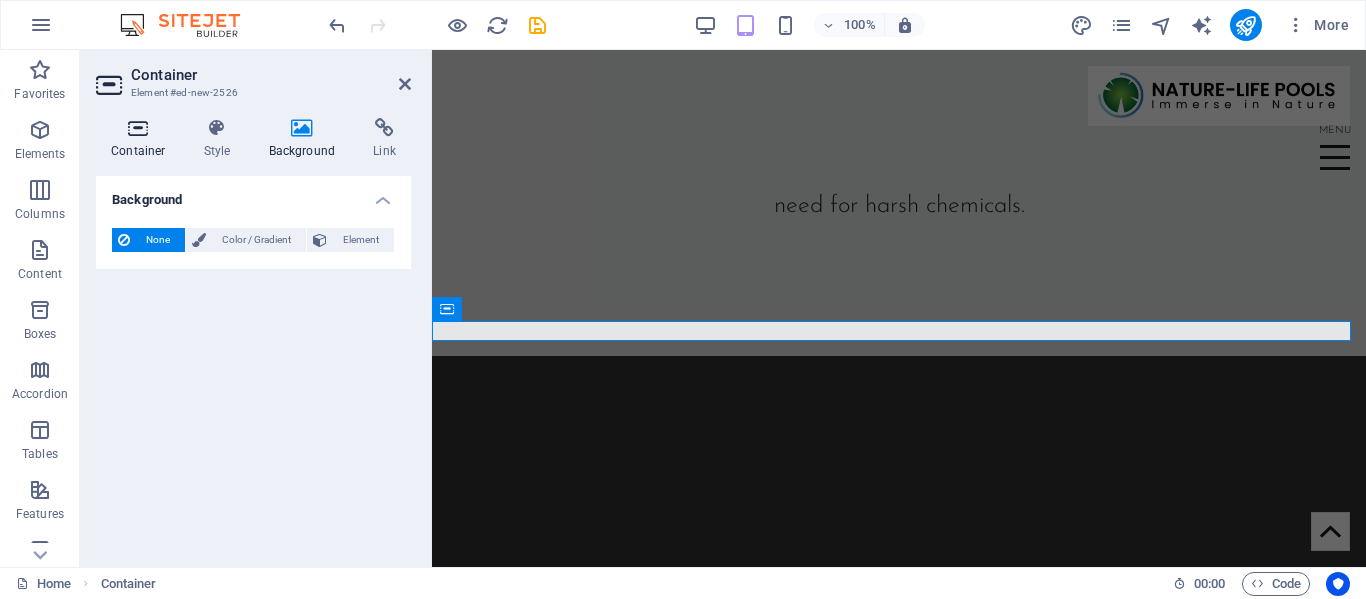 click at bounding box center (138, 128) 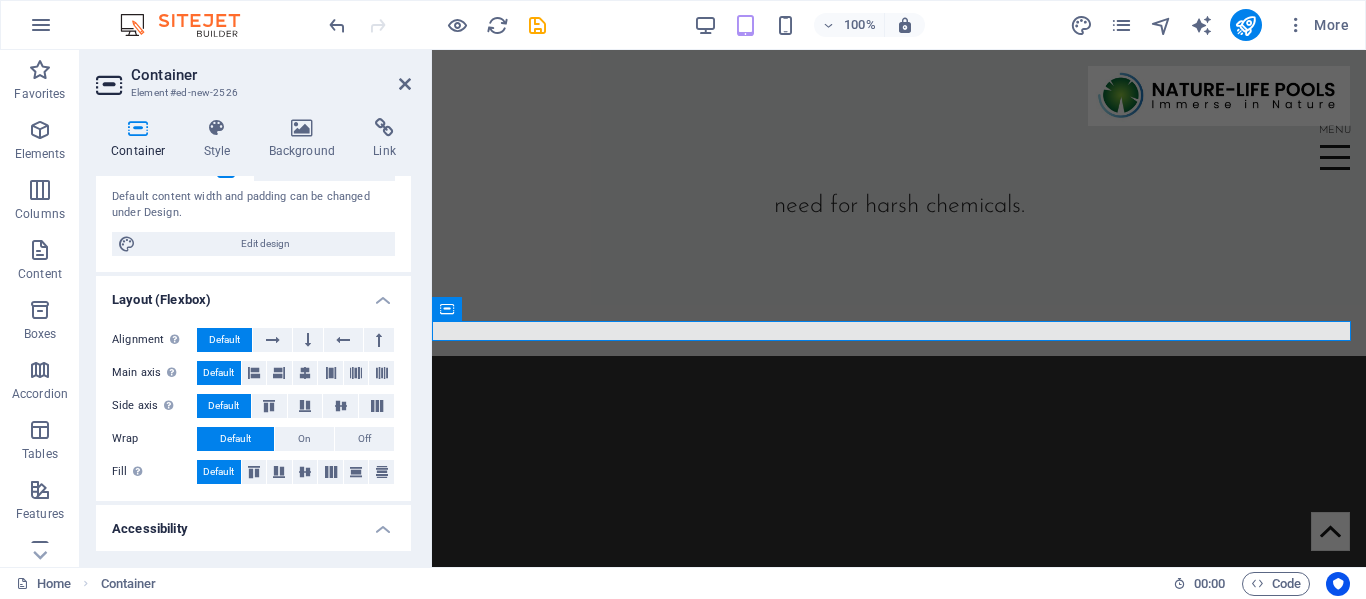 scroll, scrollTop: 190, scrollLeft: 0, axis: vertical 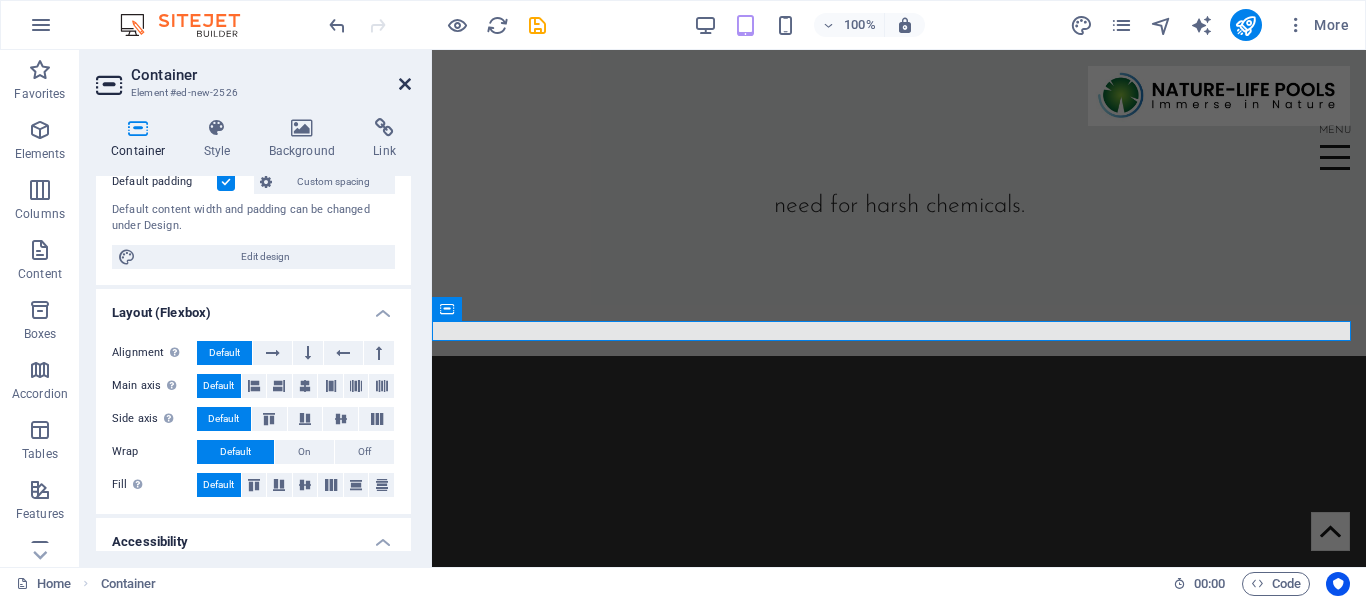 click at bounding box center [405, 84] 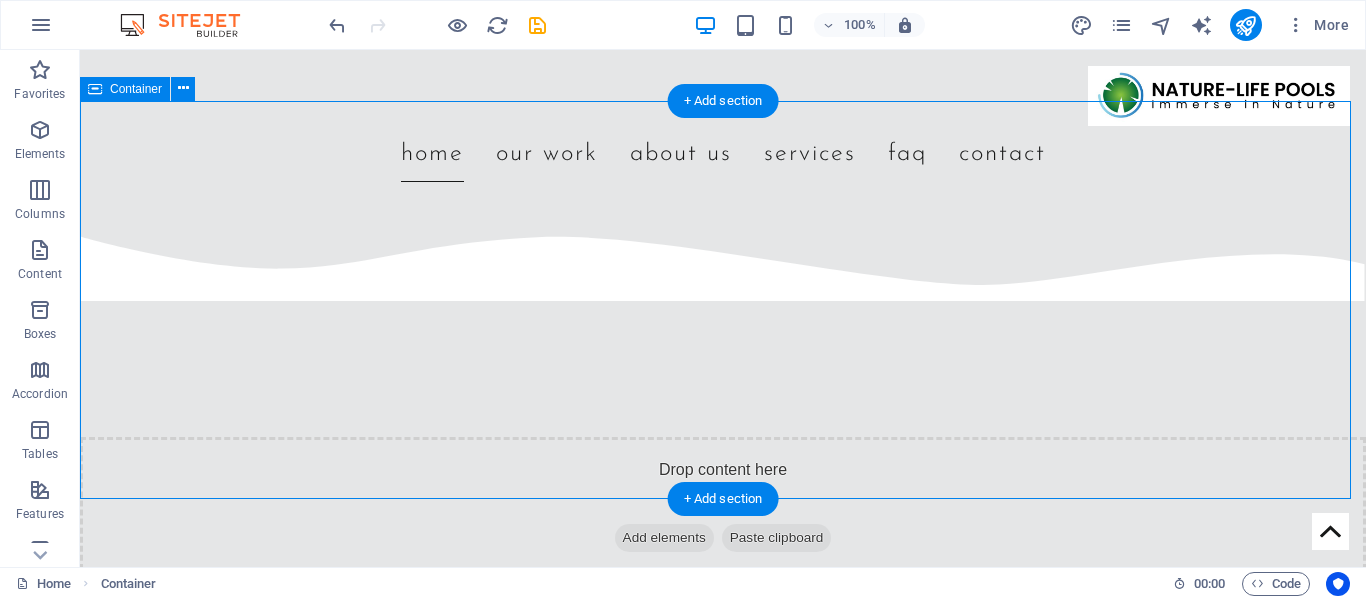 scroll, scrollTop: 1710, scrollLeft: 0, axis: vertical 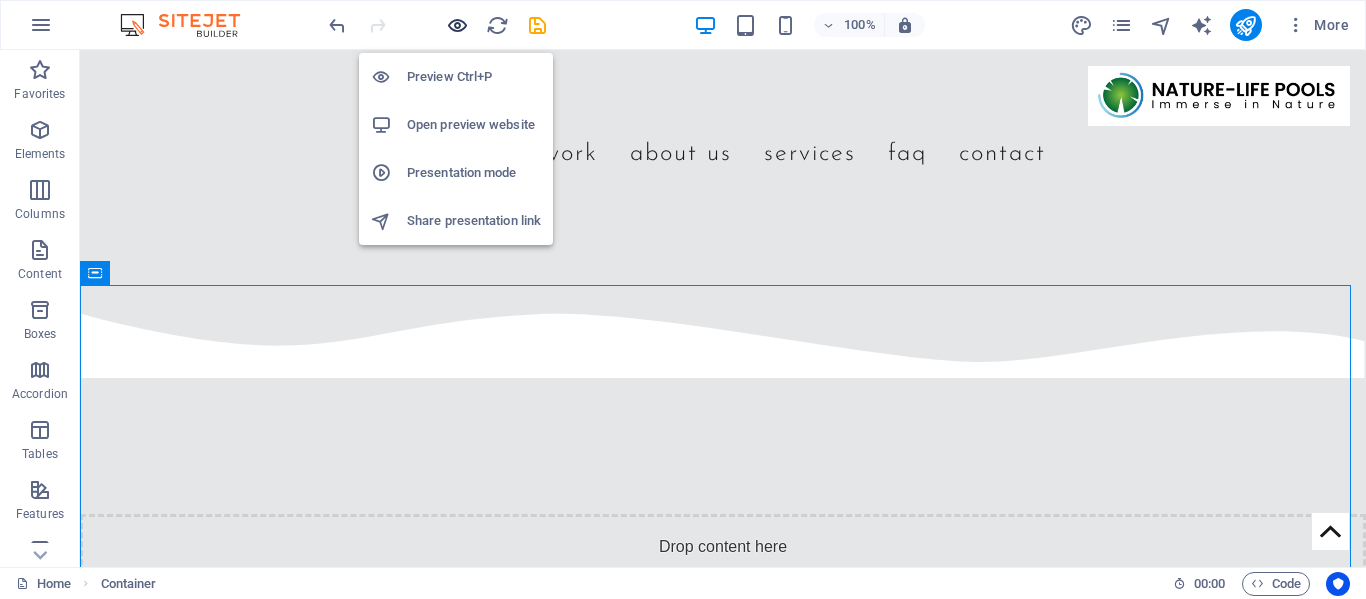 click at bounding box center (457, 25) 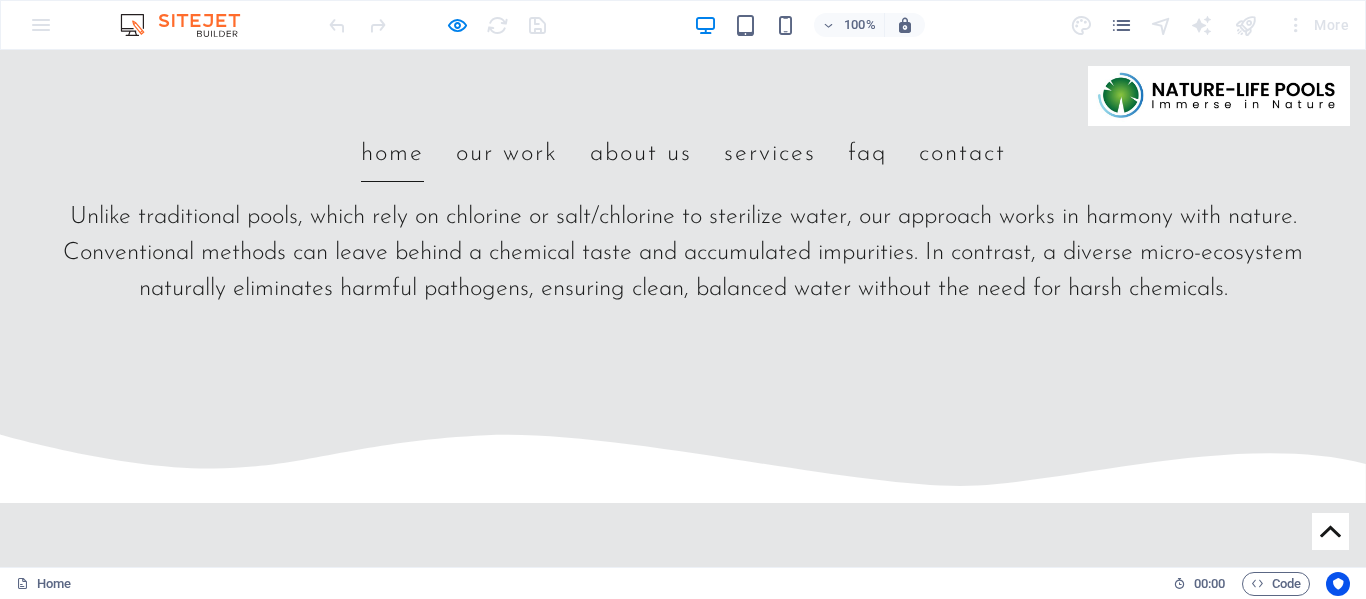 scroll, scrollTop: 1551, scrollLeft: 0, axis: vertical 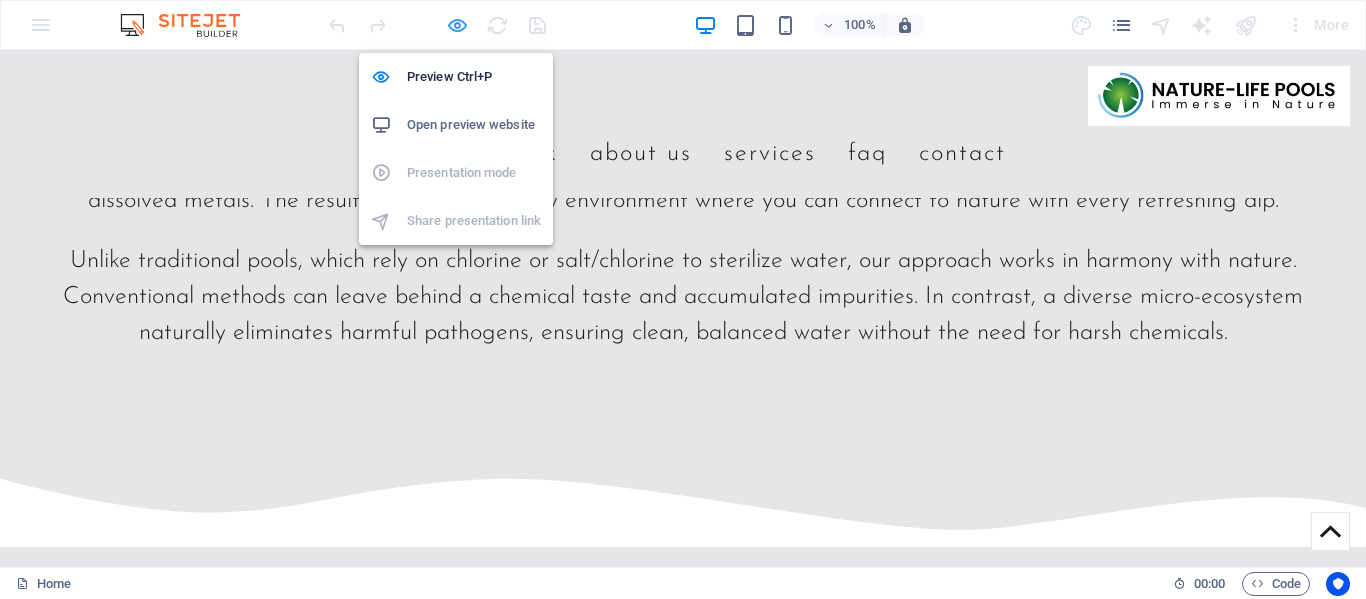 click at bounding box center [457, 25] 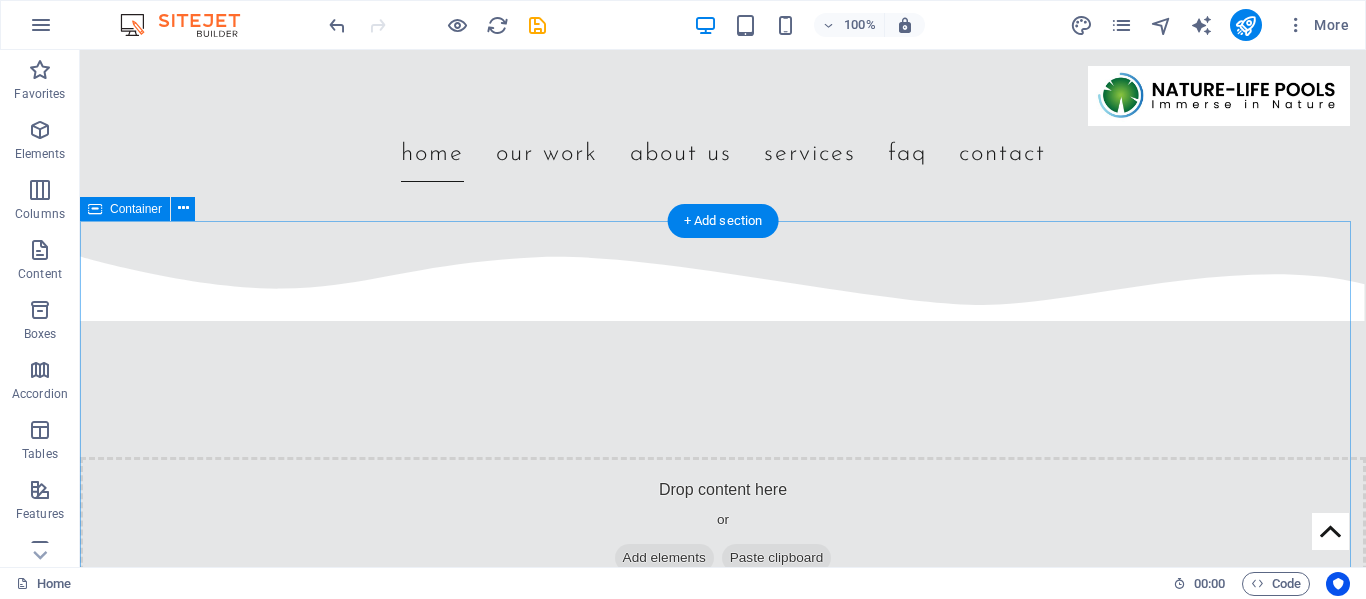scroll, scrollTop: 1774, scrollLeft: 0, axis: vertical 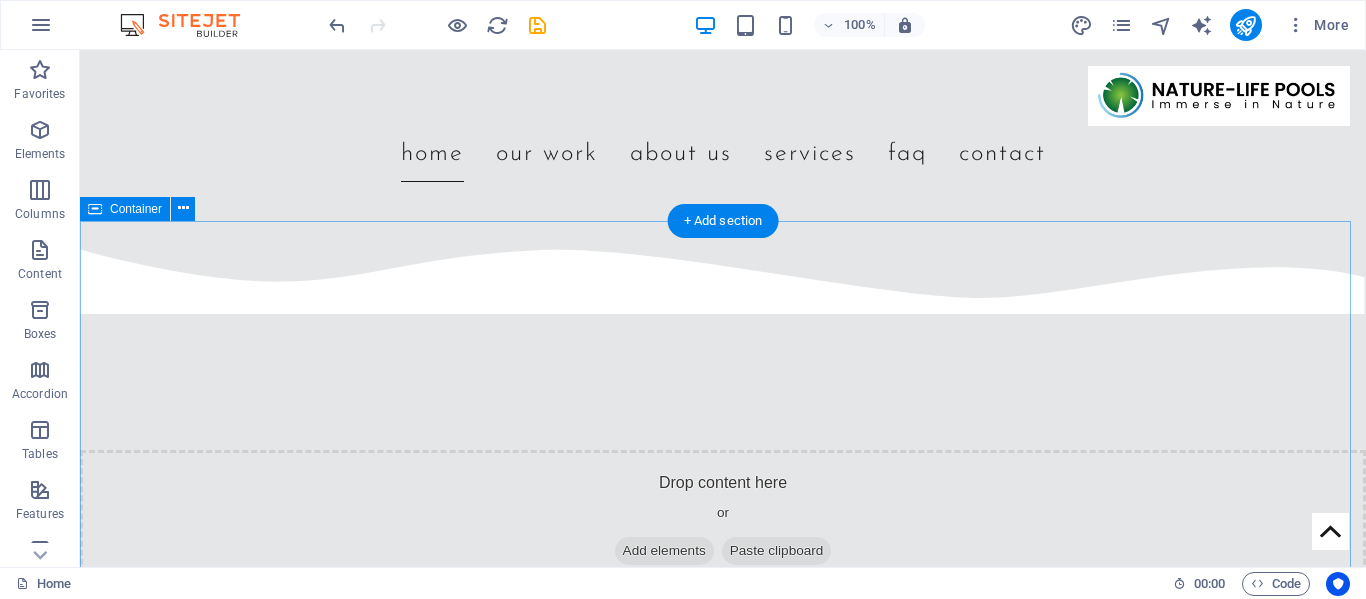 click on "Drop content here or  Add elements  Paste clipboard" at bounding box center [723, 477] 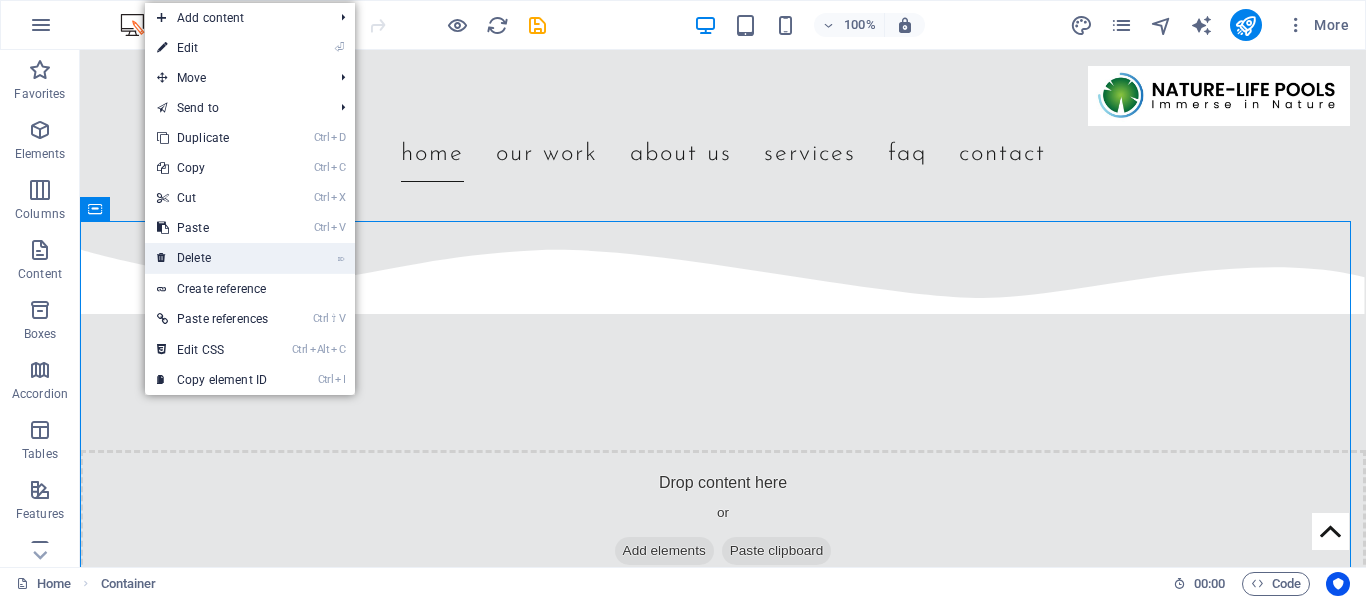click on "⌦  Delete" at bounding box center (212, 258) 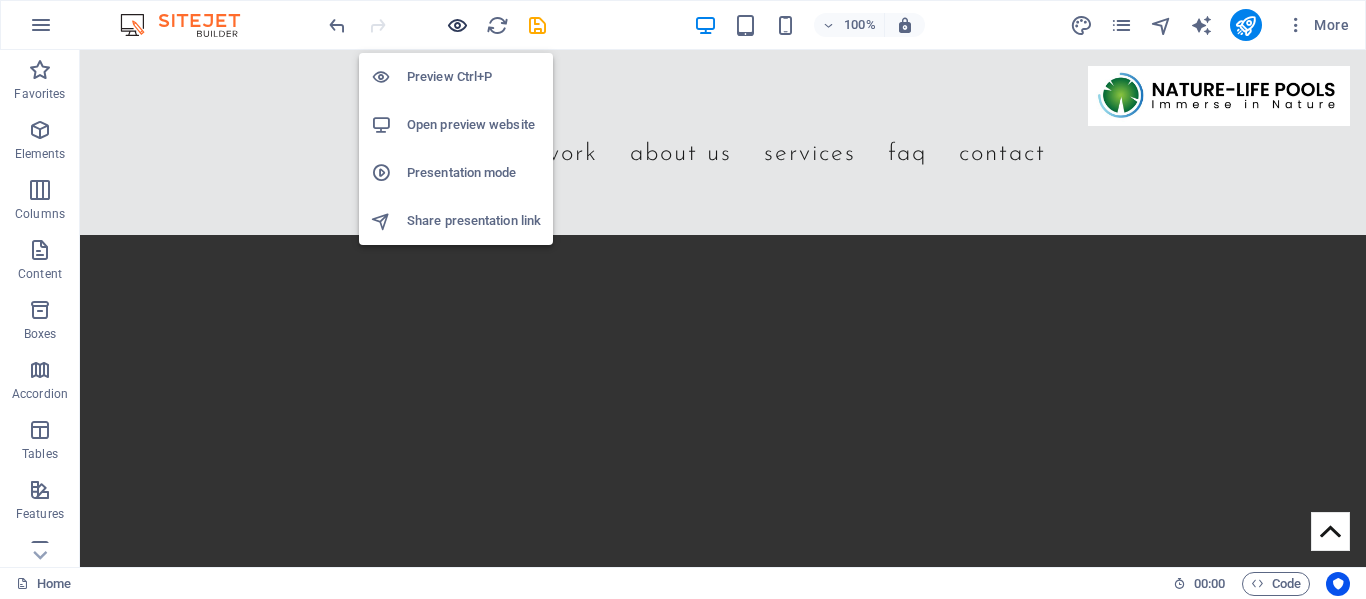 click at bounding box center (457, 25) 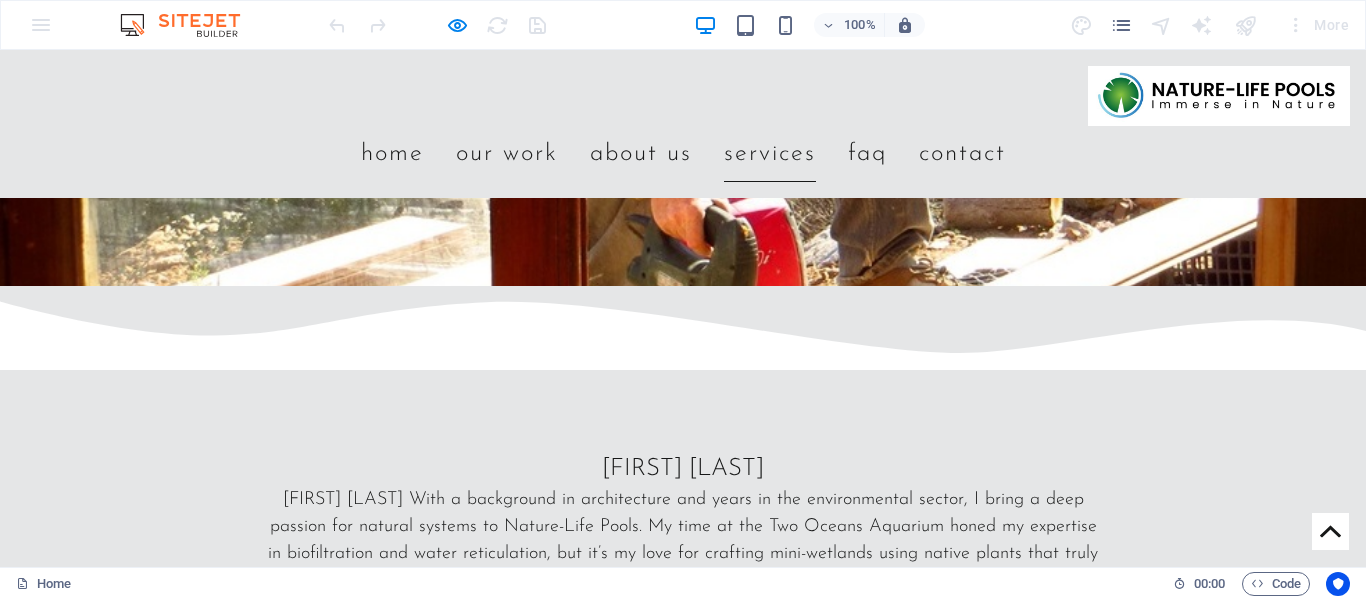 scroll, scrollTop: 4400, scrollLeft: 0, axis: vertical 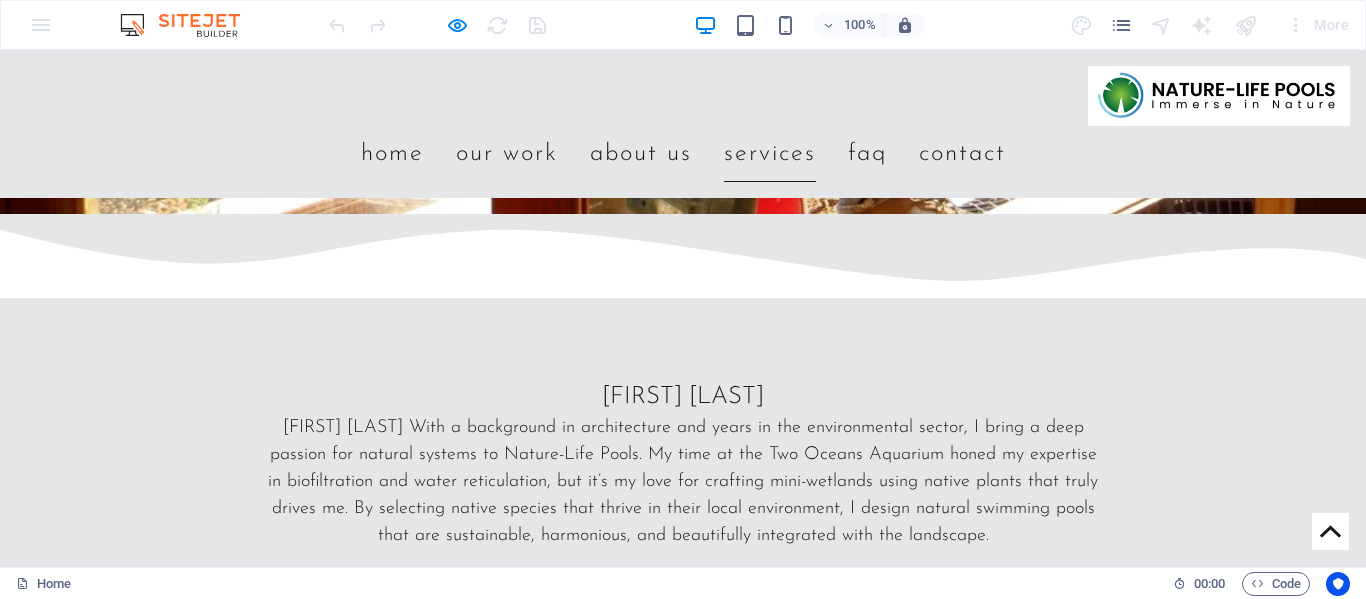 click 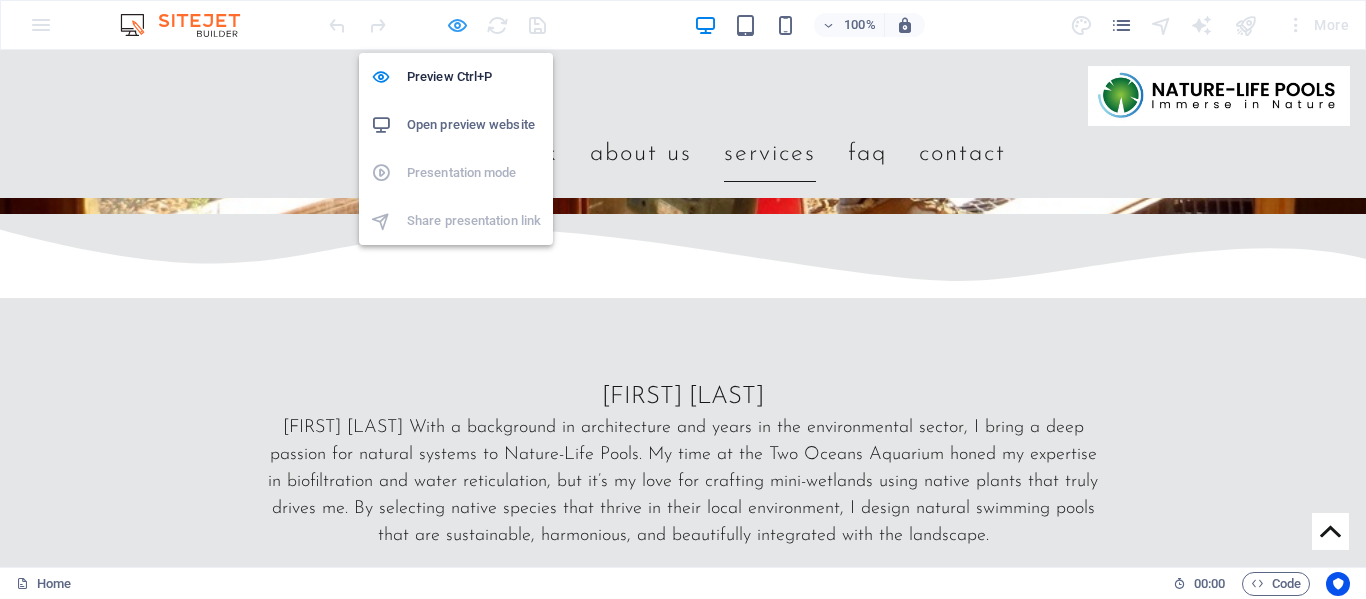 click at bounding box center (457, 25) 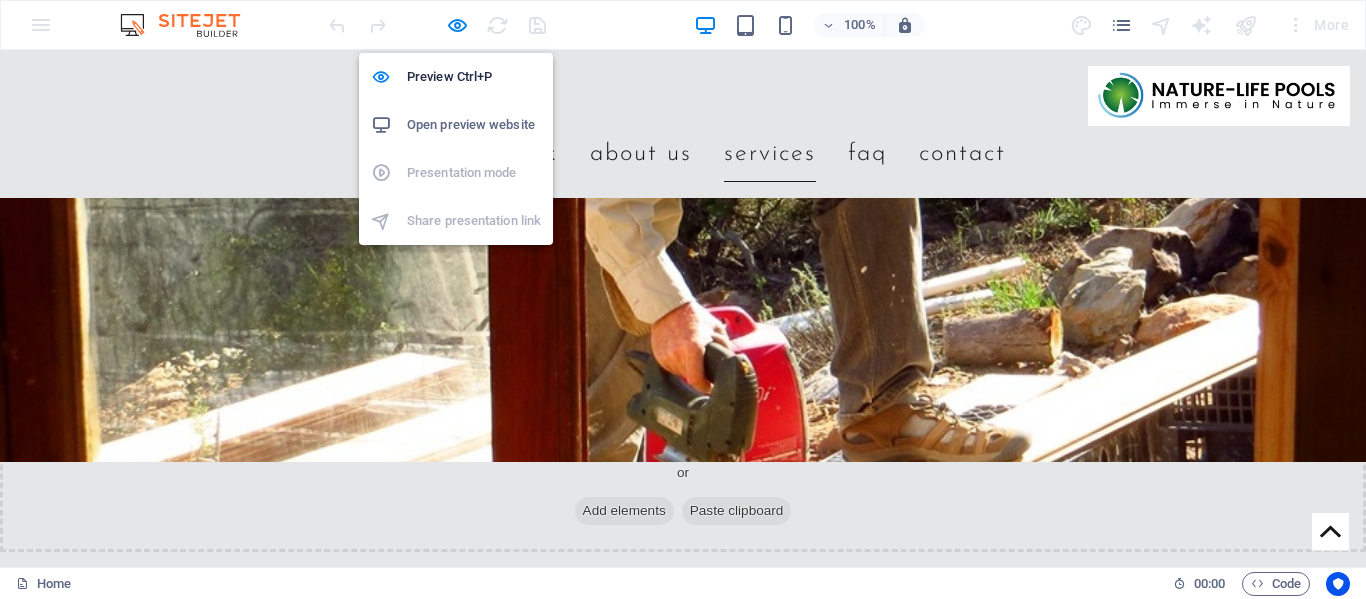 scroll, scrollTop: 4404, scrollLeft: 0, axis: vertical 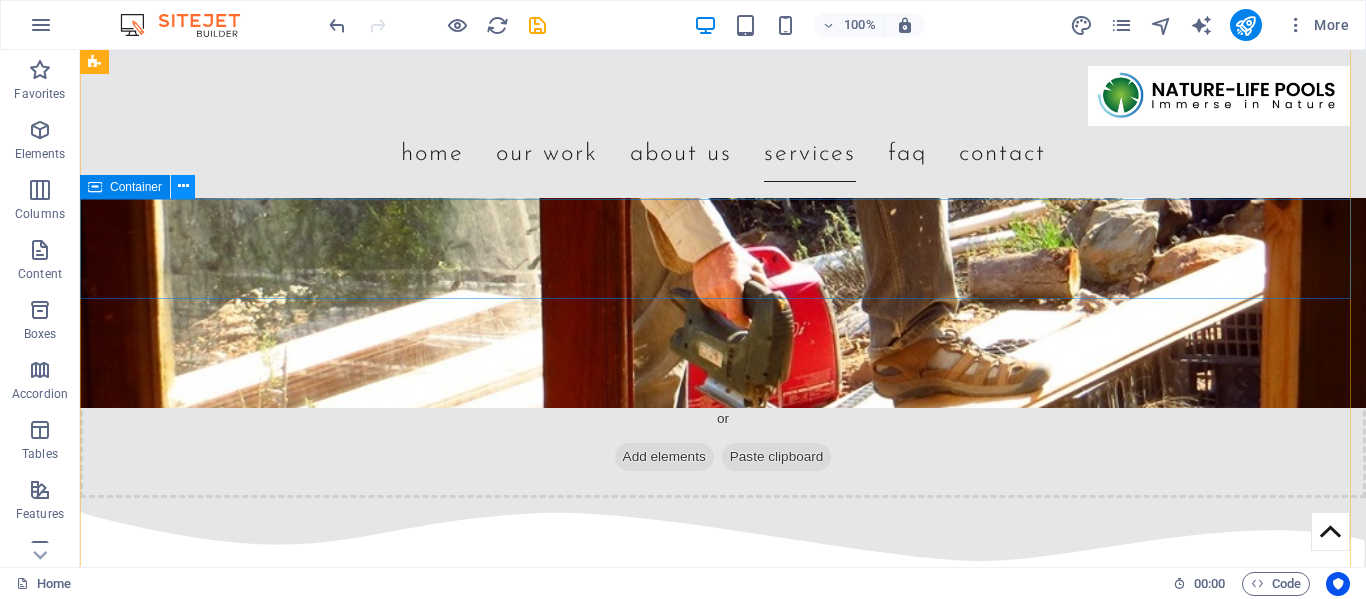 click at bounding box center (183, 186) 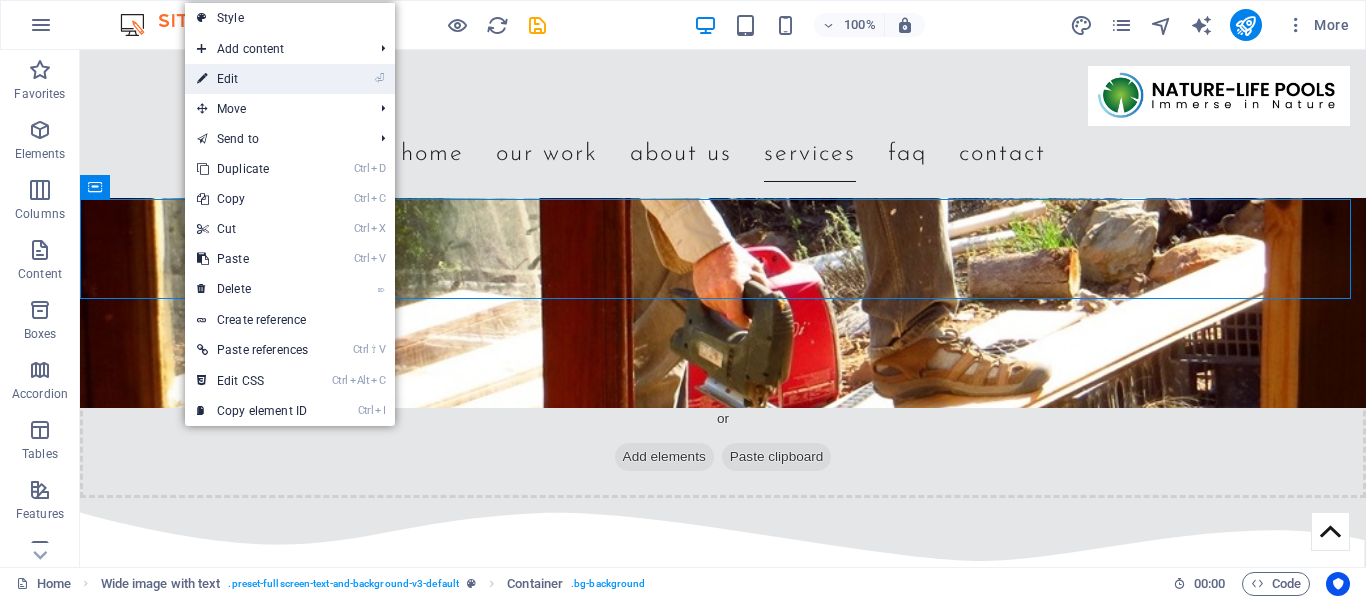 click on "⏎  Edit" at bounding box center [252, 79] 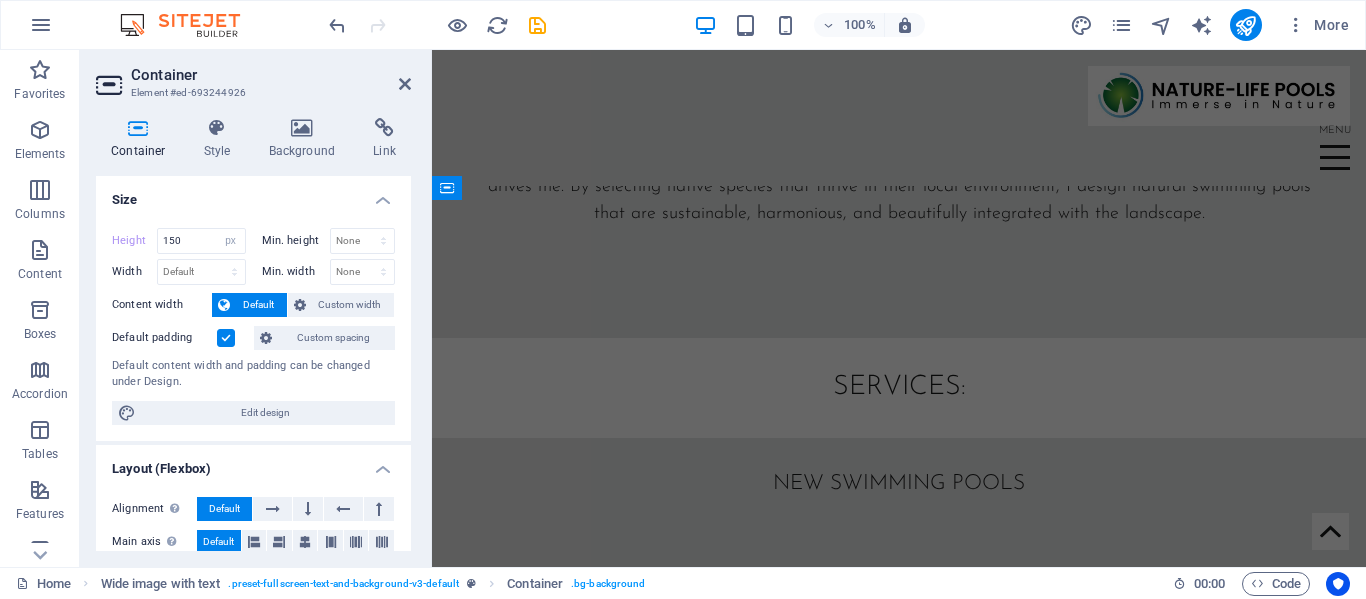scroll, scrollTop: 3903, scrollLeft: 0, axis: vertical 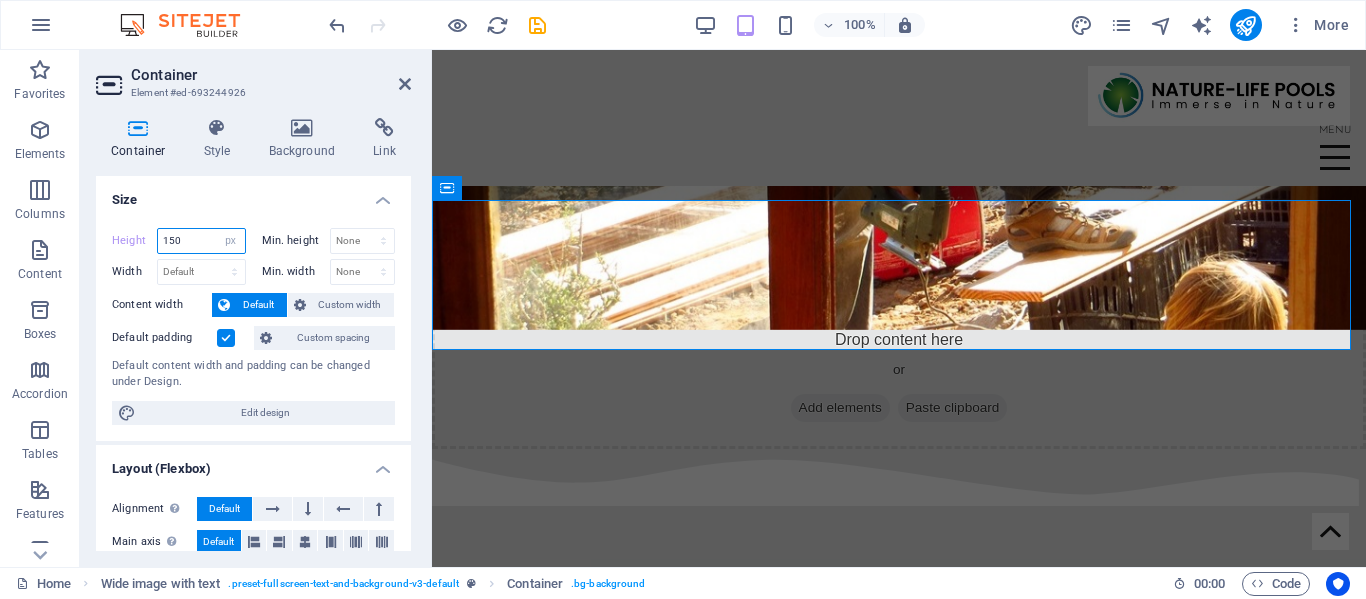 click on "150" at bounding box center [201, 241] 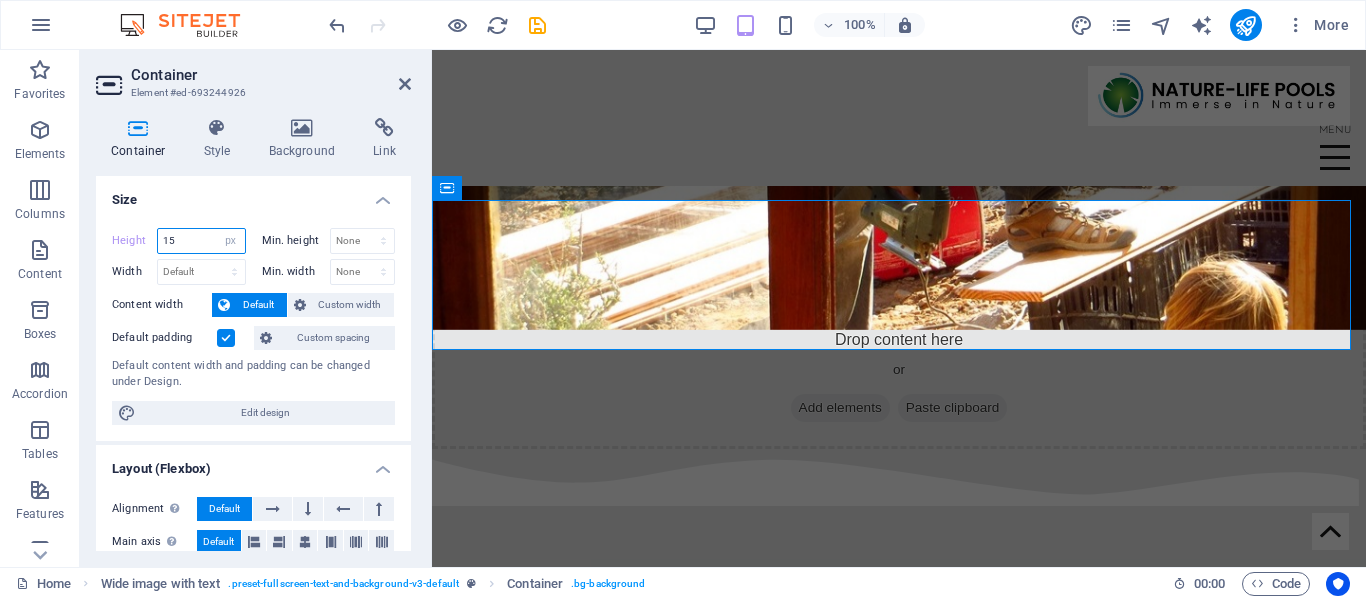 type on "1" 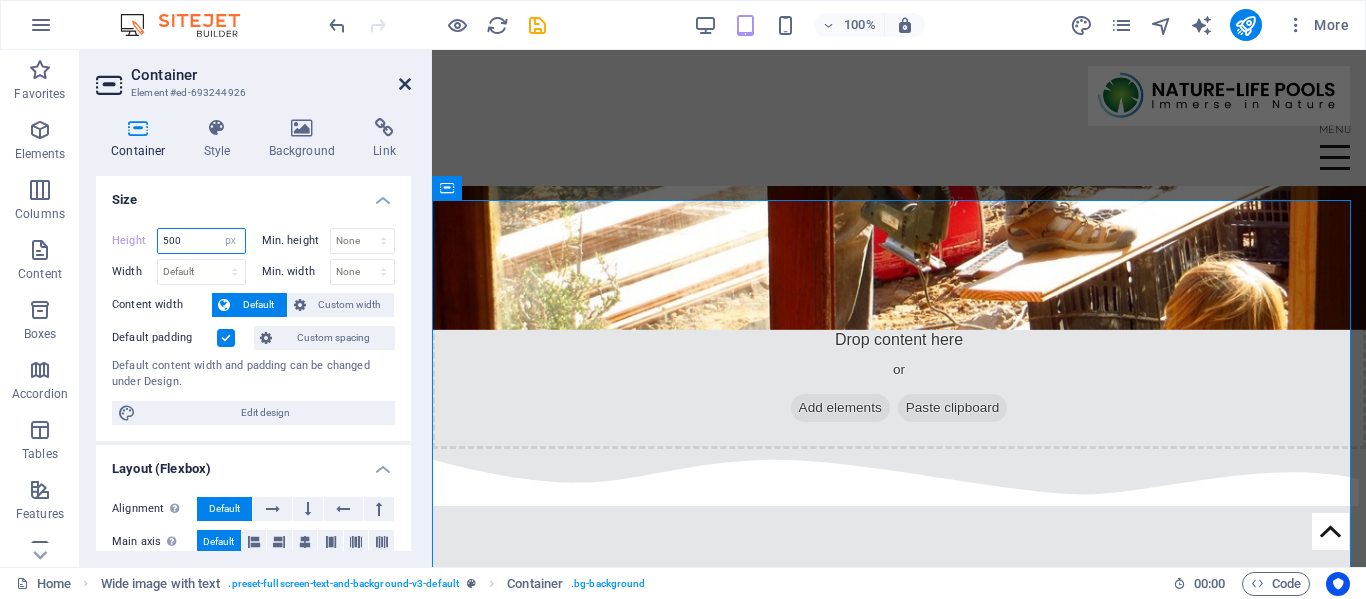 type on "500" 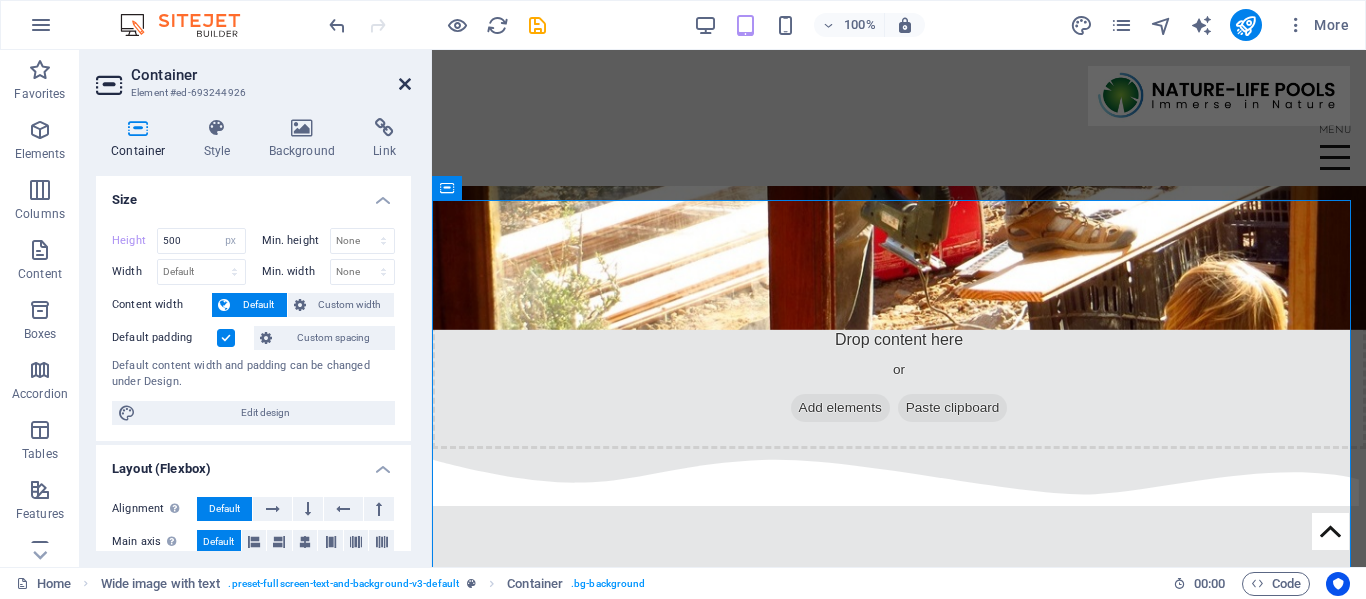 click at bounding box center [405, 84] 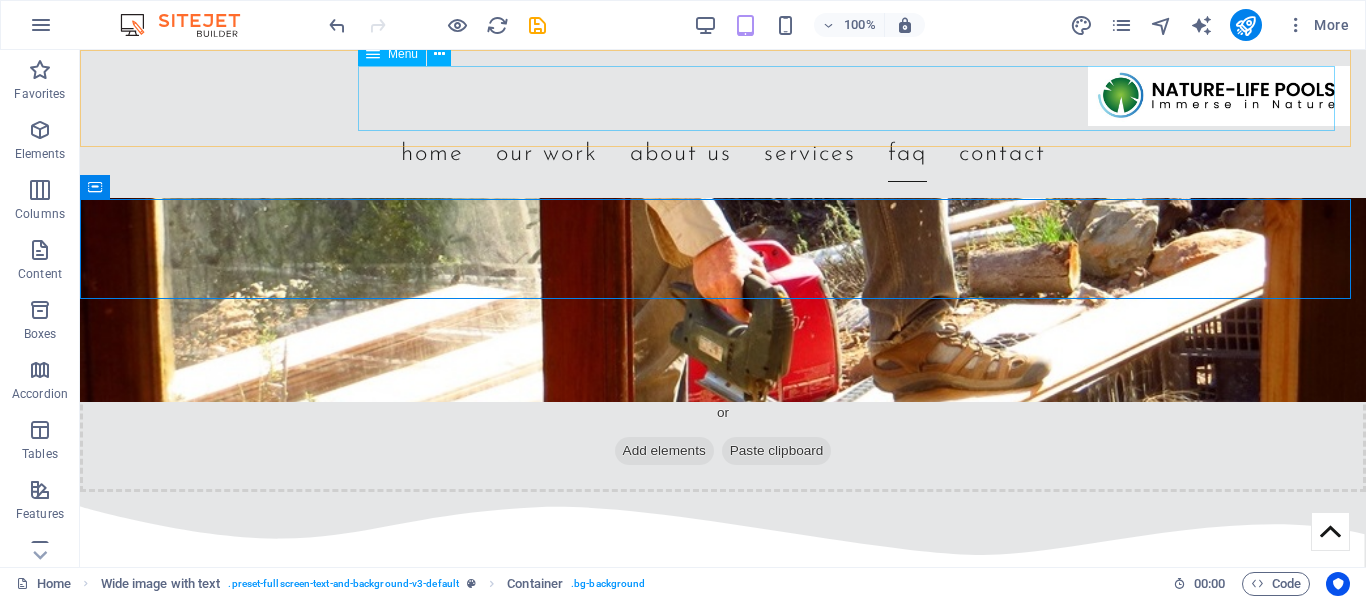 scroll, scrollTop: 4404, scrollLeft: 0, axis: vertical 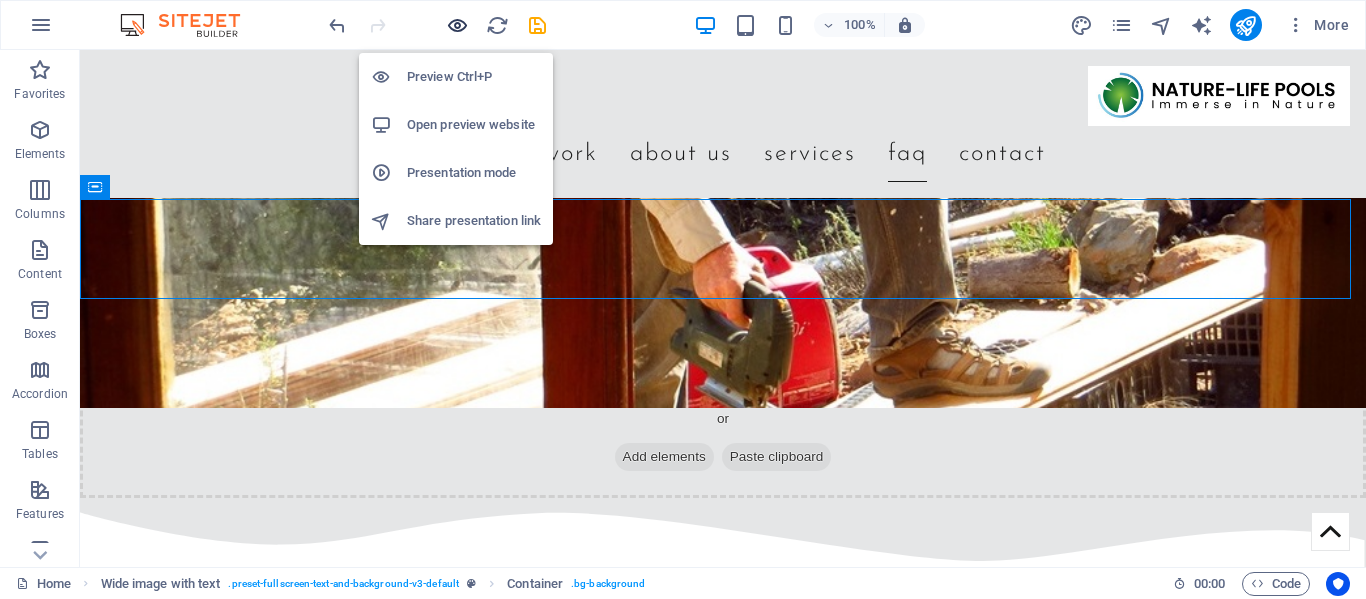 click at bounding box center (457, 25) 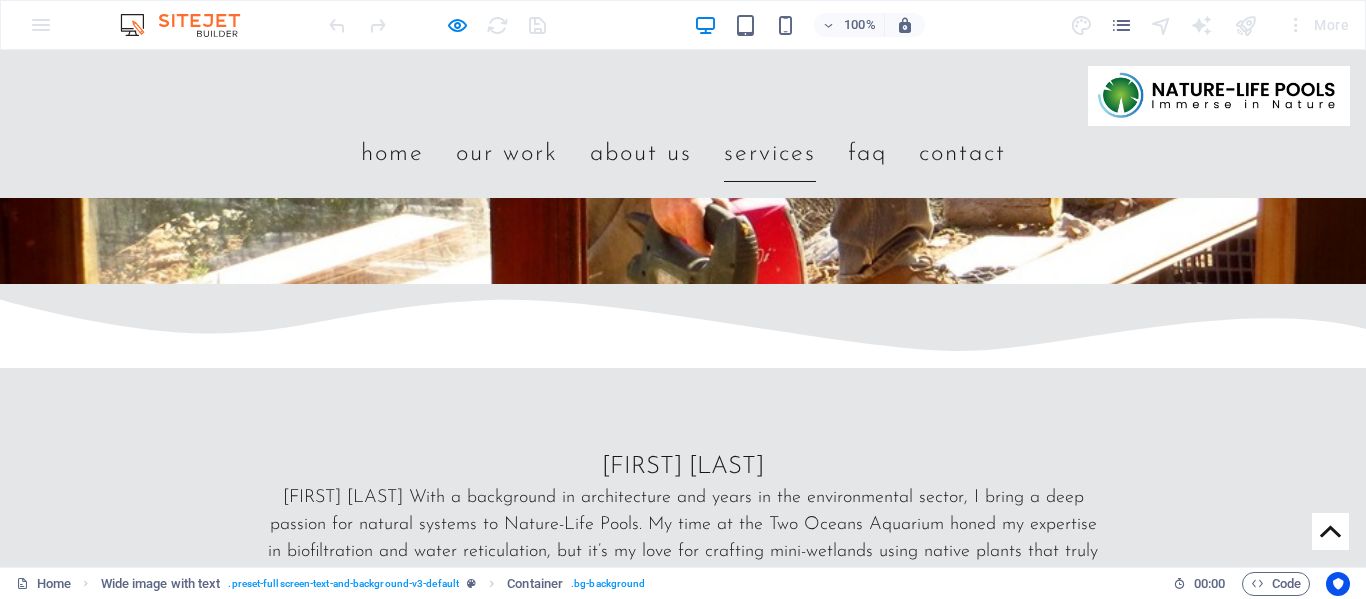 scroll, scrollTop: 4300, scrollLeft: 0, axis: vertical 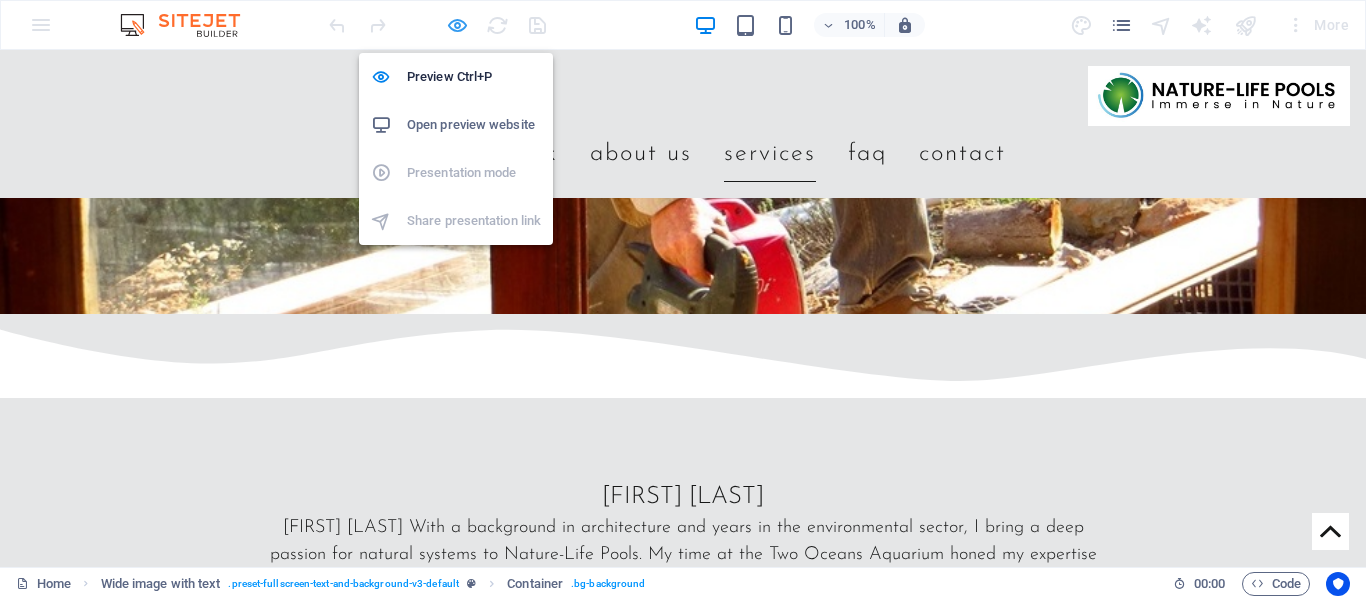 click at bounding box center (457, 25) 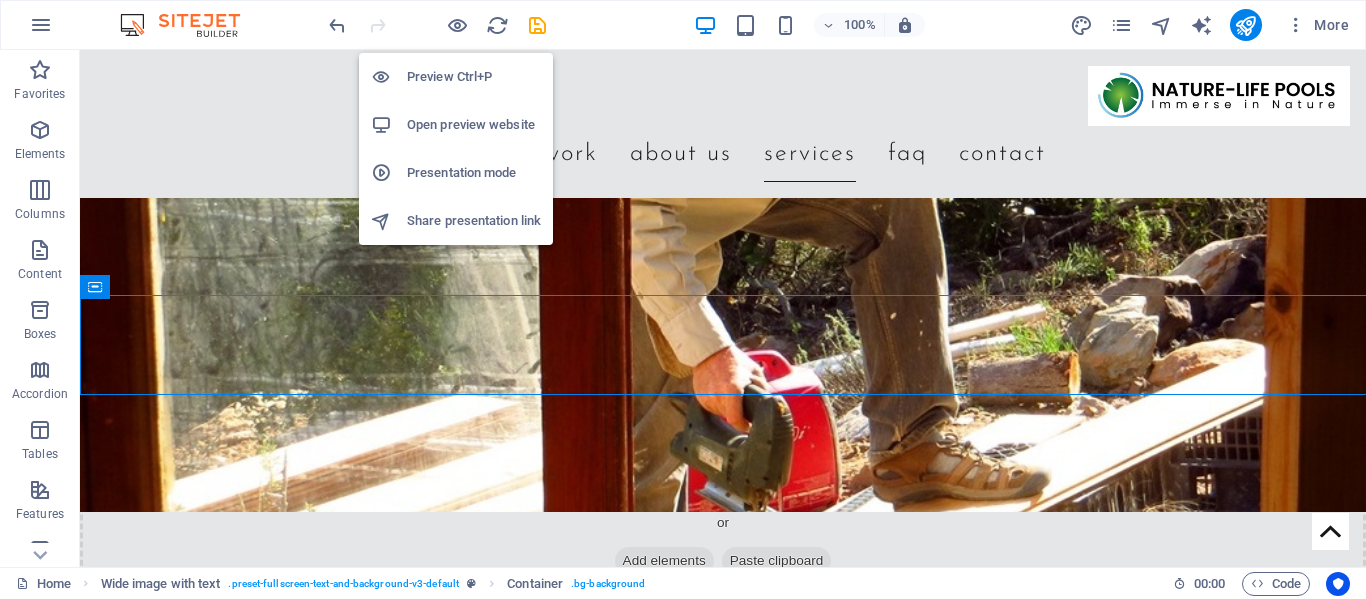 scroll, scrollTop: 4304, scrollLeft: 0, axis: vertical 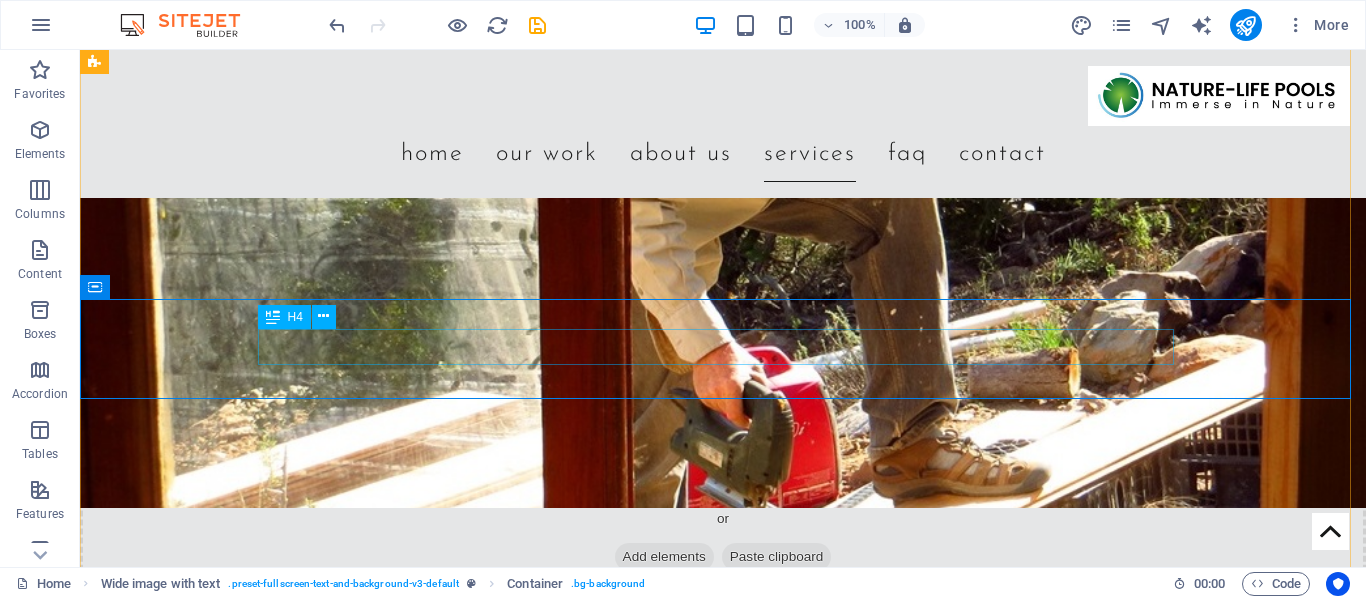 click on "consultations" at bounding box center [723, 1497] 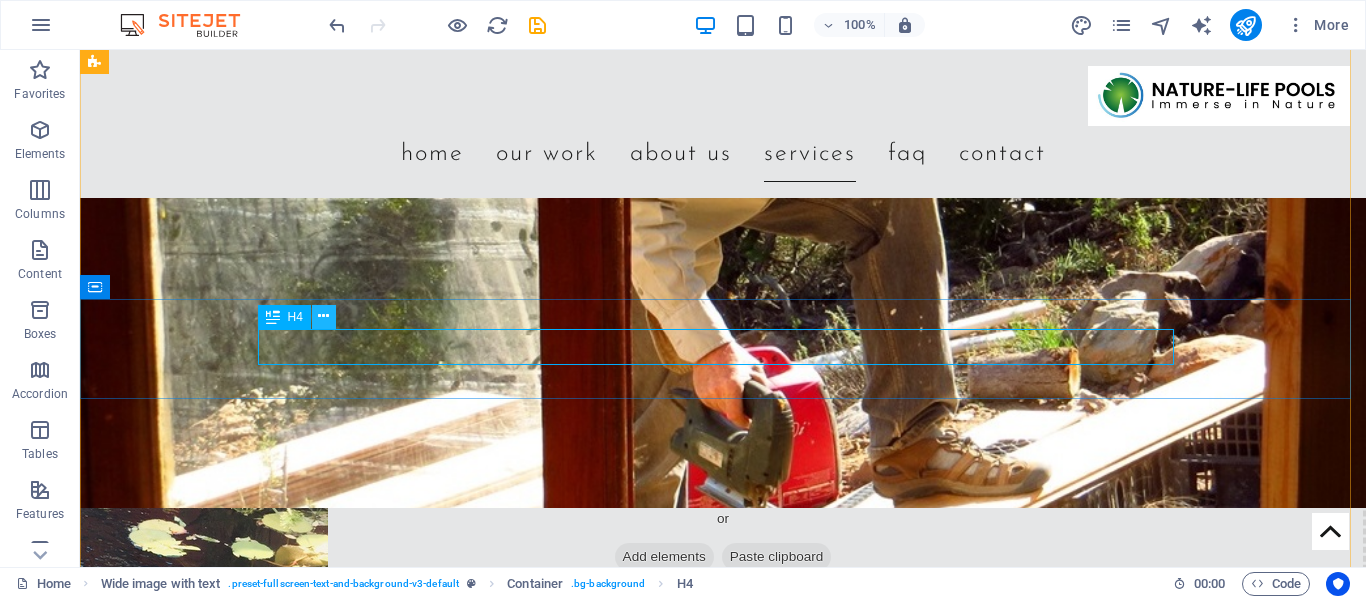 click at bounding box center (323, 316) 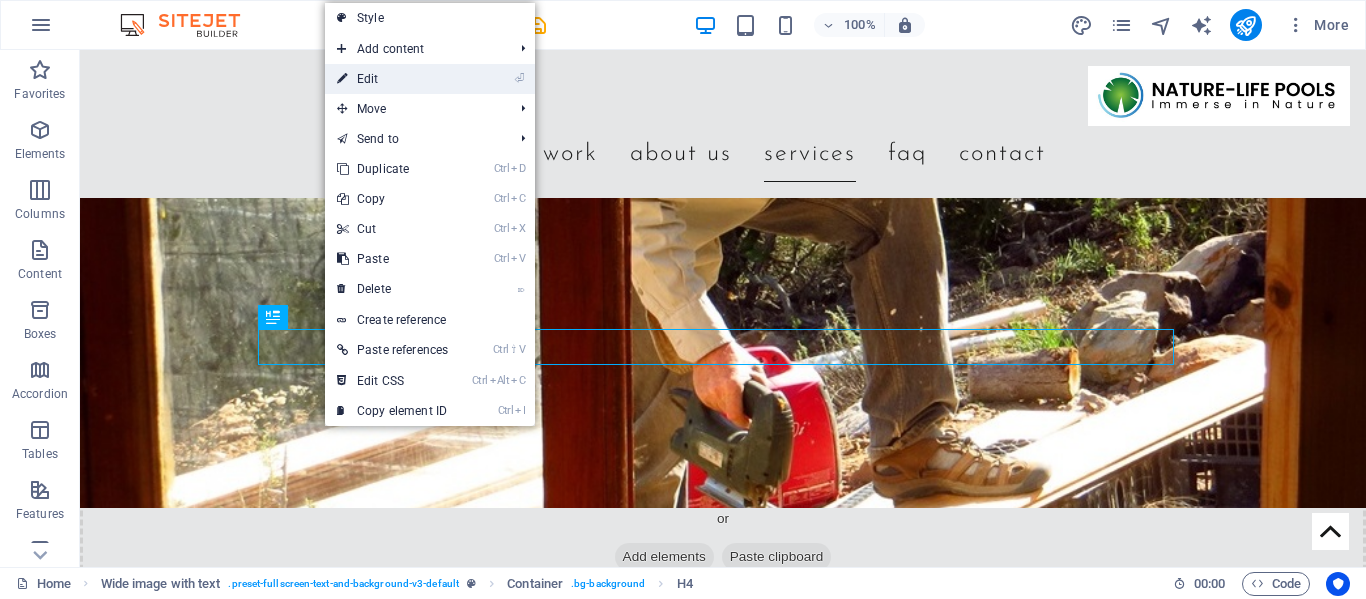 click on "⏎  Edit" at bounding box center [392, 79] 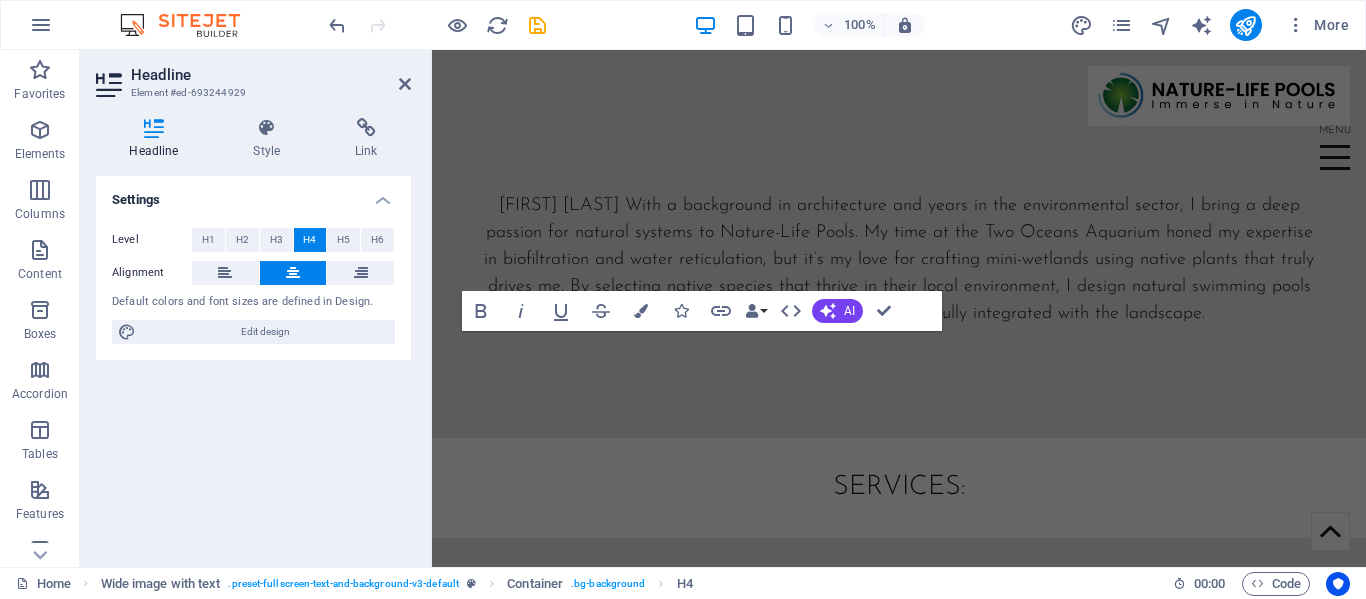 scroll, scrollTop: 3802, scrollLeft: 0, axis: vertical 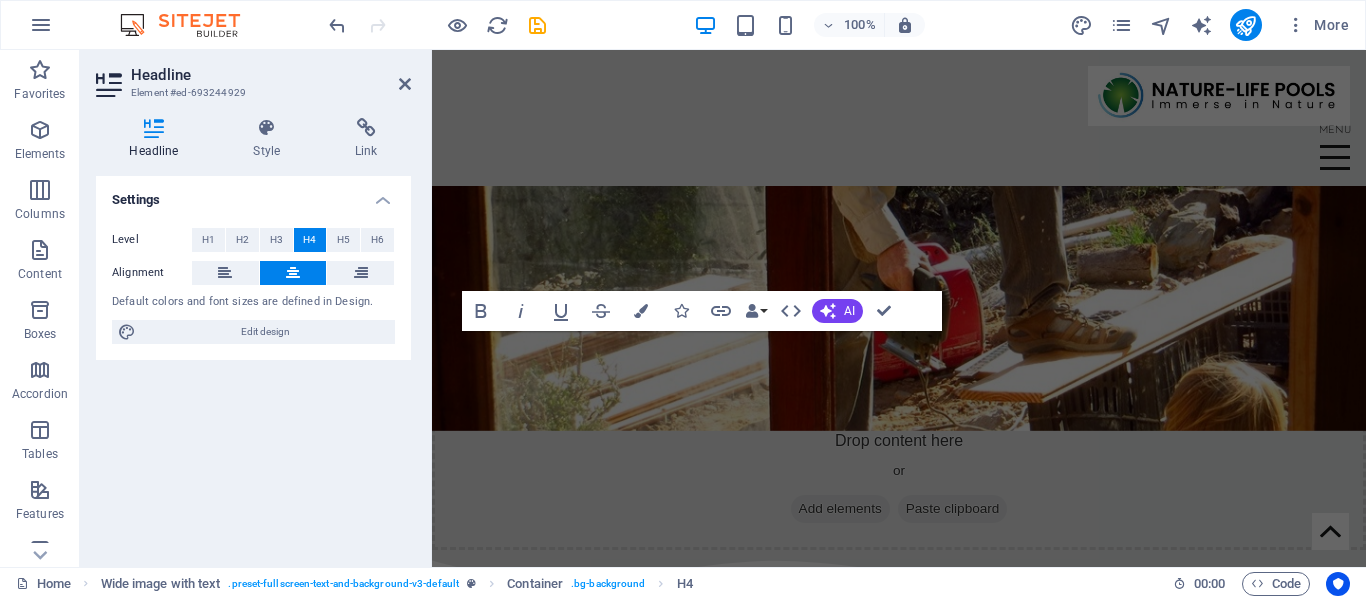 select on "%" 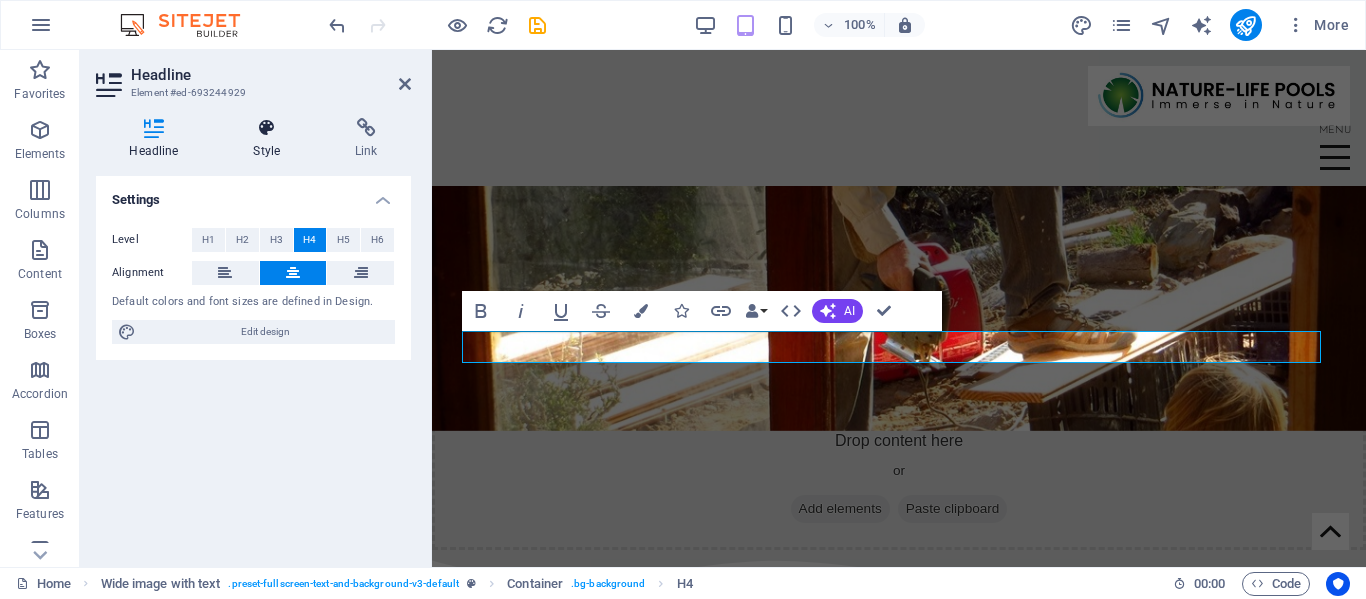 click at bounding box center [267, 128] 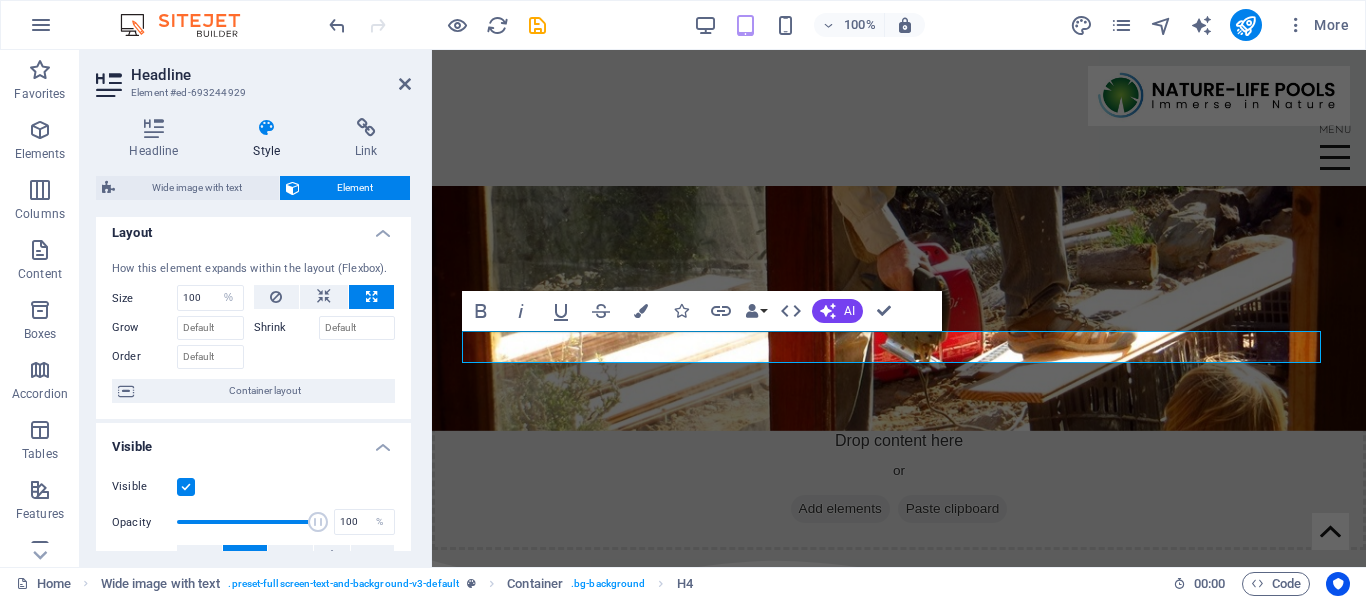 scroll, scrollTop: 0, scrollLeft: 0, axis: both 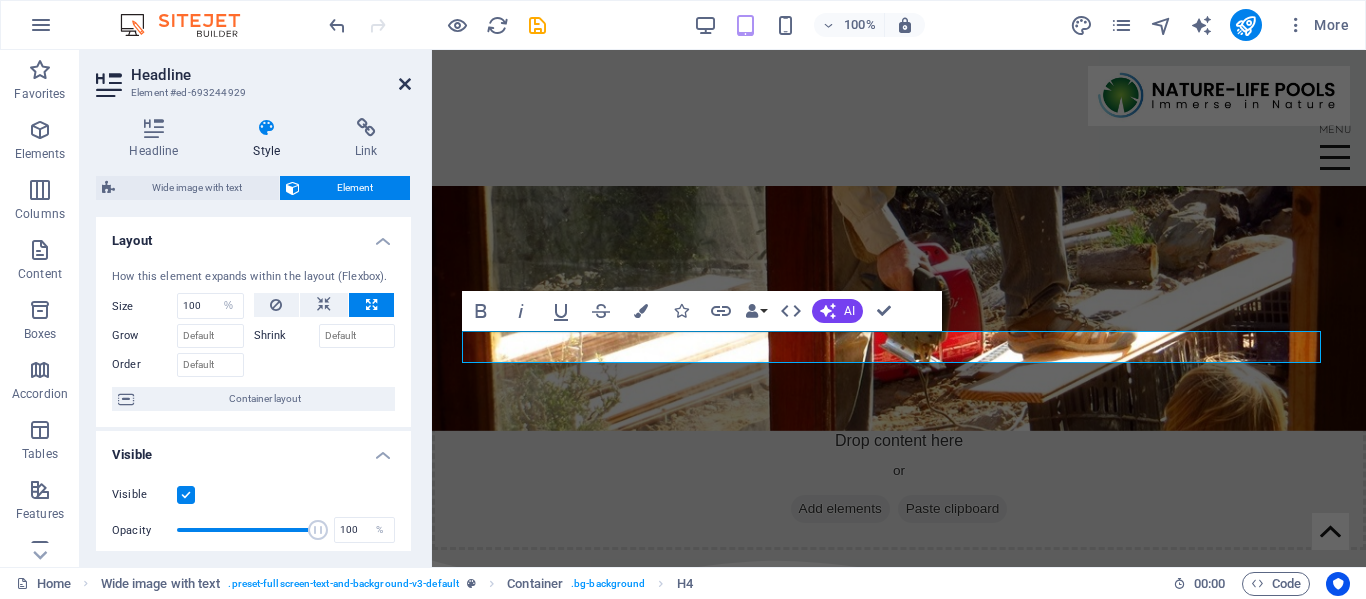 click at bounding box center (405, 84) 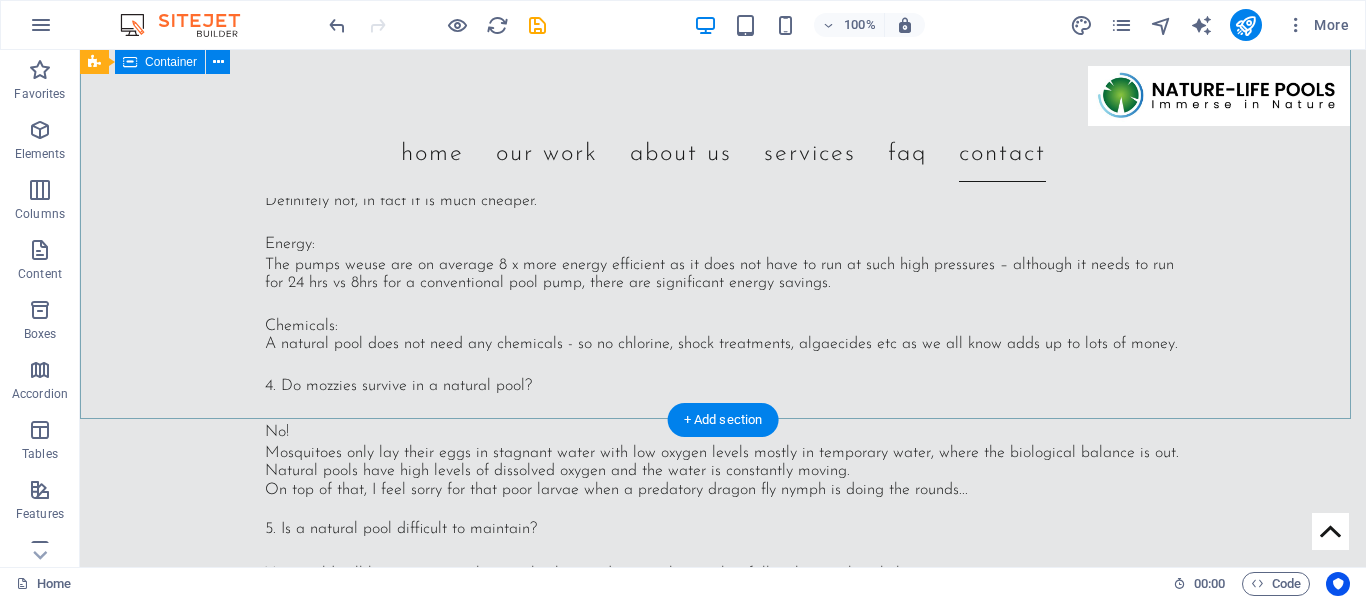 scroll, scrollTop: 6652, scrollLeft: 0, axis: vertical 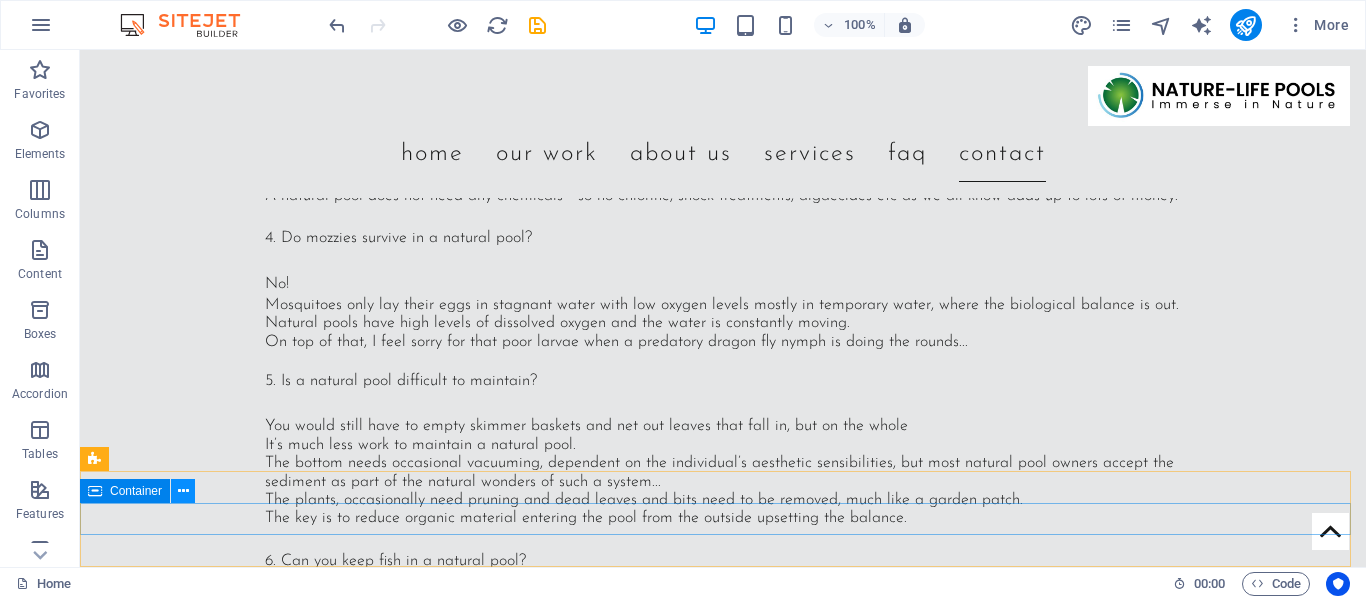 click at bounding box center (183, 491) 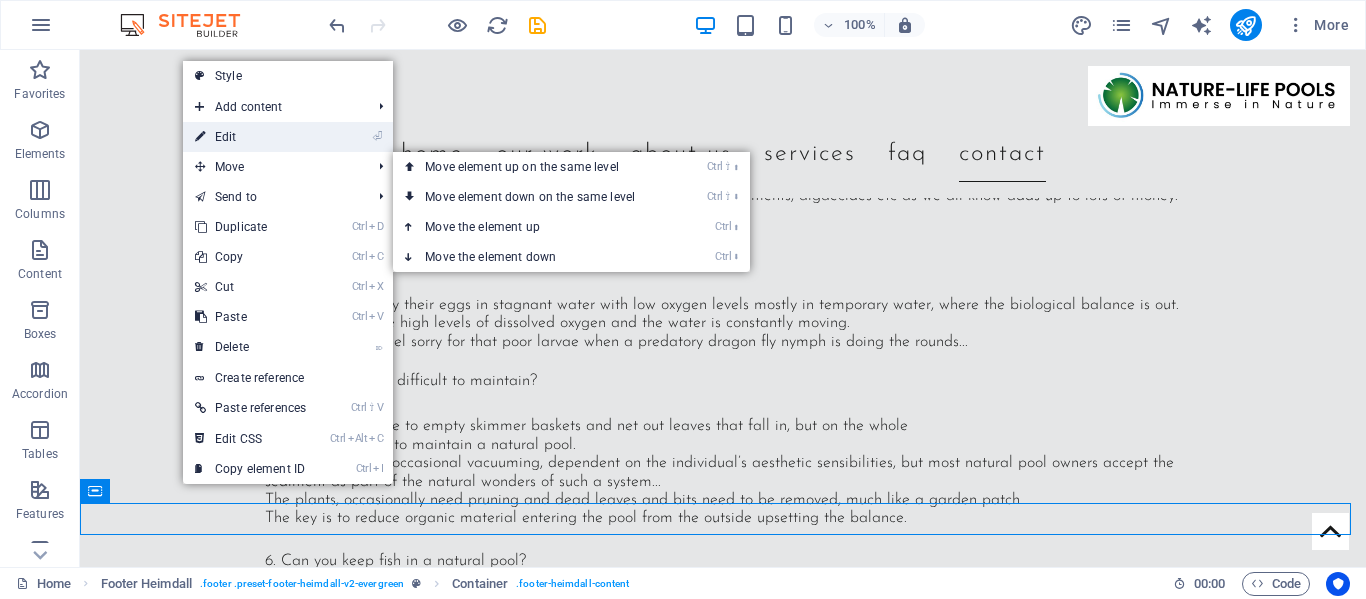 click on "⏎  Edit" at bounding box center (250, 137) 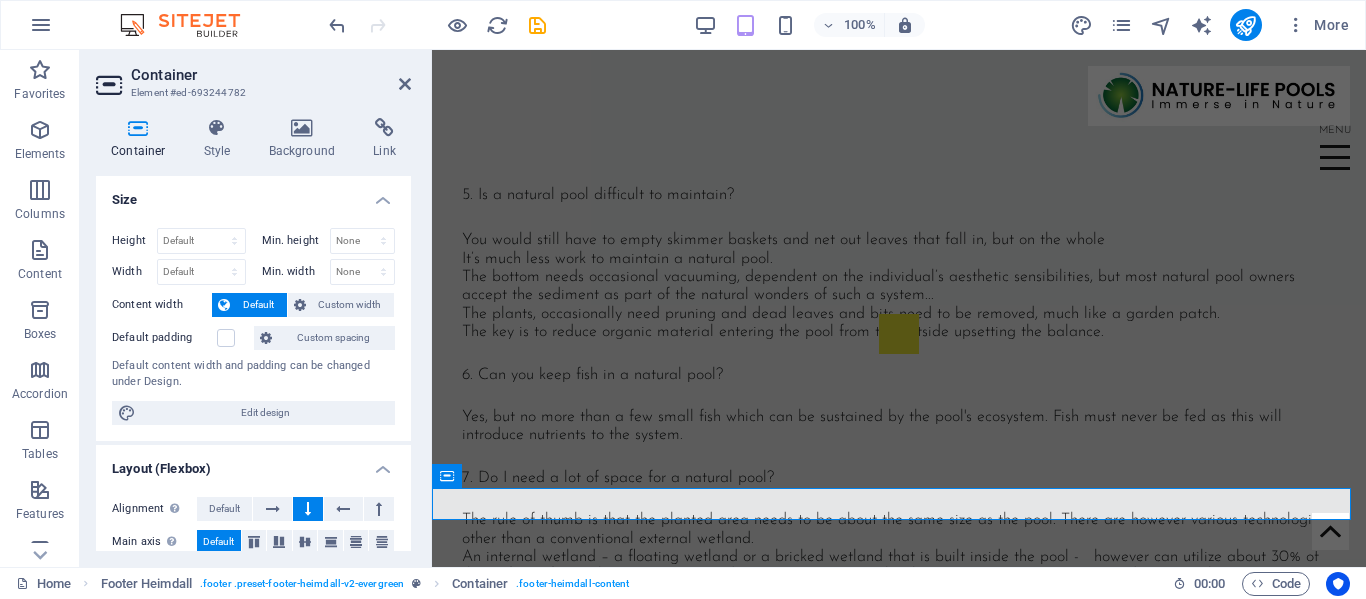 scroll, scrollTop: 400, scrollLeft: 0, axis: vertical 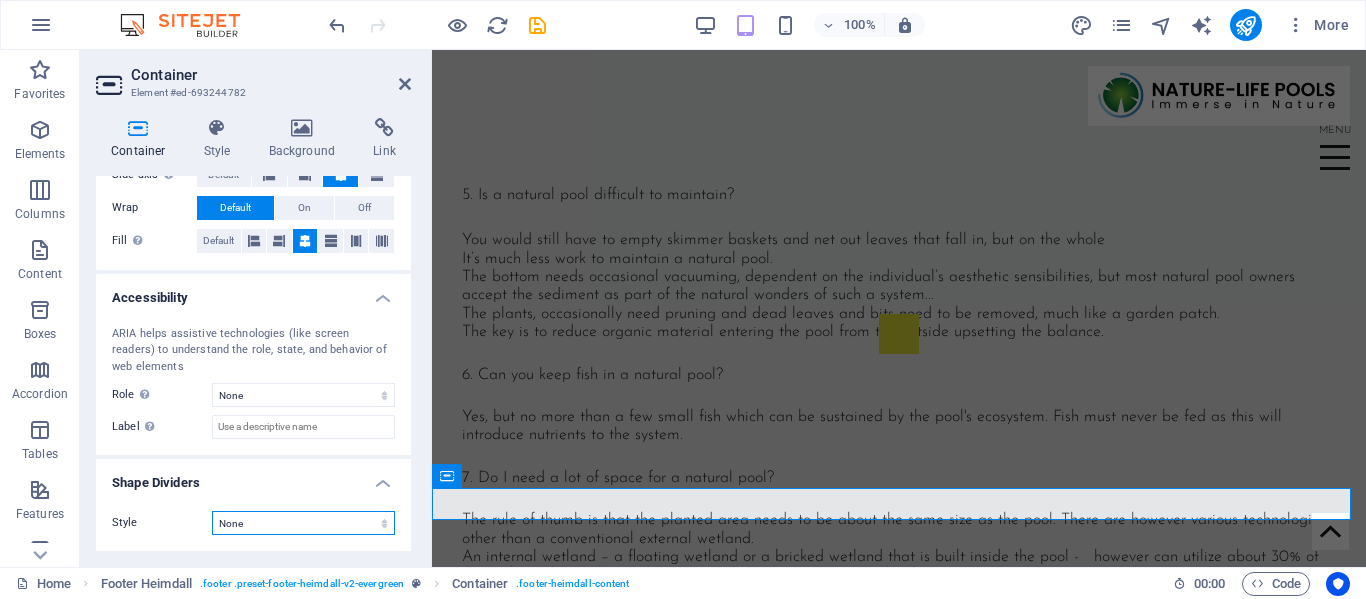 click on "None Triangle Square Diagonal Polygon 1 Polygon 2 Zigzag Multiple Zigzags Waves Multiple Waves Half Circle Circle Circle Shadow Blocks Hexagons Clouds Multiple Clouds Fan Pyramids Book Paint Drip Fire Shredded Paper Arrow" at bounding box center [303, 523] 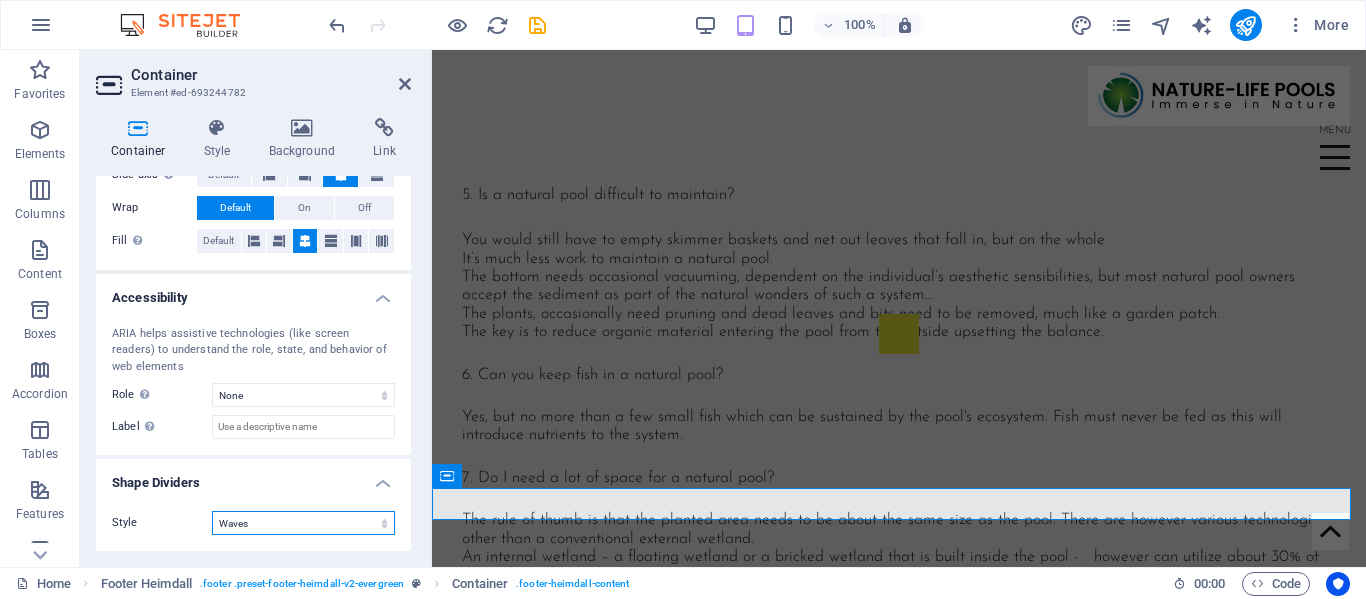 click on "None Triangle Square Diagonal Polygon 1 Polygon 2 Zigzag Multiple Zigzags Waves Multiple Waves Half Circle Circle Circle Shadow Blocks Hexagons Clouds Multiple Clouds Fan Pyramids Book Paint Drip Fire Shredded Paper Arrow" at bounding box center (303, 523) 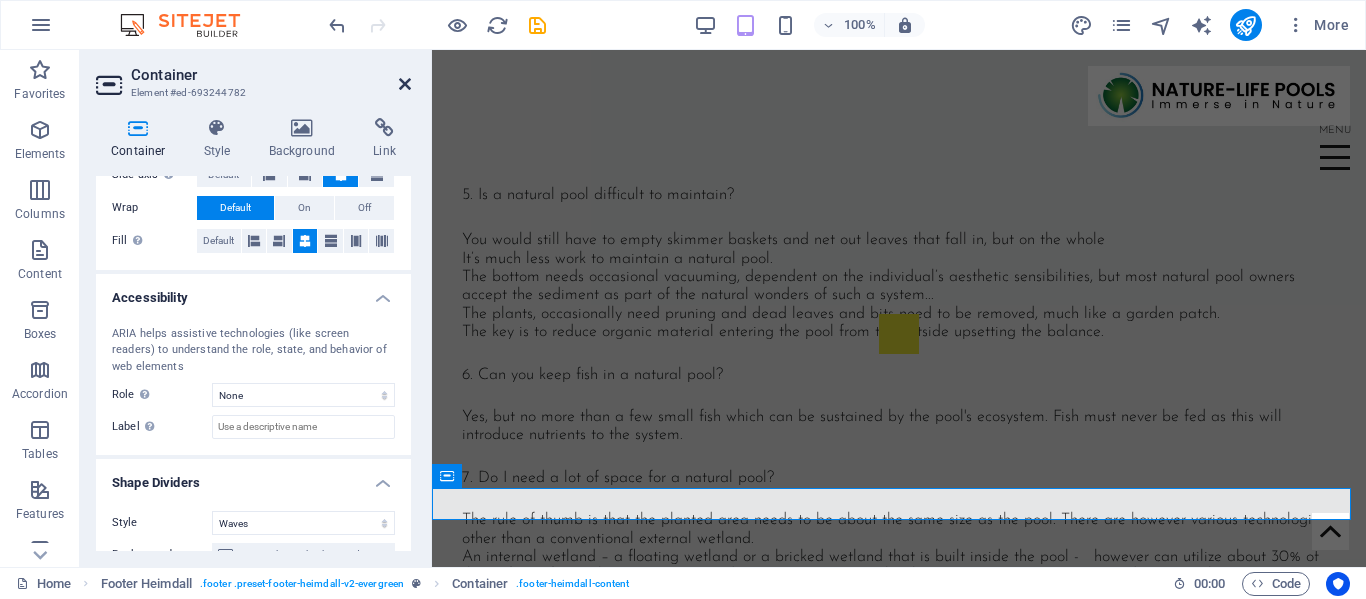 click at bounding box center [405, 84] 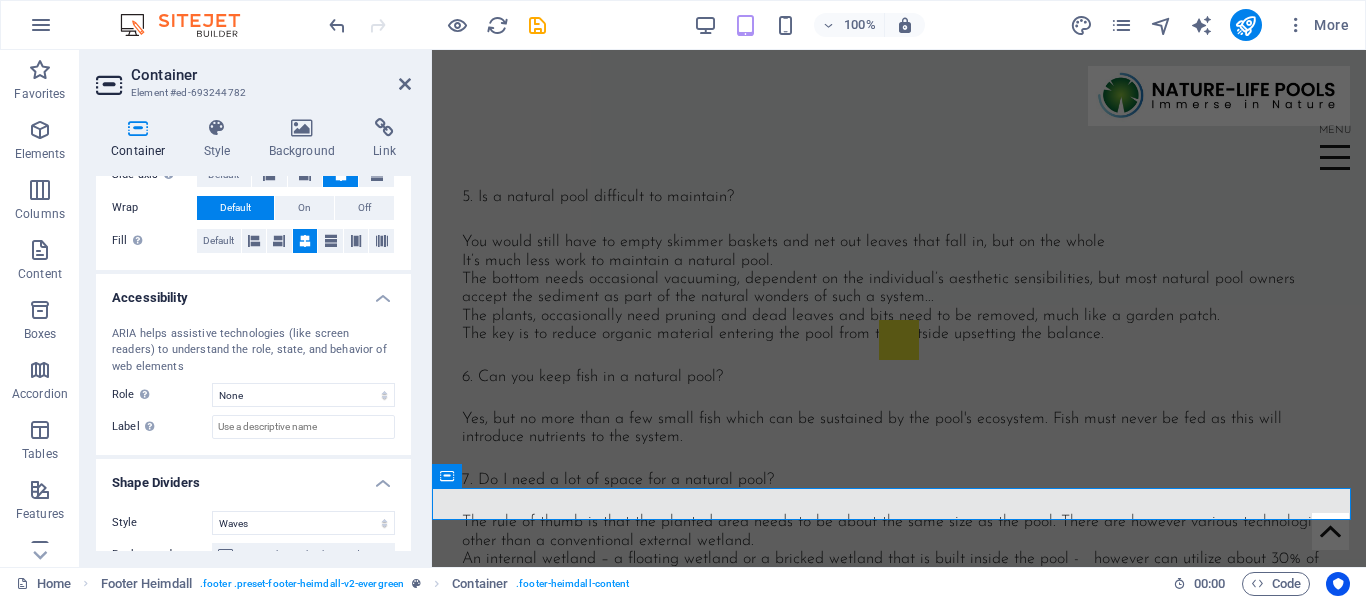 scroll, scrollTop: 6652, scrollLeft: 0, axis: vertical 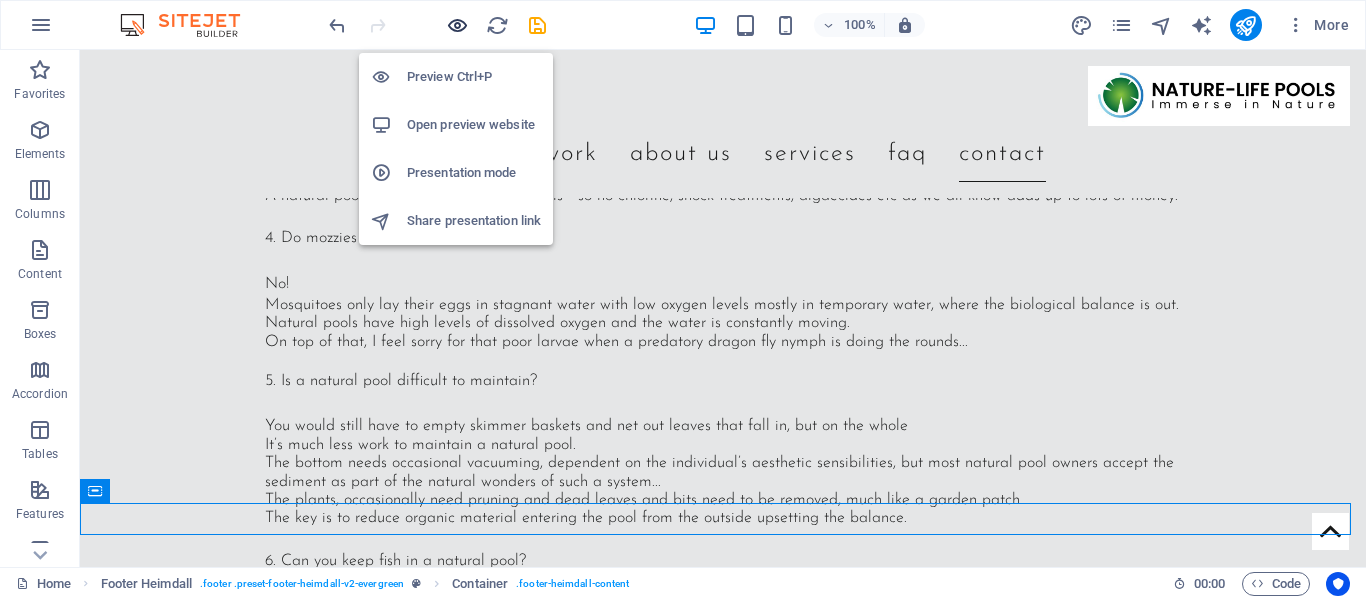 click at bounding box center [457, 25] 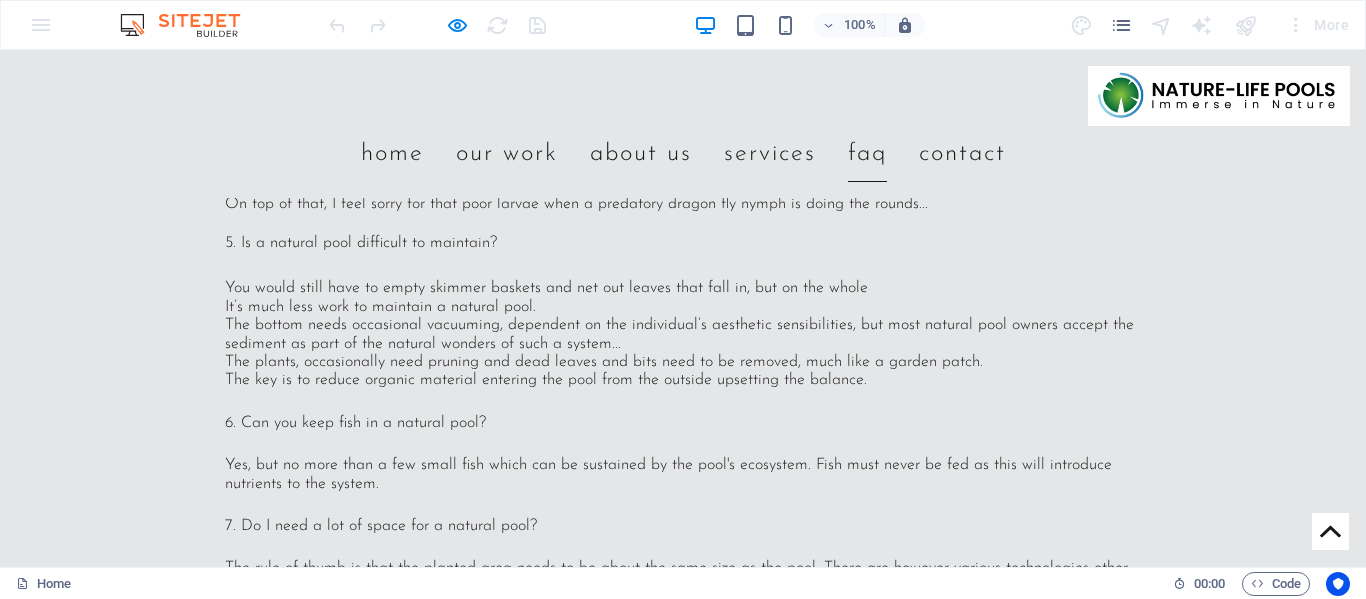scroll, scrollTop: 6649, scrollLeft: 0, axis: vertical 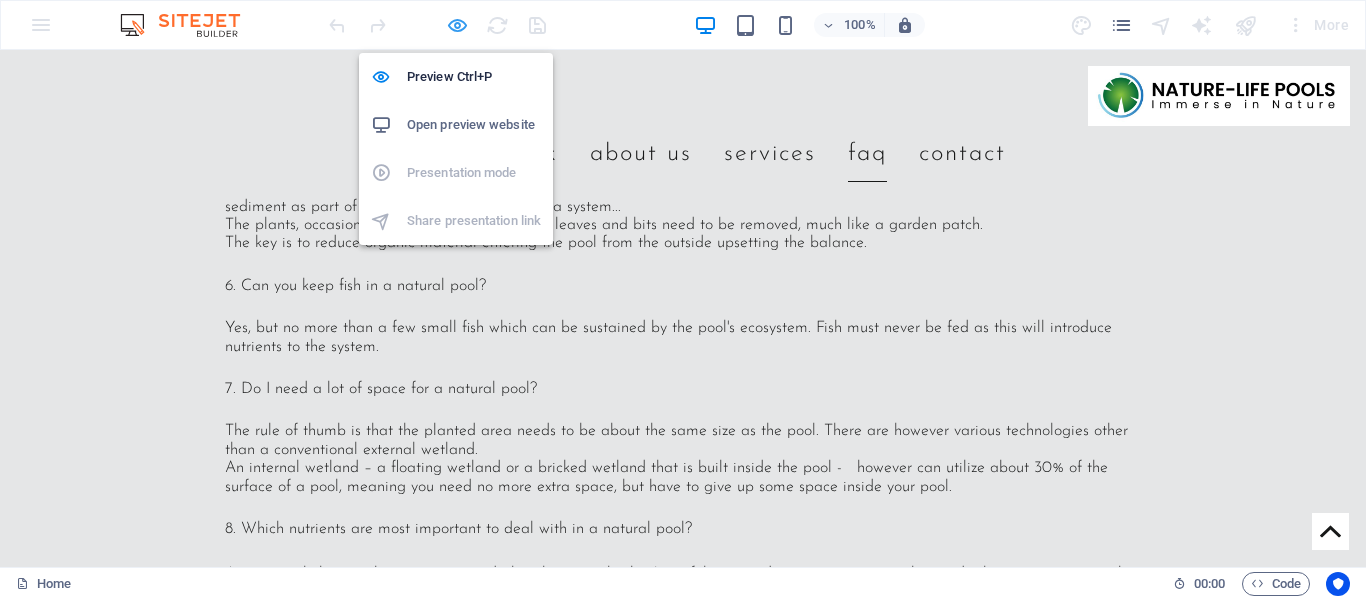 click at bounding box center [457, 25] 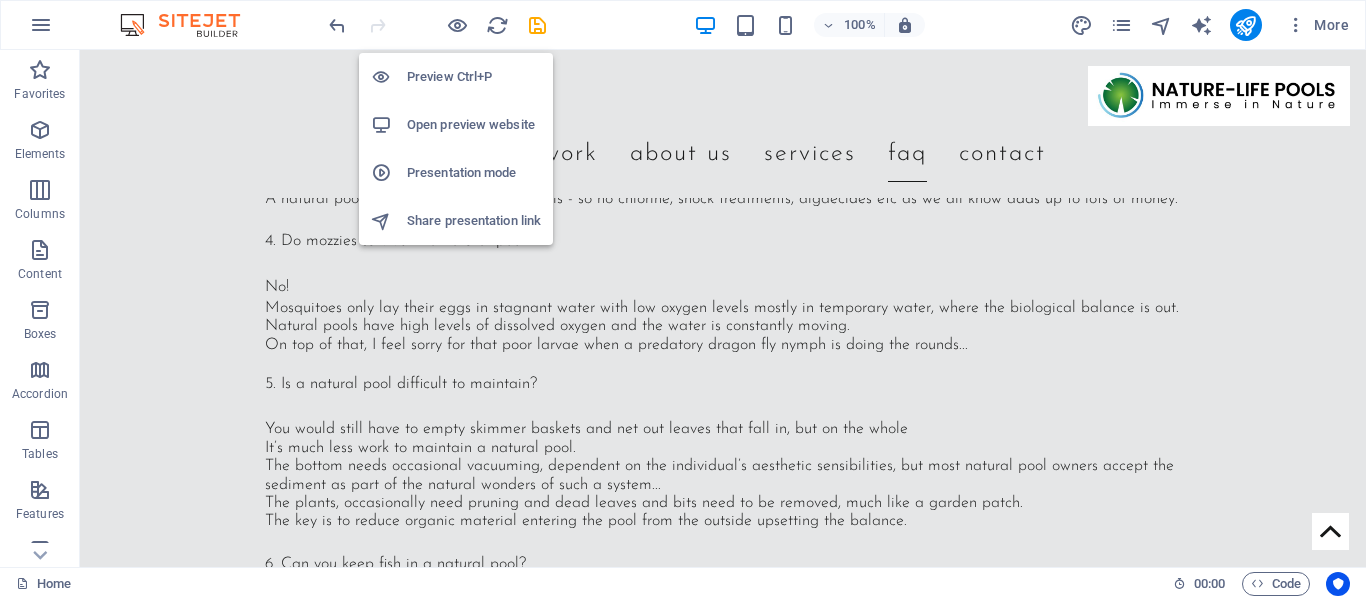 scroll, scrollTop: 6652, scrollLeft: 0, axis: vertical 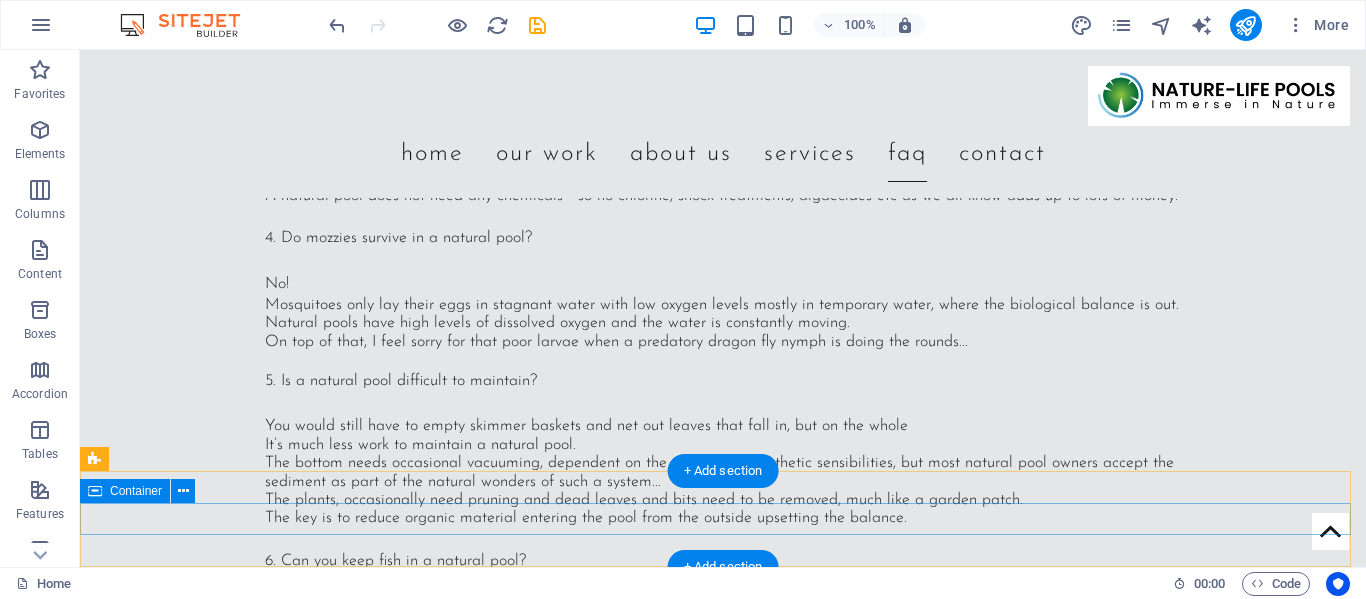 click at bounding box center [723, 1729] 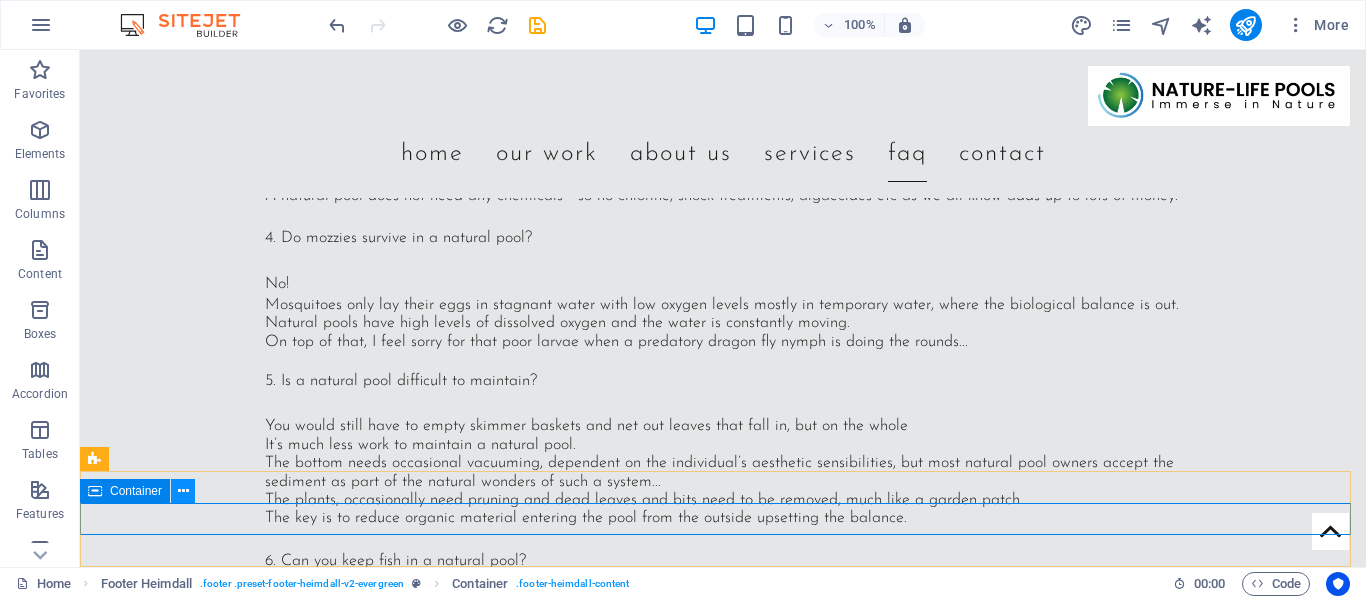 click at bounding box center (183, 491) 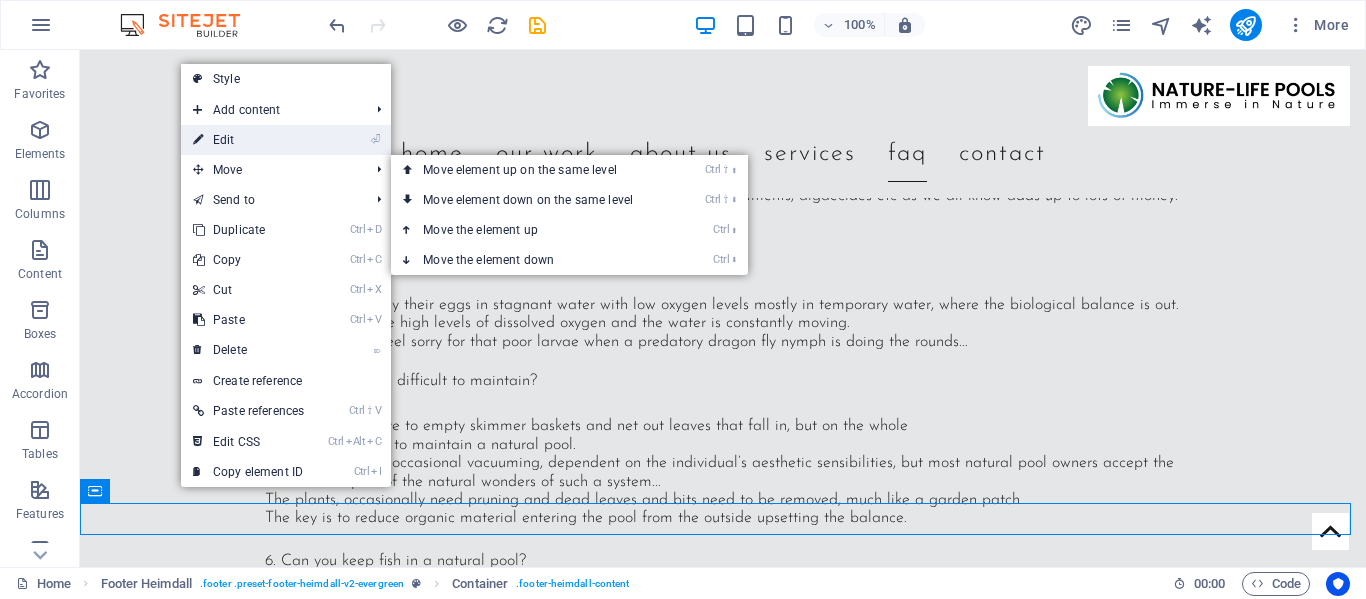 click on "⏎  Edit" at bounding box center (248, 140) 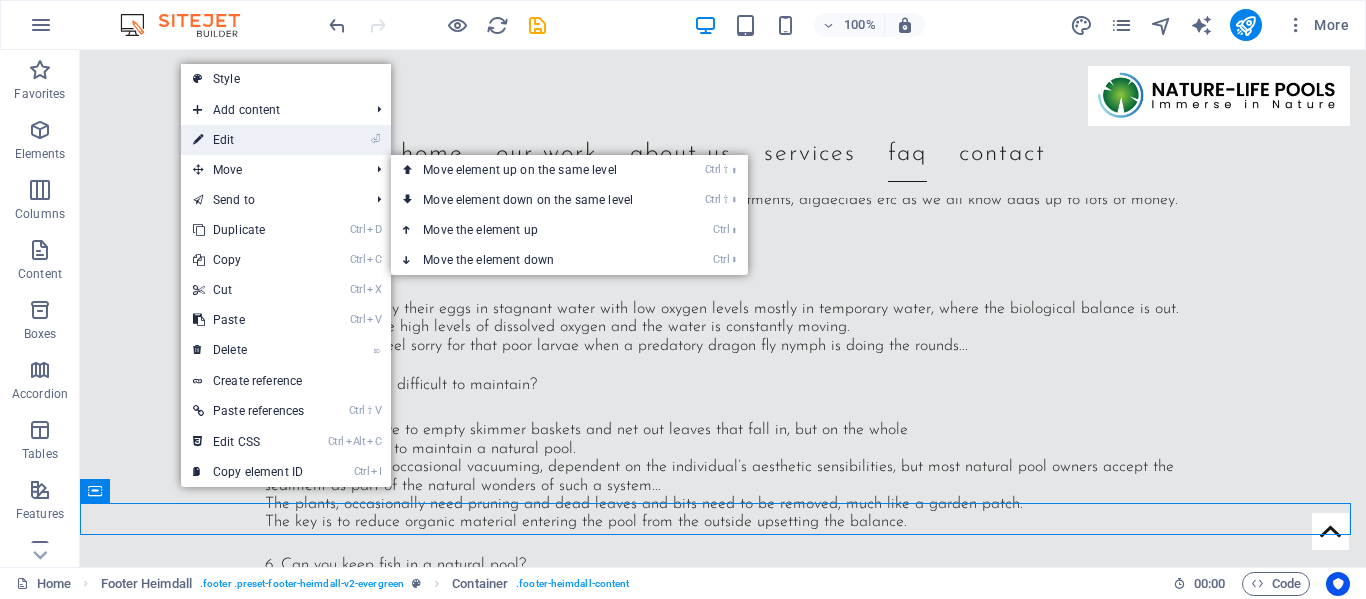scroll, scrollTop: 6647, scrollLeft: 0, axis: vertical 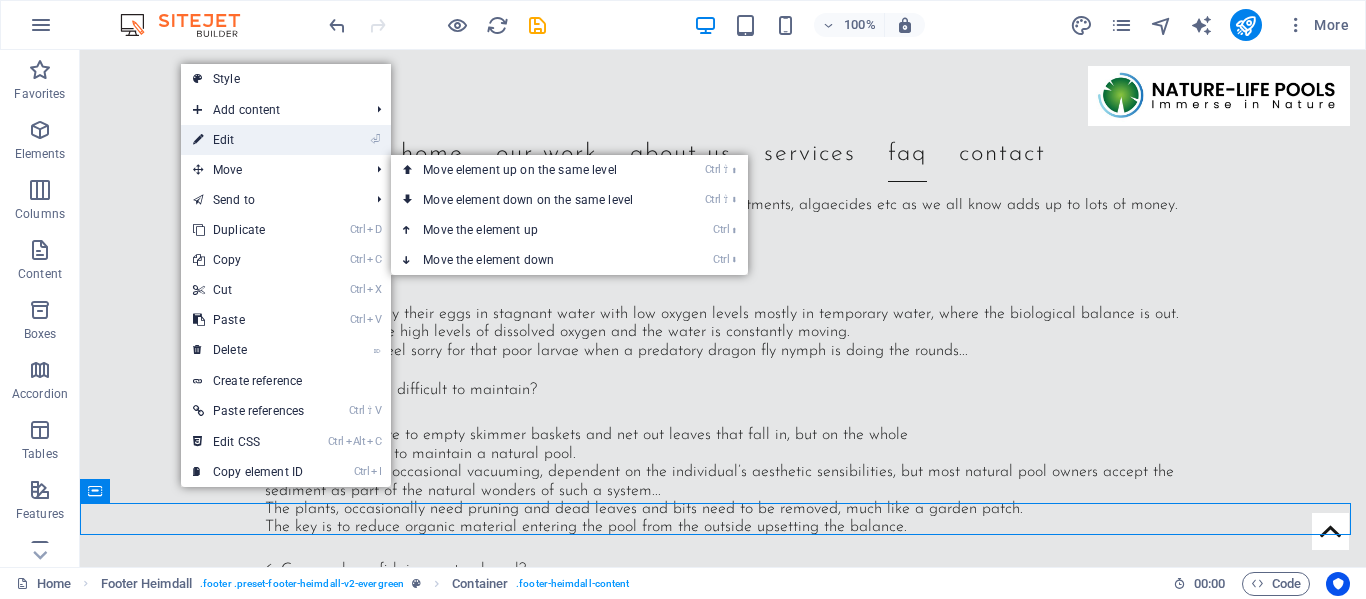 select on "waves" 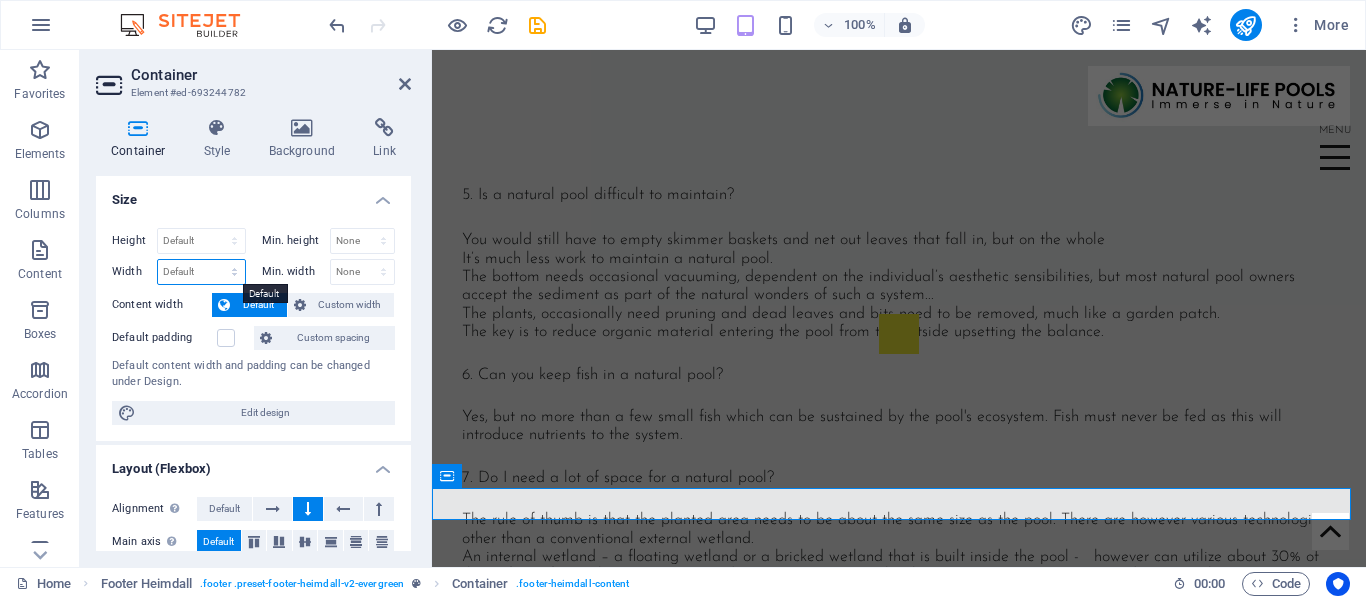 click on "Default px rem % em vh vw" at bounding box center (201, 272) 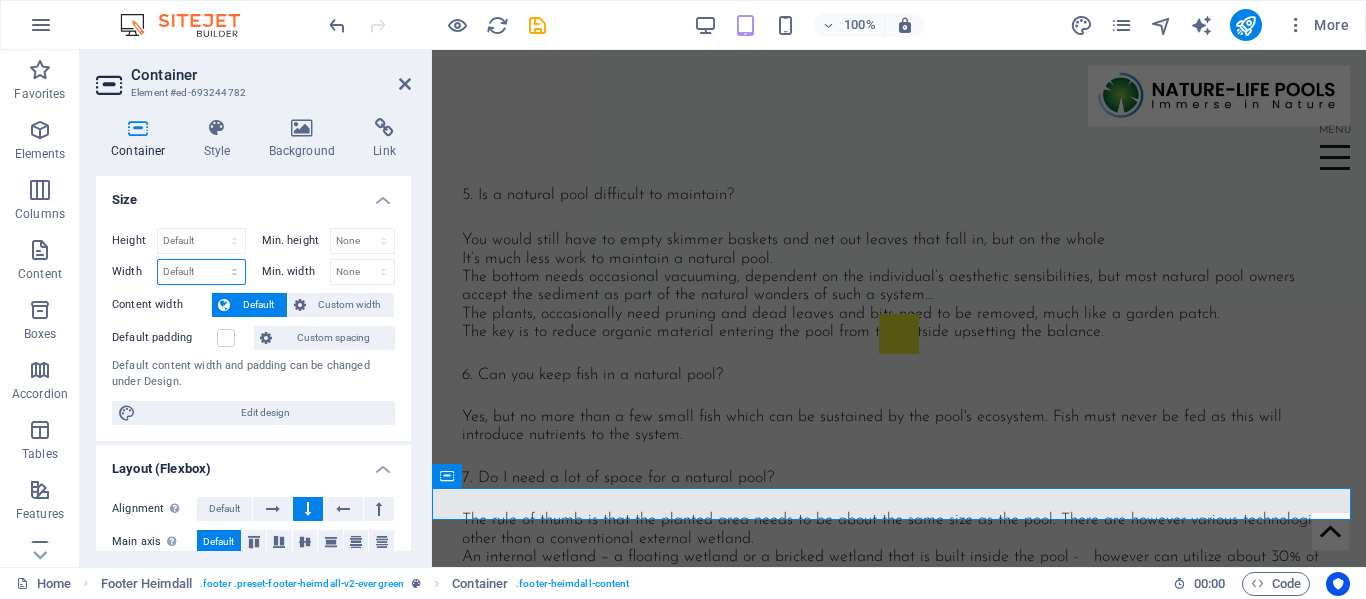 select on "px" 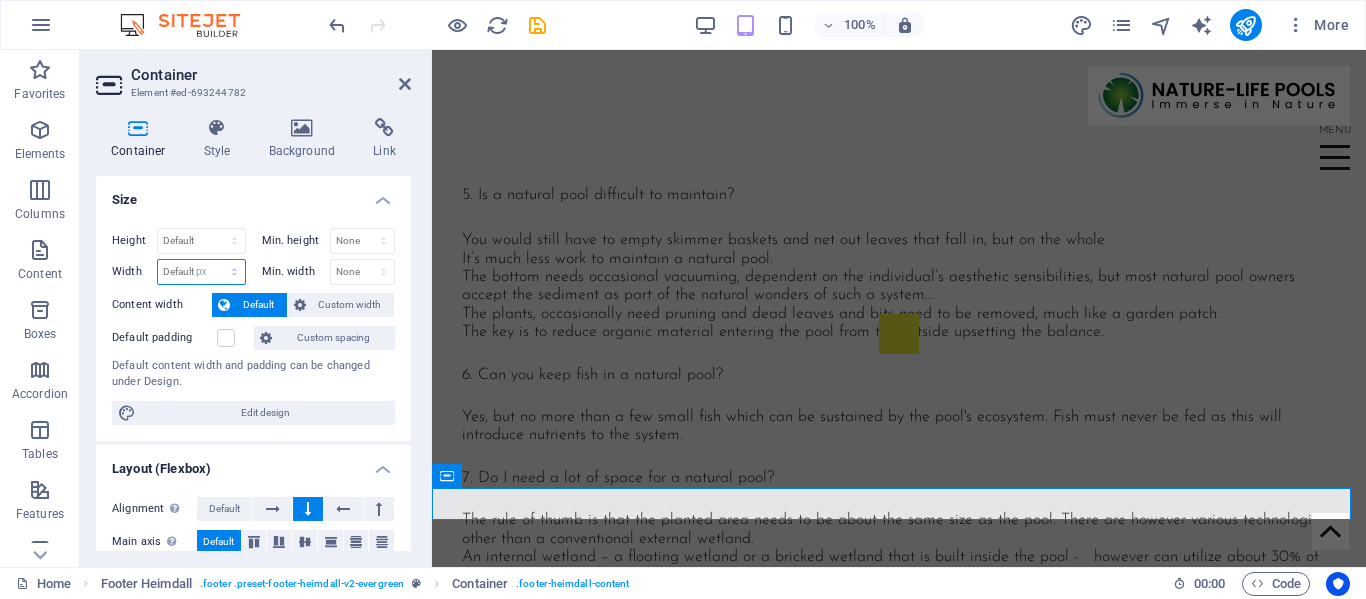 click on "Default px rem % em vh vw" at bounding box center (201, 272) 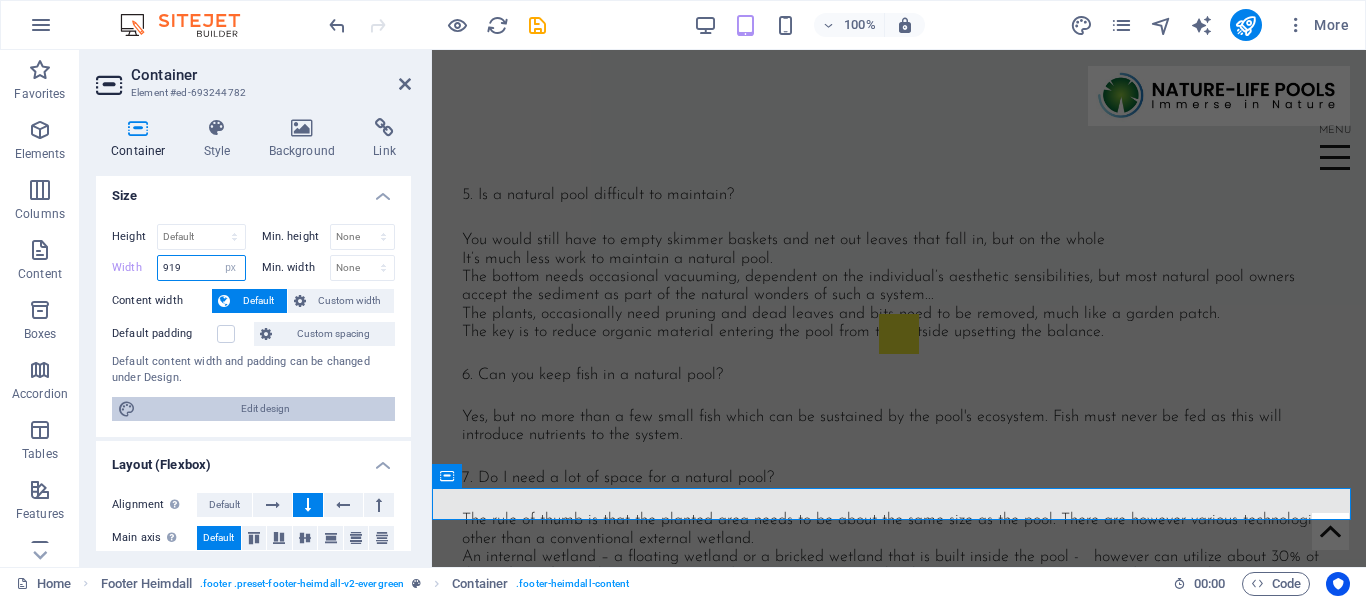 scroll, scrollTop: 0, scrollLeft: 0, axis: both 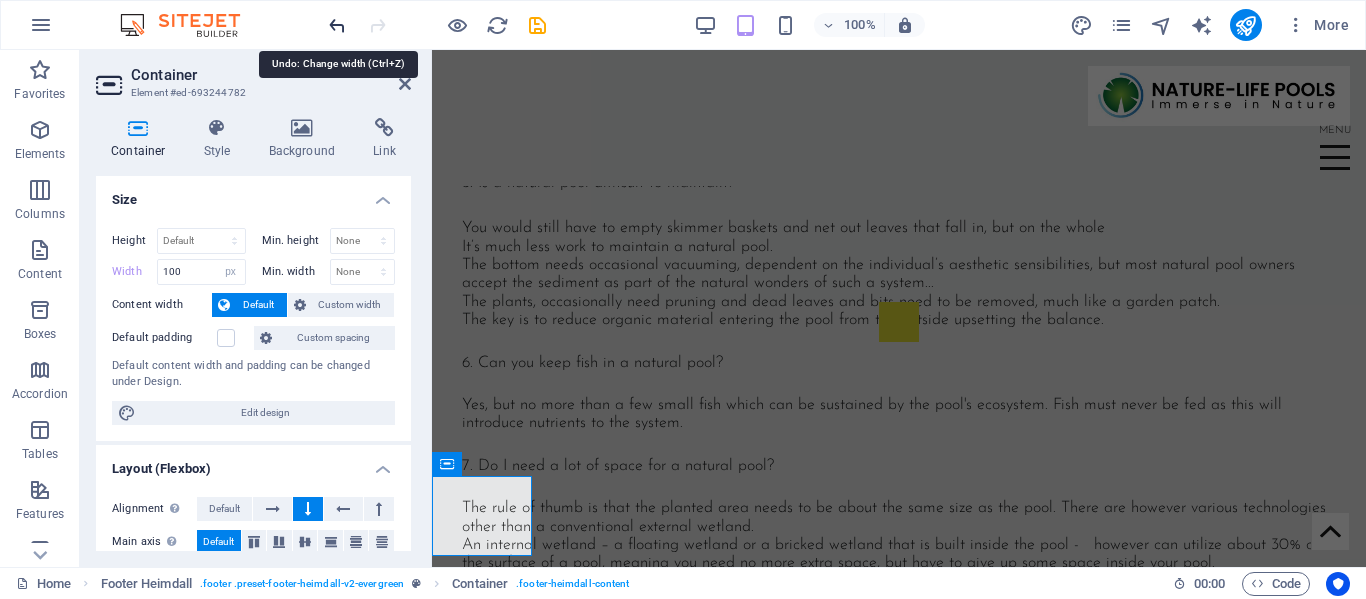 click at bounding box center (337, 25) 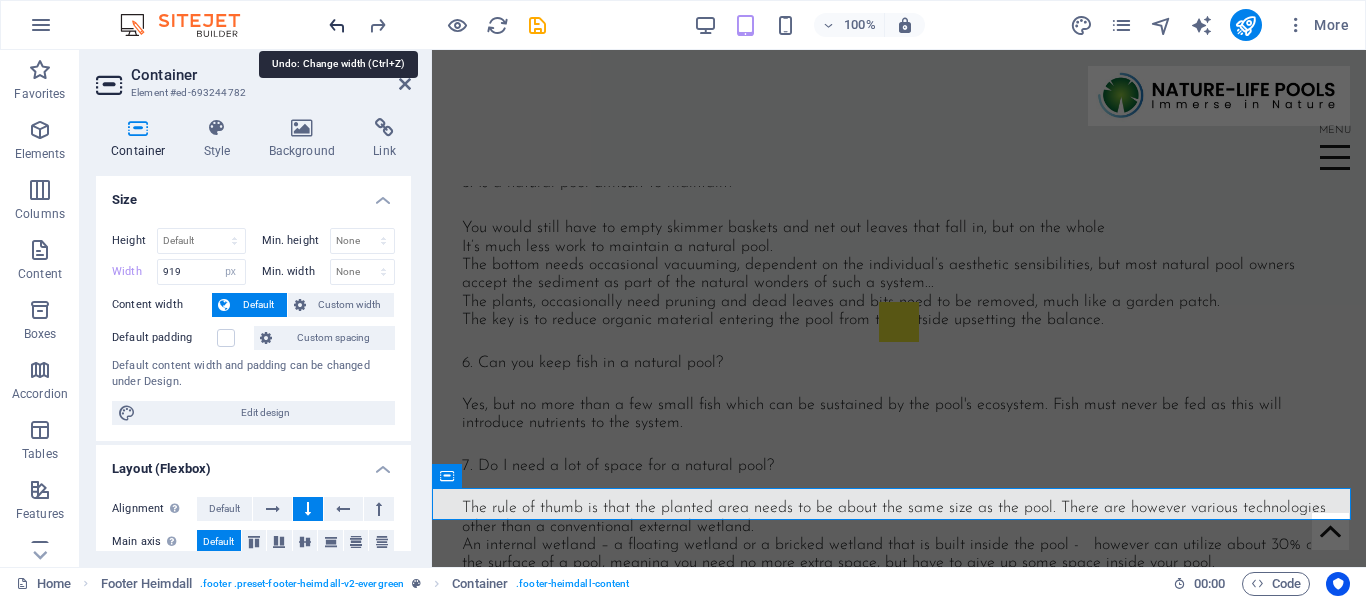 scroll, scrollTop: 6647, scrollLeft: 0, axis: vertical 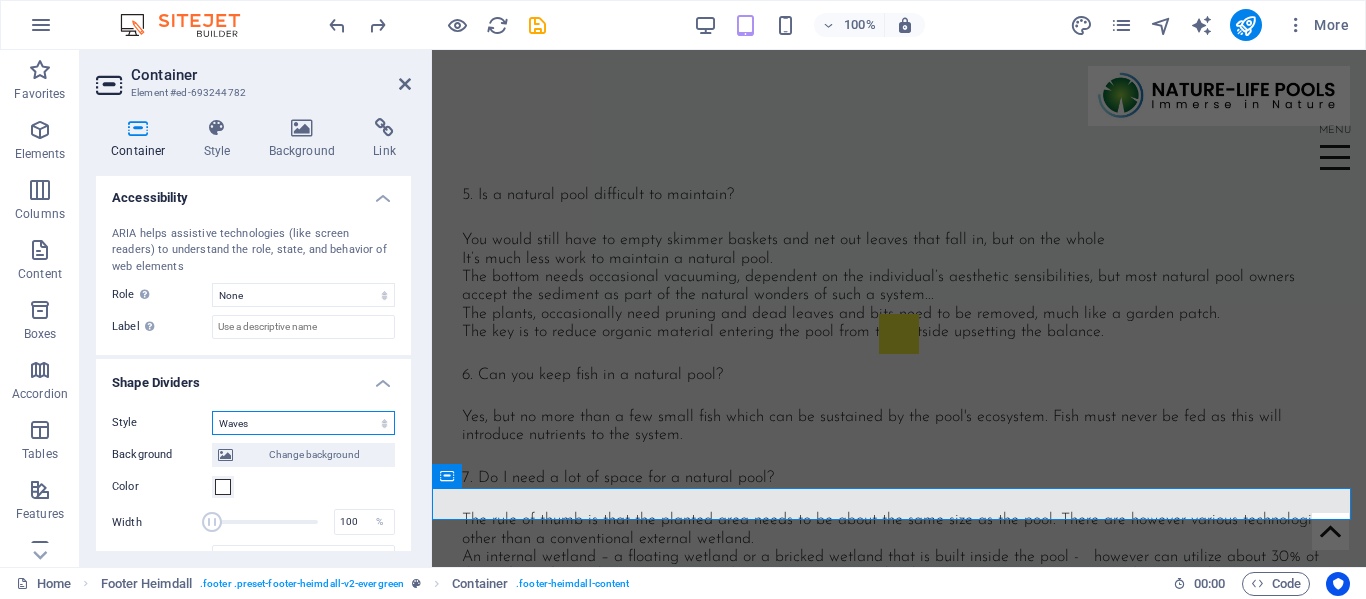 click on "None Triangle Square Diagonal Polygon 1 Polygon 2 Zigzag Multiple Zigzags Waves Multiple Waves Half Circle Circle Circle Shadow Blocks Hexagons Clouds Multiple Clouds Fan Pyramids Book Paint Drip Fire Shredded Paper Arrow" at bounding box center [303, 423] 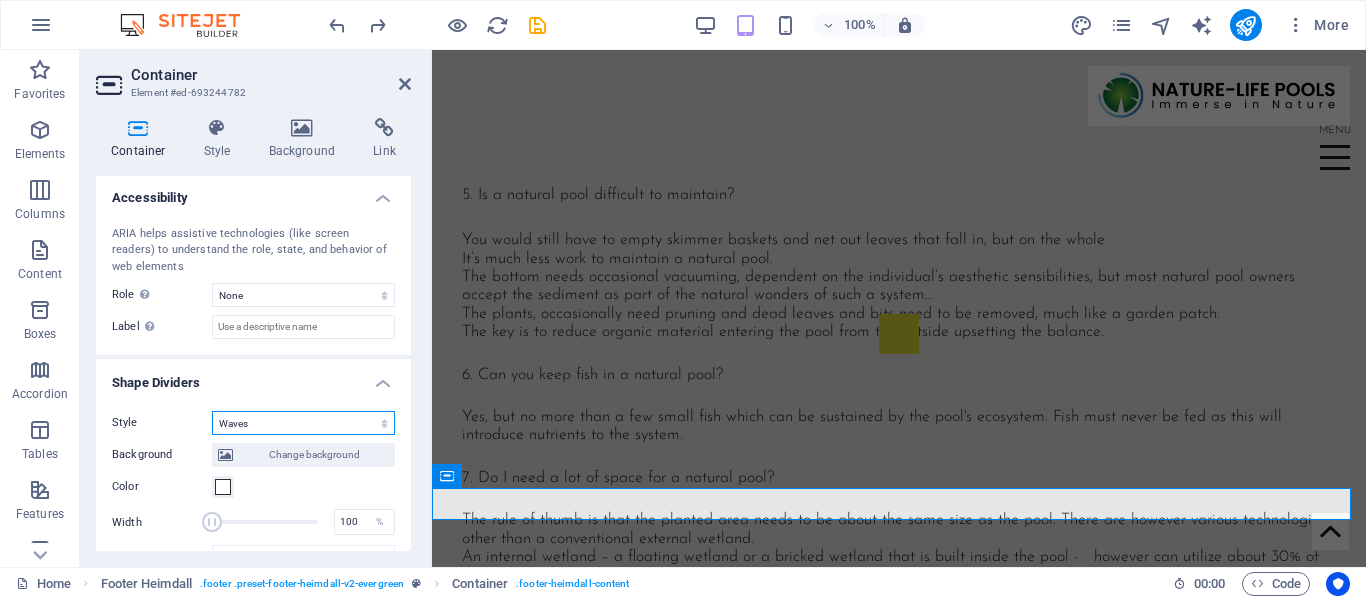 select on "none" 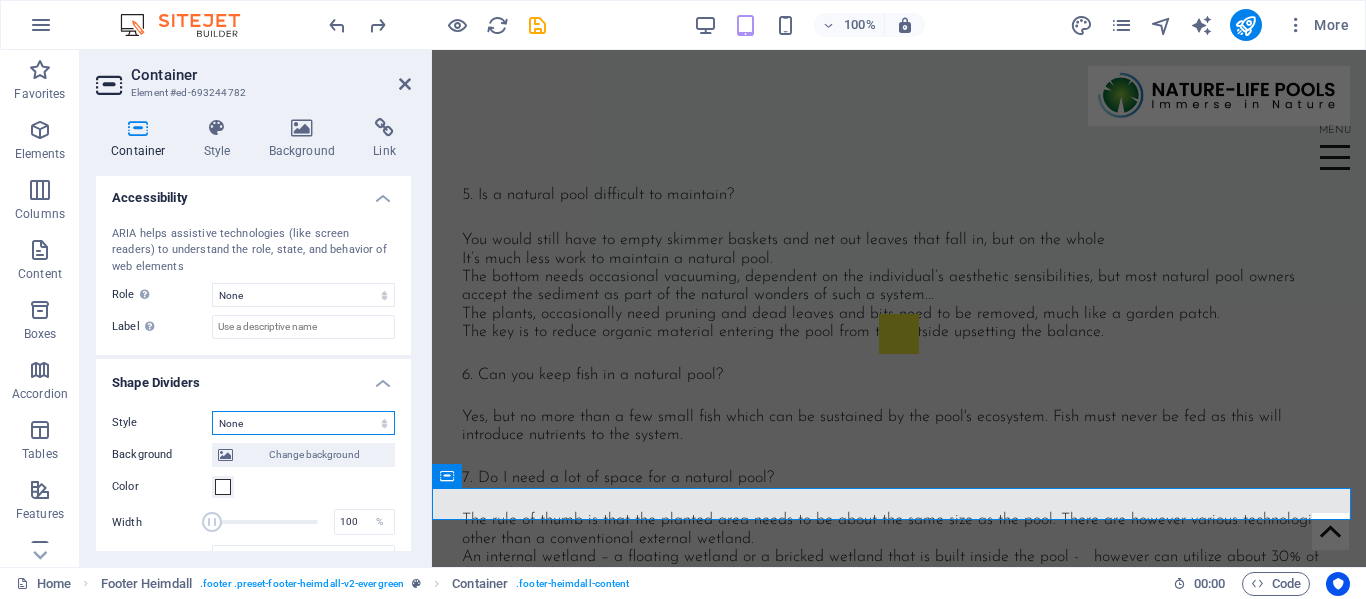 click on "None Triangle Square Diagonal Polygon 1 Polygon 2 Zigzag Multiple Zigzags Waves Multiple Waves Half Circle Circle Circle Shadow Blocks Hexagons Clouds Multiple Clouds Fan Pyramids Book Paint Drip Fire Shredded Paper Arrow" at bounding box center (303, 423) 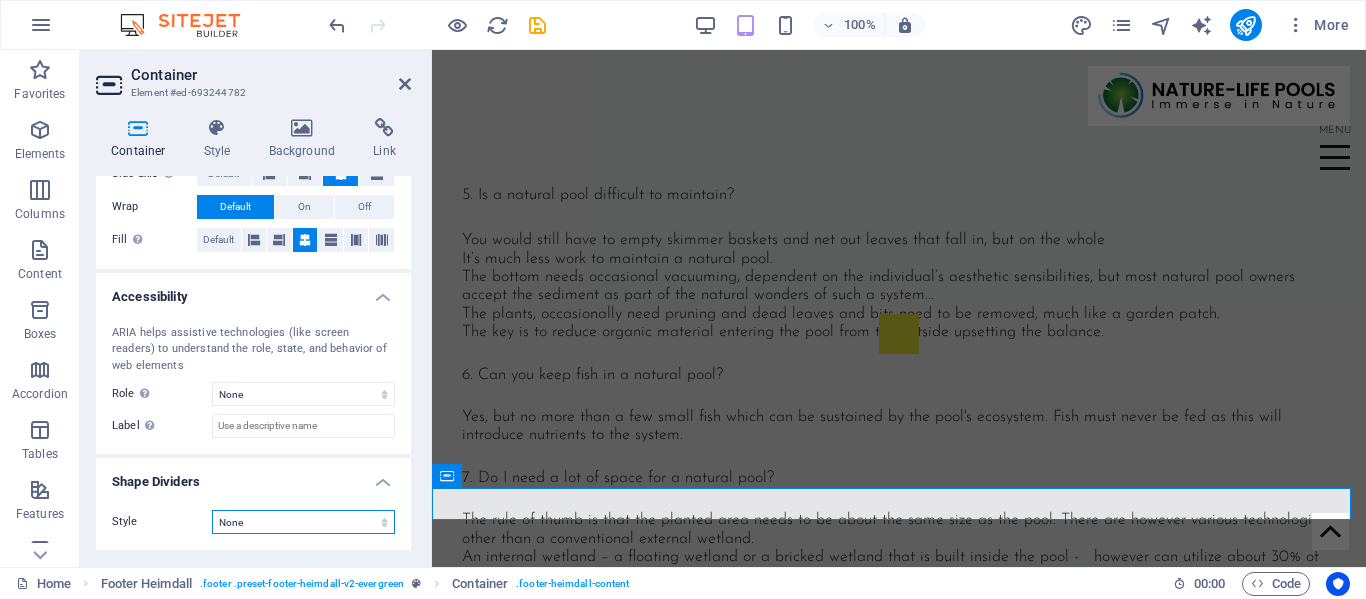 scroll, scrollTop: 401, scrollLeft: 0, axis: vertical 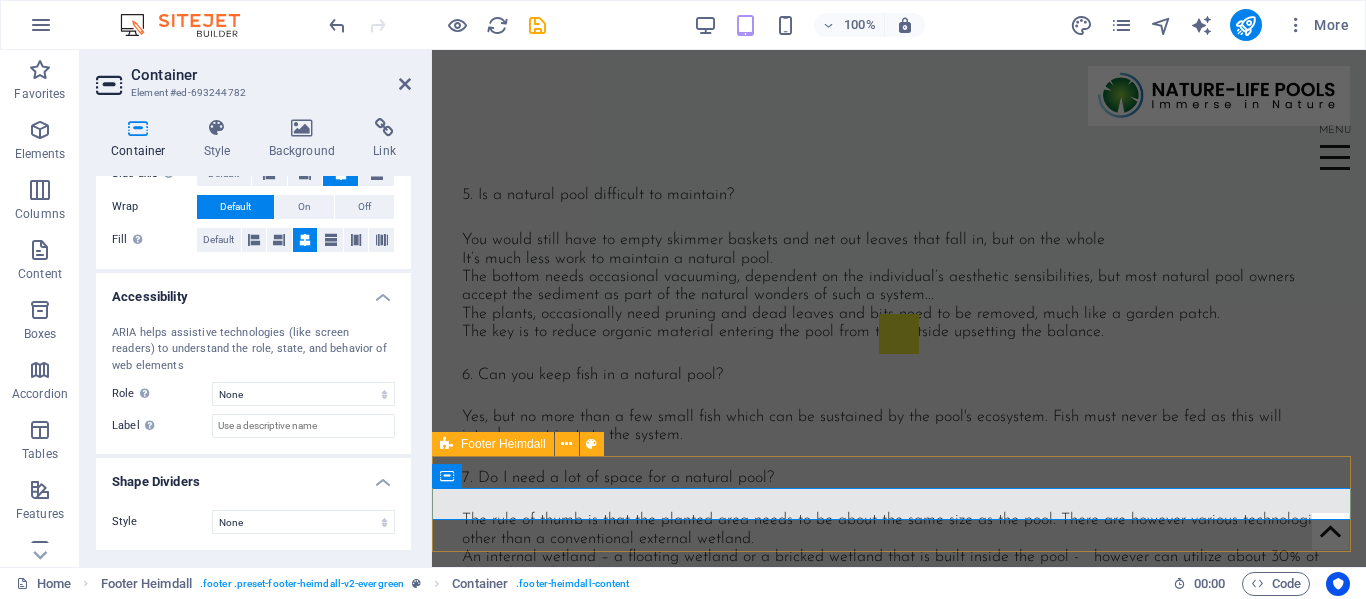 click at bounding box center (899, 1524) 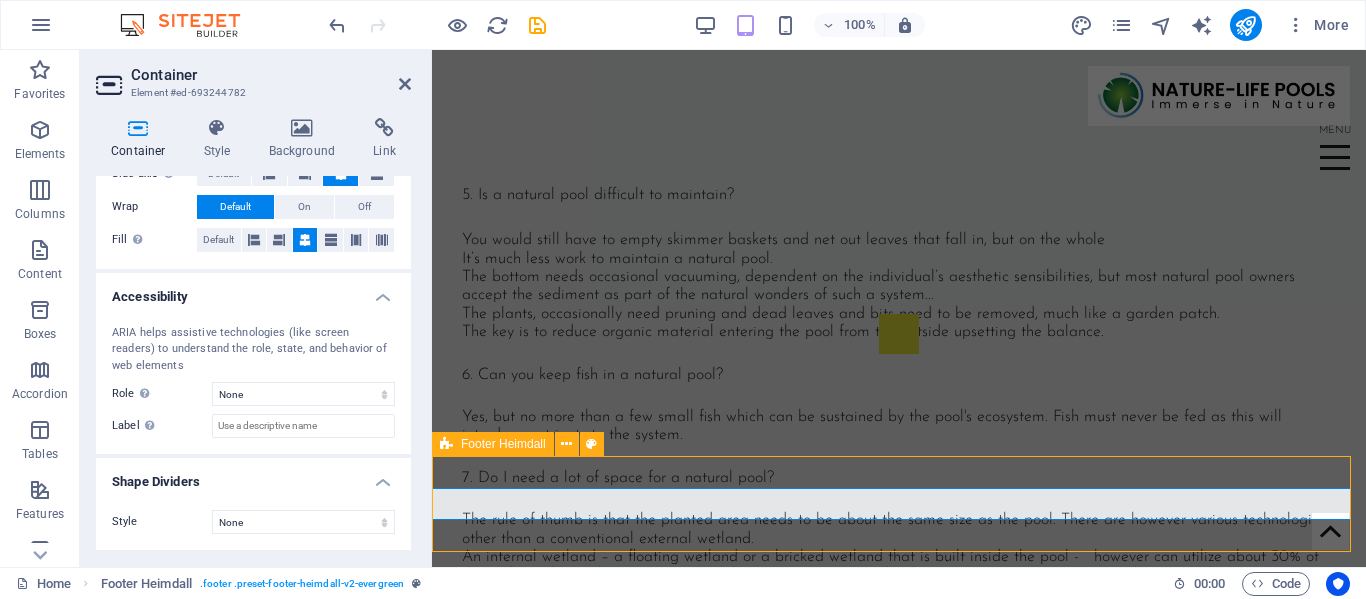 click at bounding box center (899, 1524) 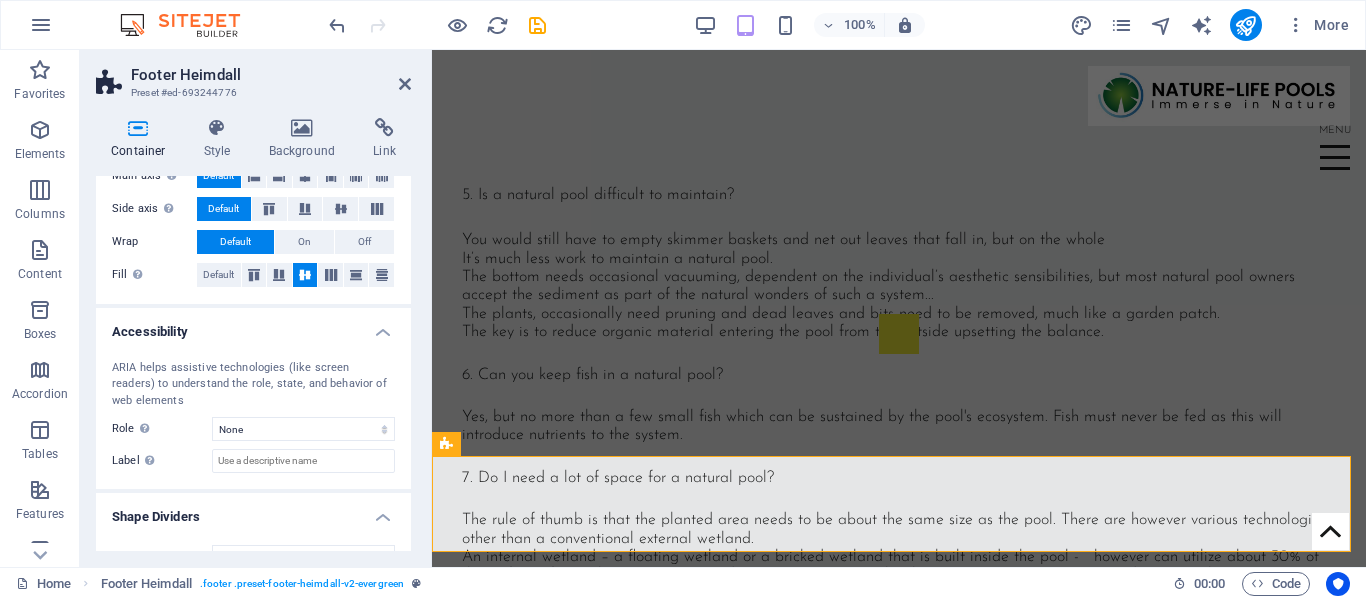scroll, scrollTop: 434, scrollLeft: 0, axis: vertical 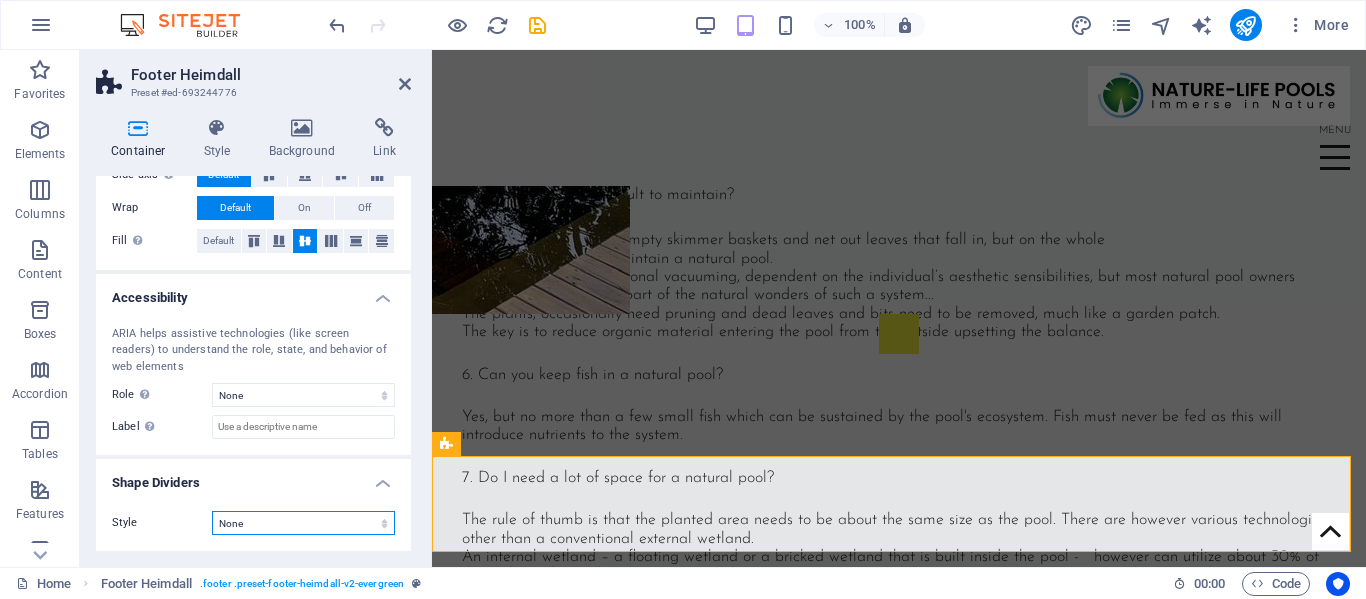 click on "None Triangle Square Diagonal Polygon 1 Polygon 2 Zigzag Multiple Zigzags Waves Multiple Waves Half Circle Circle Circle Shadow Blocks Hexagons Clouds Multiple Clouds Fan Pyramids Book Paint Drip Fire Shredded Paper Arrow" at bounding box center (303, 523) 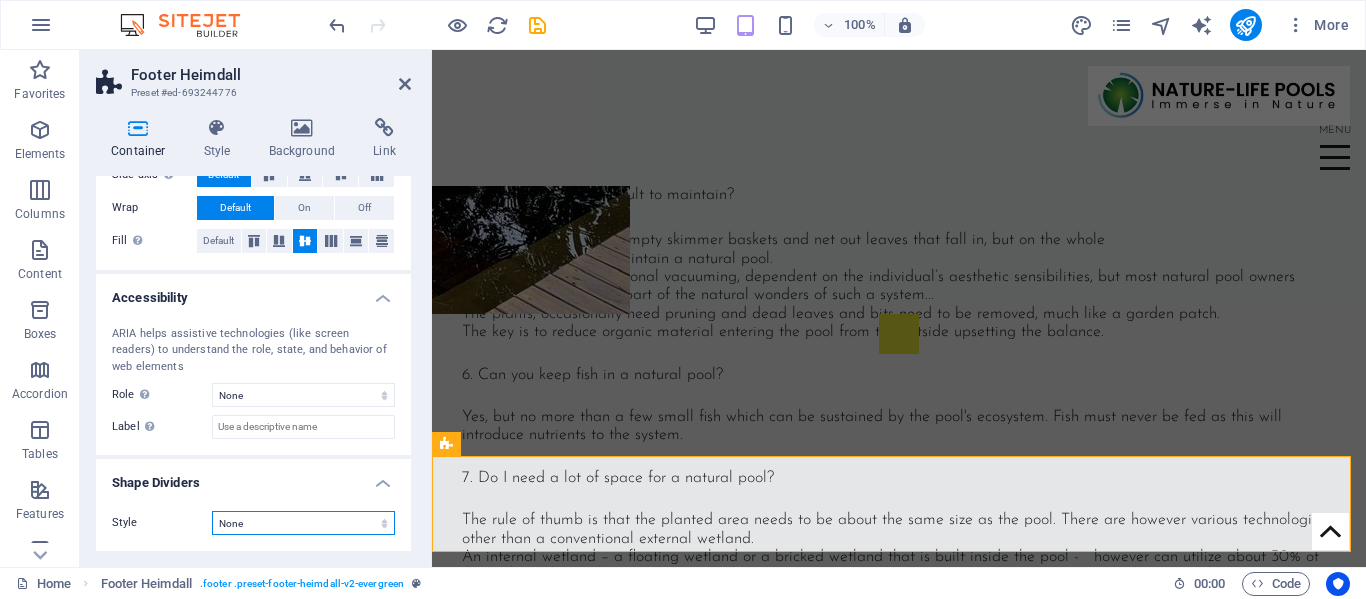 select on "waves" 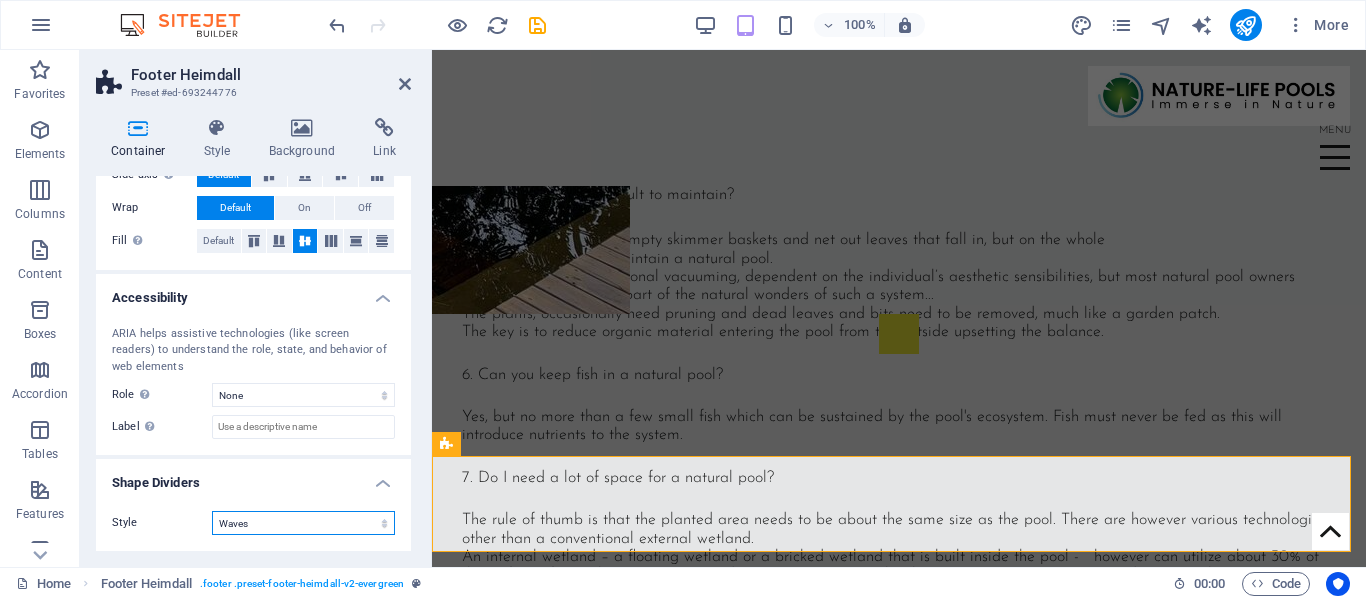 click on "None Triangle Square Diagonal Polygon 1 Polygon 2 Zigzag Multiple Zigzags Waves Multiple Waves Half Circle Circle Circle Shadow Blocks Hexagons Clouds Multiple Clouds Fan Pyramids Book Paint Drip Fire Shredded Paper Arrow" at bounding box center (303, 523) 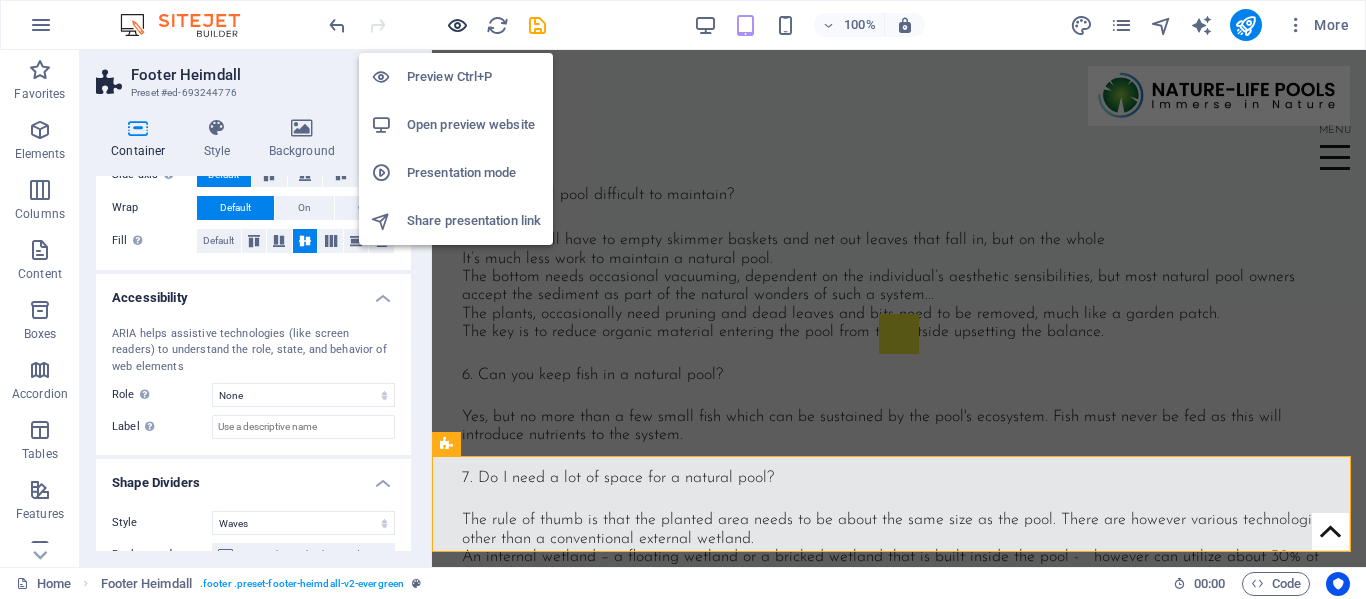 click at bounding box center (457, 25) 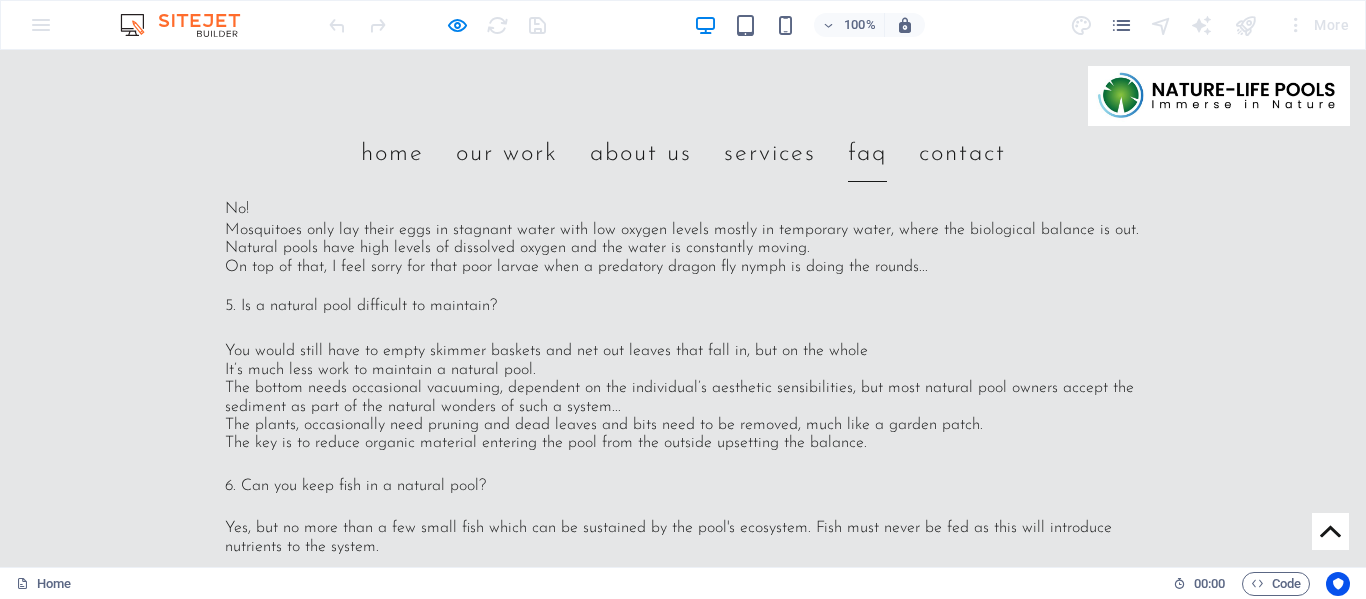 scroll, scrollTop: 6649, scrollLeft: 0, axis: vertical 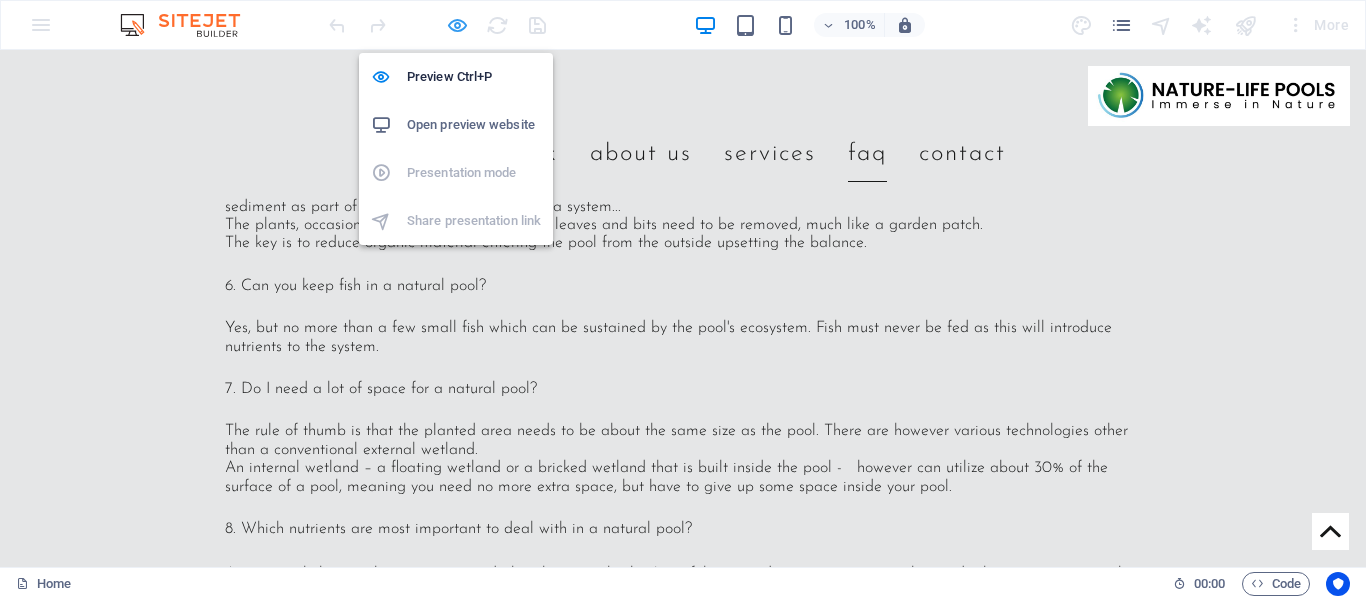 click at bounding box center (457, 25) 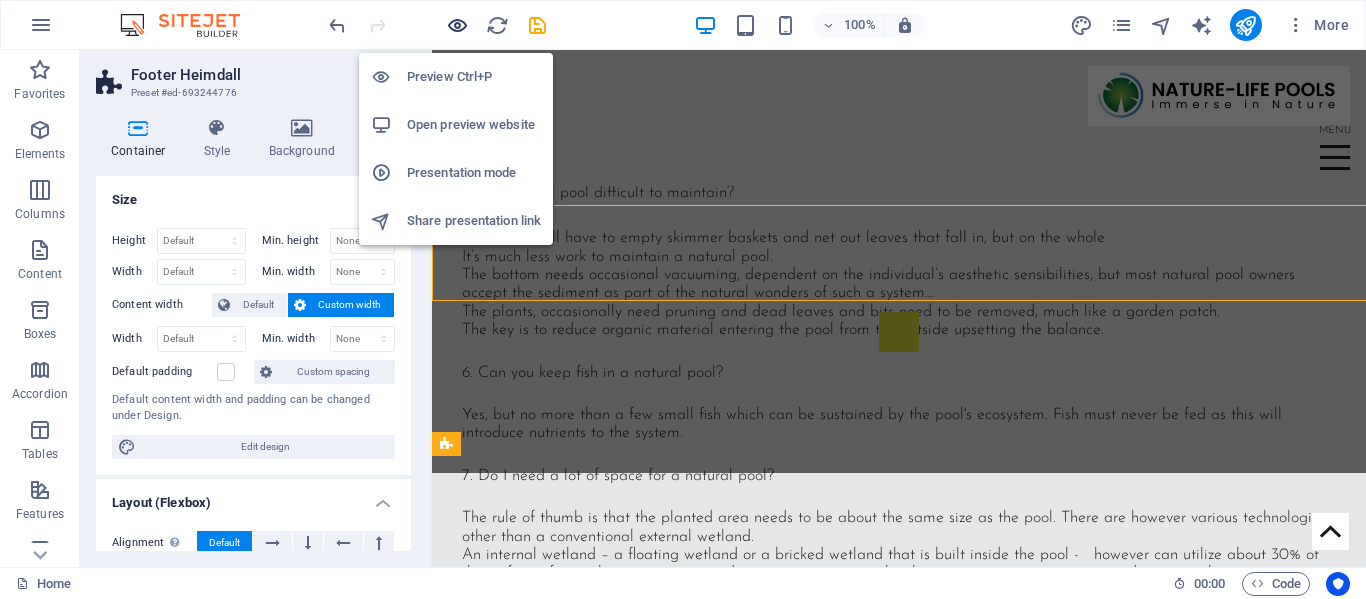 scroll, scrollTop: 6647, scrollLeft: 0, axis: vertical 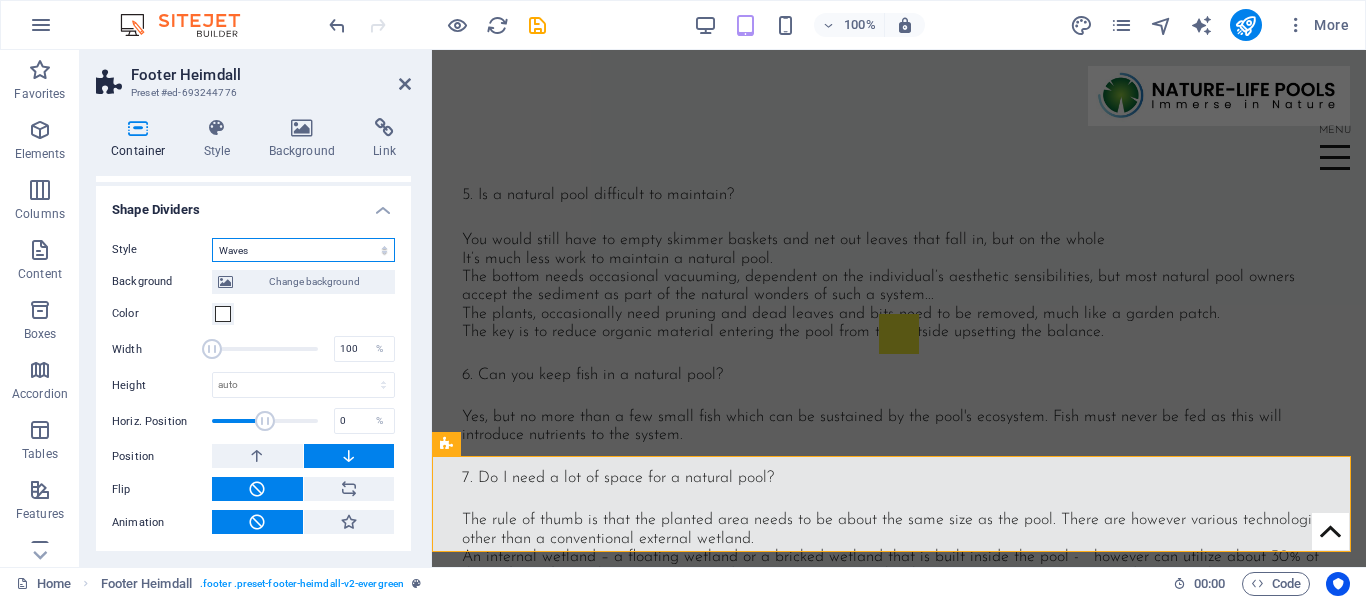 click on "None Triangle Square Diagonal Polygon 1 Polygon 2 Zigzag Multiple Zigzags Waves Multiple Waves Half Circle Circle Circle Shadow Blocks Hexagons Clouds Multiple Clouds Fan Pyramids Book Paint Drip Fire Shredded Paper Arrow" at bounding box center [303, 250] 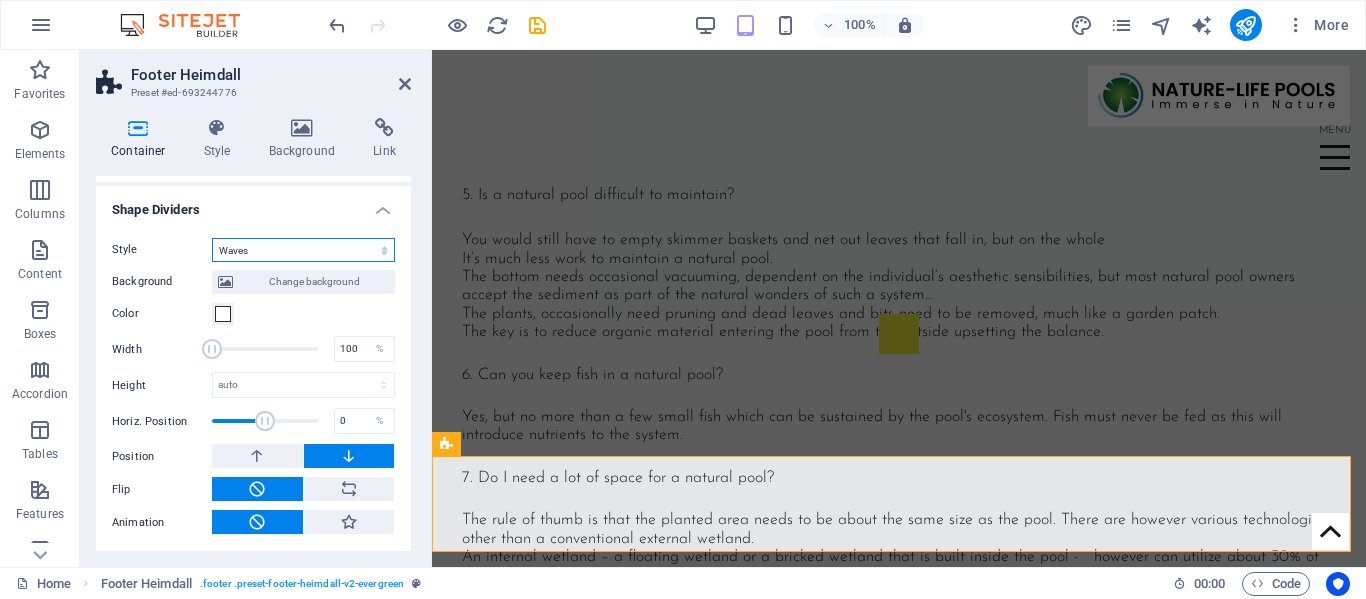 select on "none" 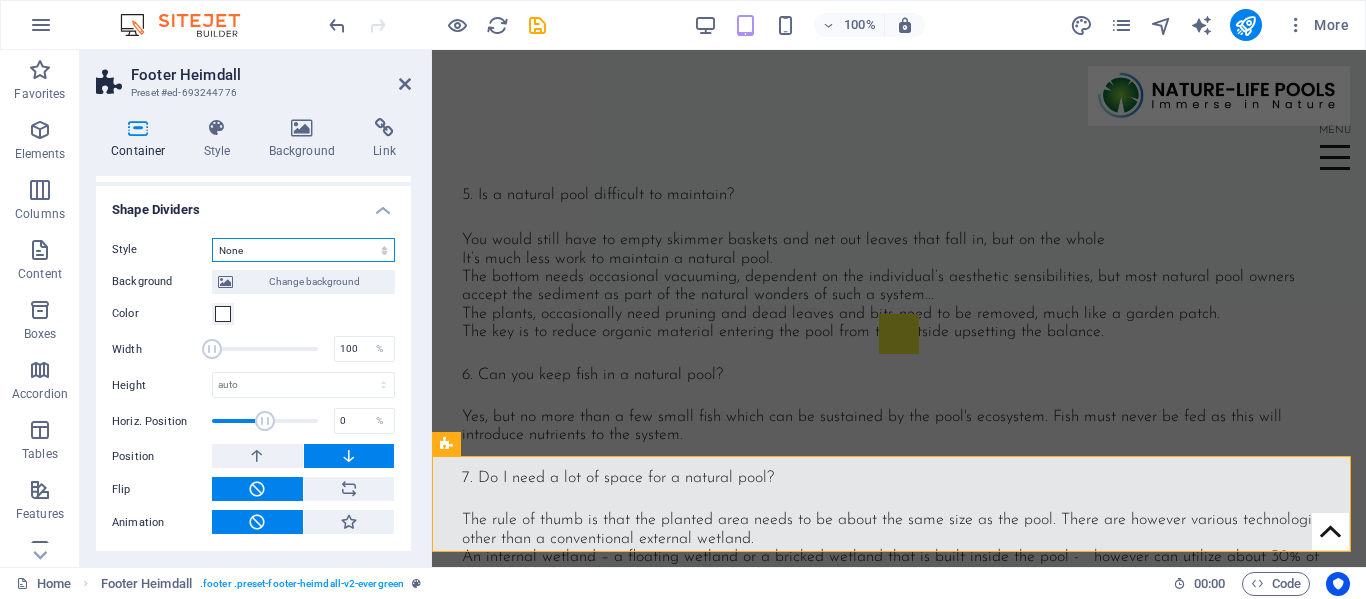 click on "None Triangle Square Diagonal Polygon 1 Polygon 2 Zigzag Multiple Zigzags Waves Multiple Waves Half Circle Circle Circle Shadow Blocks Hexagons Clouds Multiple Clouds Fan Pyramids Book Paint Drip Fire Shredded Paper Arrow" at bounding box center [303, 250] 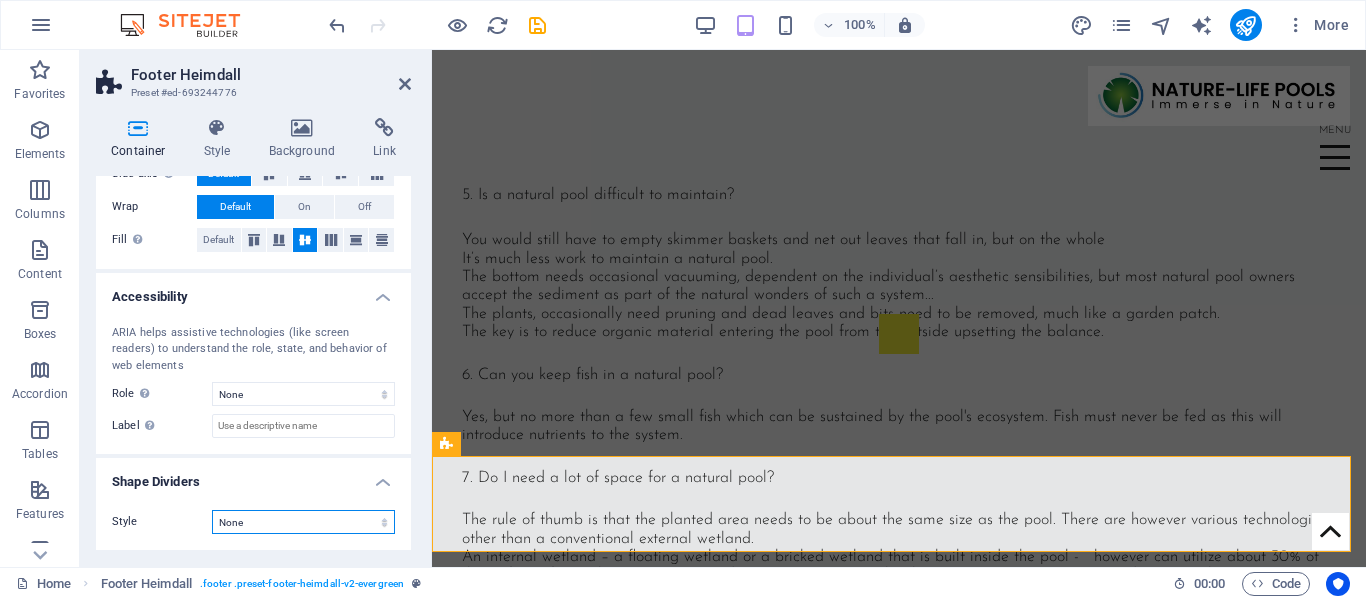 scroll, scrollTop: 435, scrollLeft: 0, axis: vertical 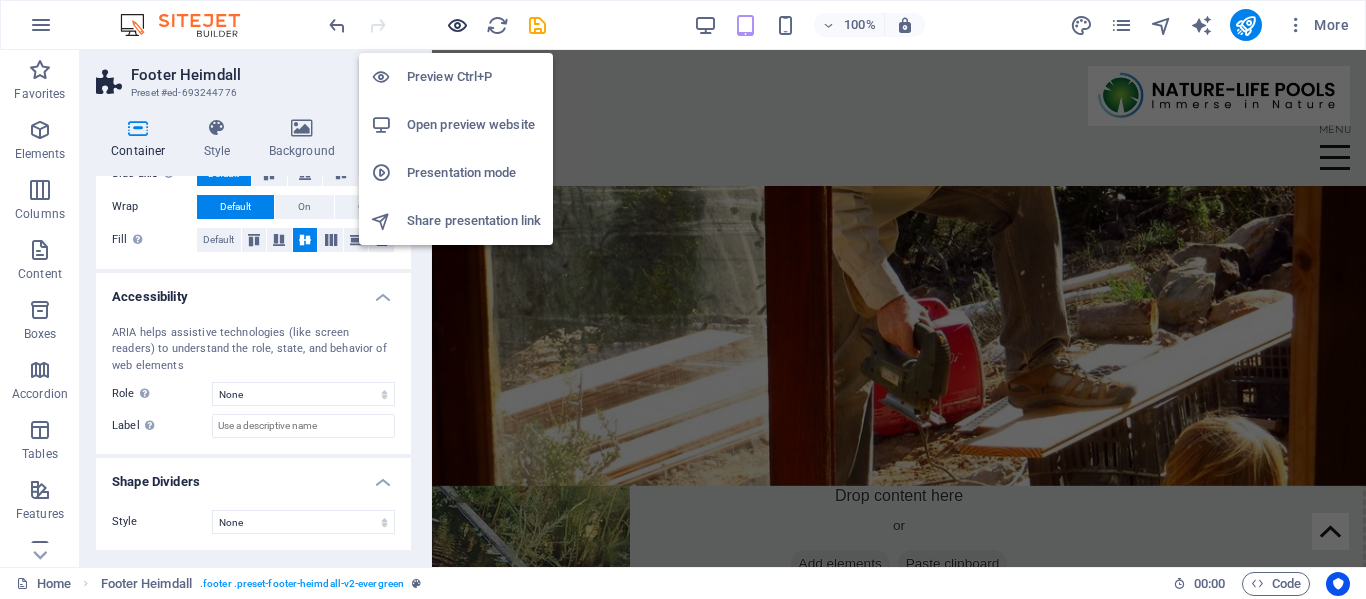 click at bounding box center [457, 25] 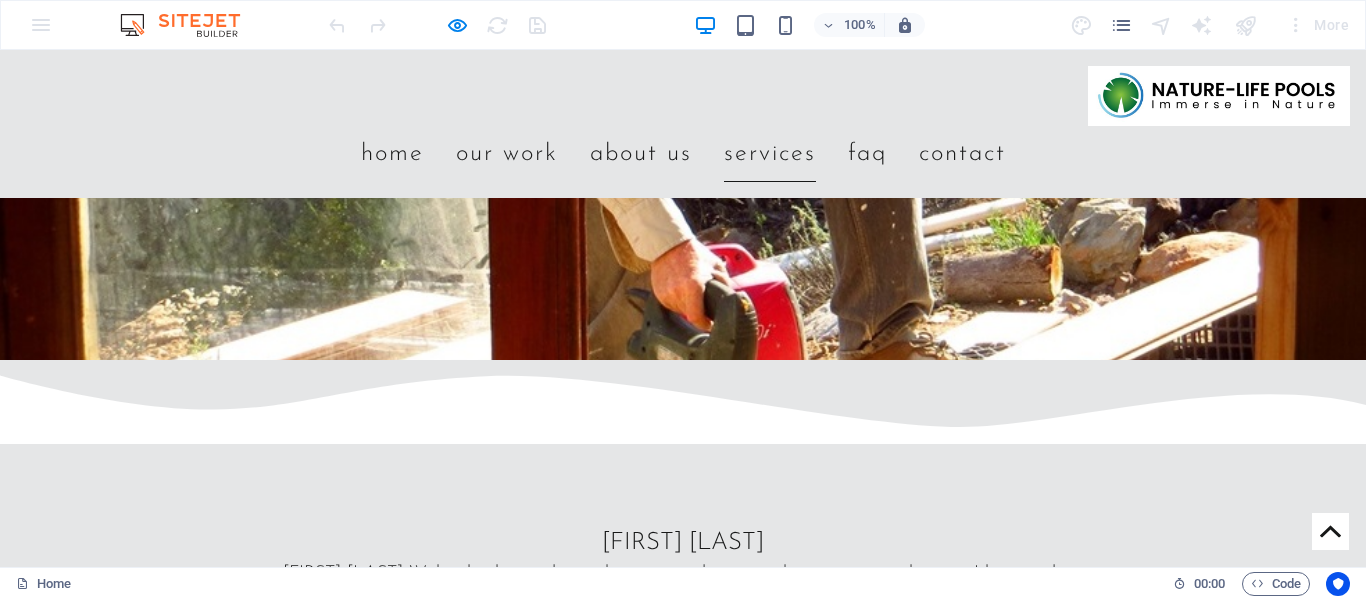 scroll, scrollTop: 4349, scrollLeft: 0, axis: vertical 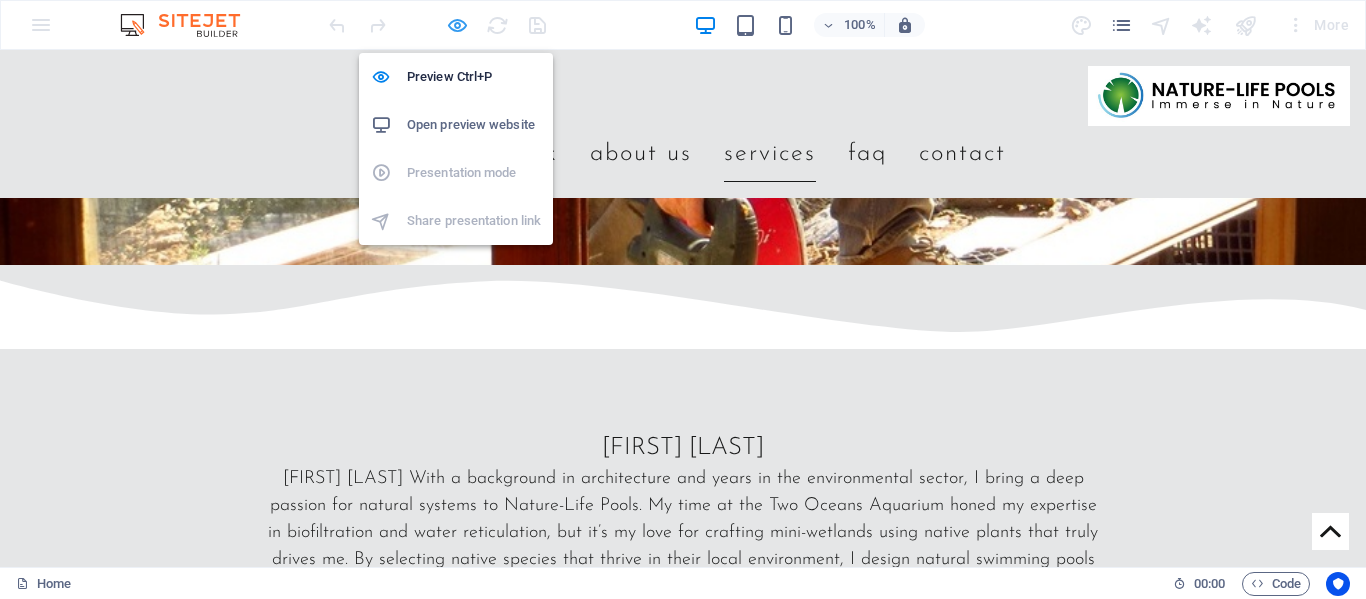 click at bounding box center [457, 25] 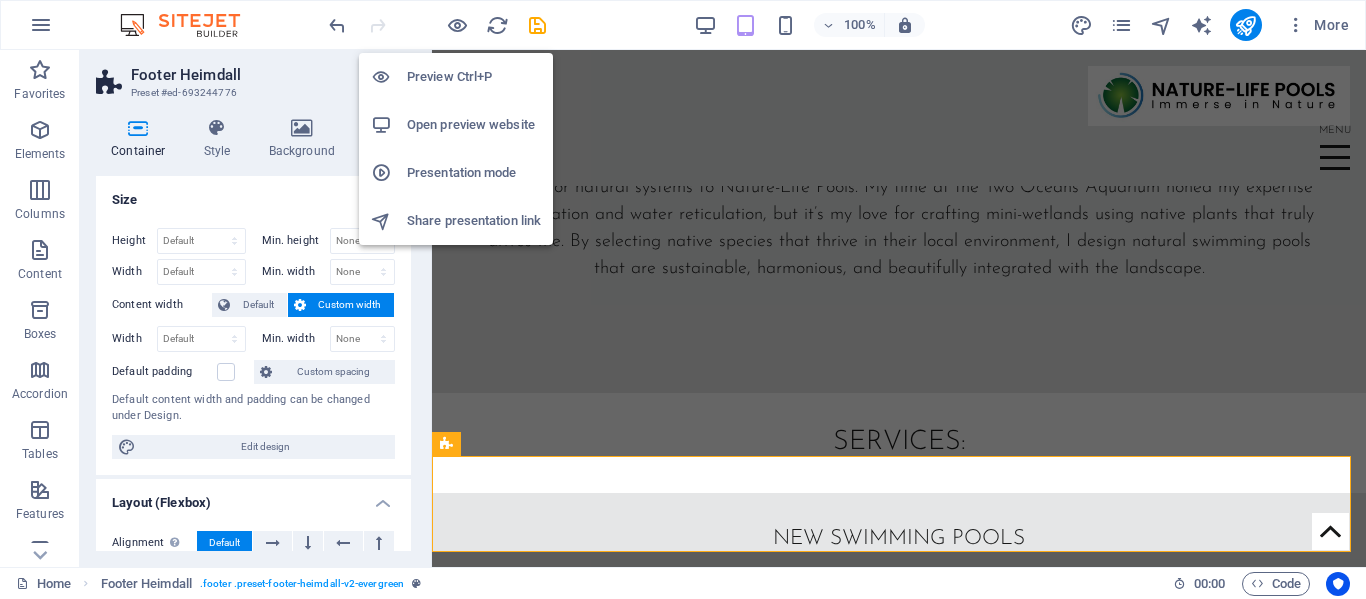 scroll, scrollTop: 6647, scrollLeft: 0, axis: vertical 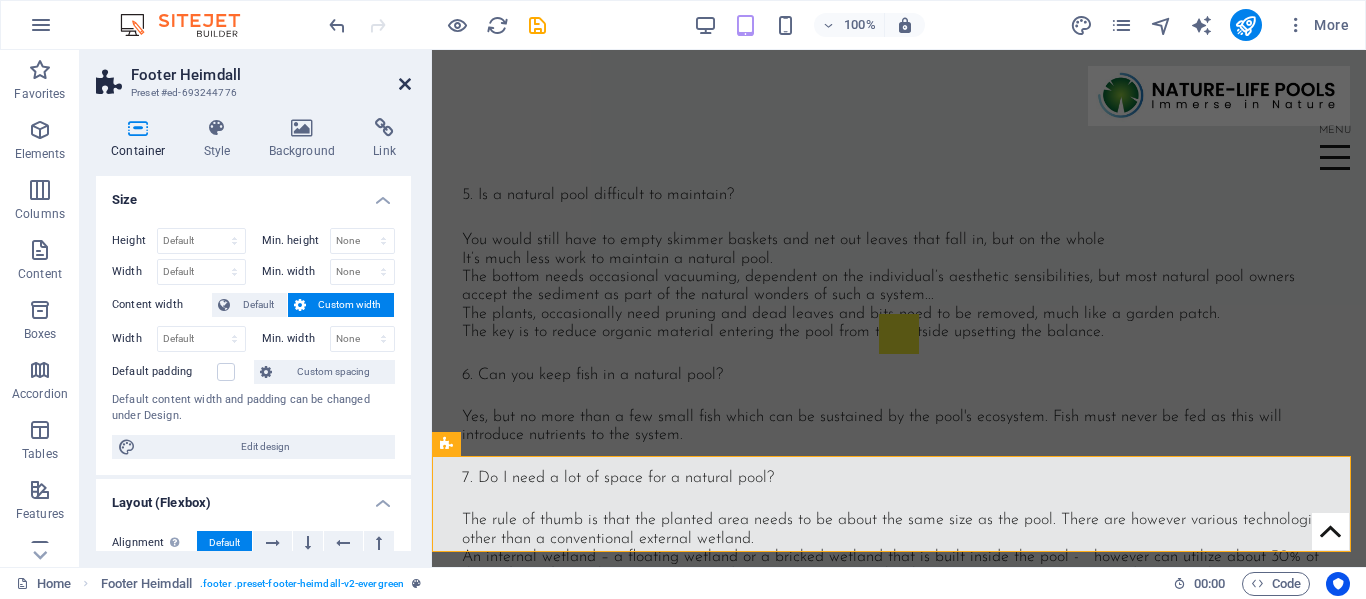 click at bounding box center [405, 84] 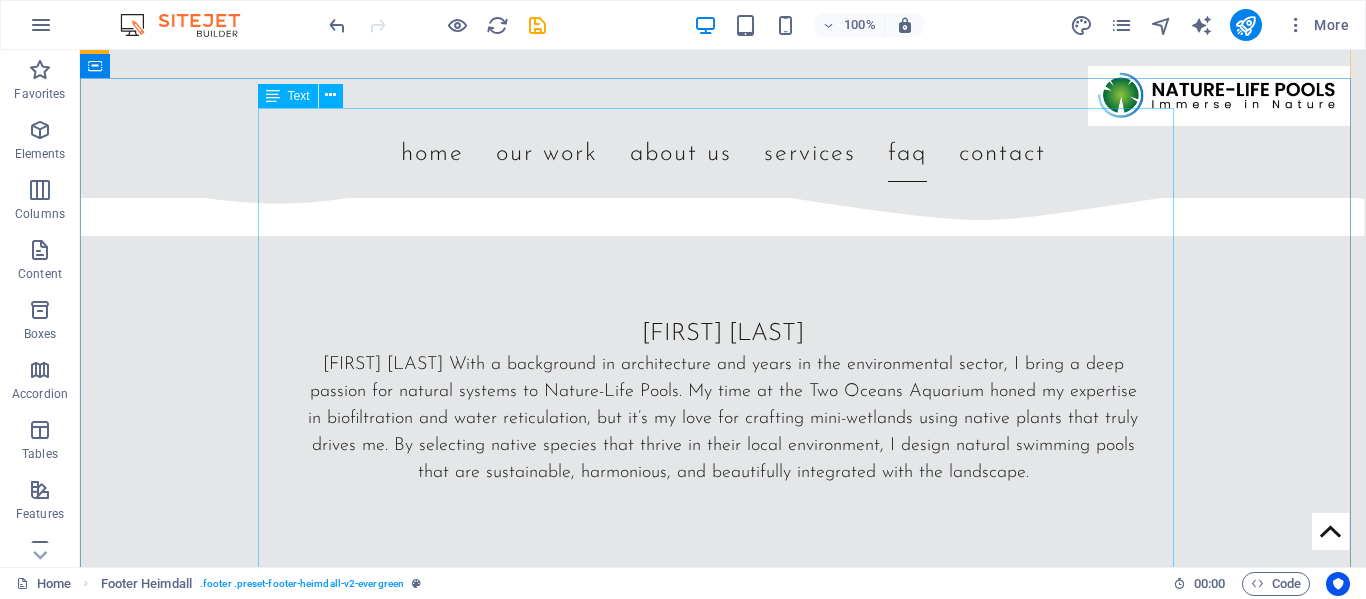 scroll, scrollTop: 4145, scrollLeft: 0, axis: vertical 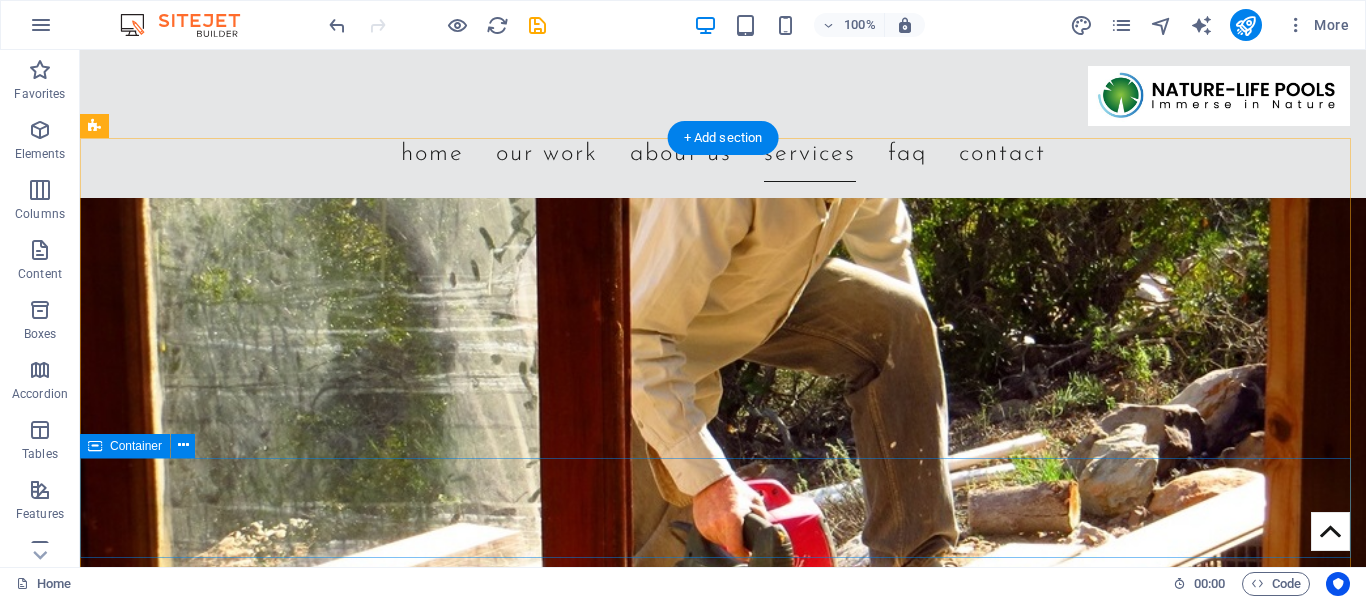 click on "consultations" at bounding box center (723, 1571) 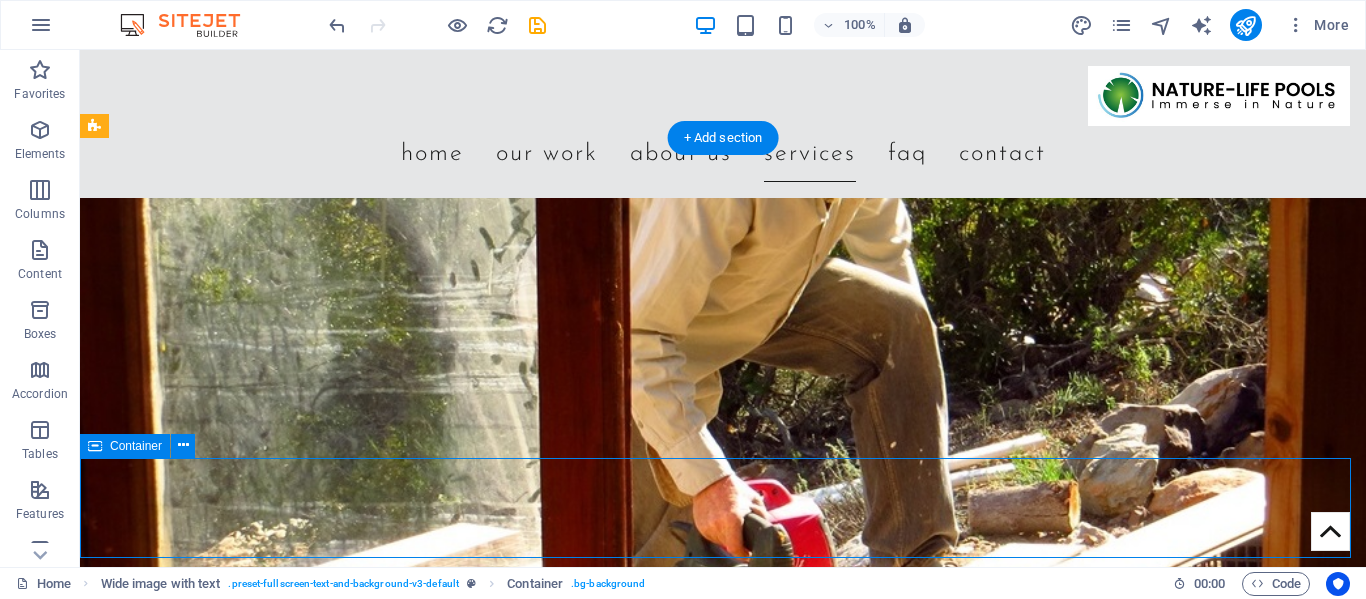 click on "consultations" at bounding box center (723, 1571) 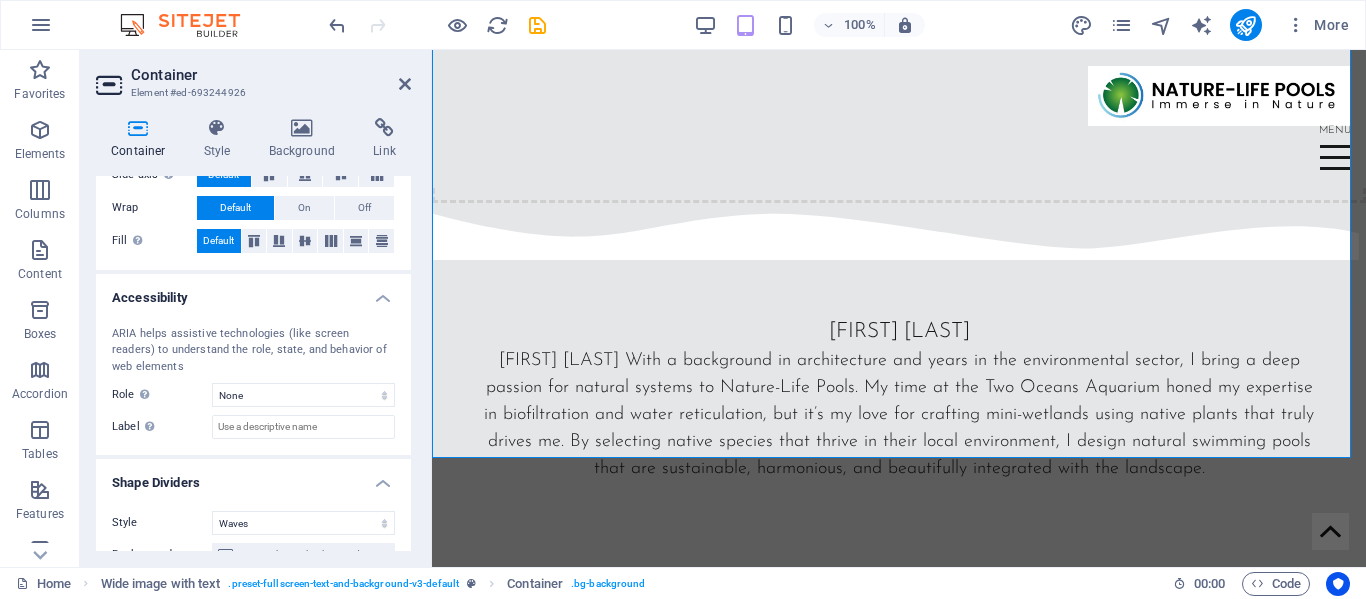 scroll, scrollTop: 500, scrollLeft: 0, axis: vertical 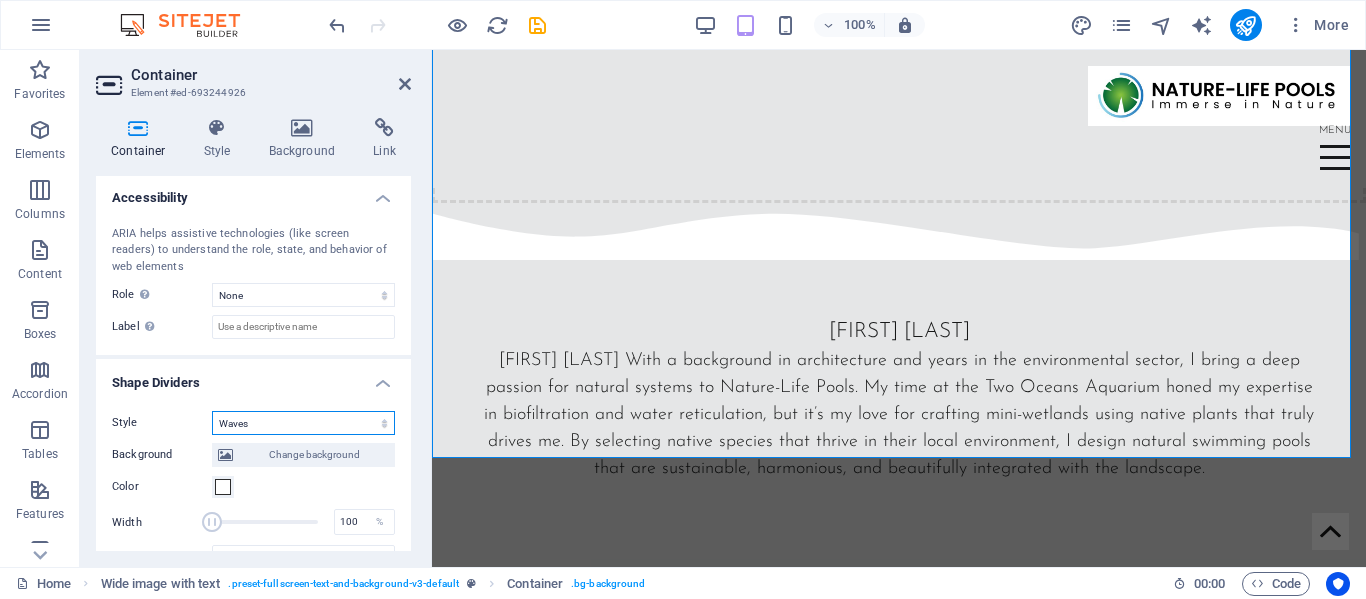 click on "None Triangle Square Diagonal Polygon 1 Polygon 2 Zigzag Multiple Zigzags Waves Multiple Waves Half Circle Circle Circle Shadow Blocks Hexagons Clouds Multiple Clouds Fan Pyramids Book Paint Drip Fire Shredded Paper Arrow" at bounding box center [303, 423] 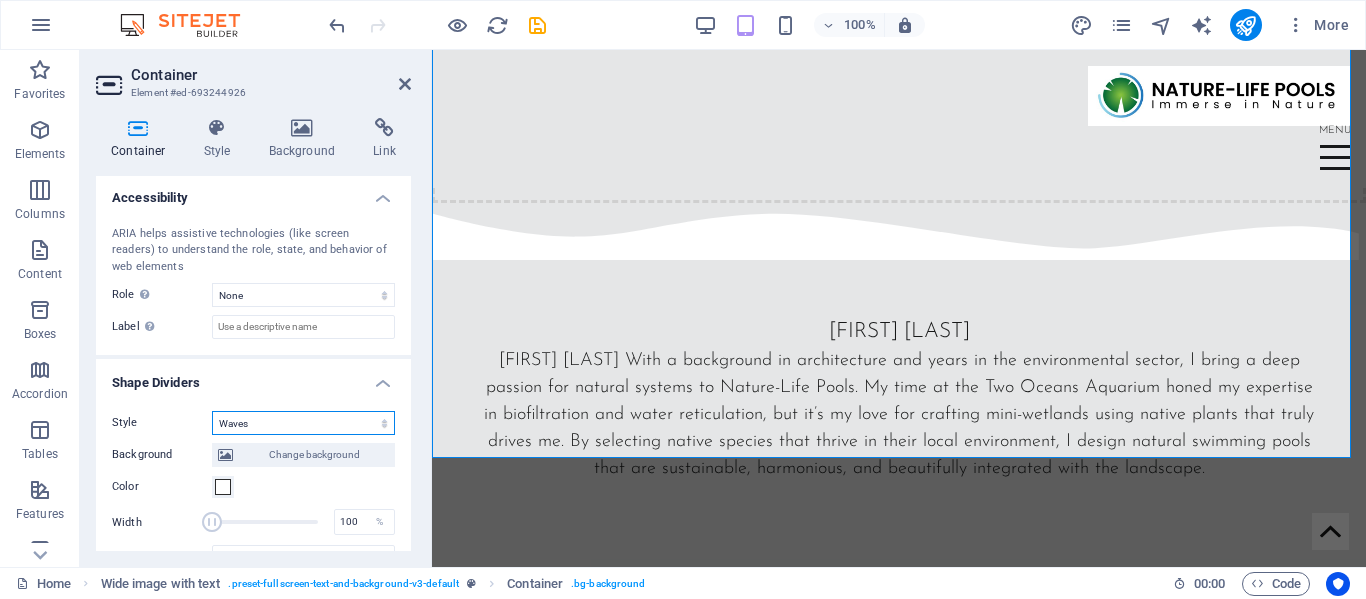 select on "none" 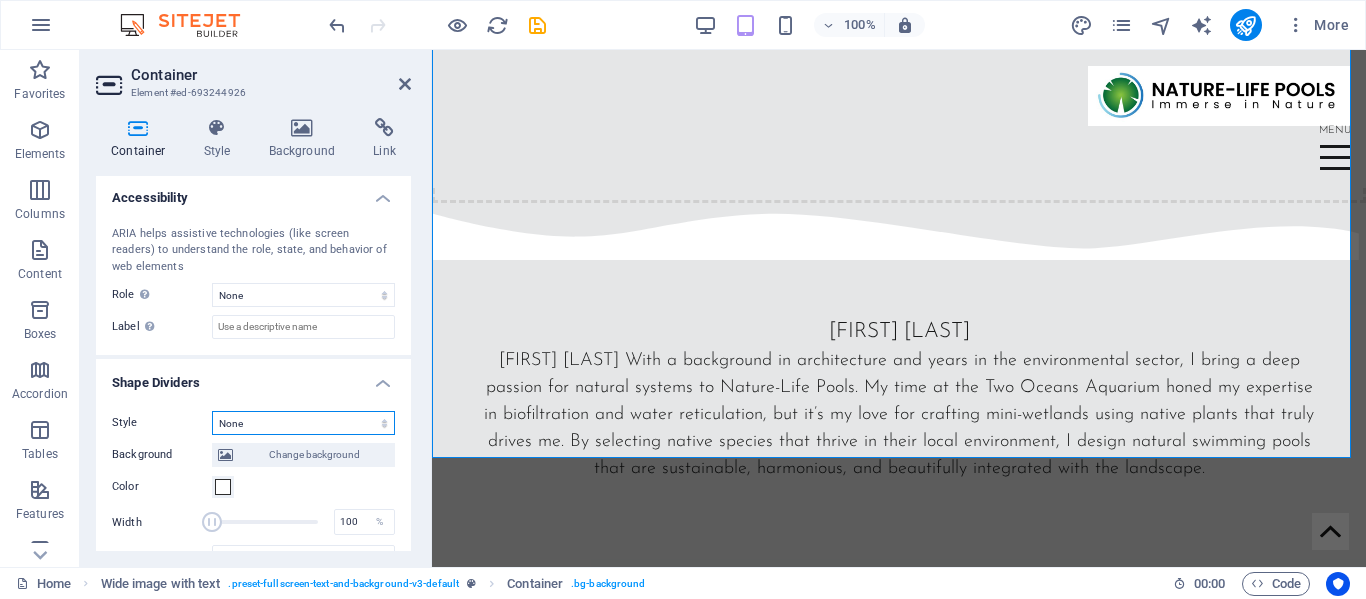 click on "None Triangle Square Diagonal Polygon 1 Polygon 2 Zigzag Multiple Zigzags Waves Multiple Waves Half Circle Circle Circle Shadow Blocks Hexagons Clouds Multiple Clouds Fan Pyramids Book Paint Drip Fire Shredded Paper Arrow" at bounding box center (303, 423) 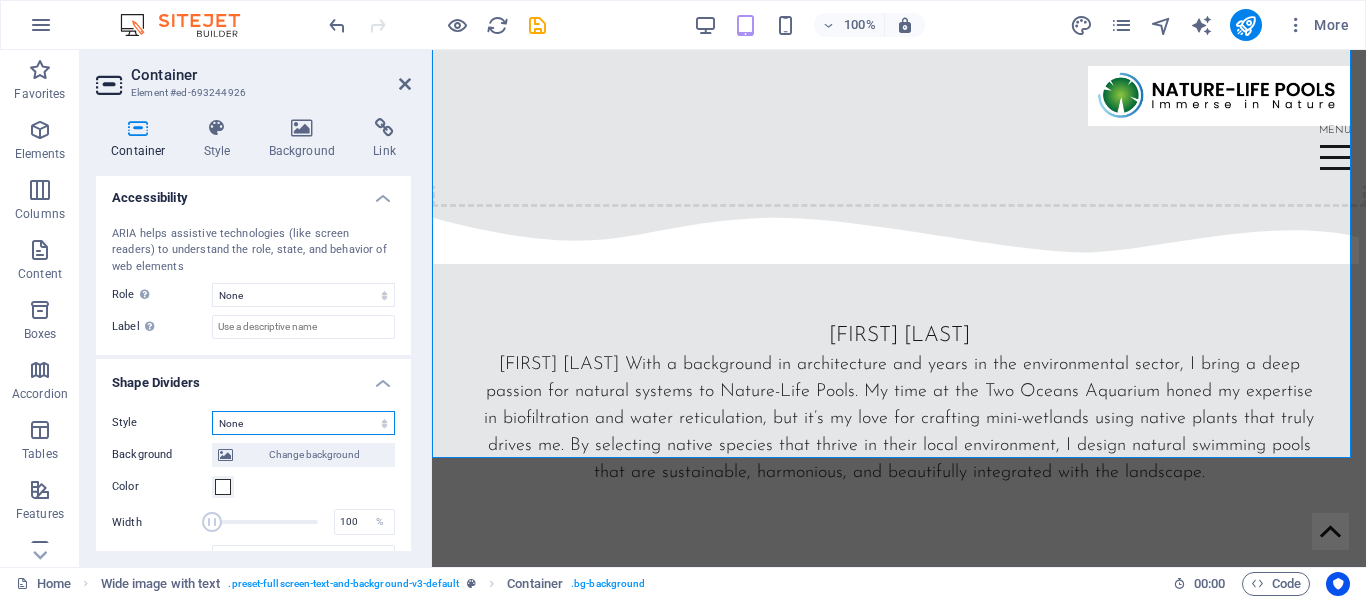 scroll, scrollTop: 401, scrollLeft: 0, axis: vertical 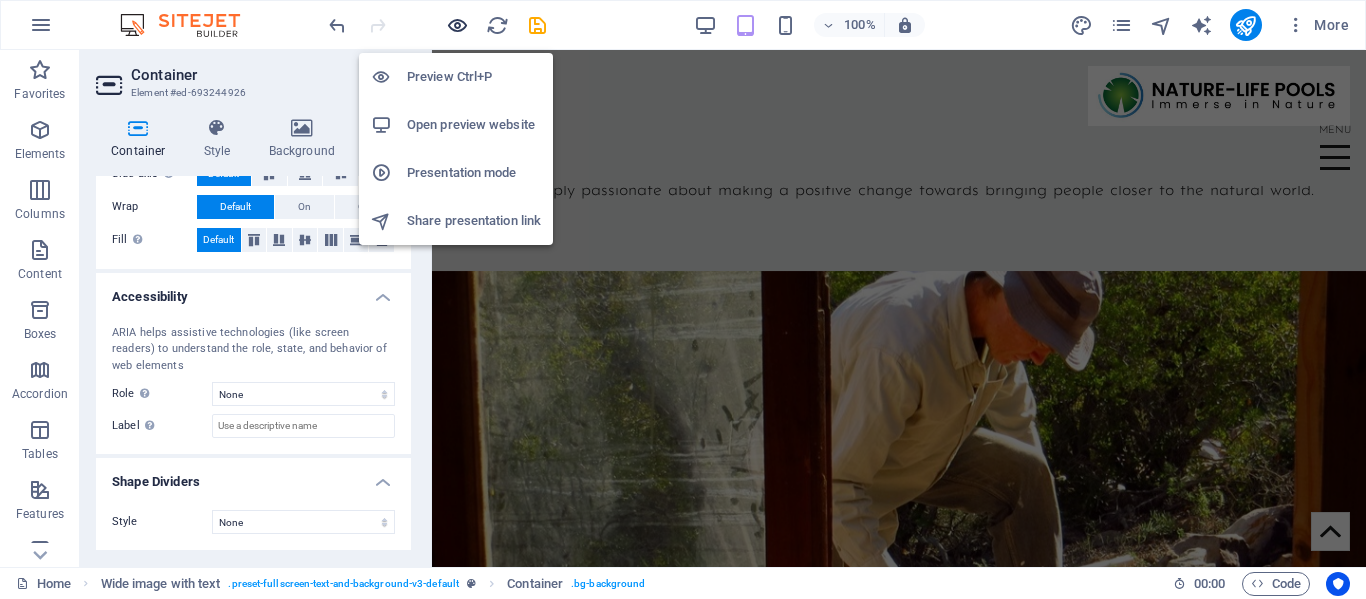 click at bounding box center [457, 25] 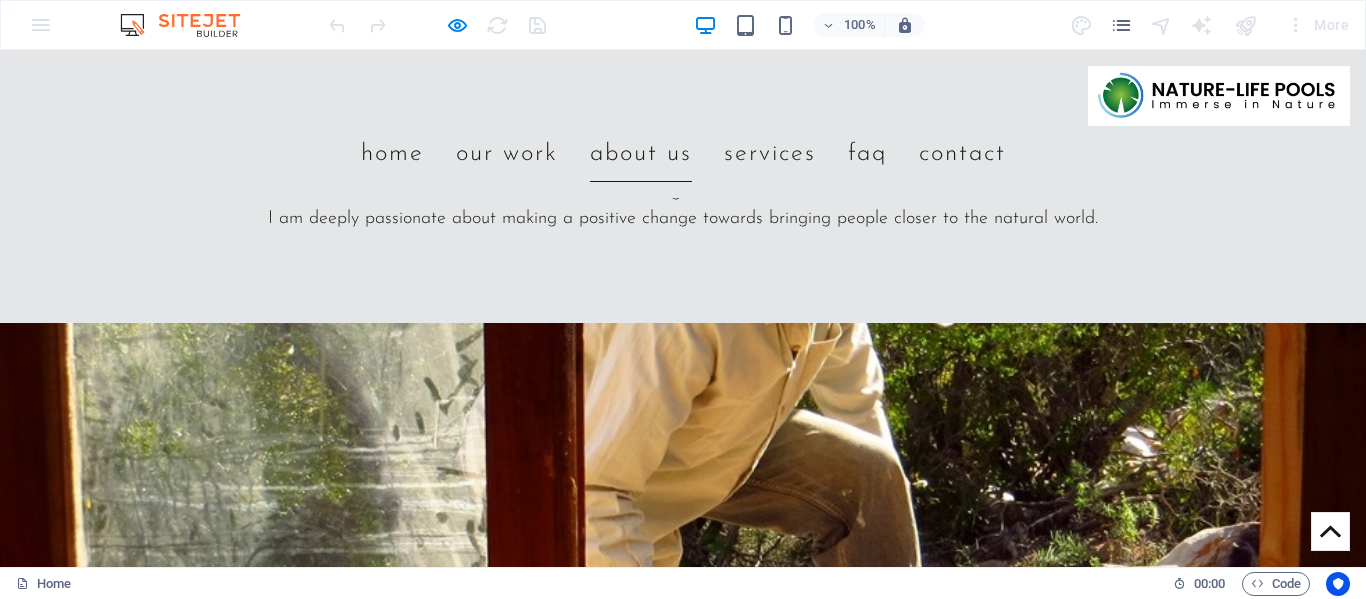 scroll, scrollTop: 3954, scrollLeft: 0, axis: vertical 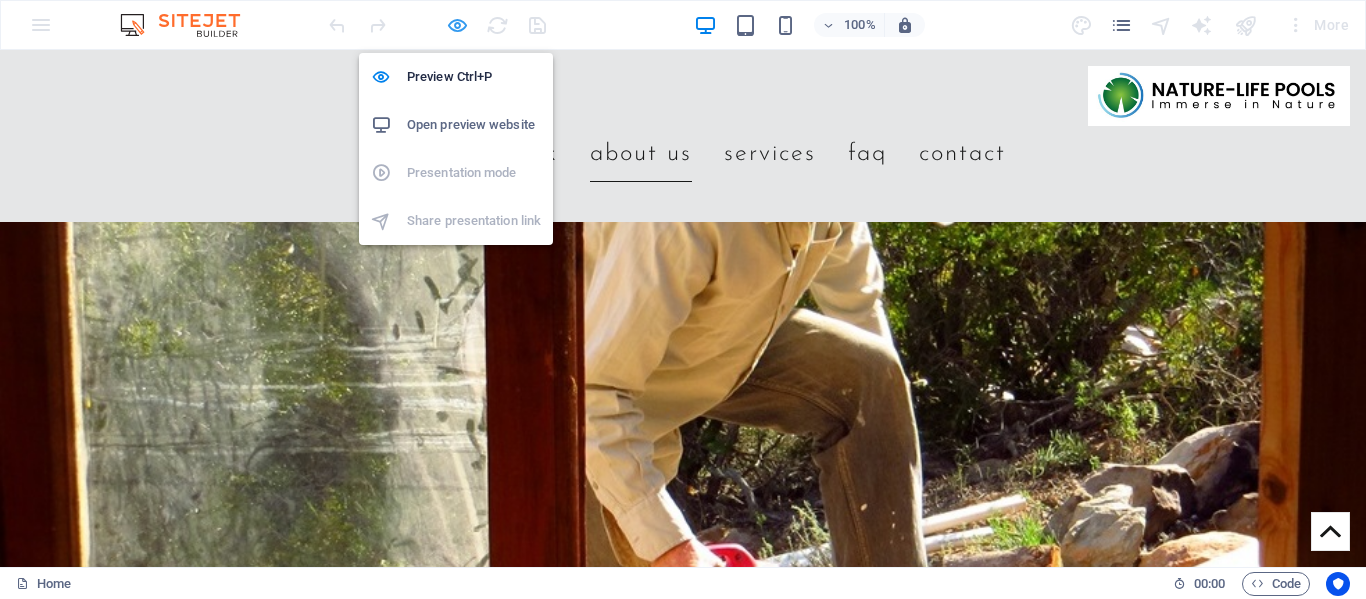 click at bounding box center [457, 25] 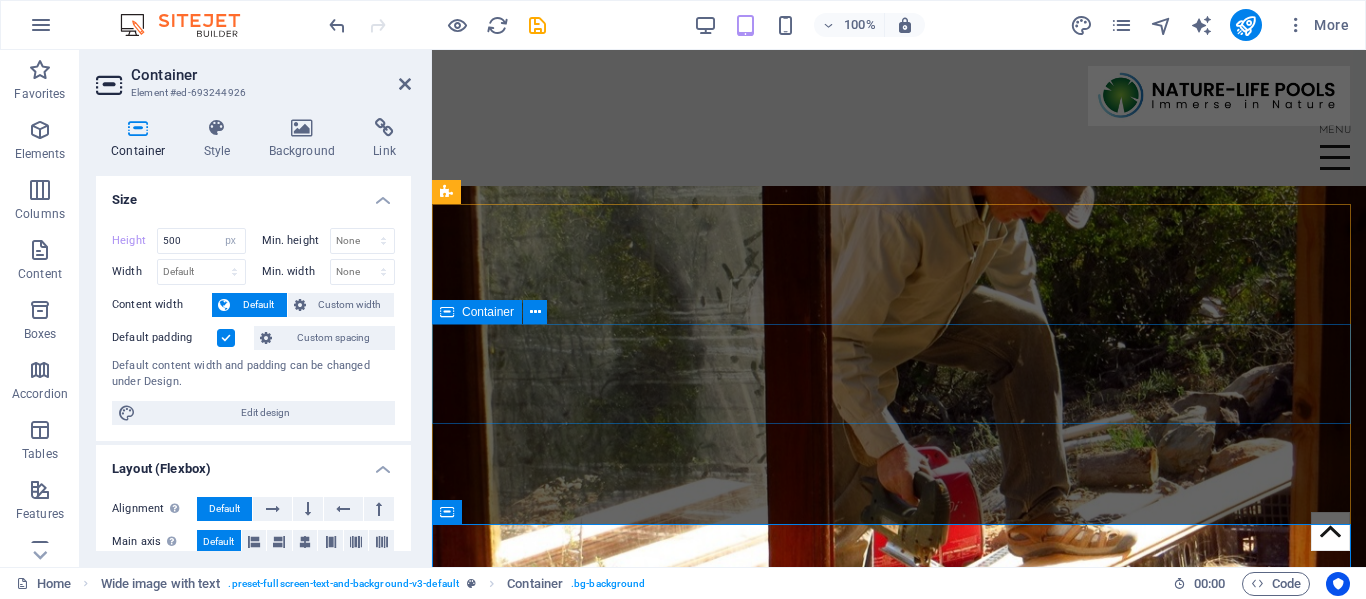 scroll, scrollTop: 3579, scrollLeft: 0, axis: vertical 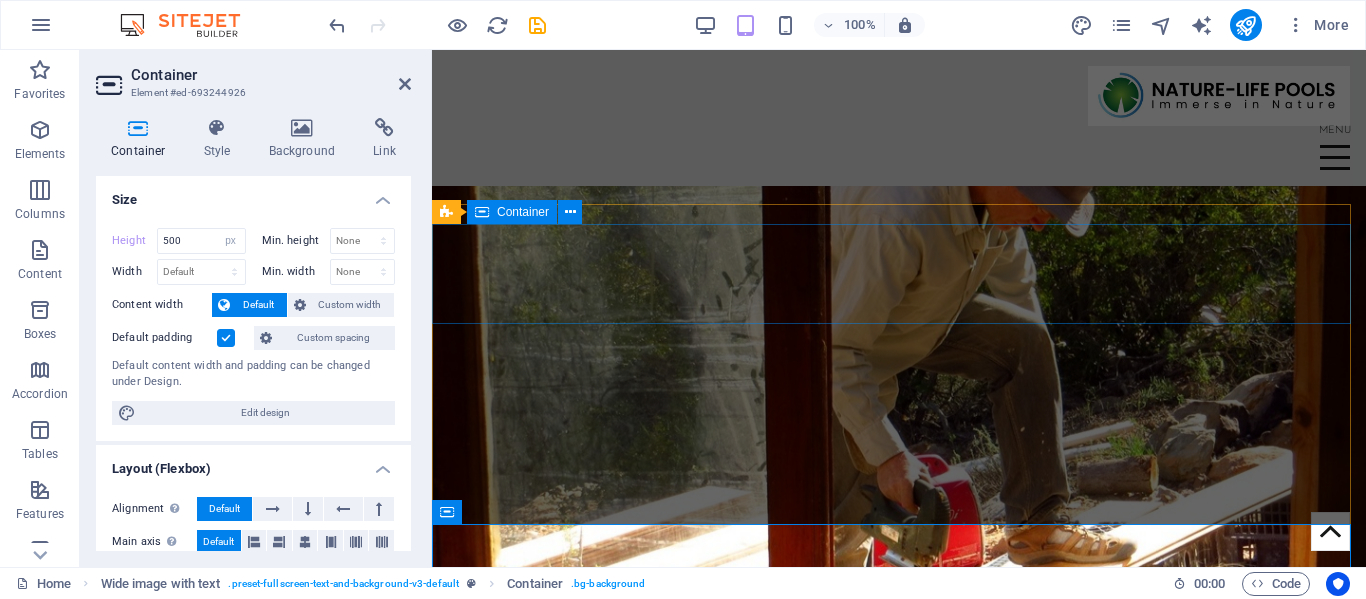click on "SERVICES:" at bounding box center [899, 1213] 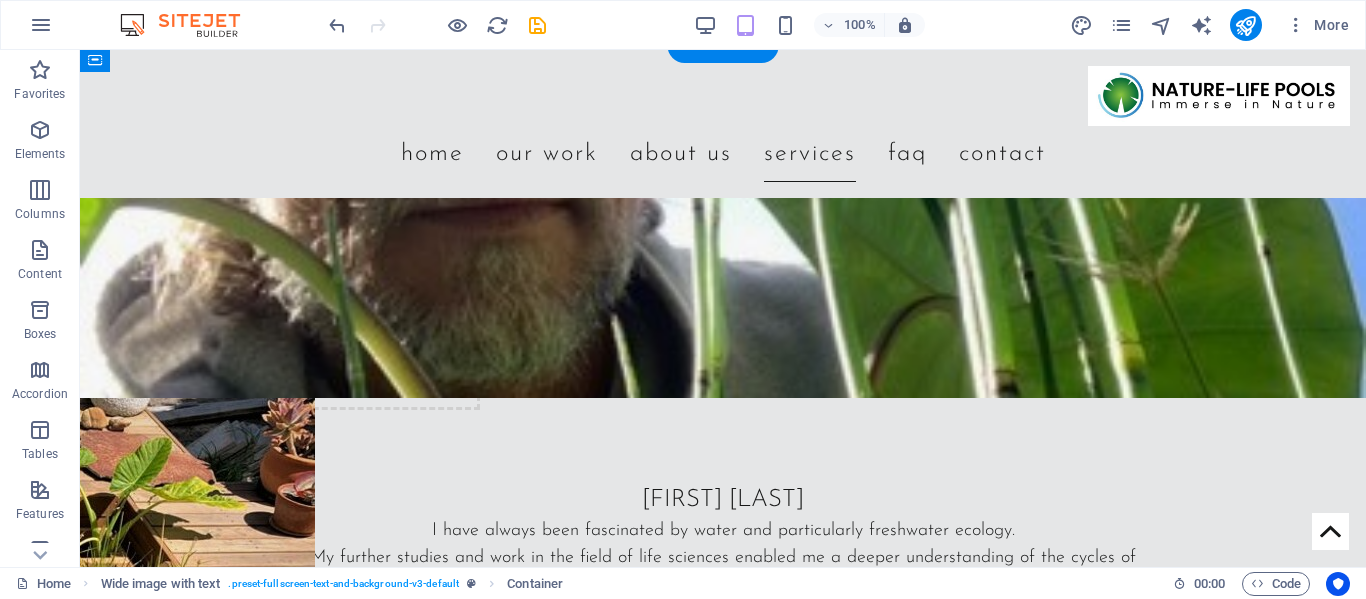scroll, scrollTop: 3911, scrollLeft: 0, axis: vertical 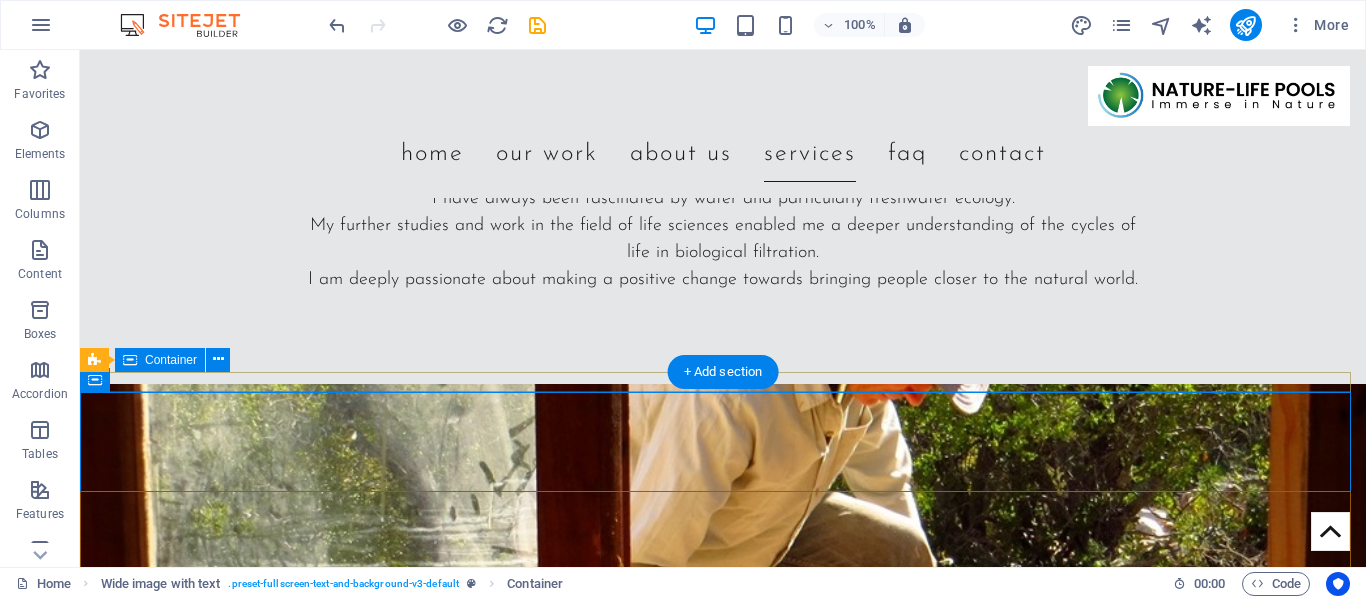 click at bounding box center (723, 1445) 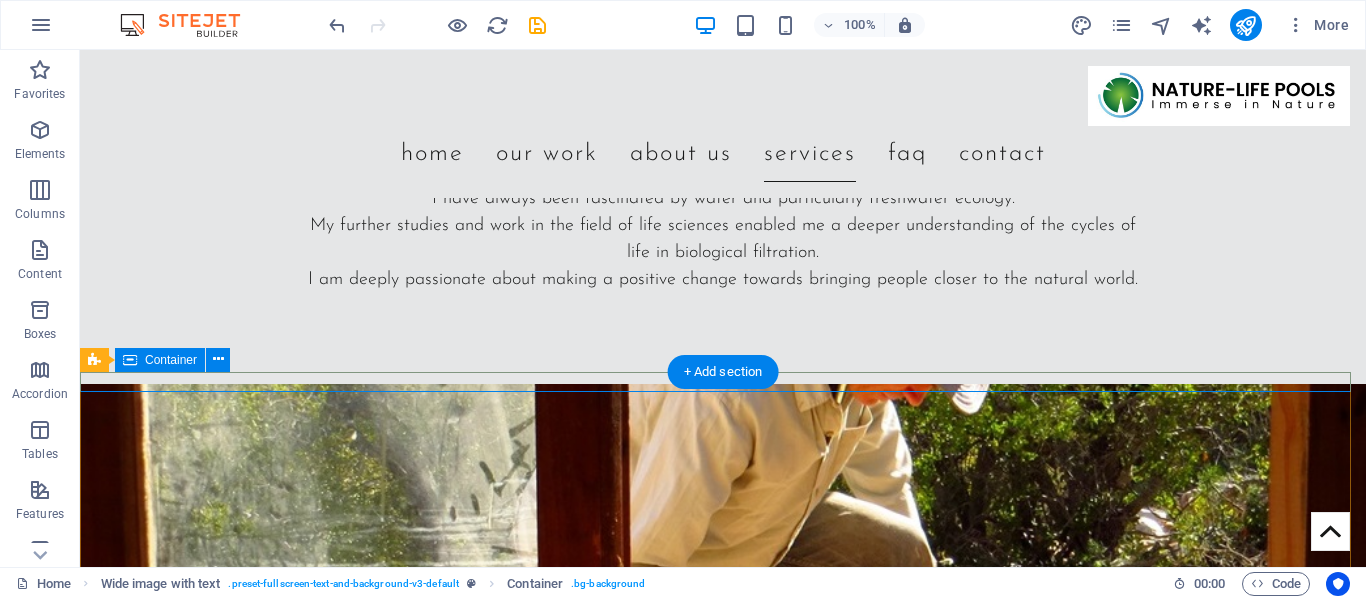 click at bounding box center [723, 1445] 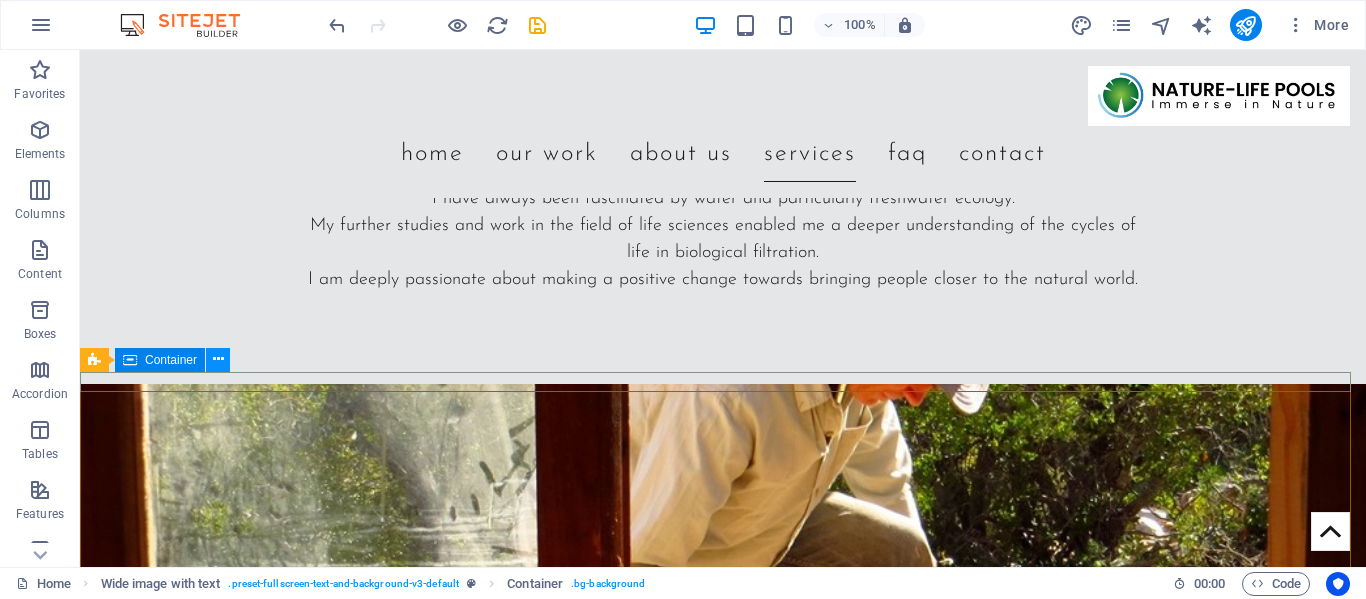 click at bounding box center (218, 359) 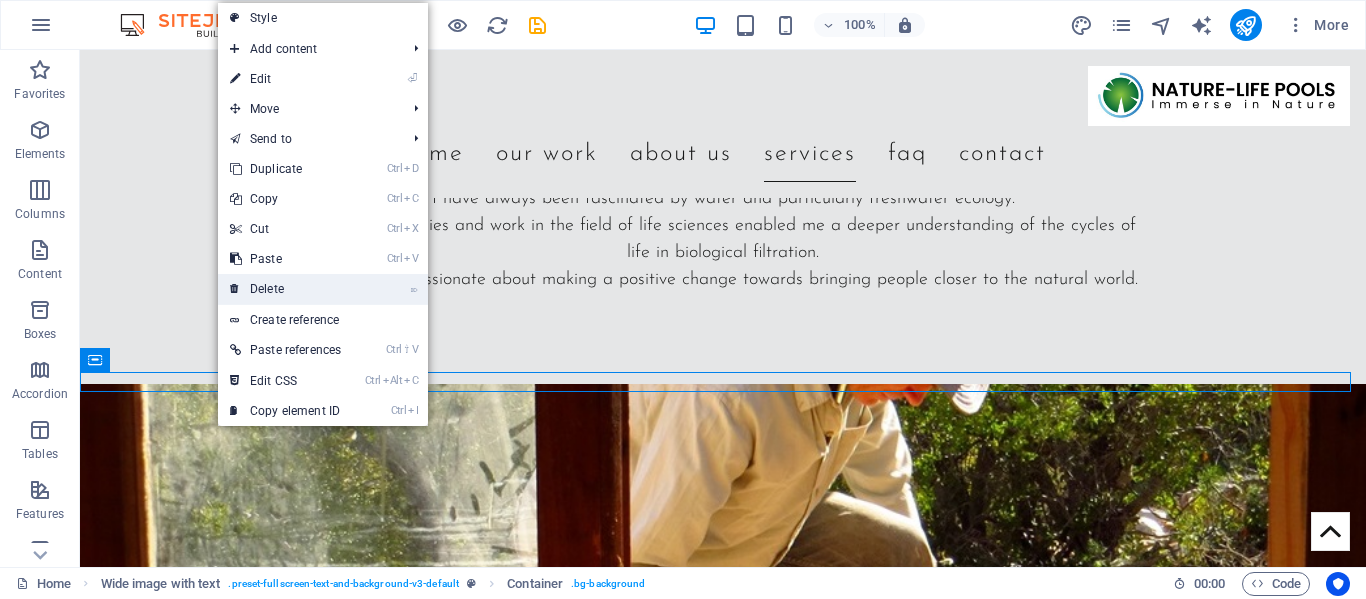 click on "⌦  Delete" at bounding box center (285, 289) 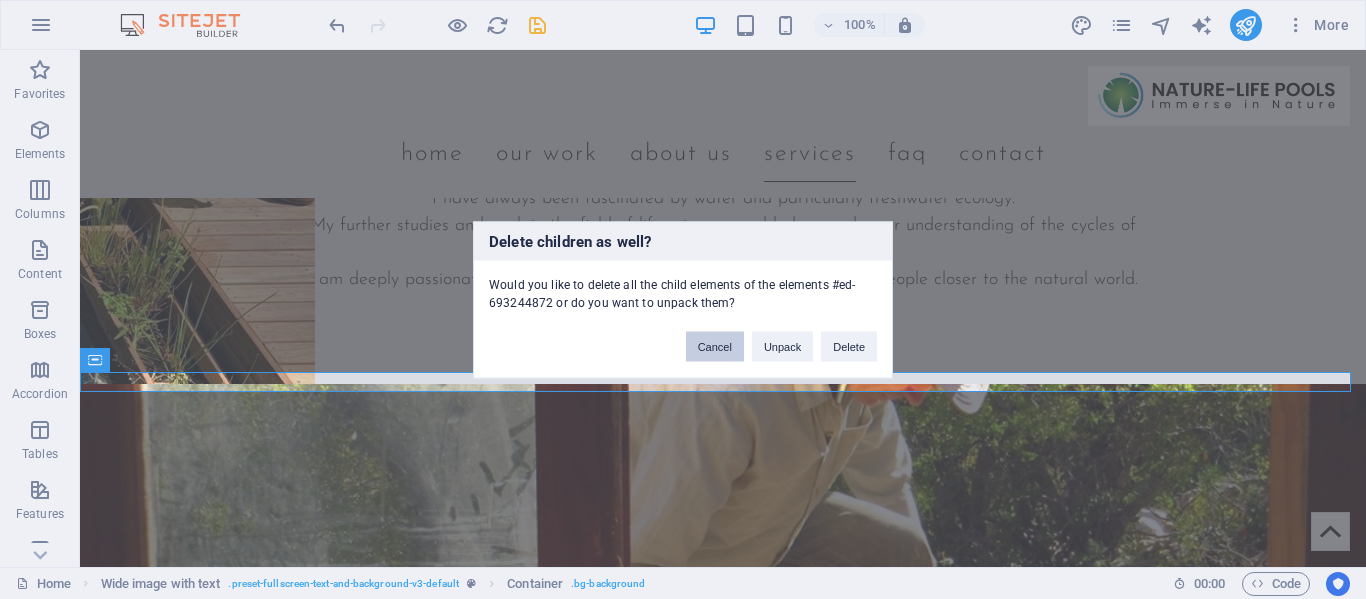 click on "Cancel" at bounding box center [715, 346] 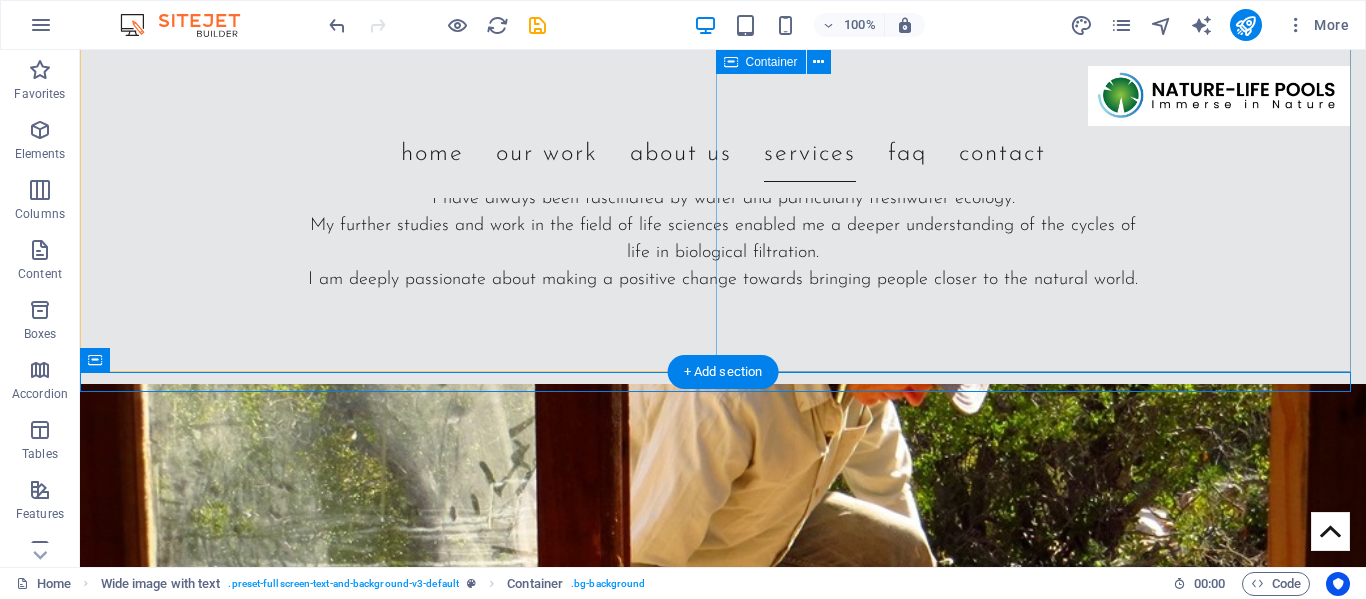 click on "neil major With a background in architecture and years in the environmental sector, I bring a deep passion for natural systems to Nature-Life Pools. My time at the Two Oceans Aquarium honed my expertise in biofiltration and water reticulation, but it’s my love for crafting mini-wetlands using native plants that truly drives me. By selecting native species that thrive in their local environment, I design natural swimming pools that are sustainable, harmonious, and beautifully integrated with the landscape." at bounding box center (723, 1213) 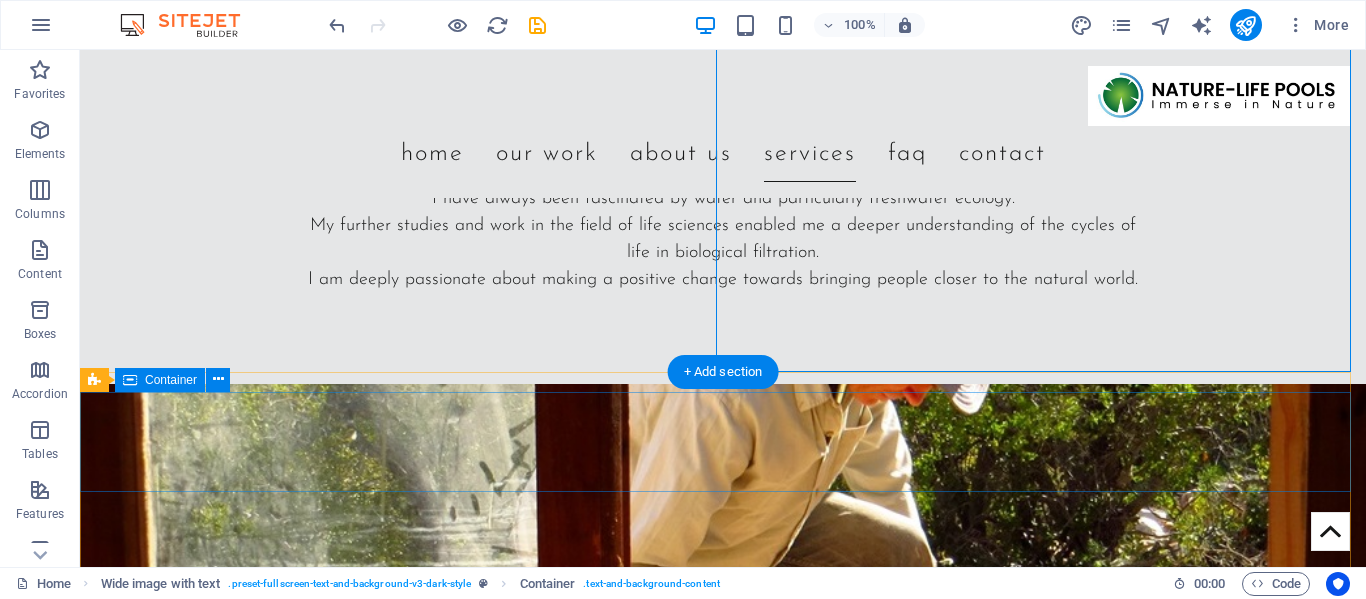 click on "SERVICES:" at bounding box center (723, 1505) 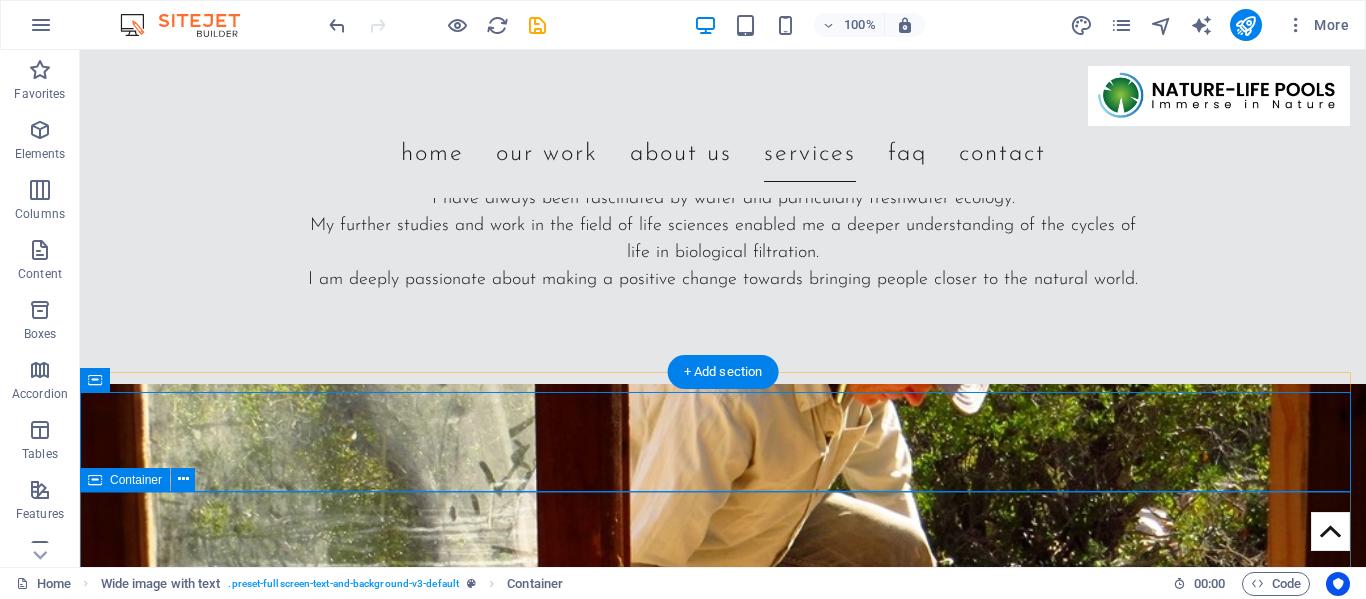 click on "new Swimming Pools" at bounding box center [723, 1605] 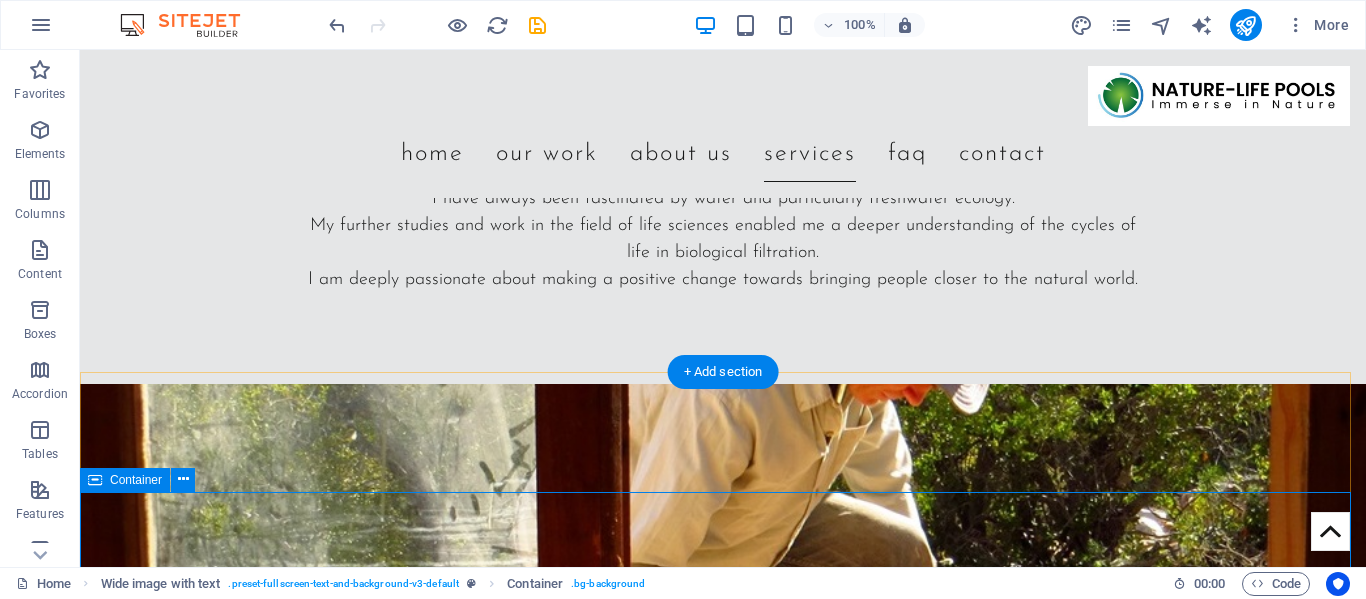 click on "new Swimming Pools" at bounding box center [723, 1605] 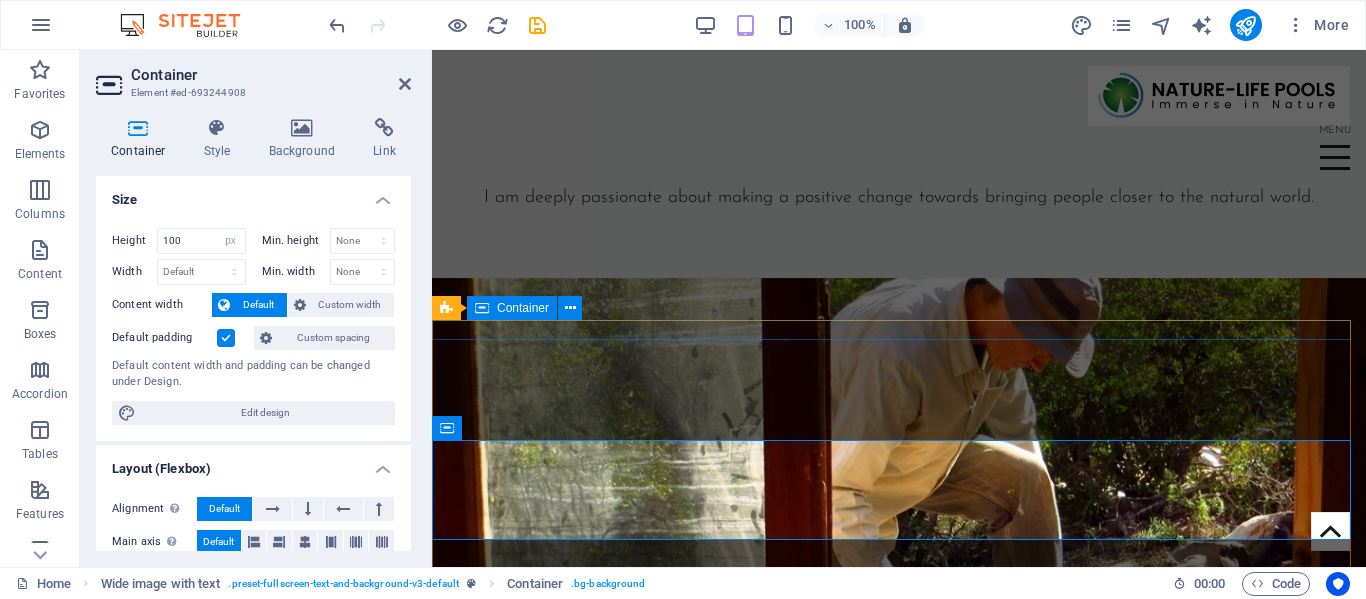 scroll, scrollTop: 3411, scrollLeft: 0, axis: vertical 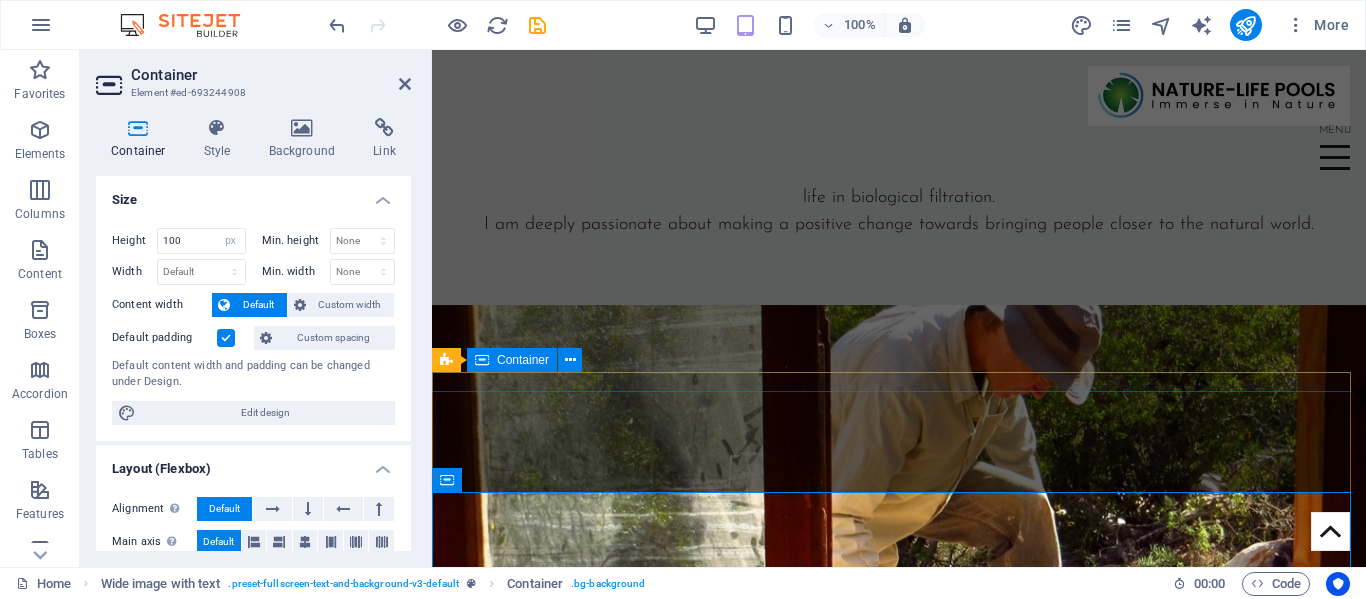 click at bounding box center [899, 1321] 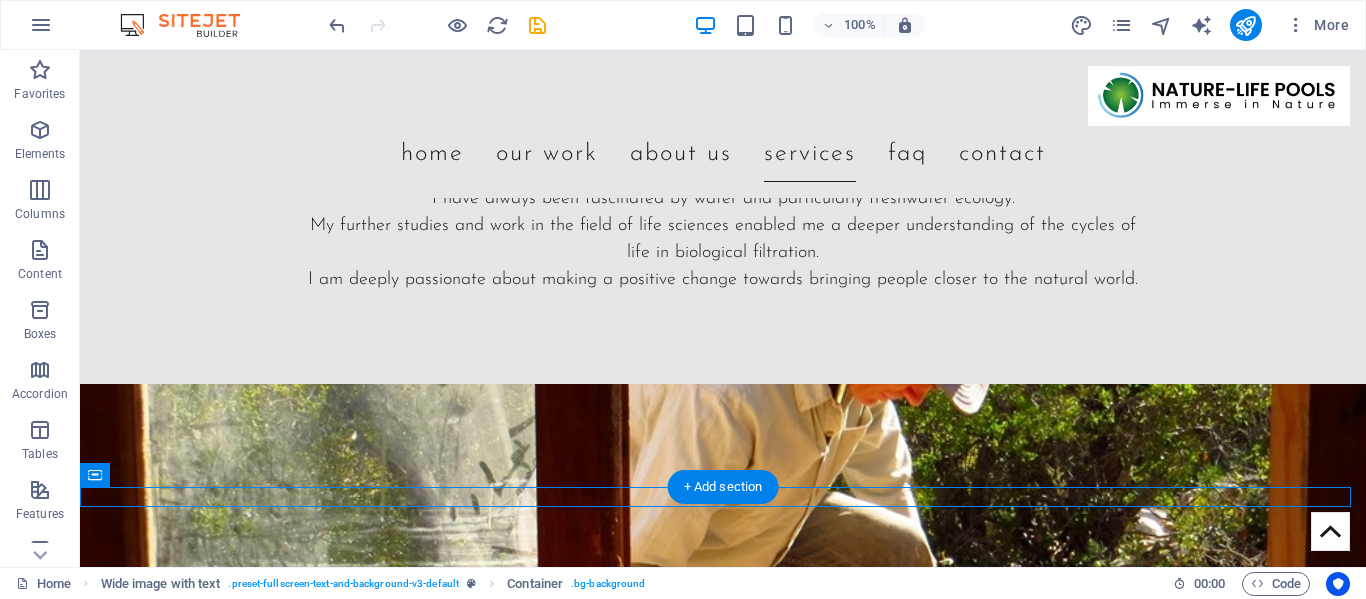 scroll, scrollTop: 4036, scrollLeft: 0, axis: vertical 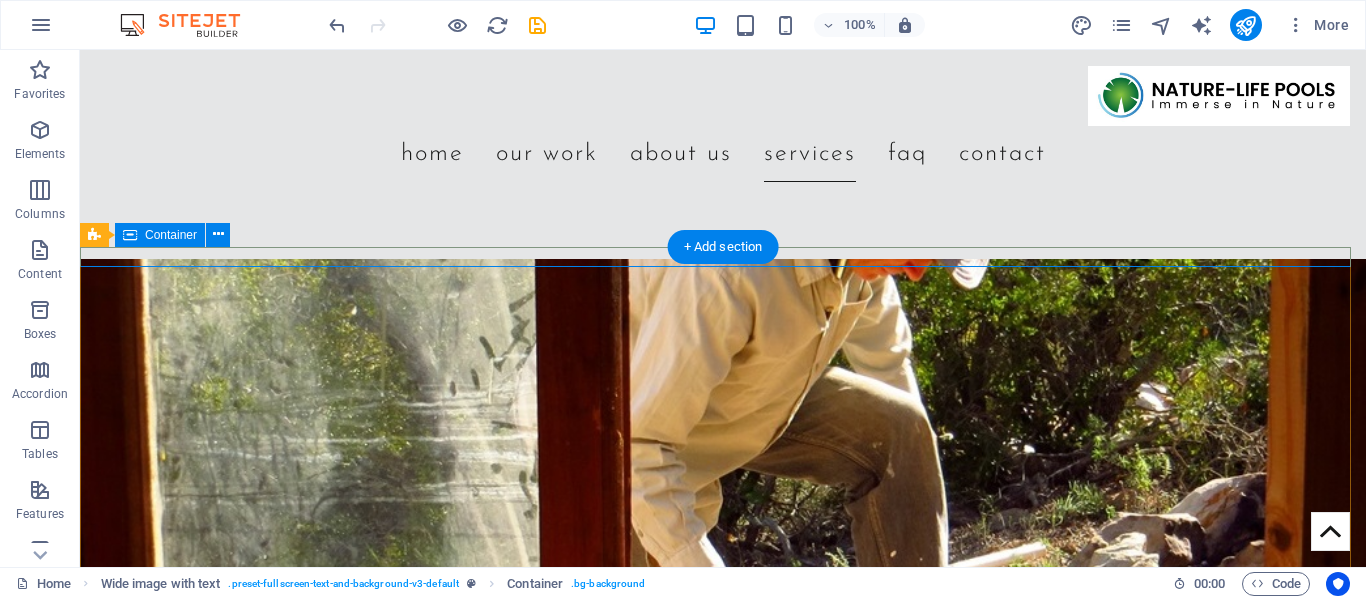 click at bounding box center (723, 1320) 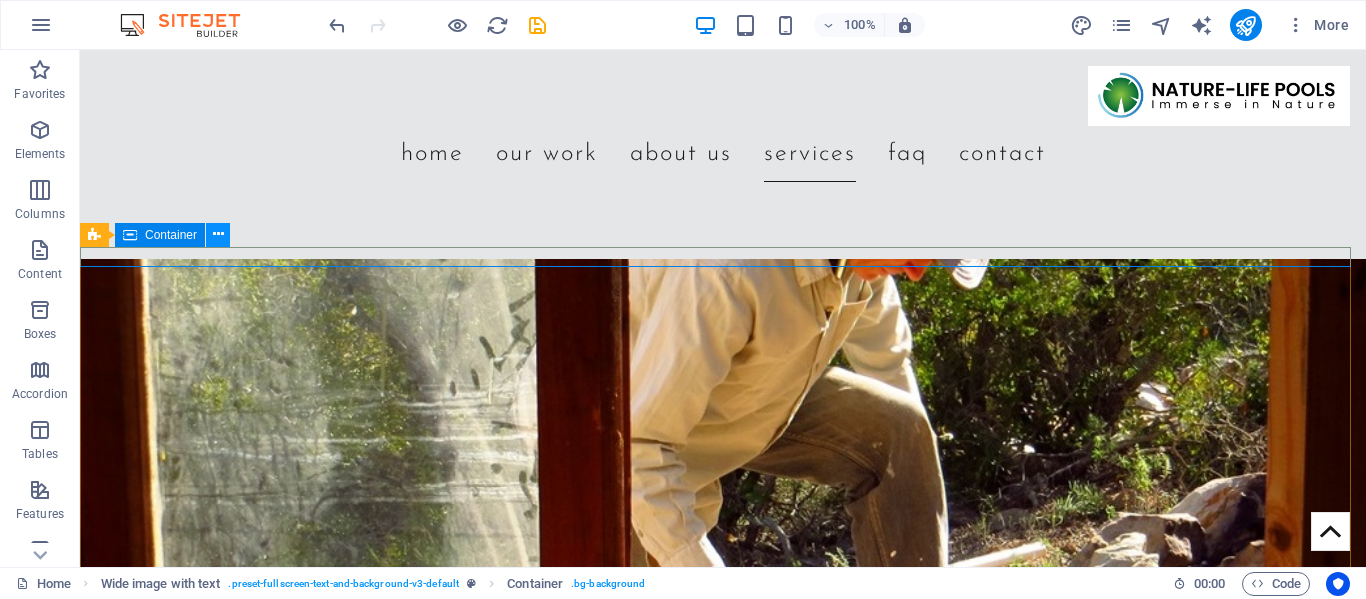 click at bounding box center [218, 234] 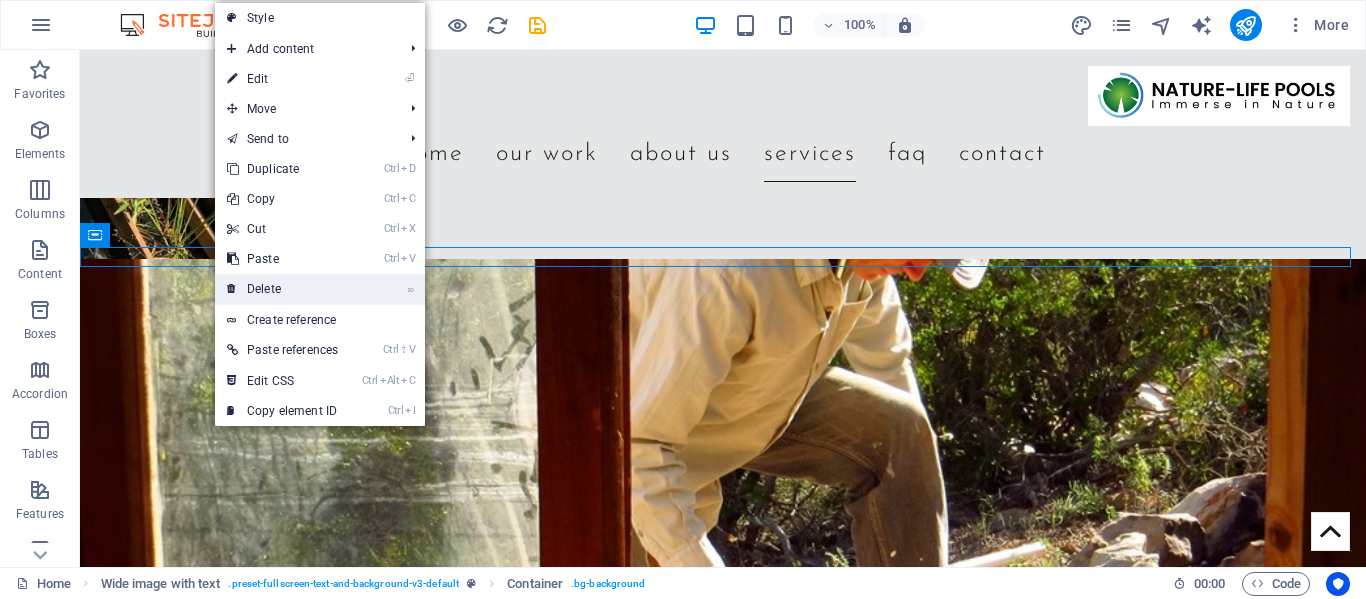click on "⌦  Delete" at bounding box center (282, 289) 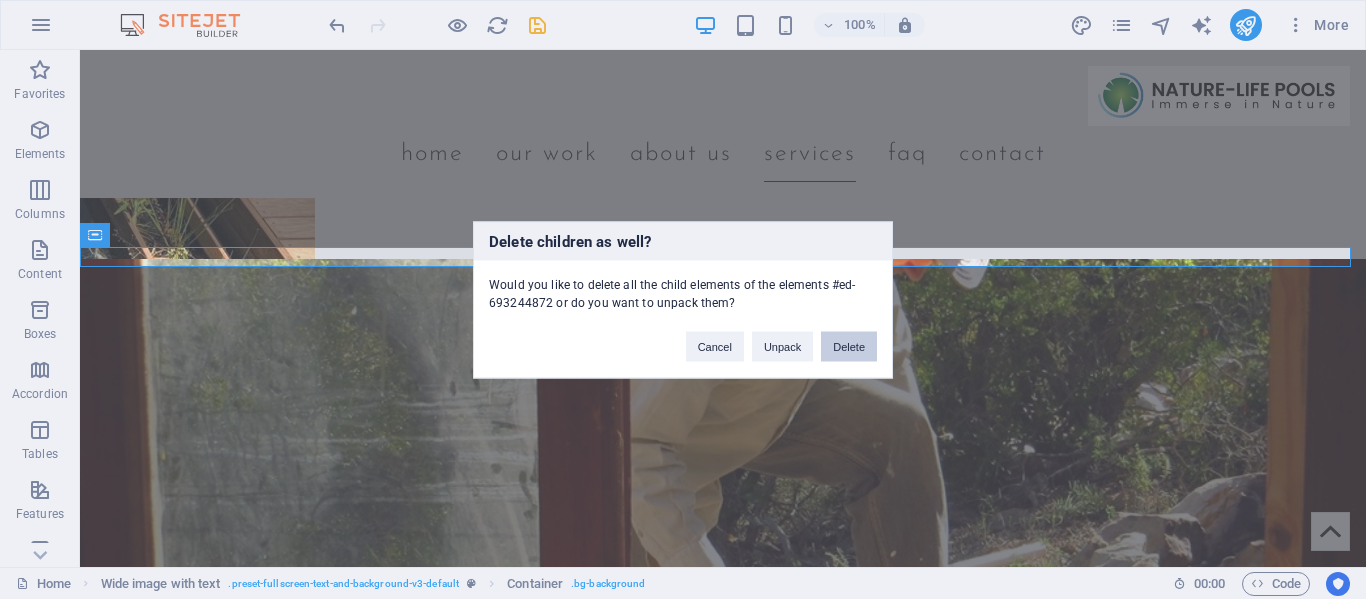 click on "Delete" at bounding box center [849, 346] 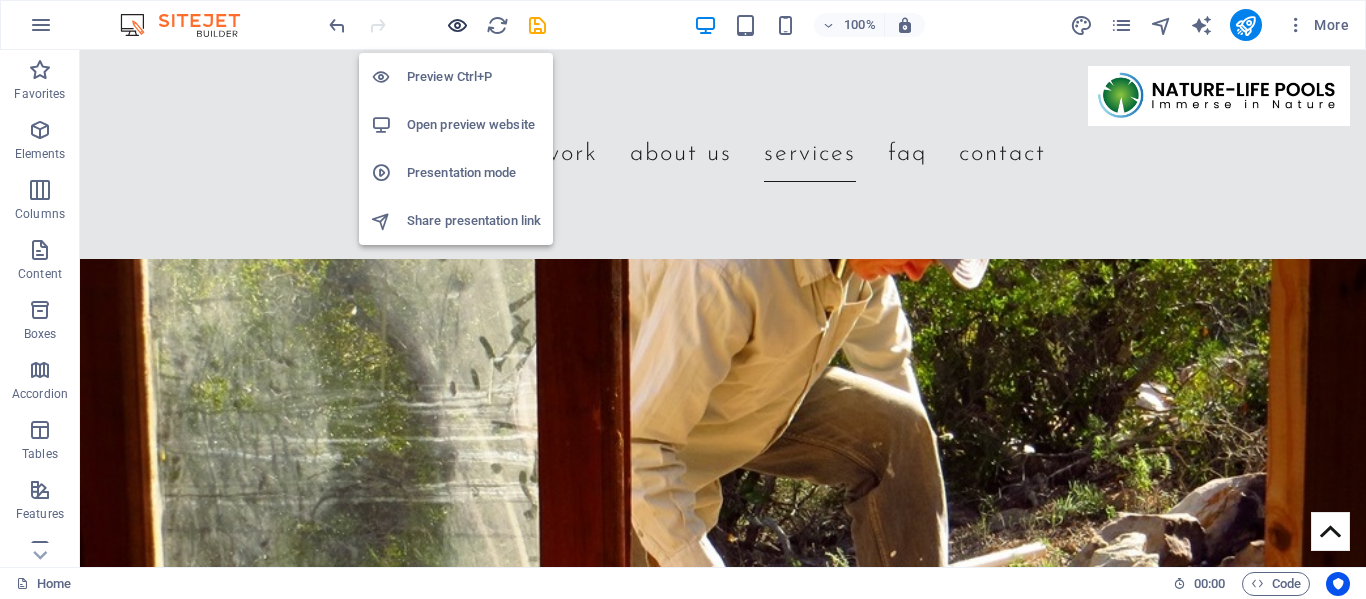 click at bounding box center [457, 25] 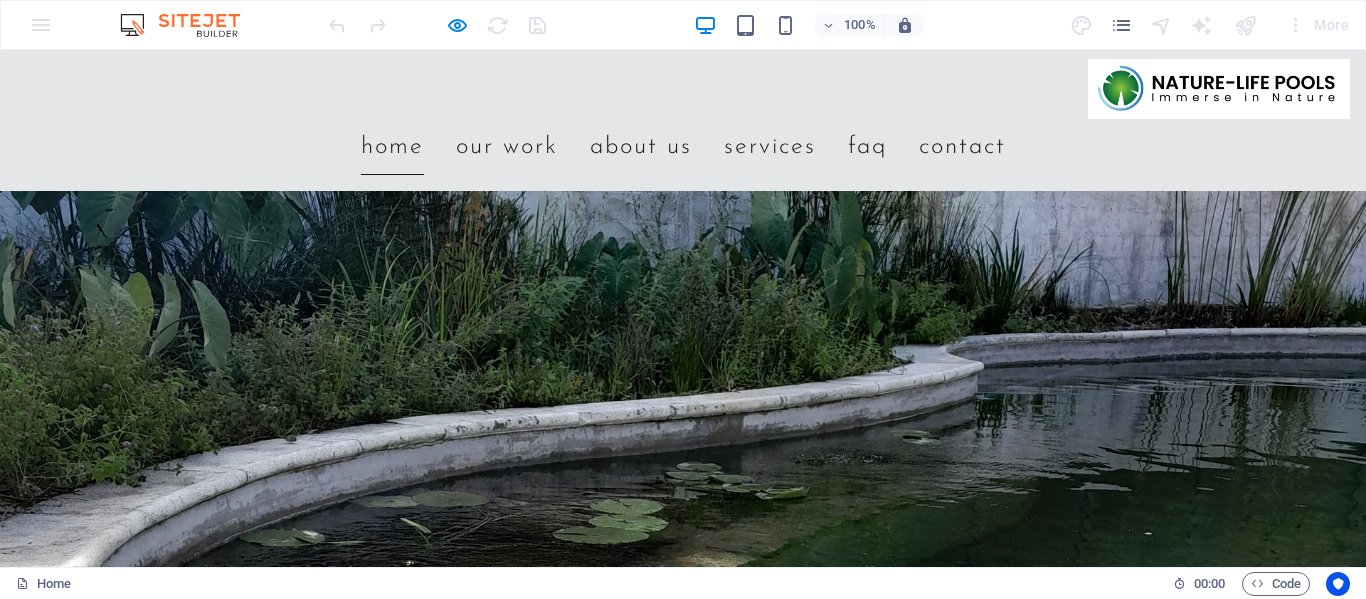scroll, scrollTop: 0, scrollLeft: 0, axis: both 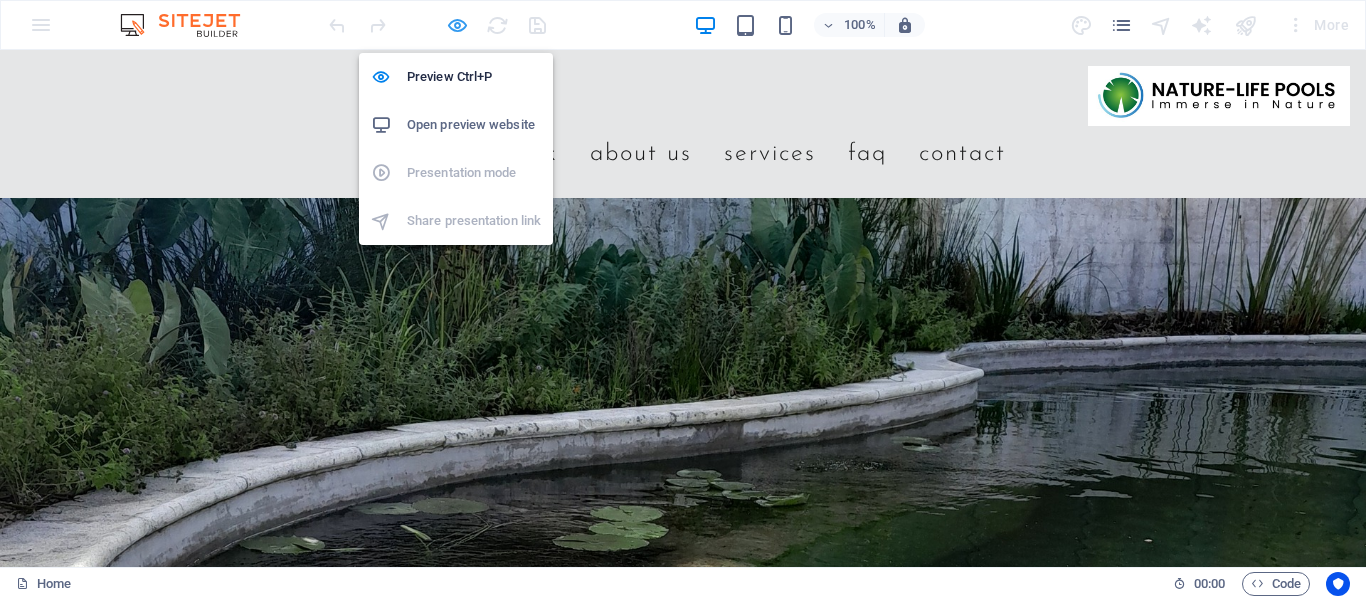 click at bounding box center (457, 25) 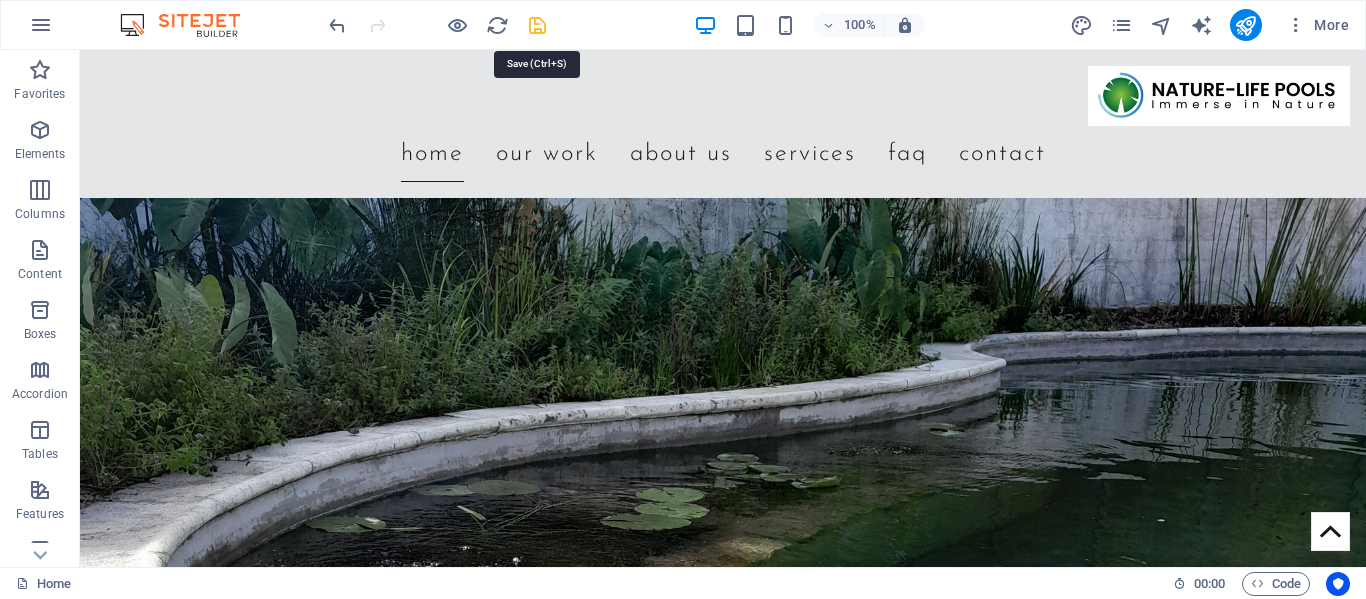 click at bounding box center (537, 25) 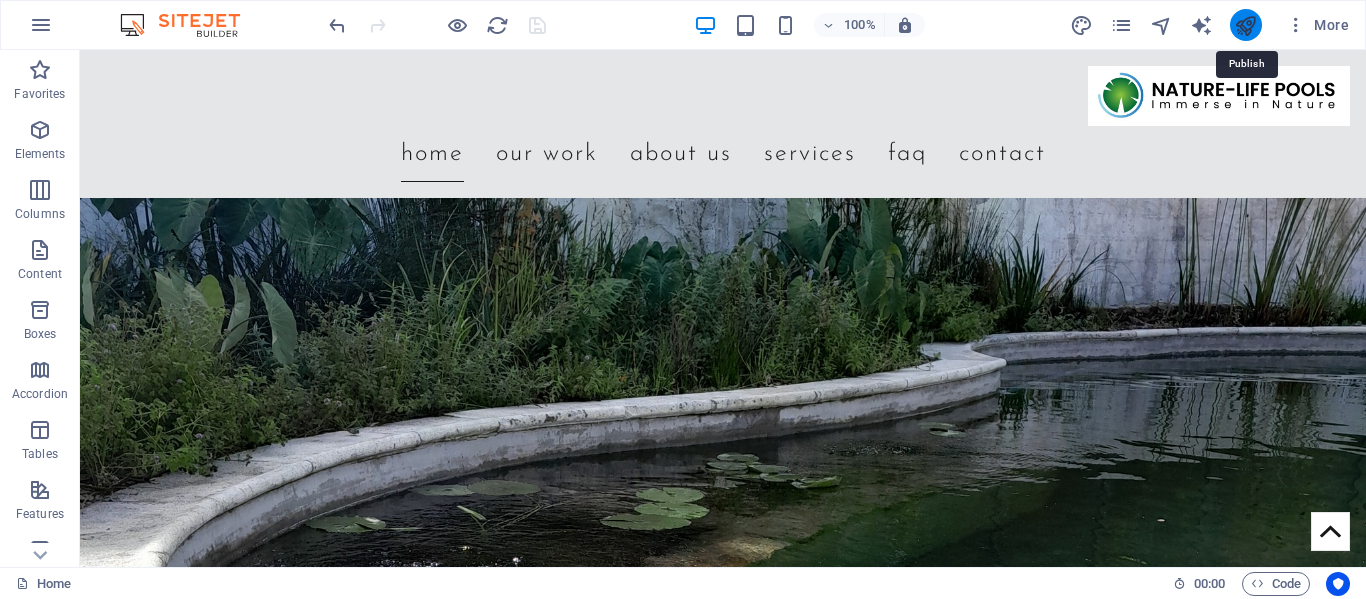 click at bounding box center (1245, 25) 